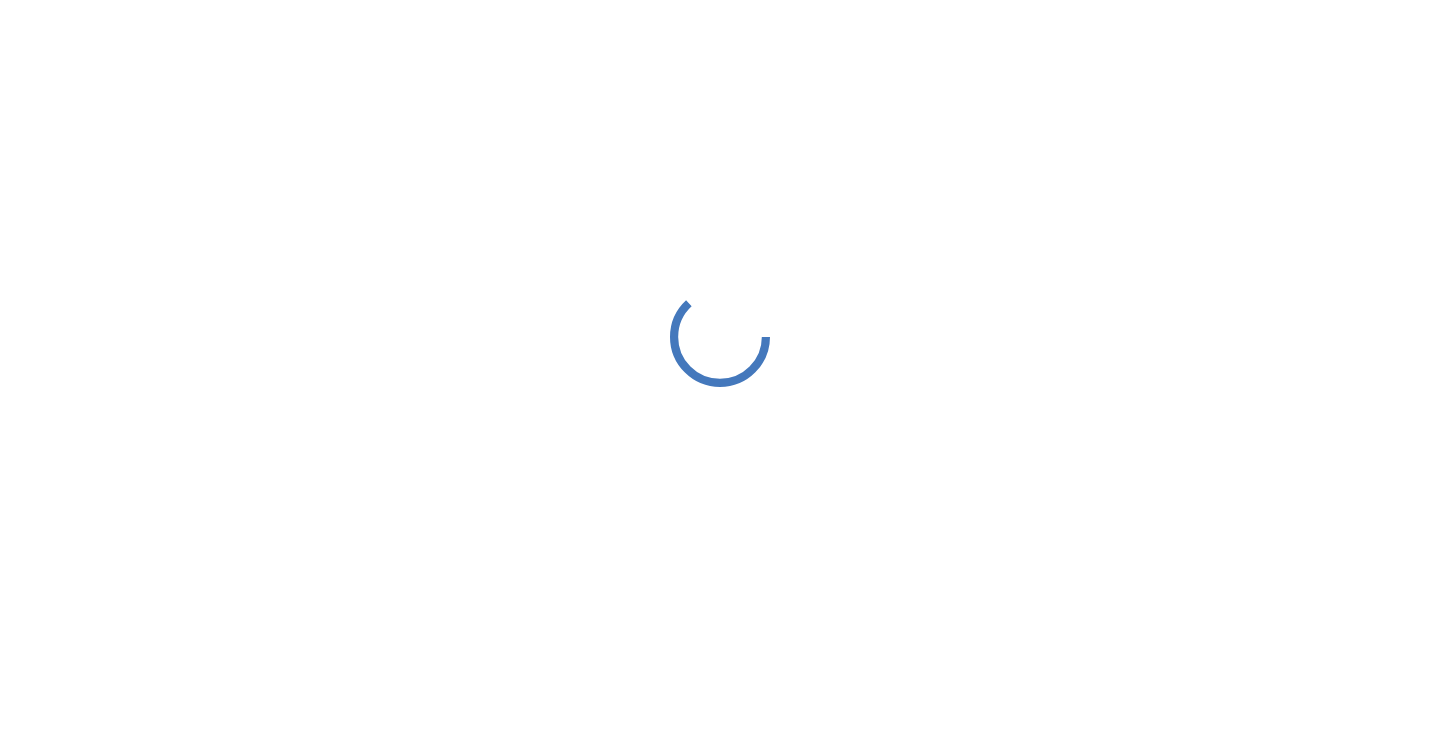 scroll, scrollTop: 0, scrollLeft: 0, axis: both 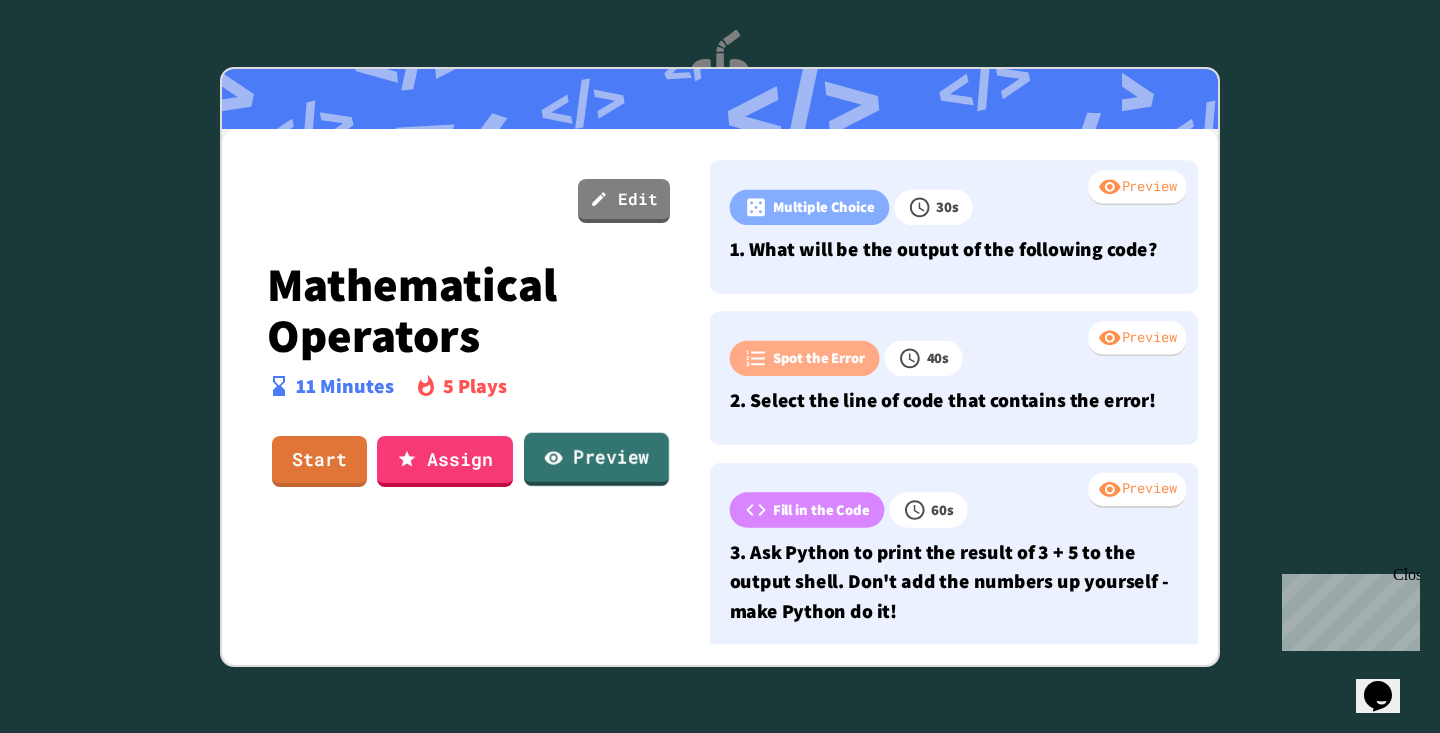 click on "Preview" at bounding box center (596, 460) 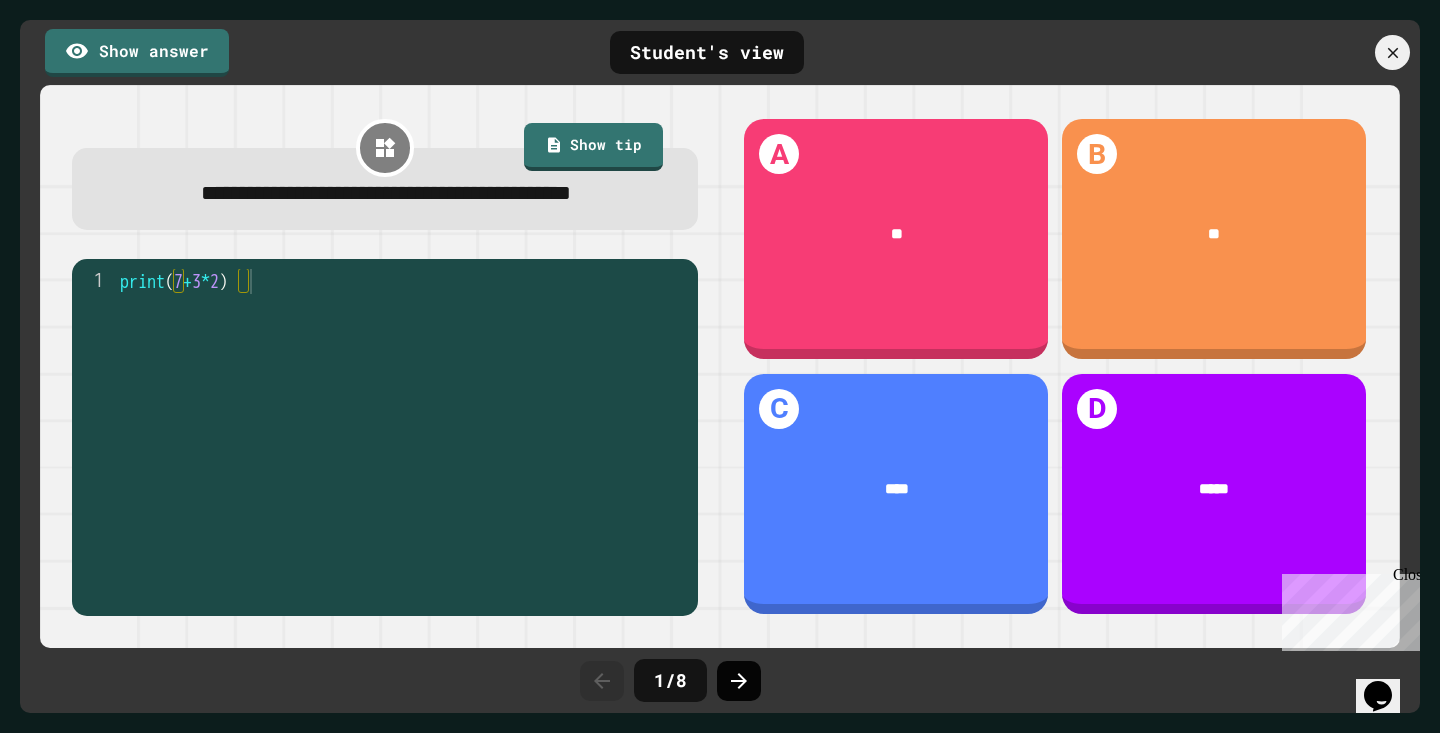 click 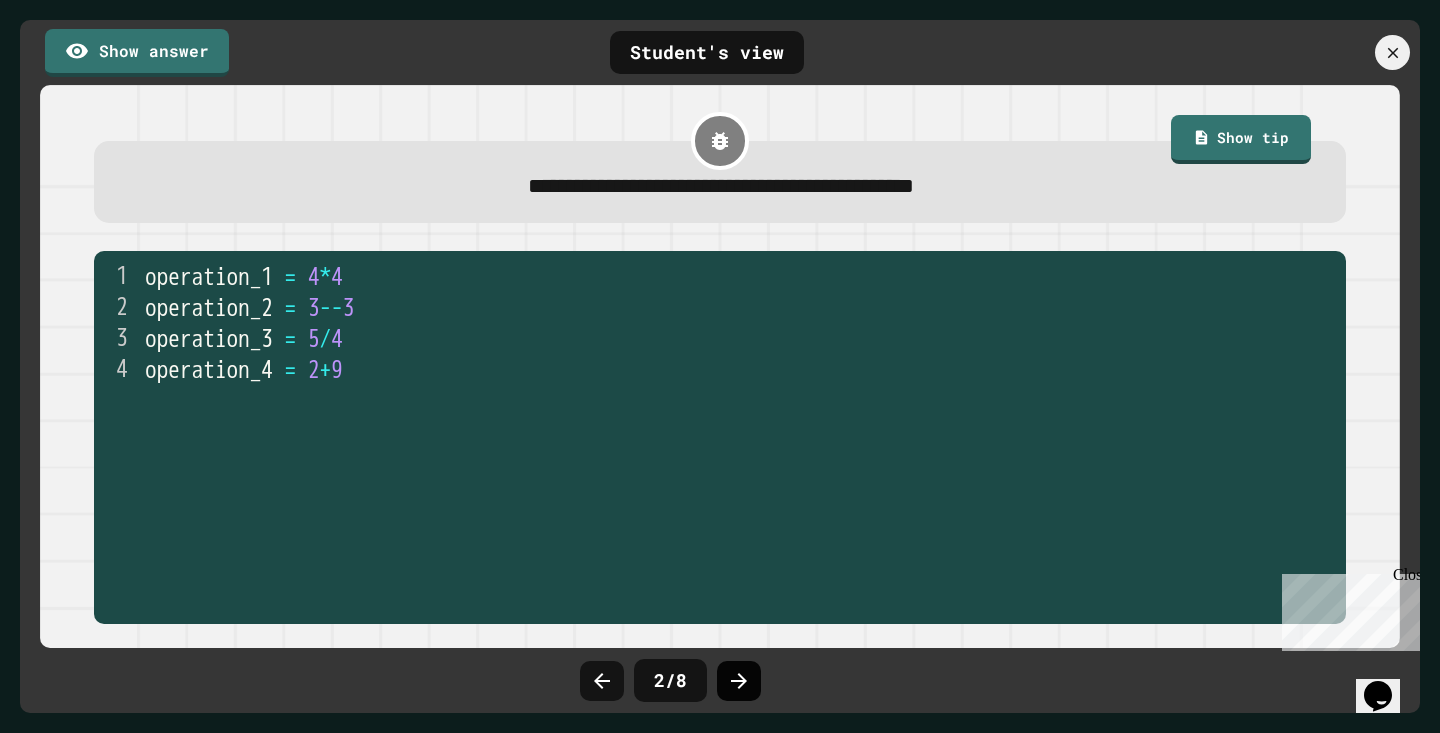 click 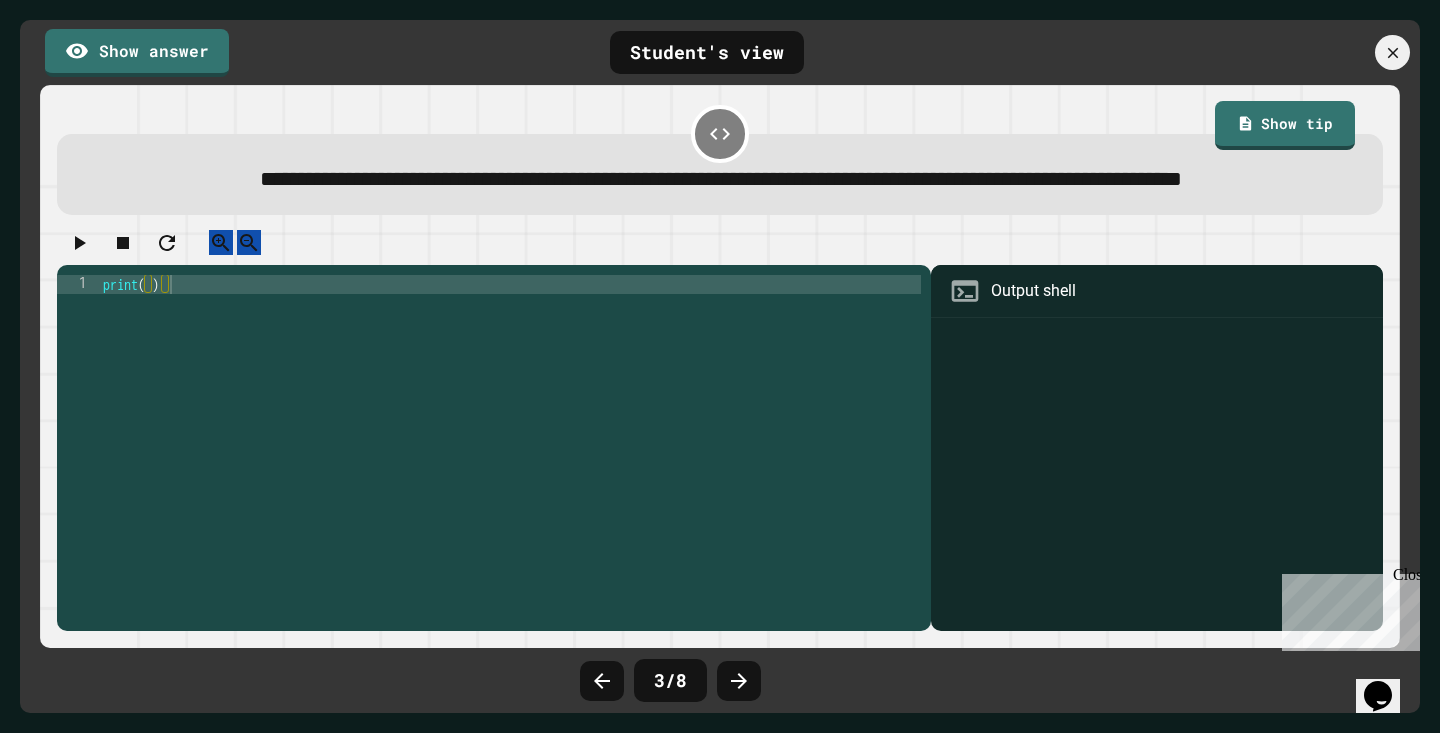 click 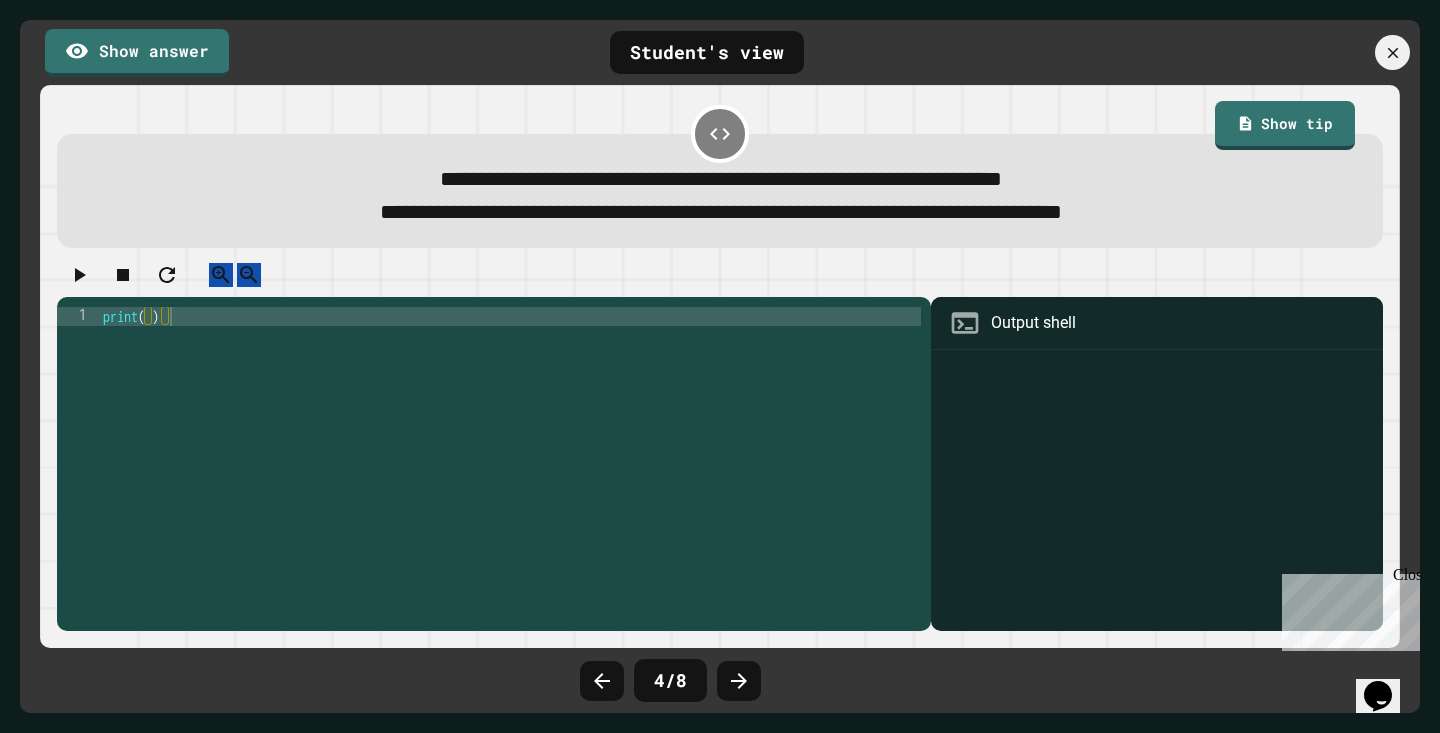 click 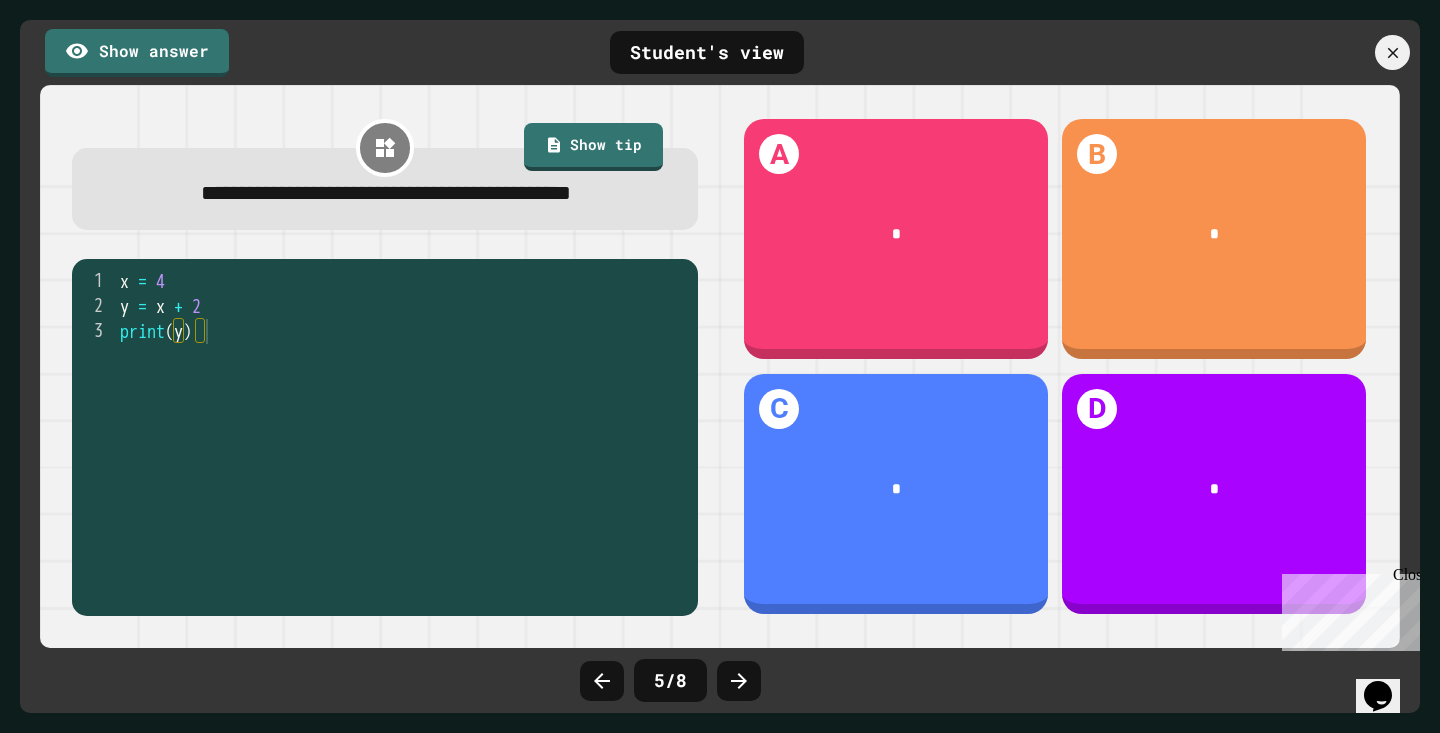 click 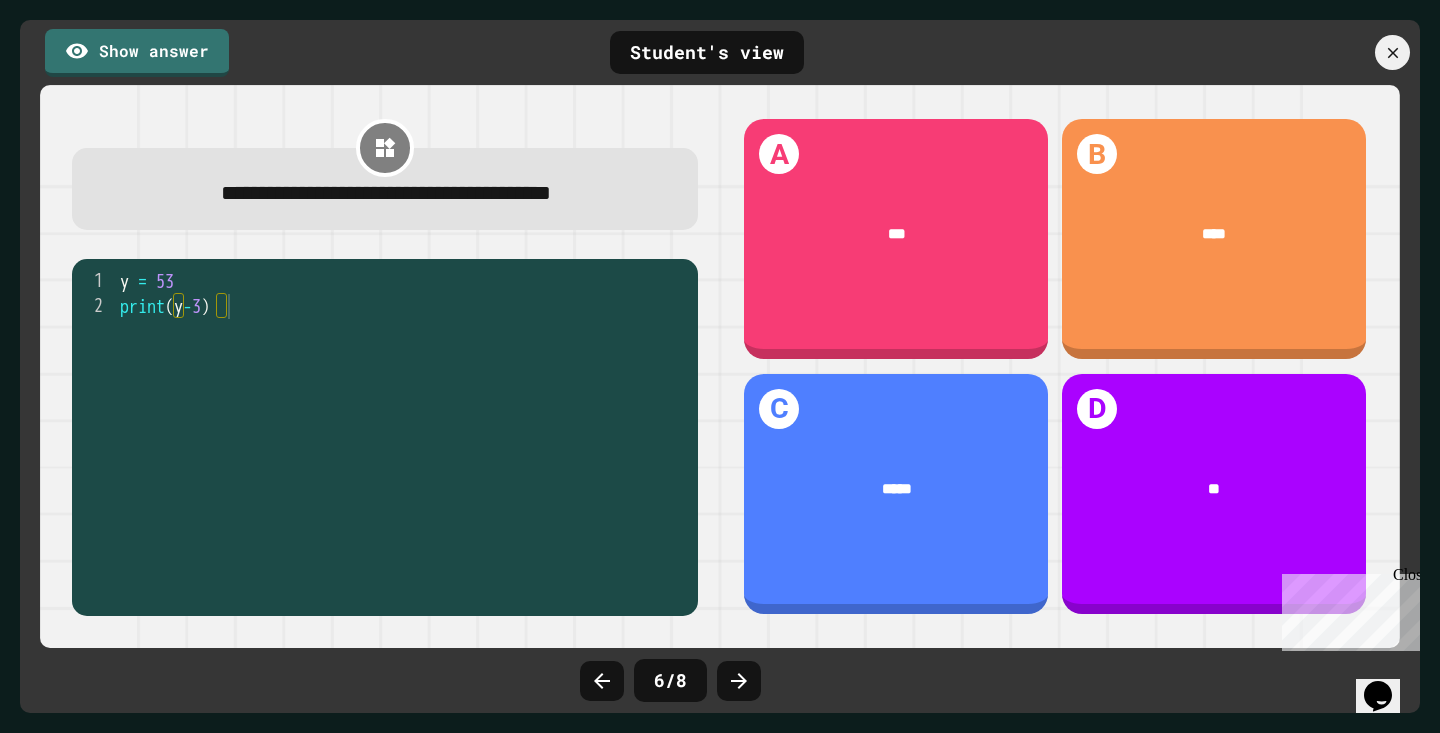 click 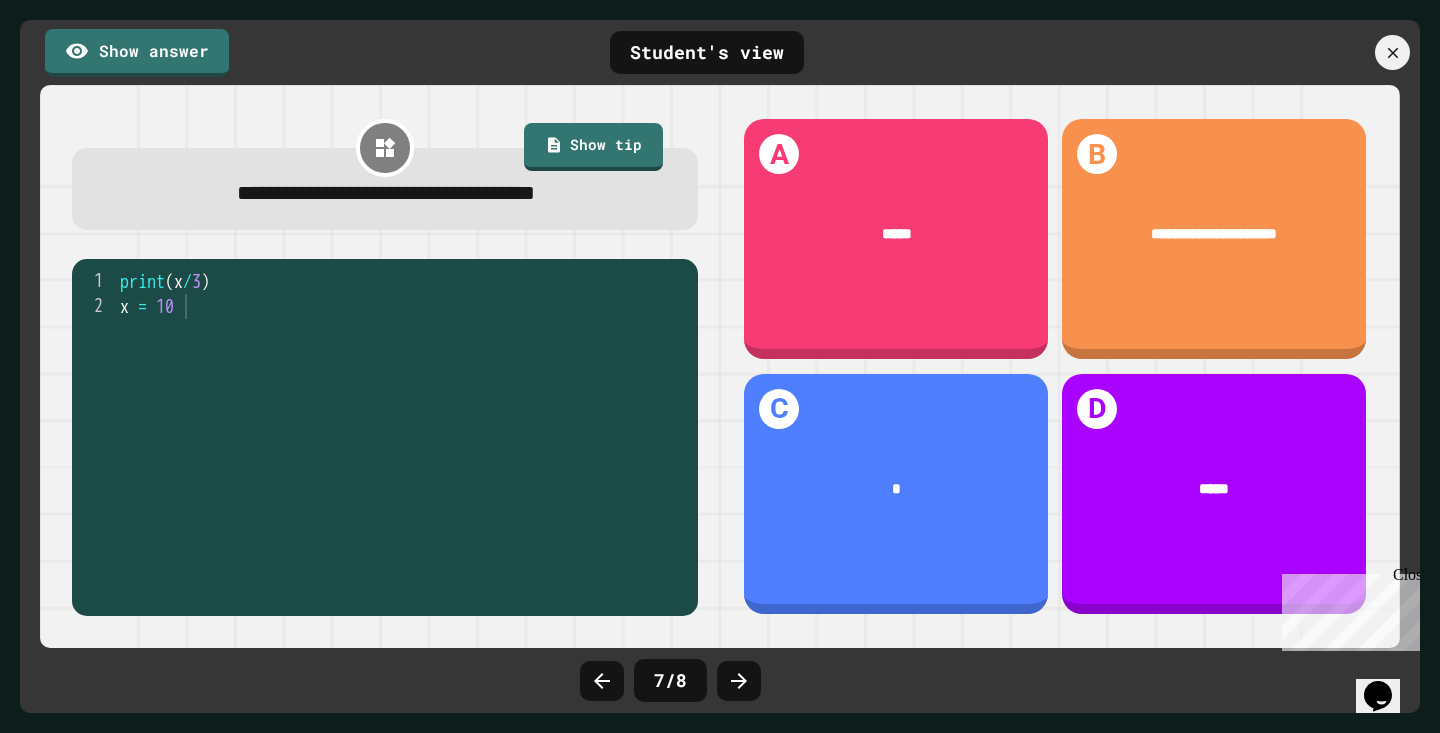 click 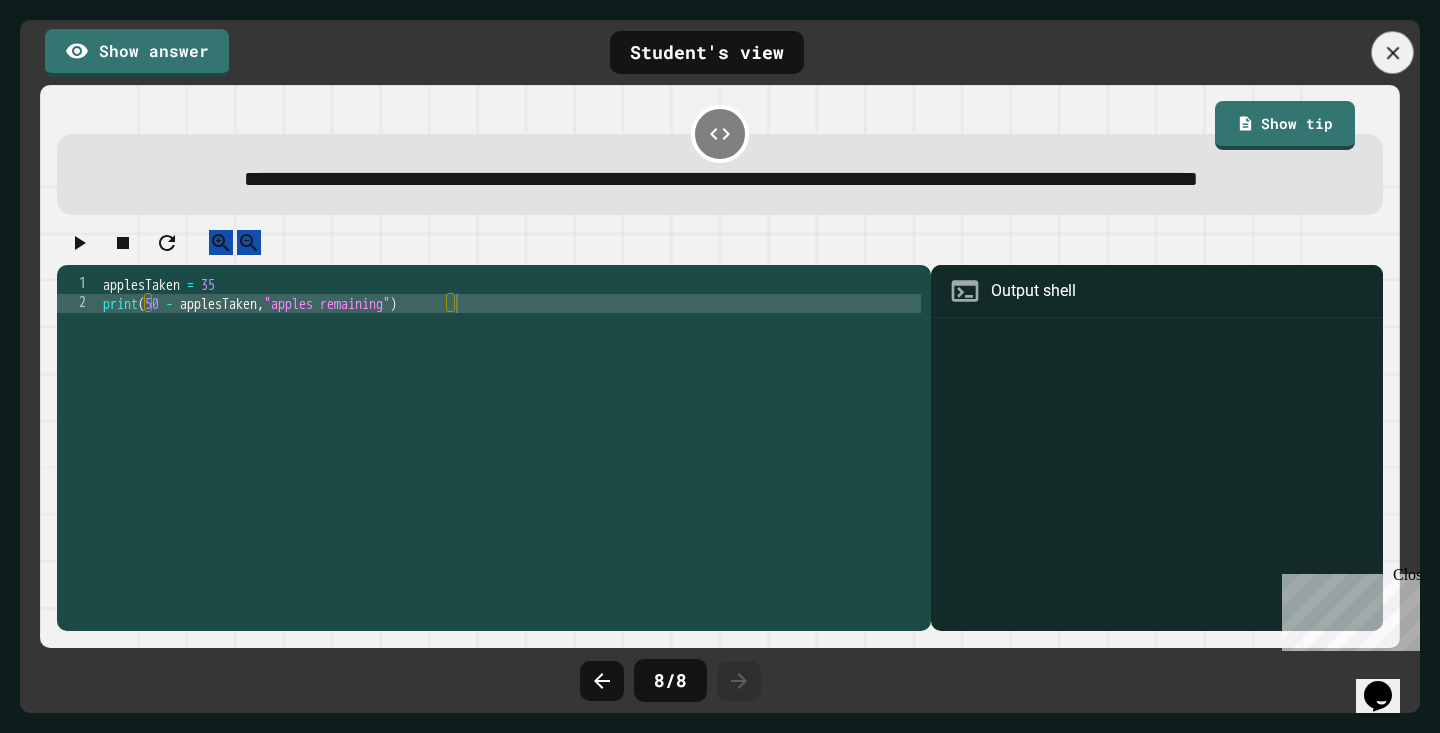 click 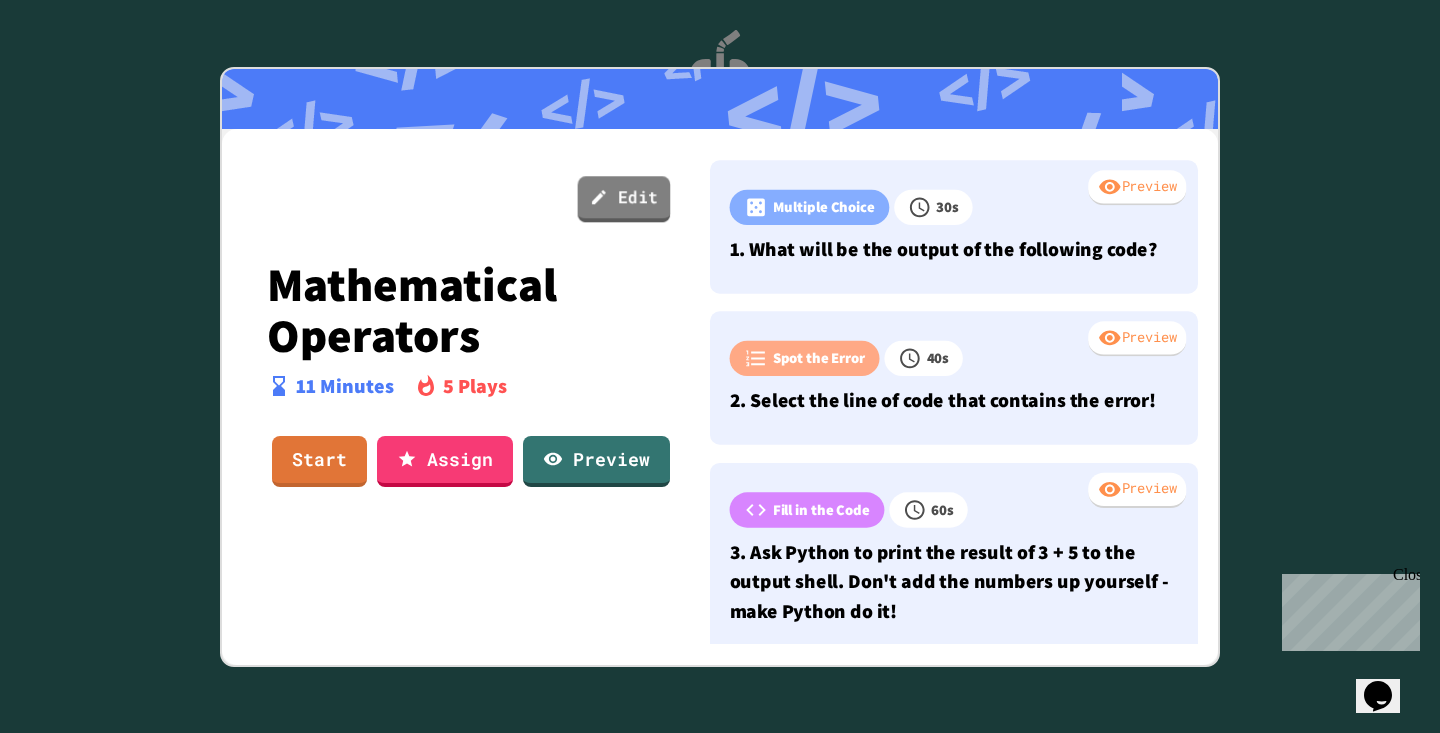 click on "Edit" at bounding box center [624, 199] 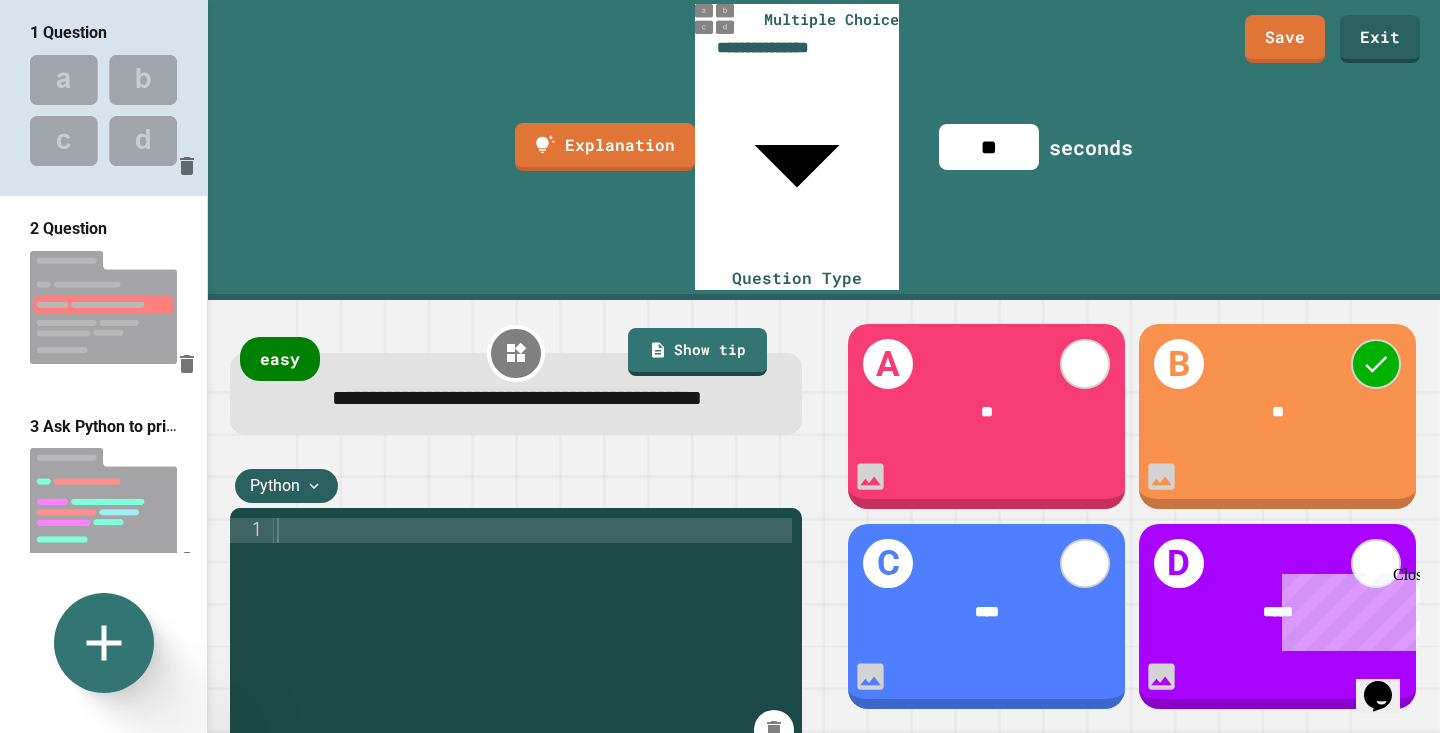 scroll, scrollTop: 133, scrollLeft: 0, axis: vertical 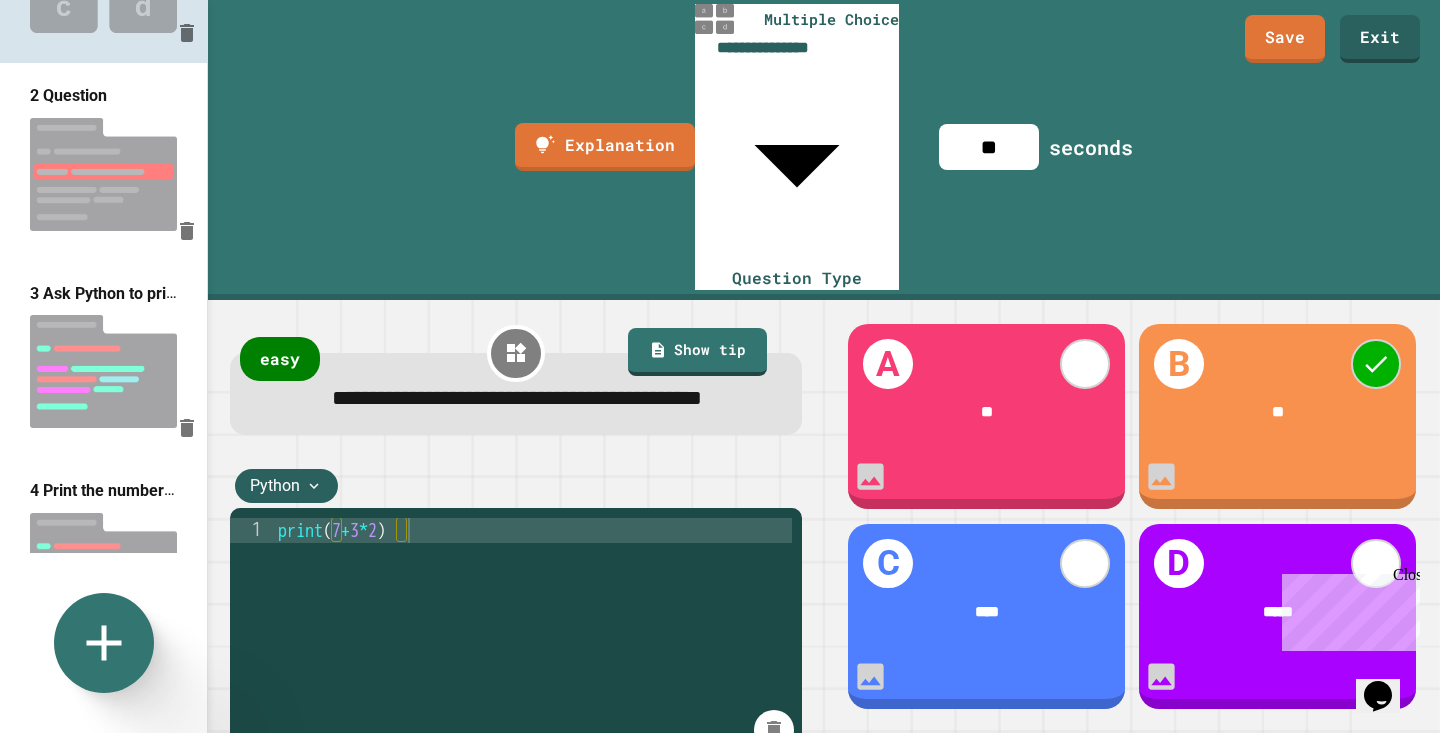 click at bounding box center (103, 174) 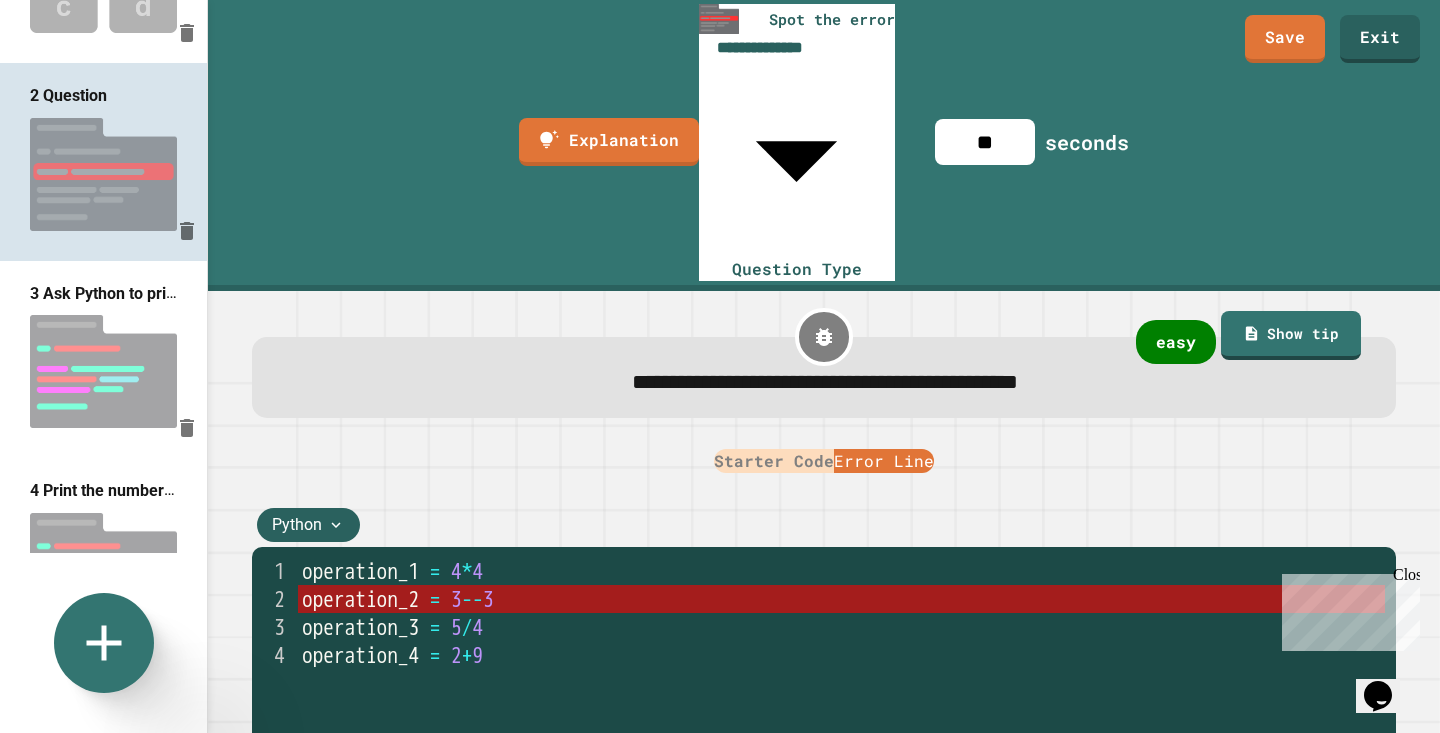click at bounding box center [103, 371] 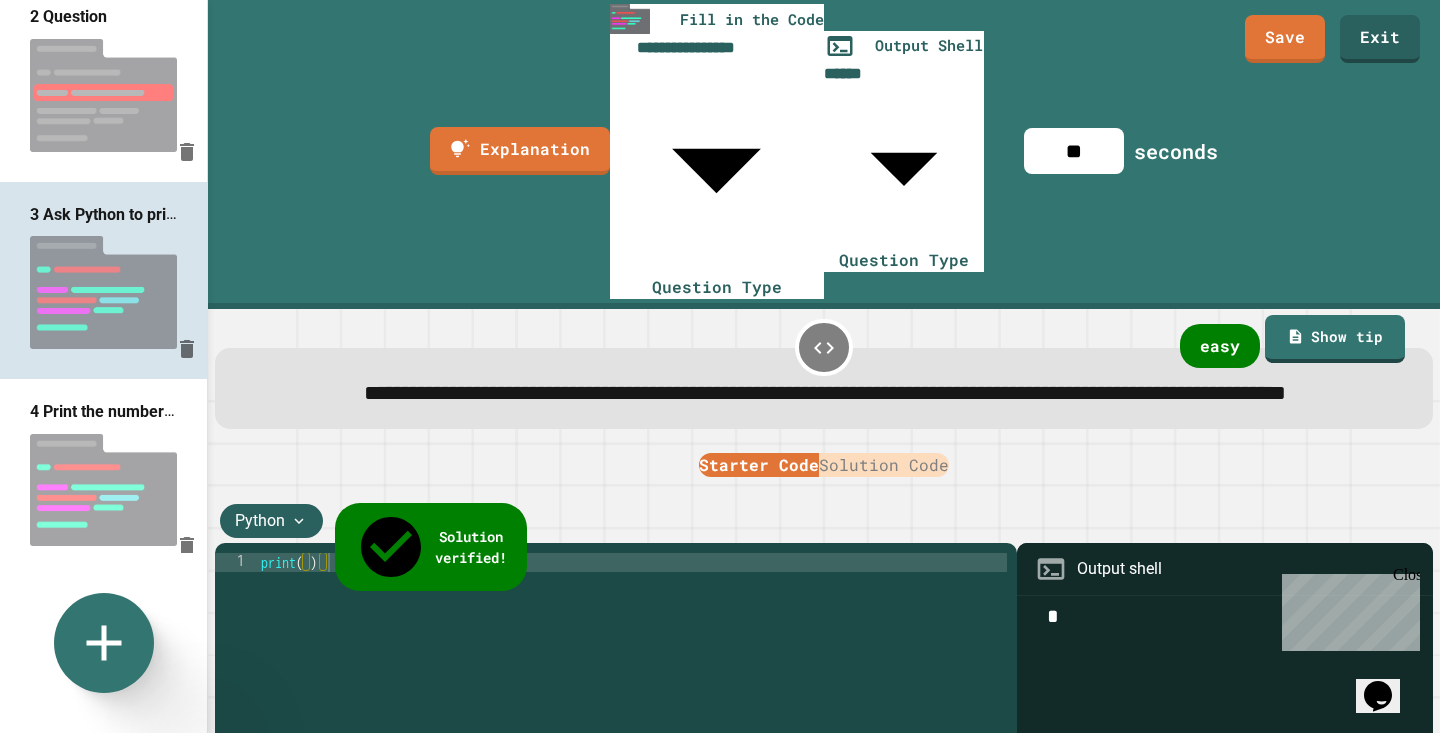 click at bounding box center [103, 292] 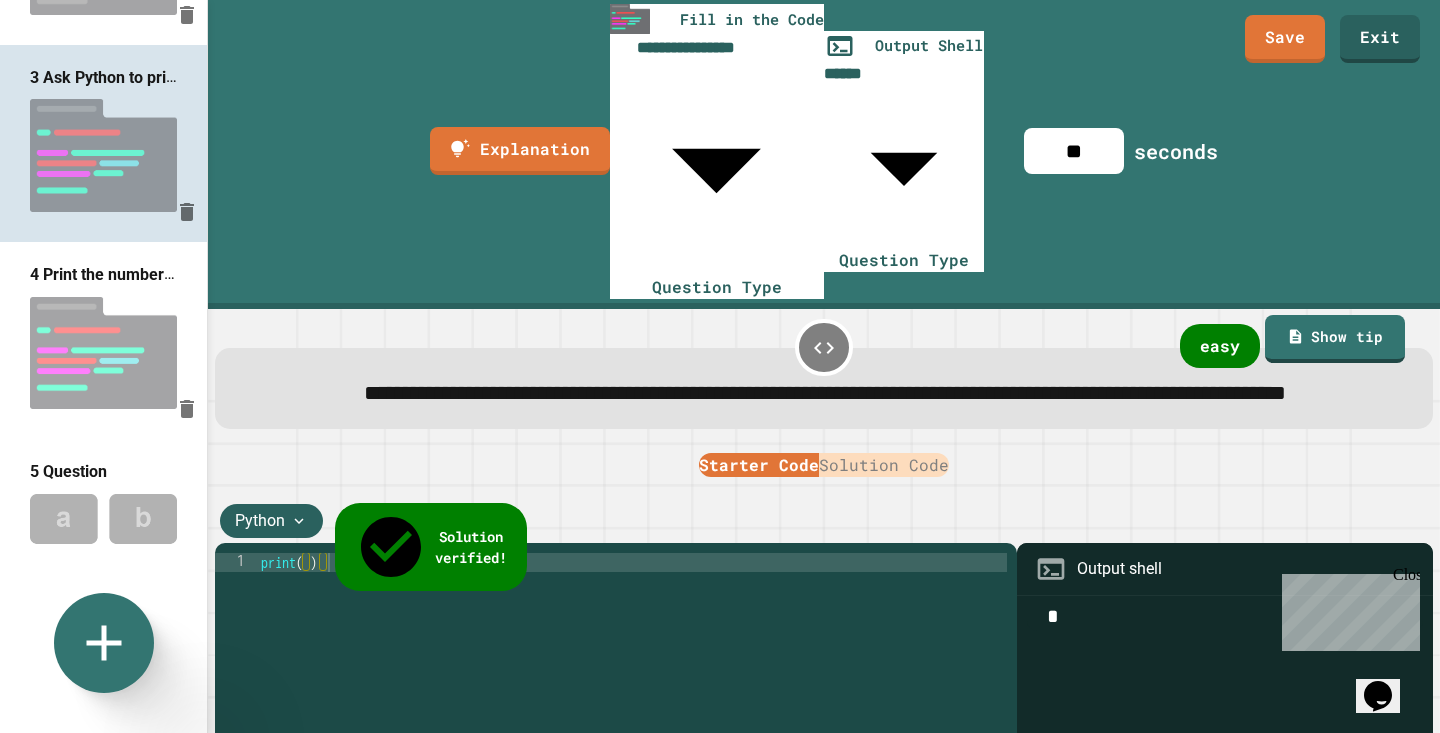 scroll, scrollTop: 382, scrollLeft: 0, axis: vertical 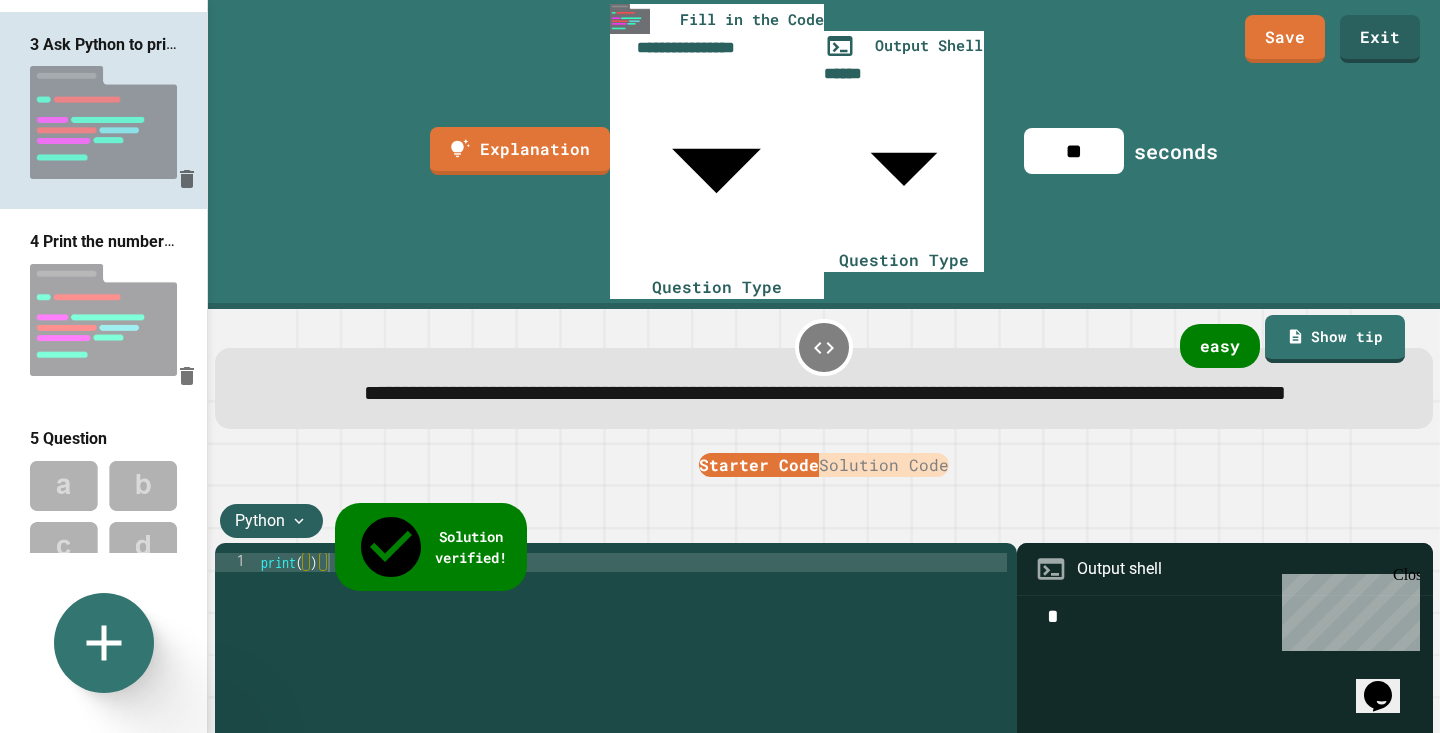 click at bounding box center [103, 320] 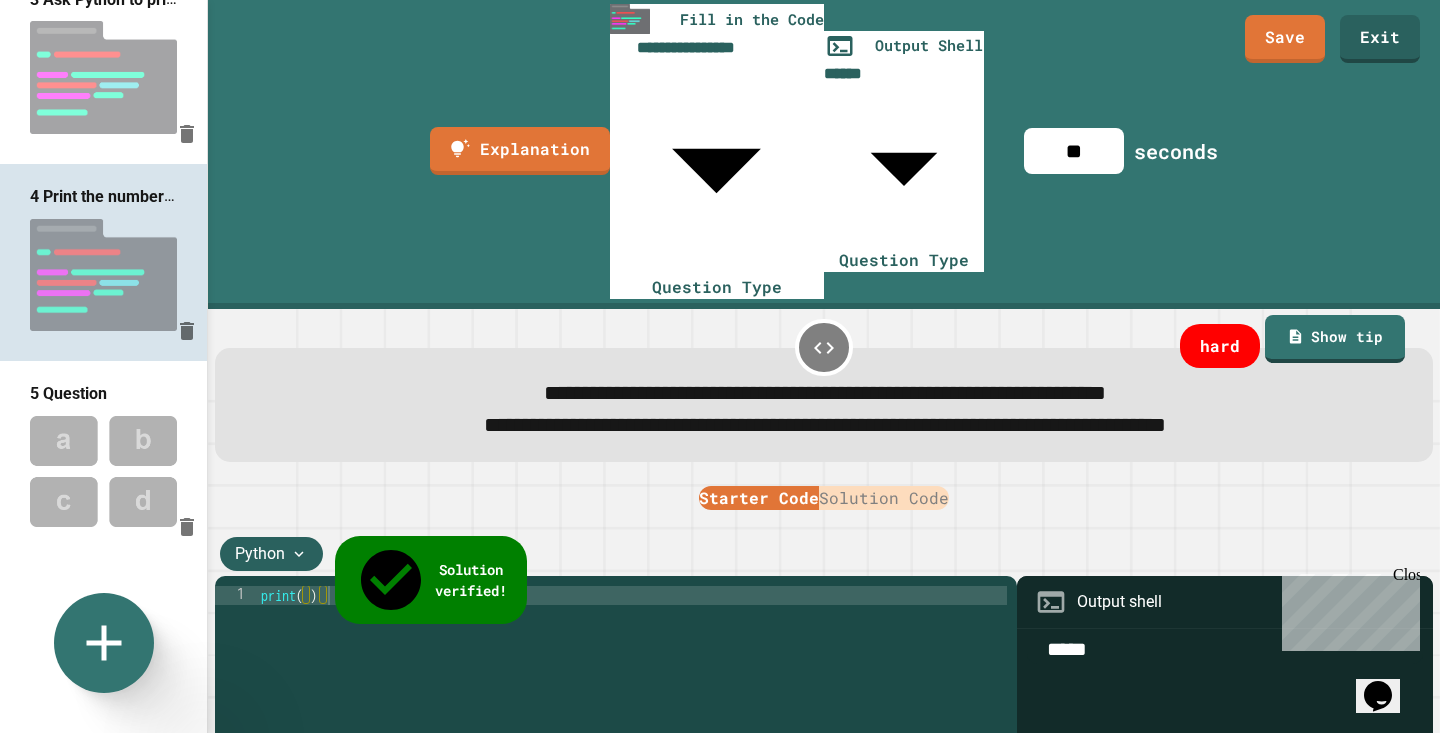 scroll, scrollTop: 432, scrollLeft: 0, axis: vertical 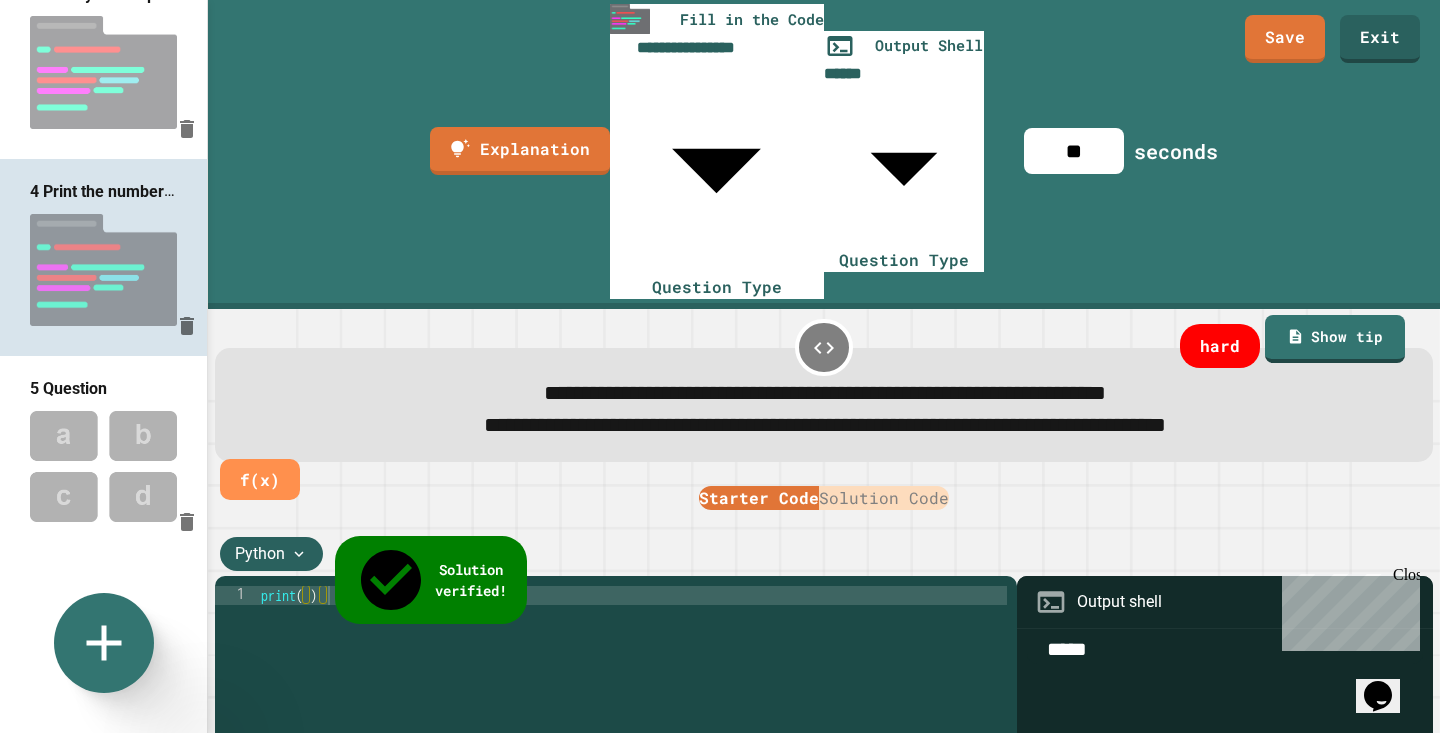 click on "**********" at bounding box center (825, 392) 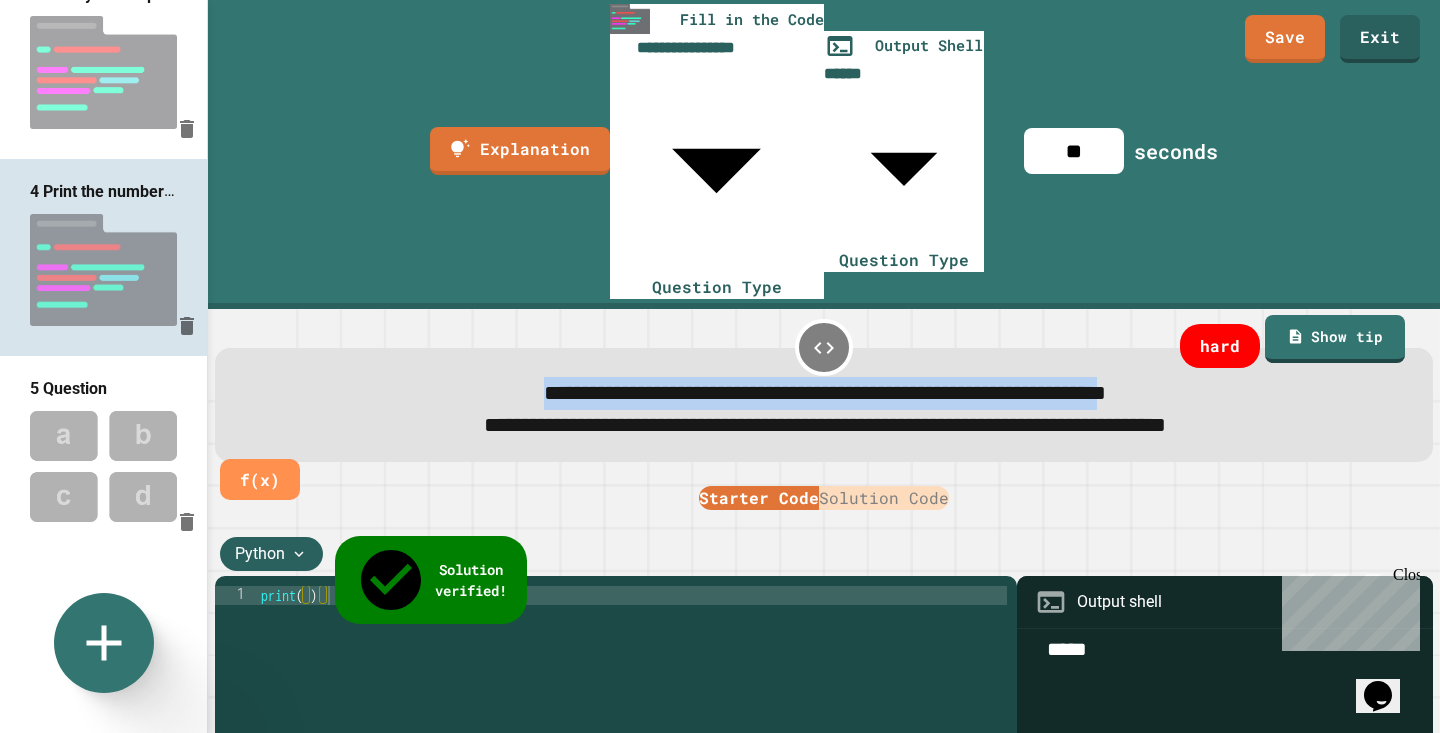click on "**********" at bounding box center [825, 392] 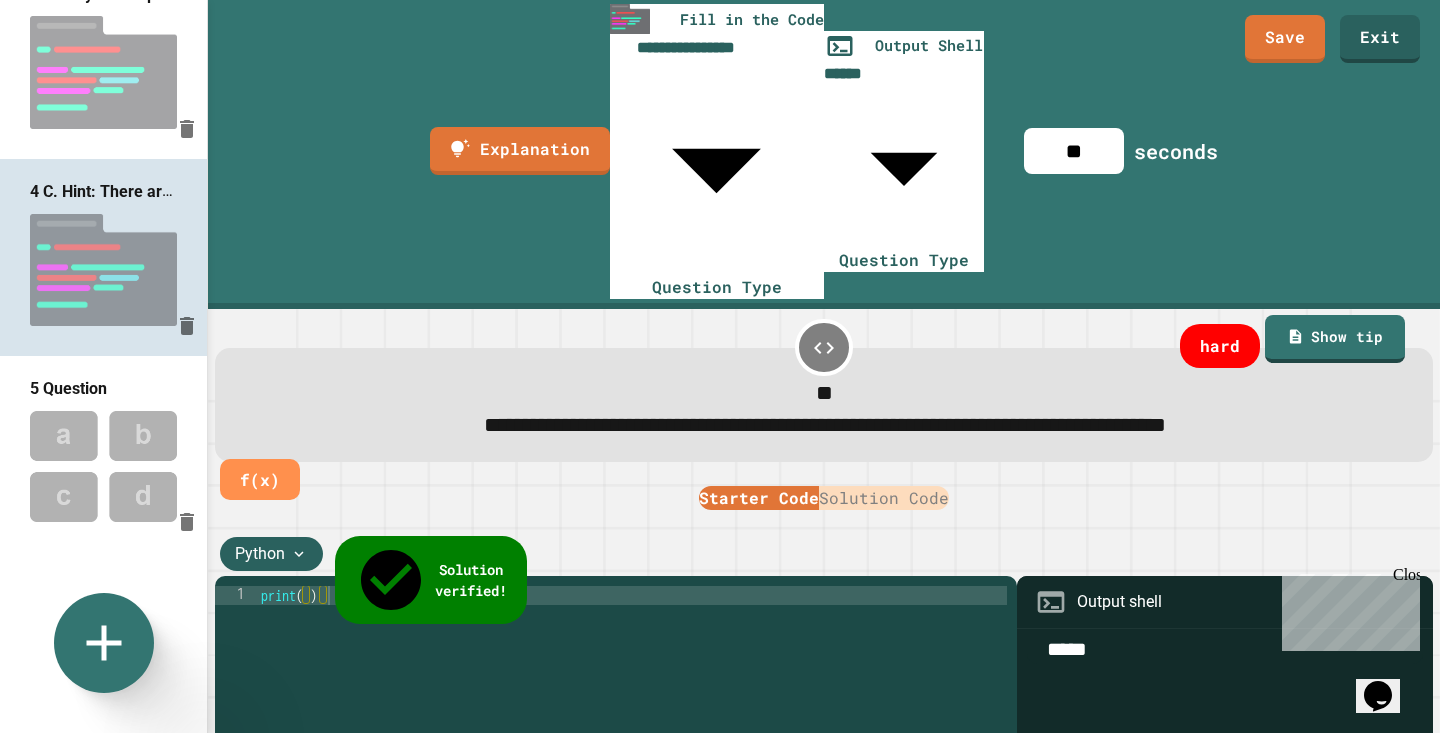 type 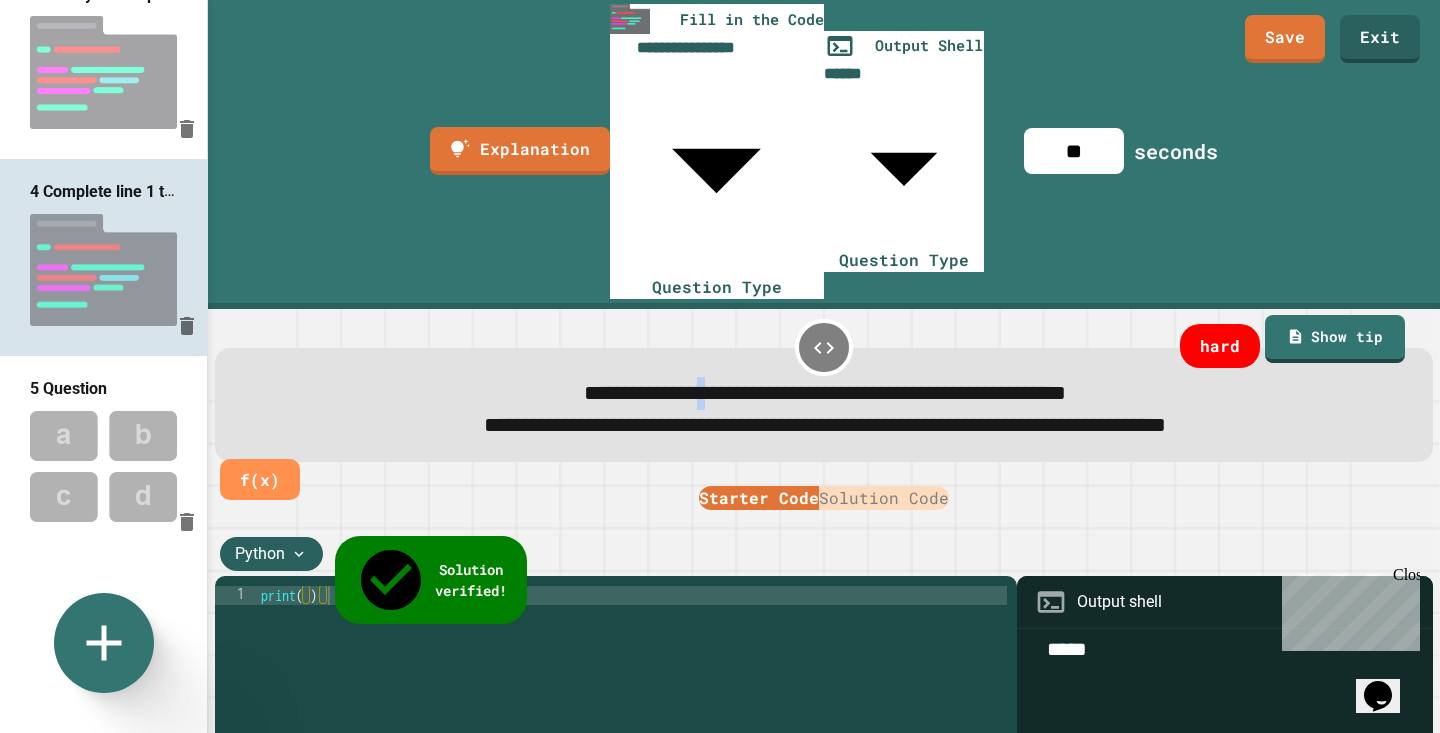 click on "**********" at bounding box center [825, 392] 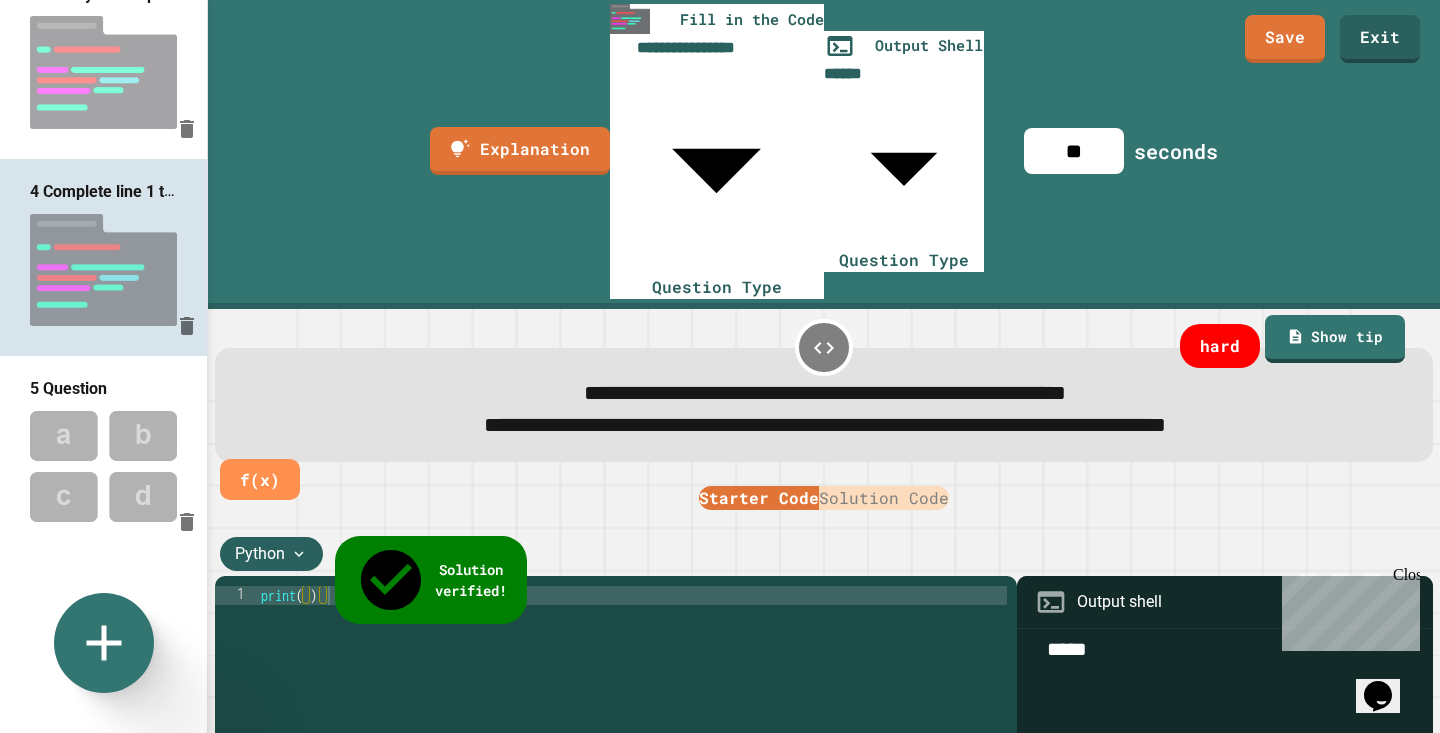 click on "**********" at bounding box center [825, 392] 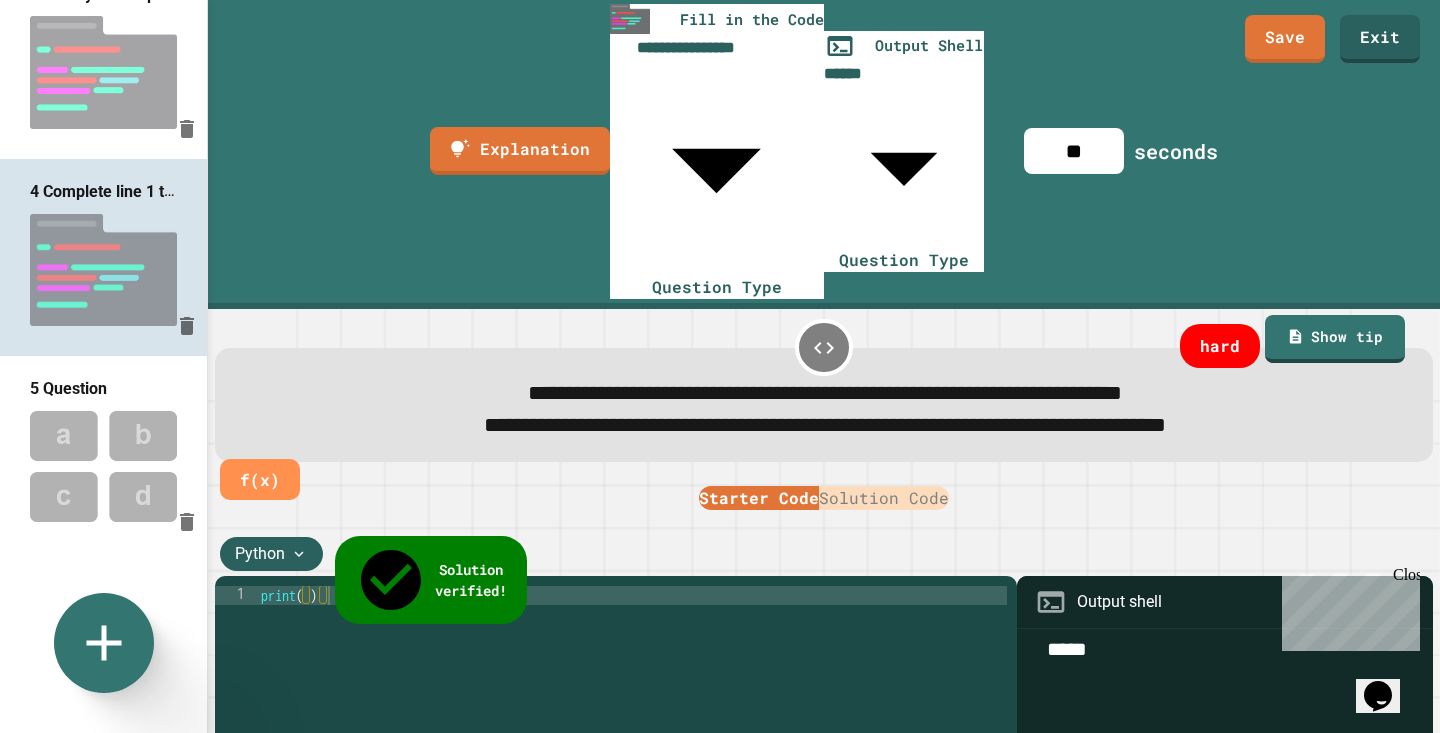 click at bounding box center [103, 466] 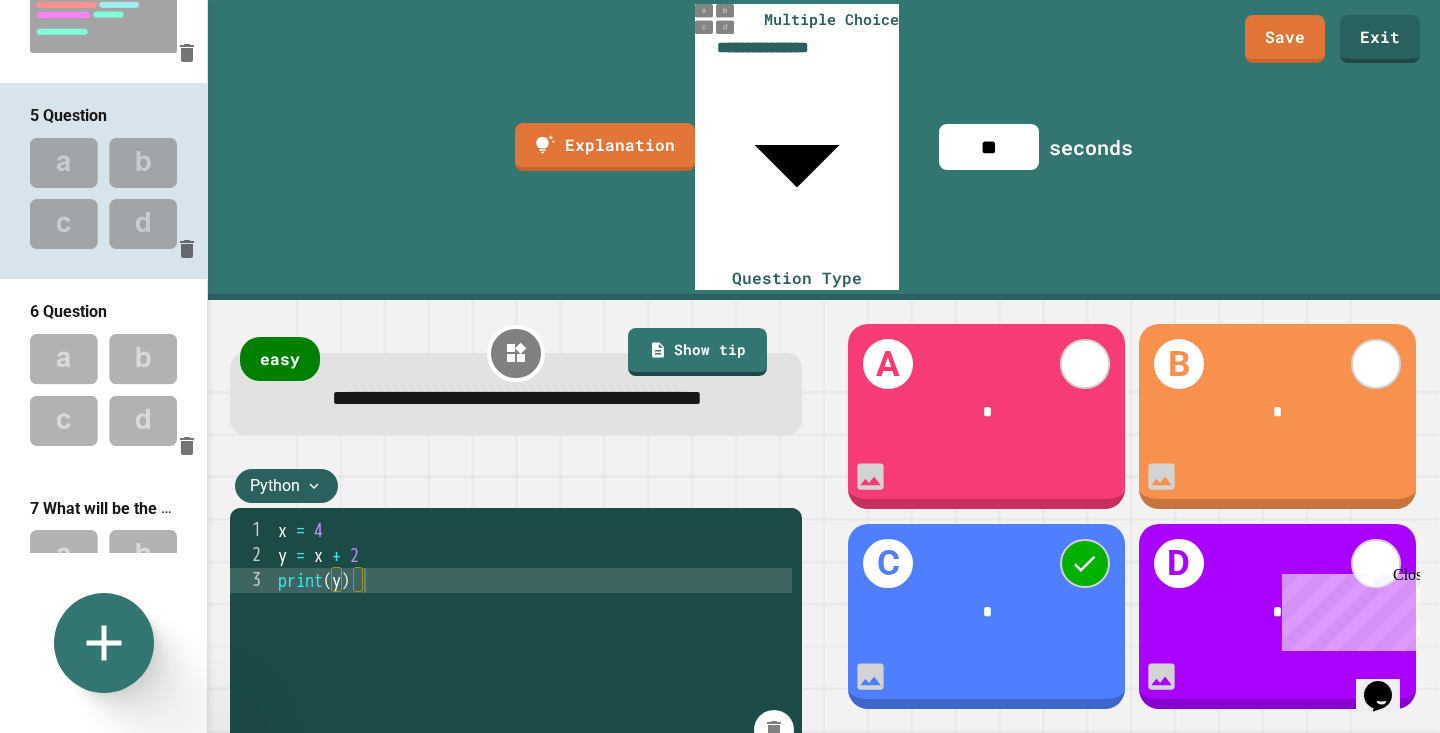 scroll, scrollTop: 706, scrollLeft: 0, axis: vertical 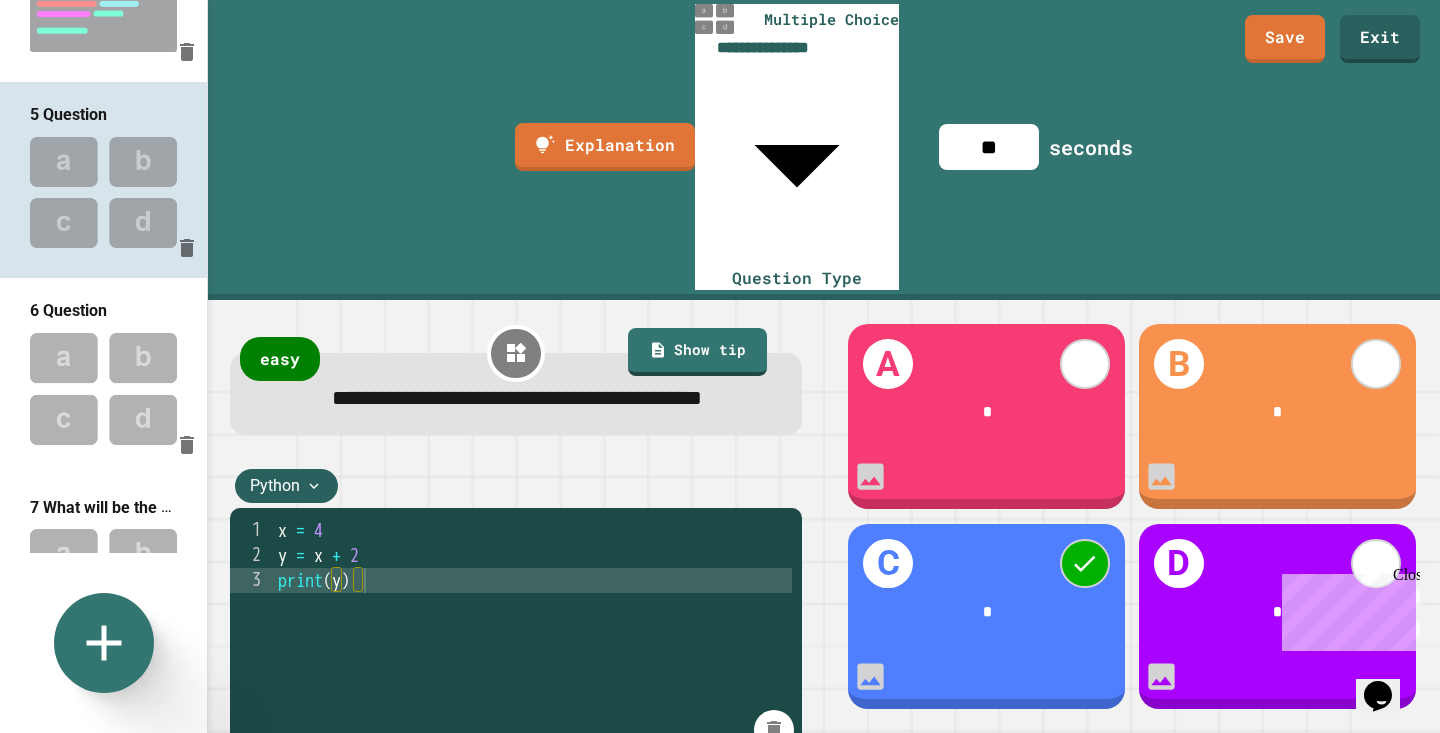 click at bounding box center (103, 388) 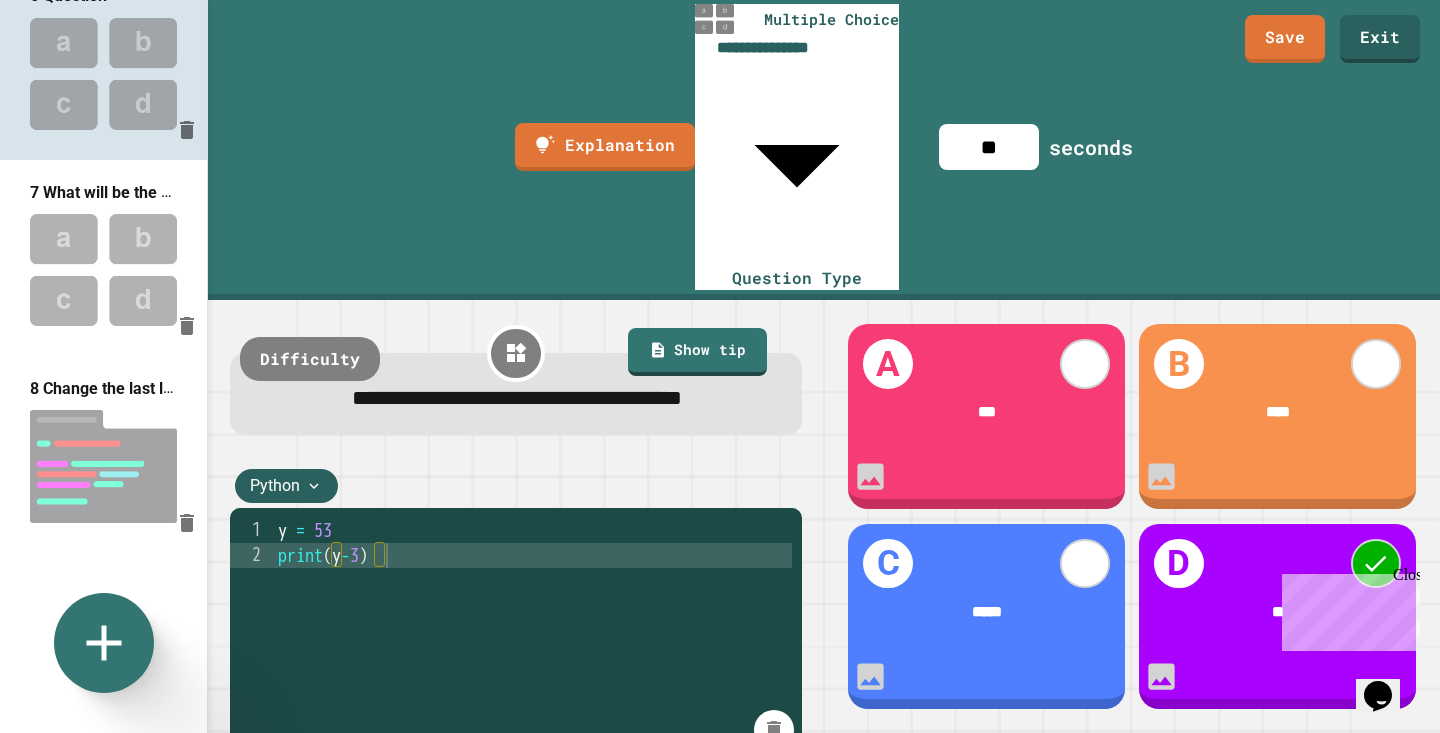 click at bounding box center (103, 269) 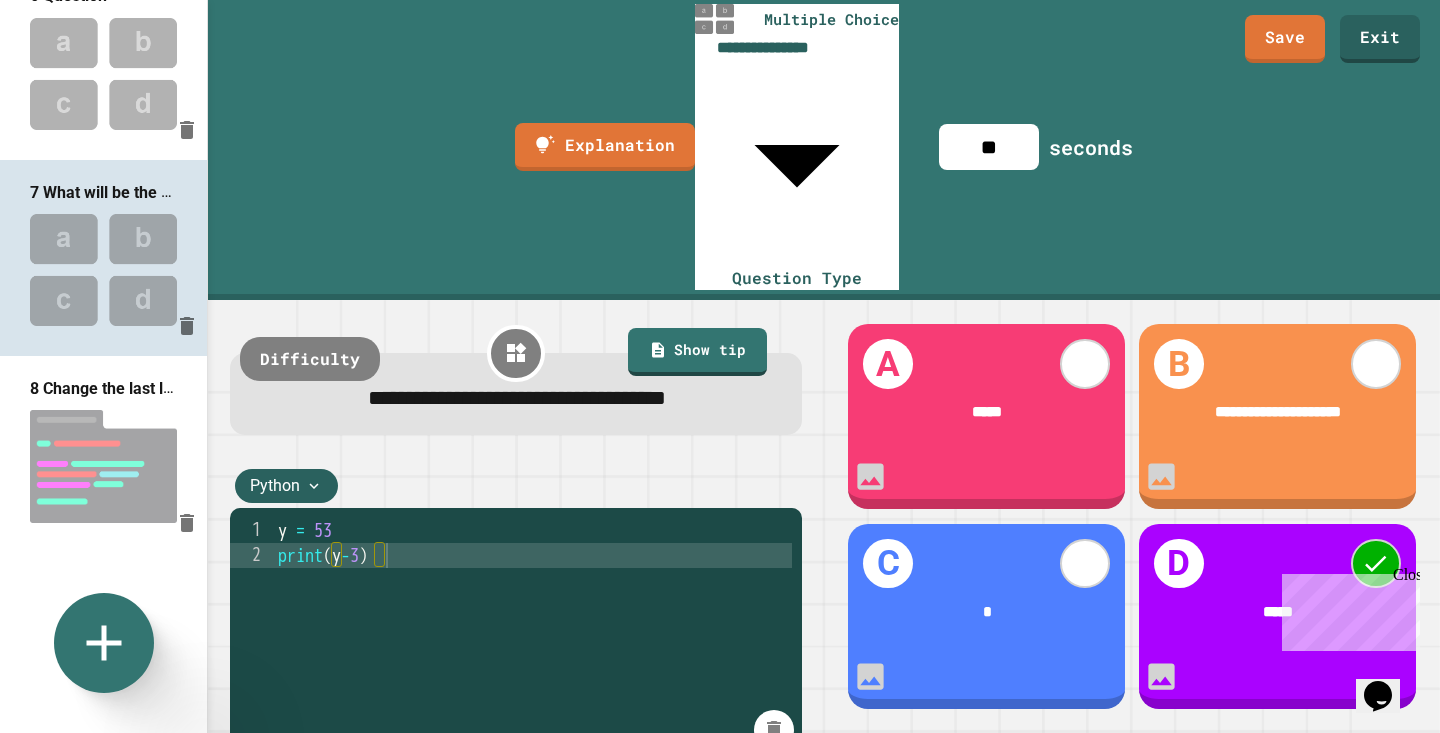 type on "**" 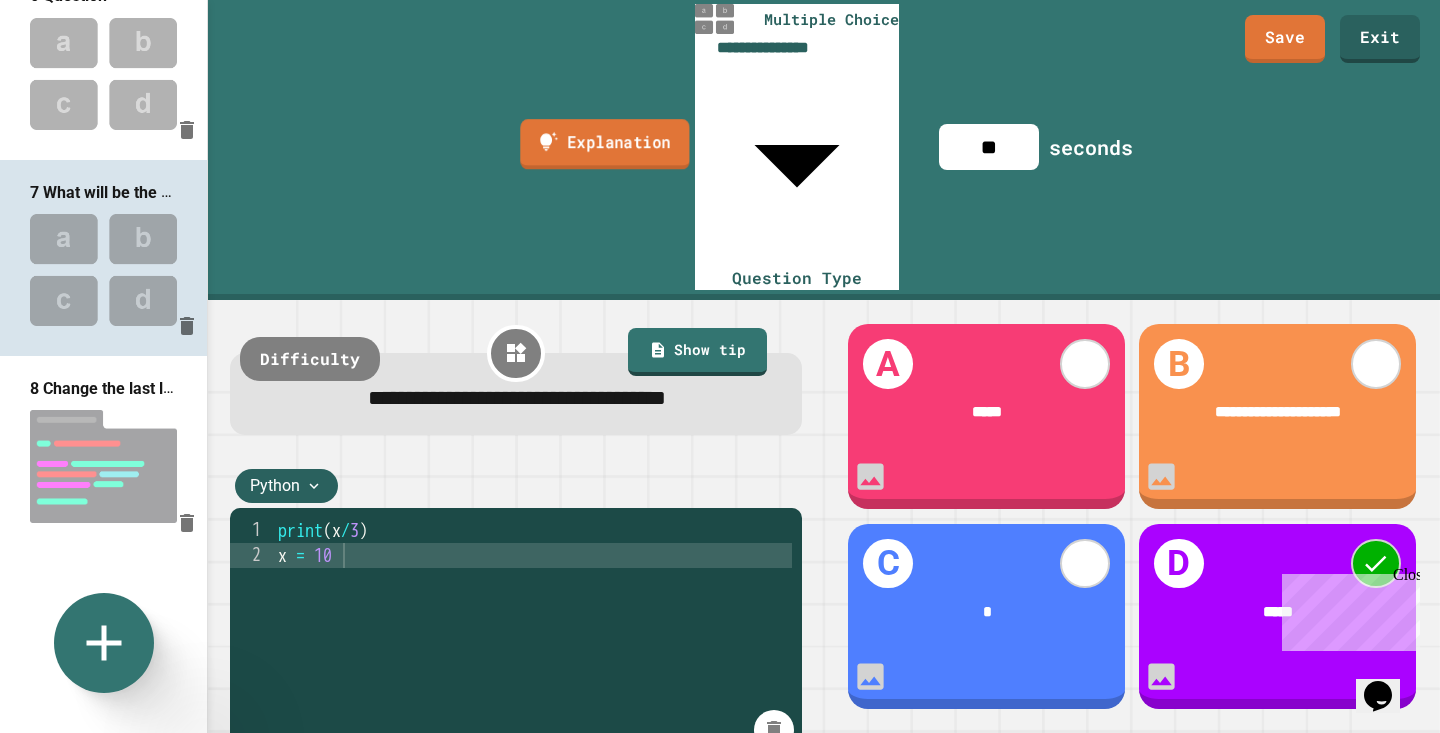 click on "Explanation" at bounding box center (604, 144) 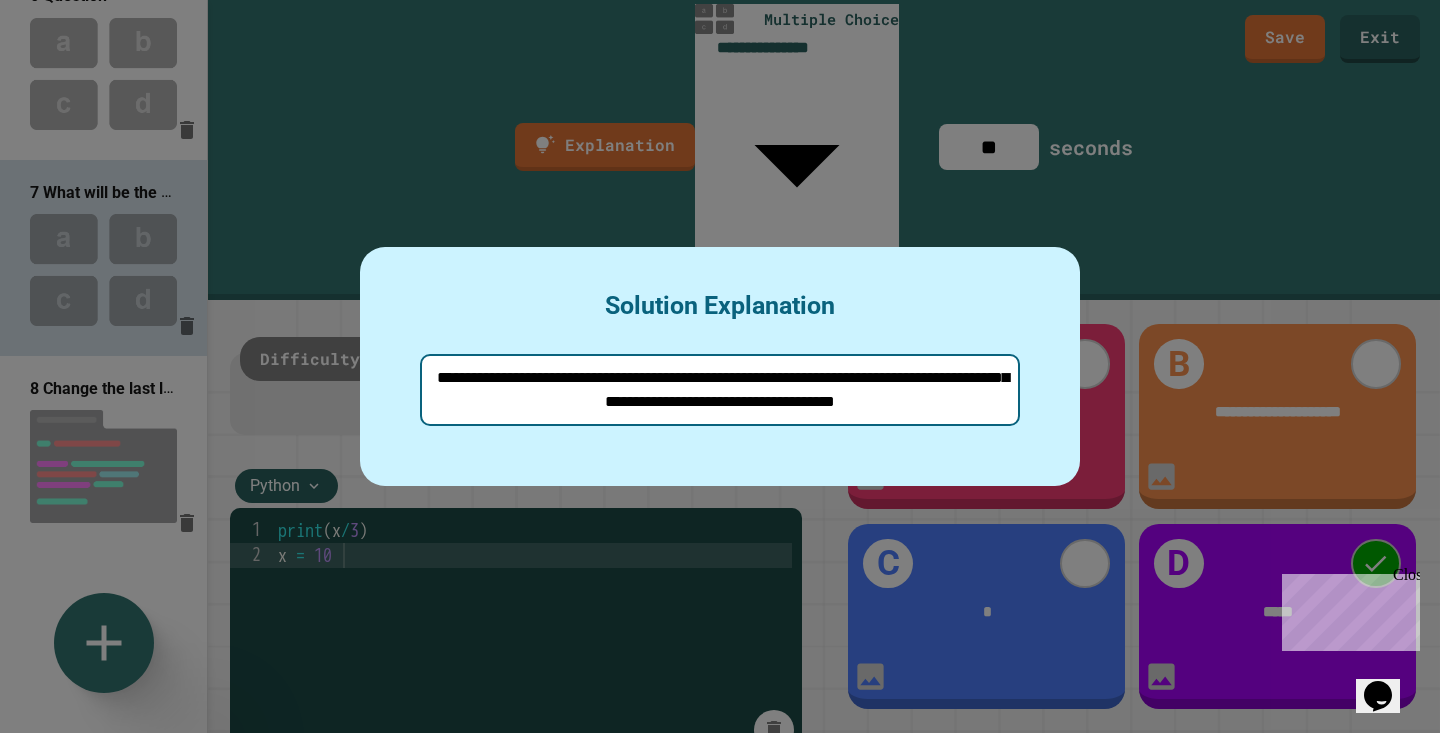 click at bounding box center [720, 366] 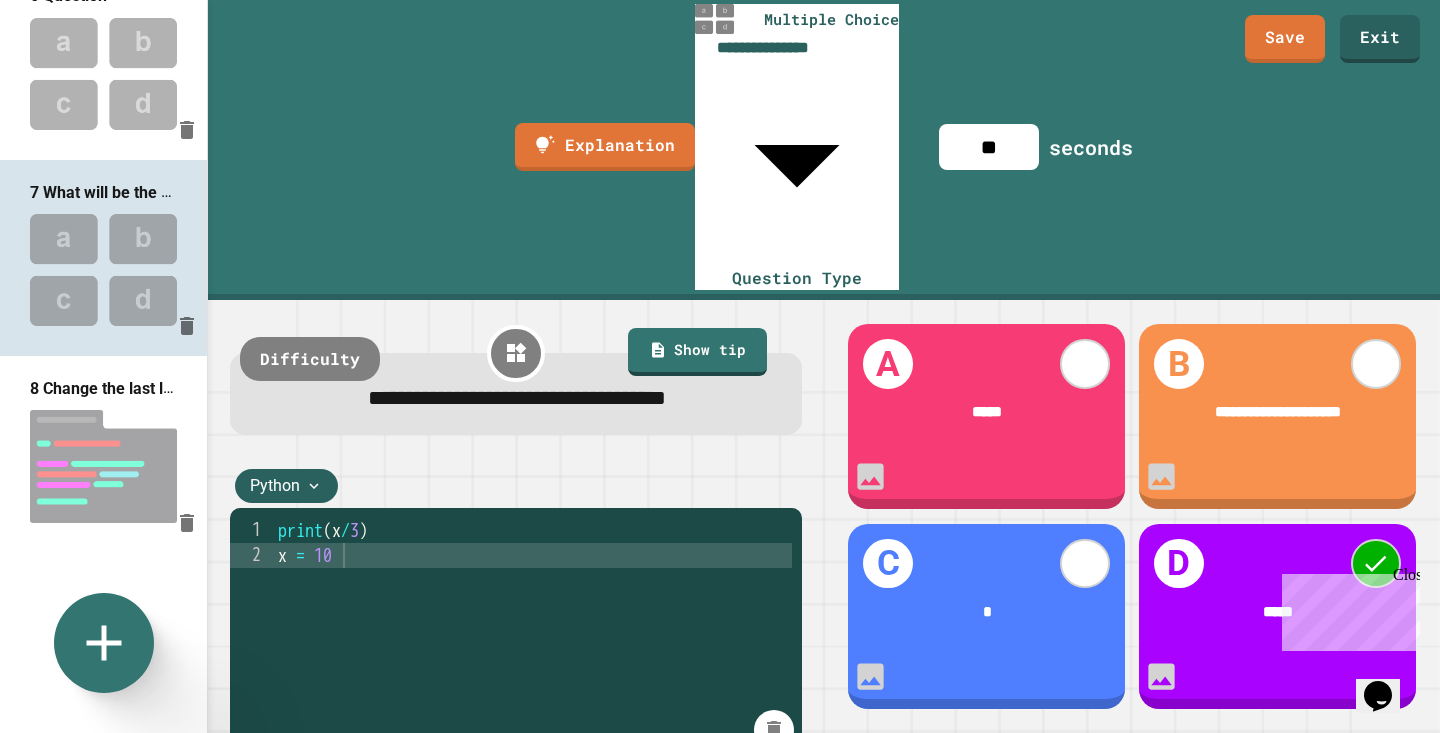 click at bounding box center (103, 466) 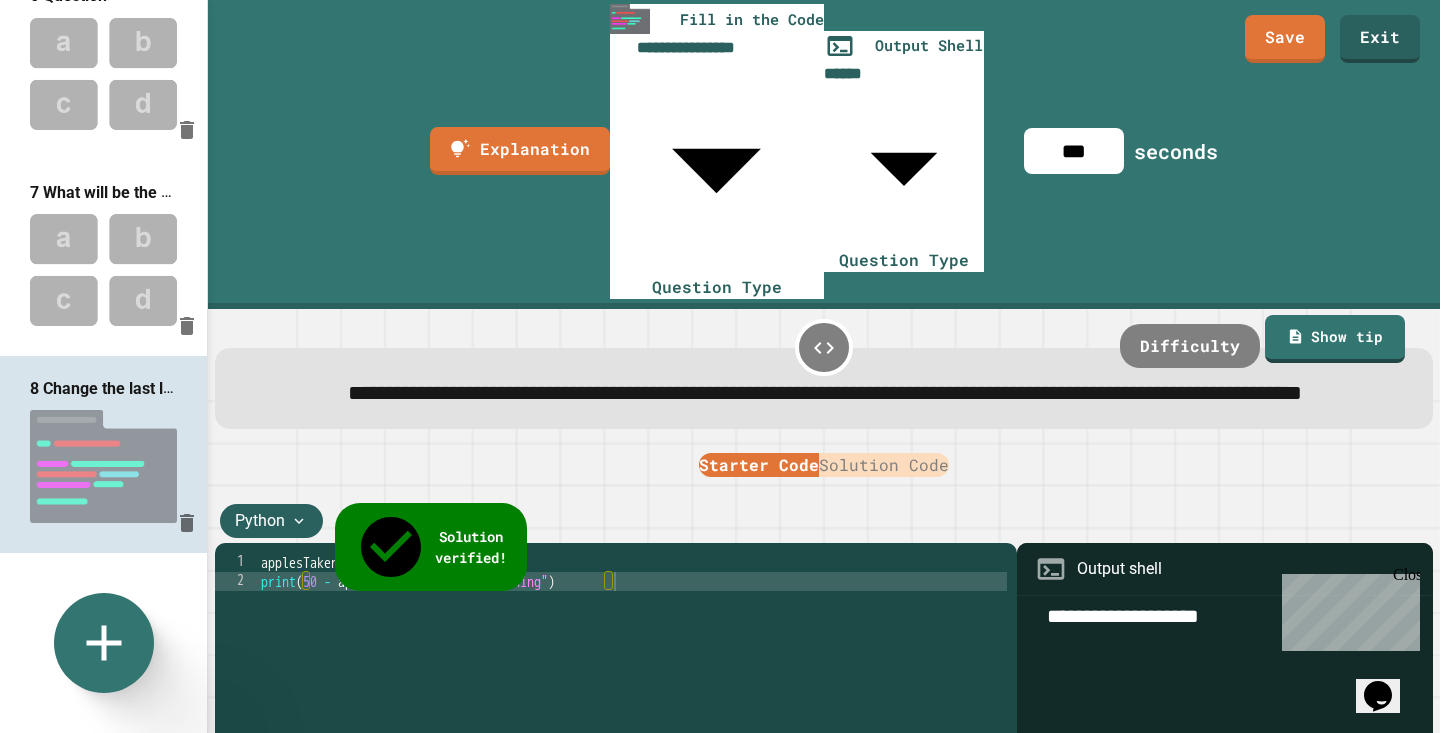 scroll, scrollTop: 0, scrollLeft: 0, axis: both 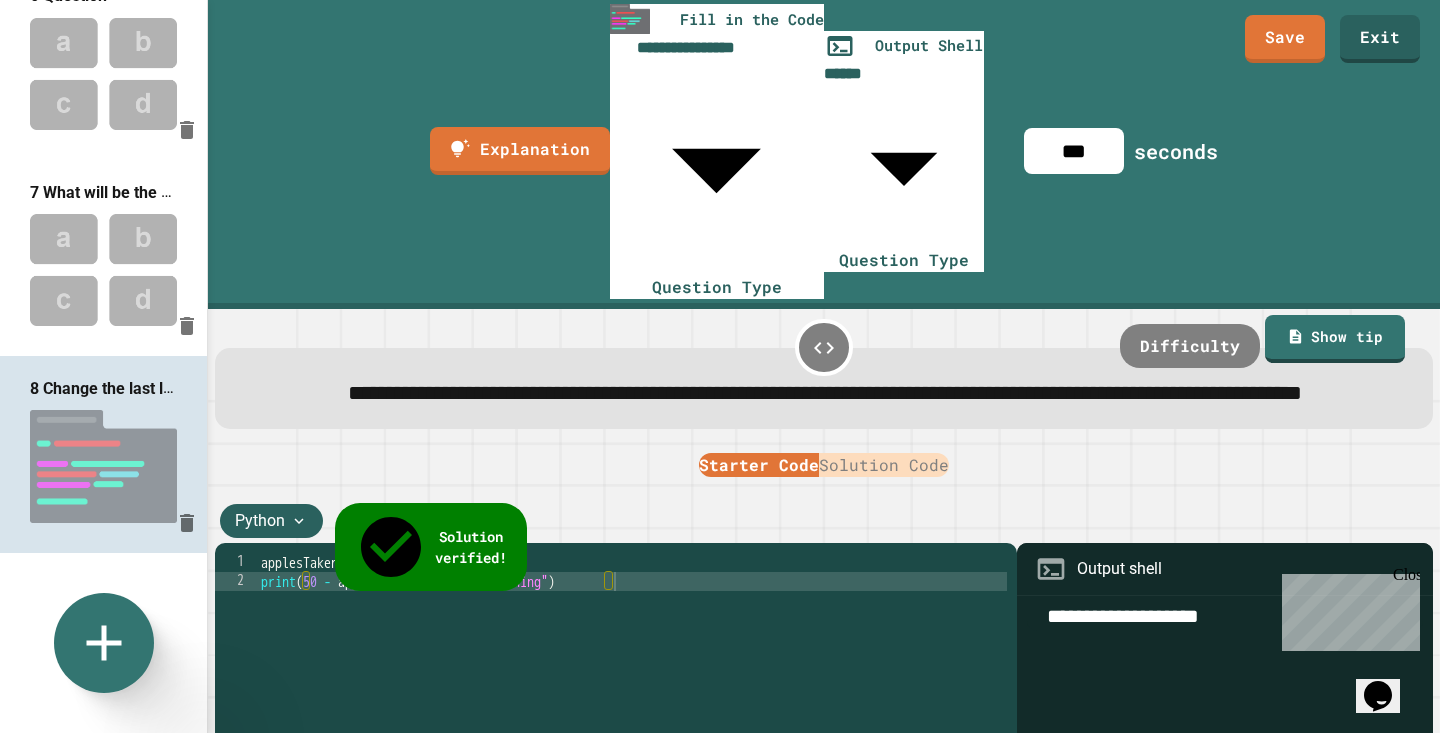 click at bounding box center [103, 269] 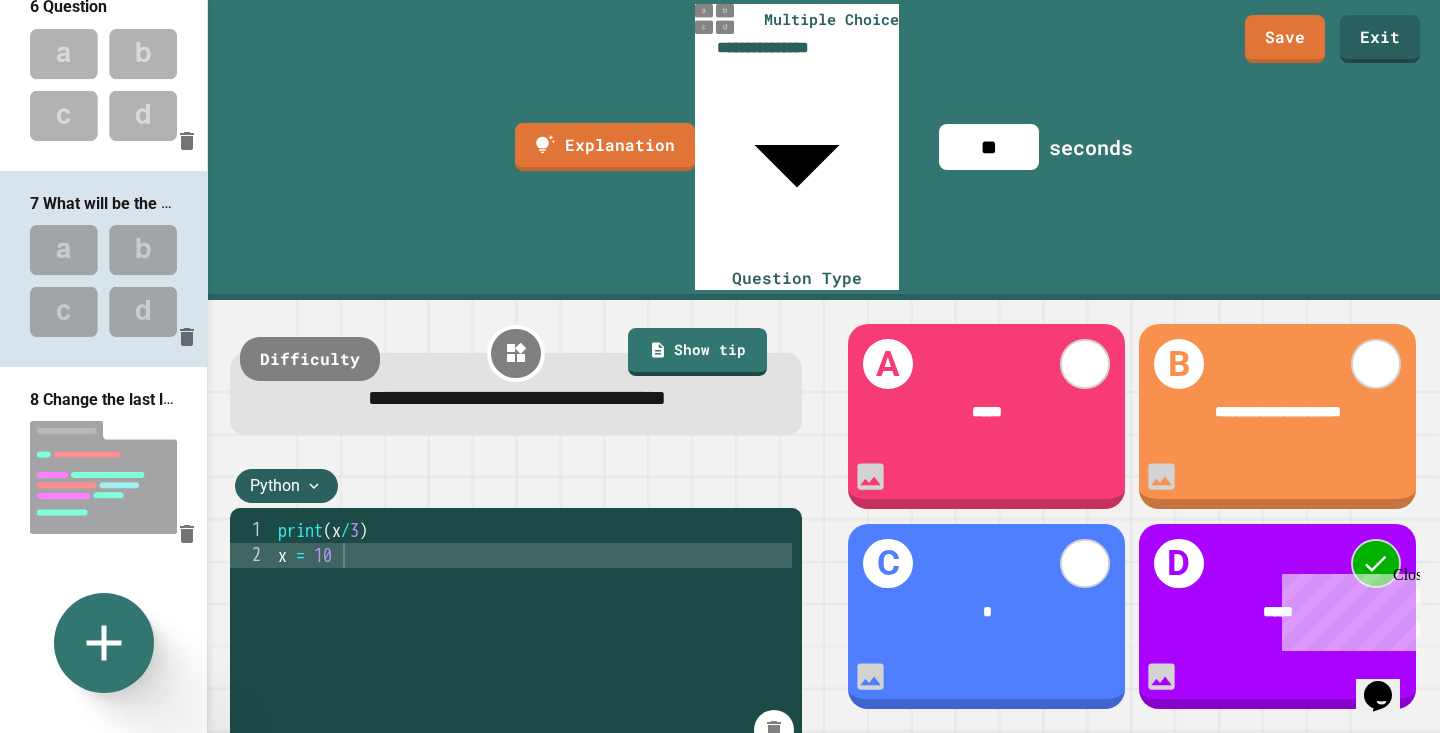 scroll, scrollTop: 991, scrollLeft: 0, axis: vertical 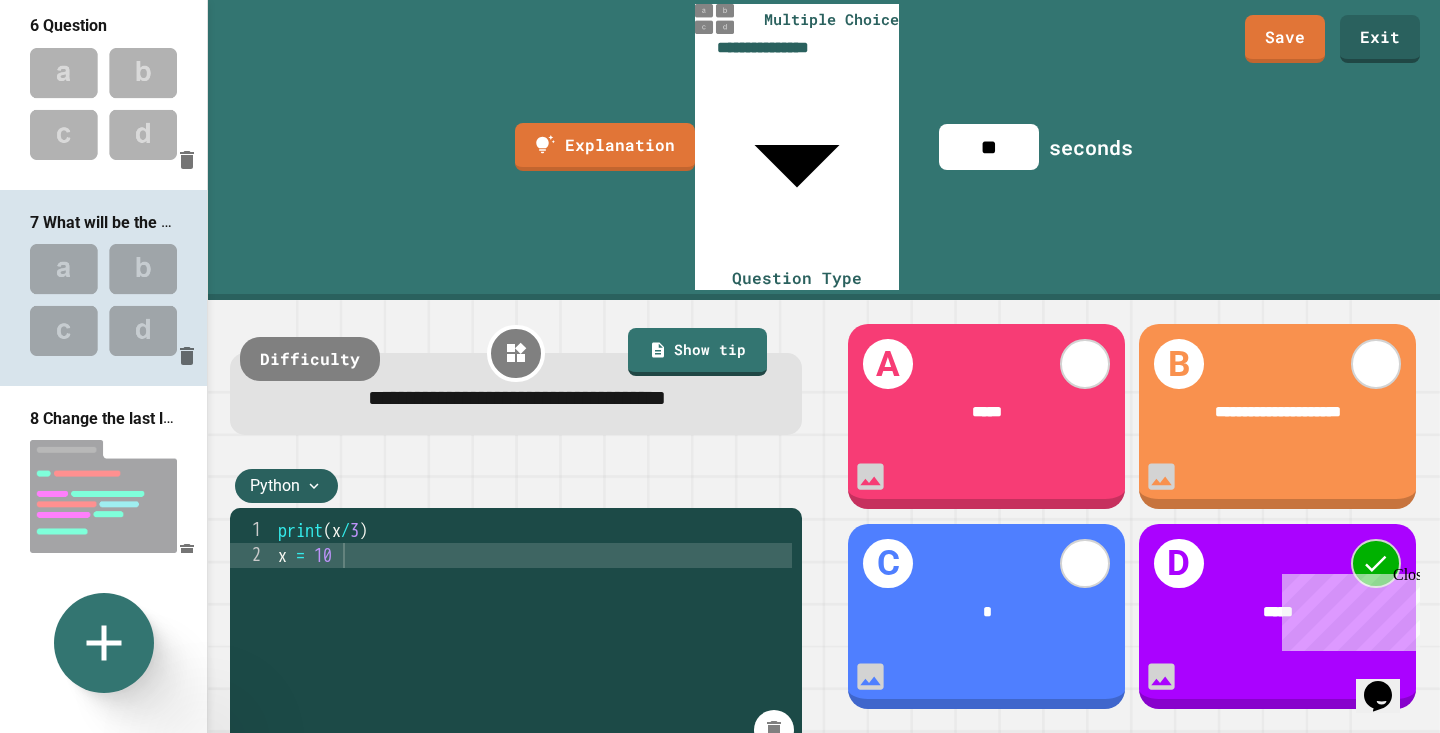 click at bounding box center [103, 103] 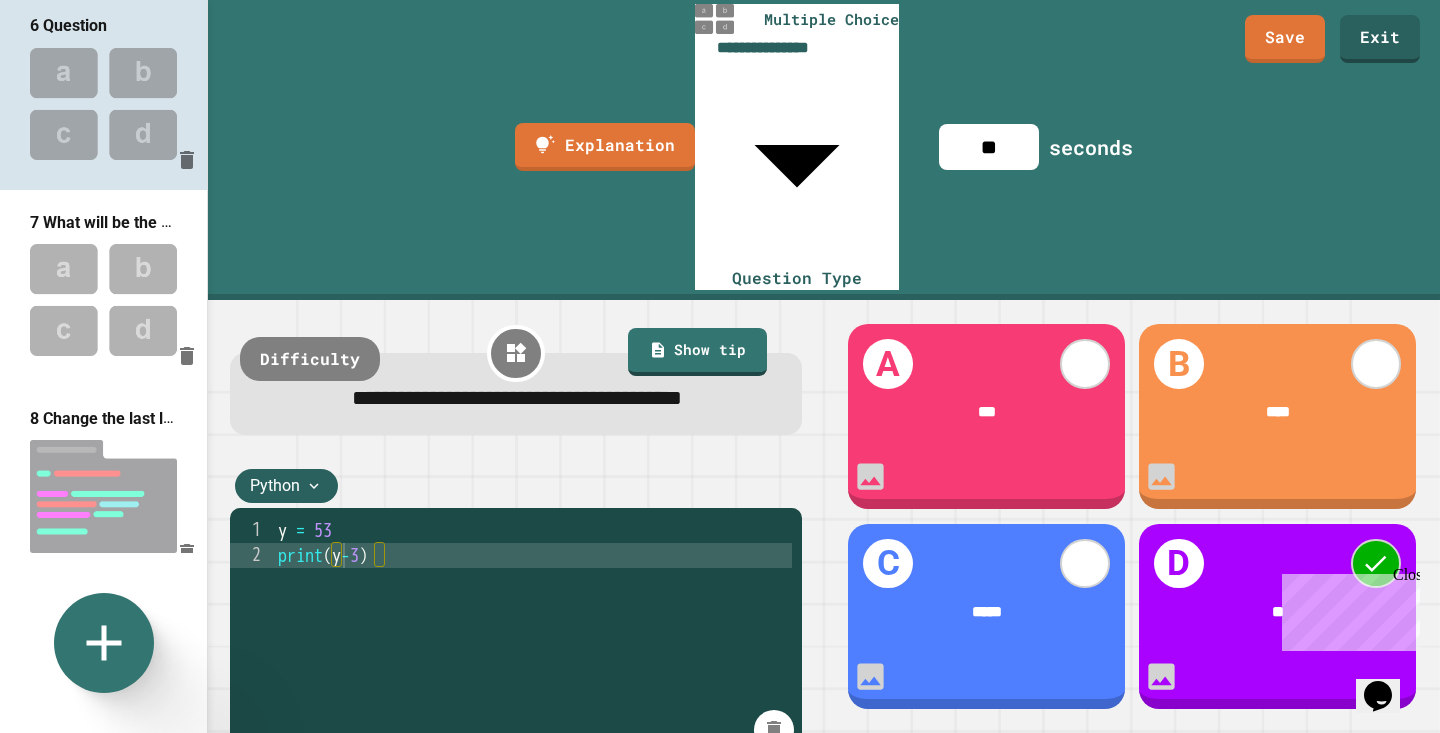 click at bounding box center (103, 299) 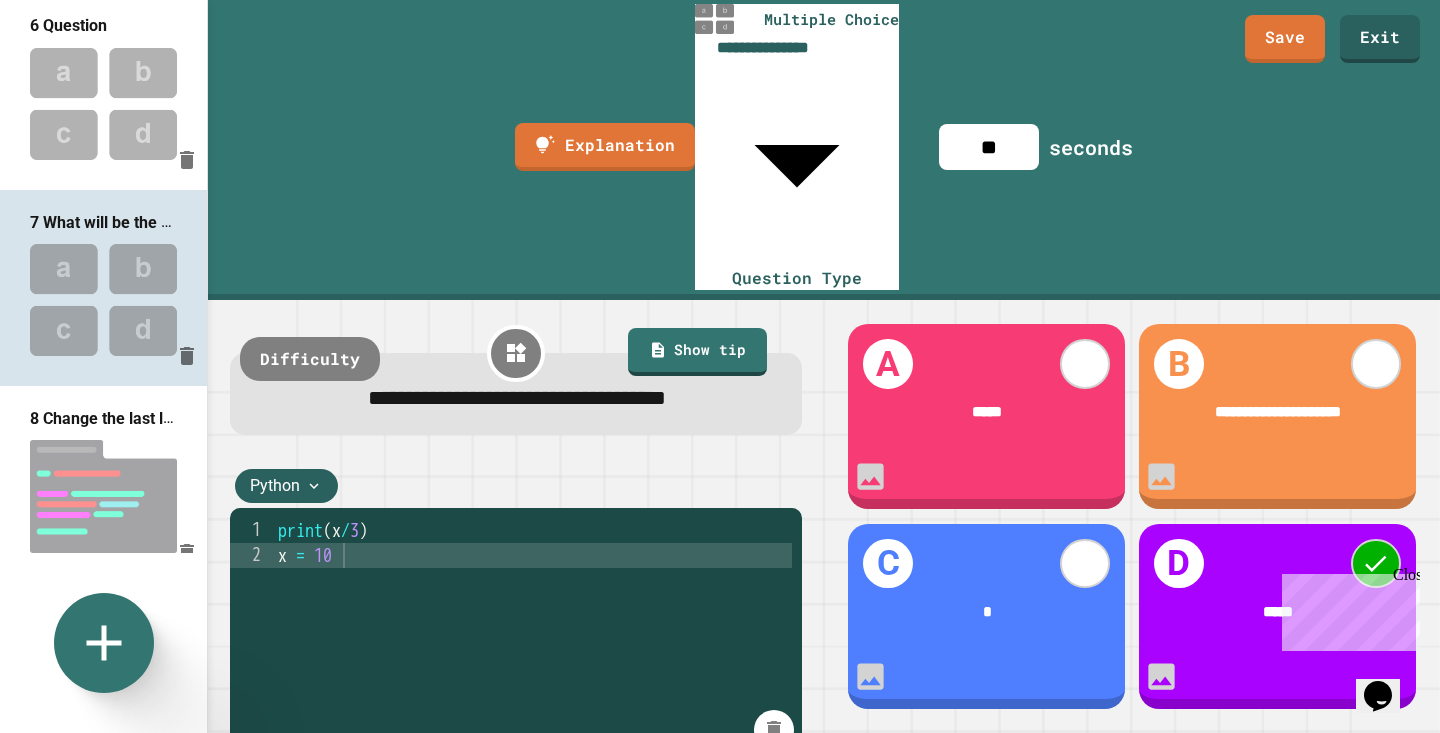 click at bounding box center [103, 103] 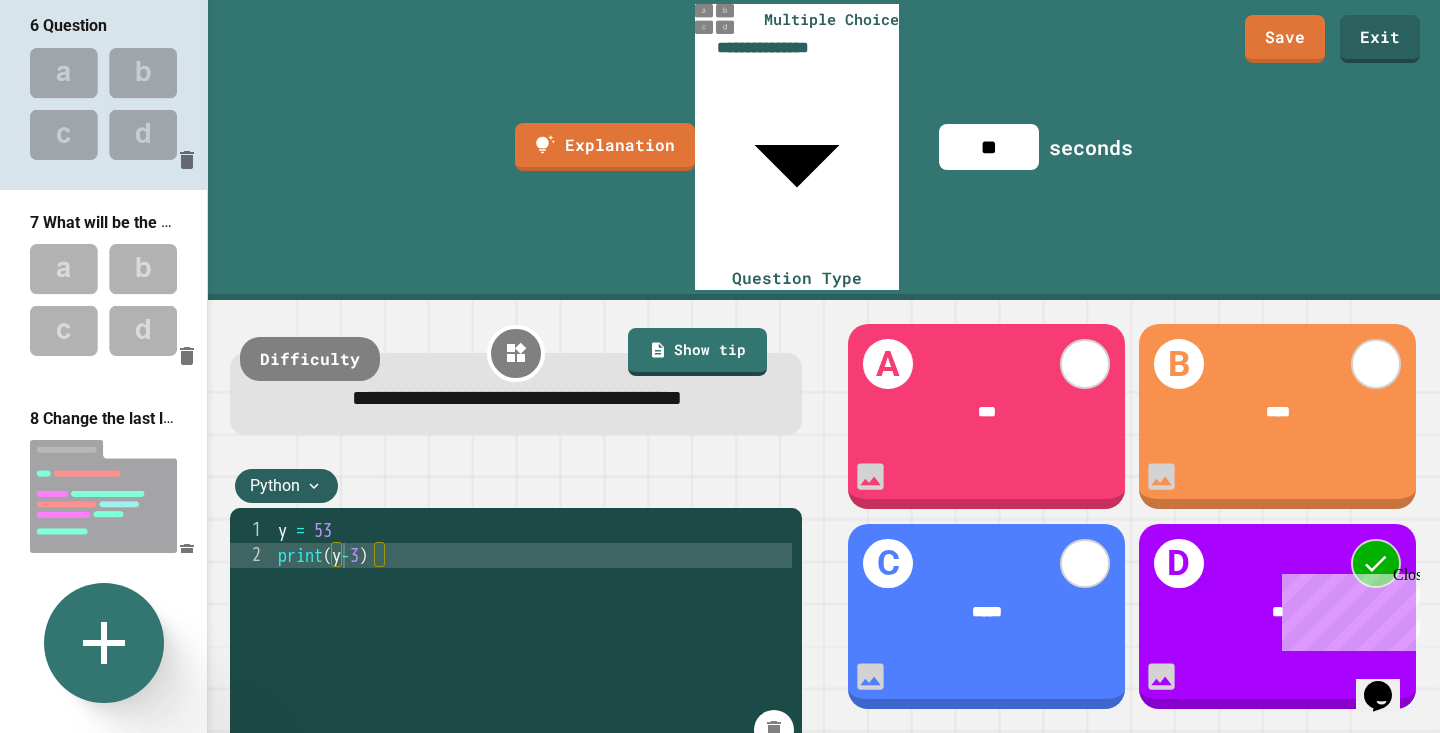 click 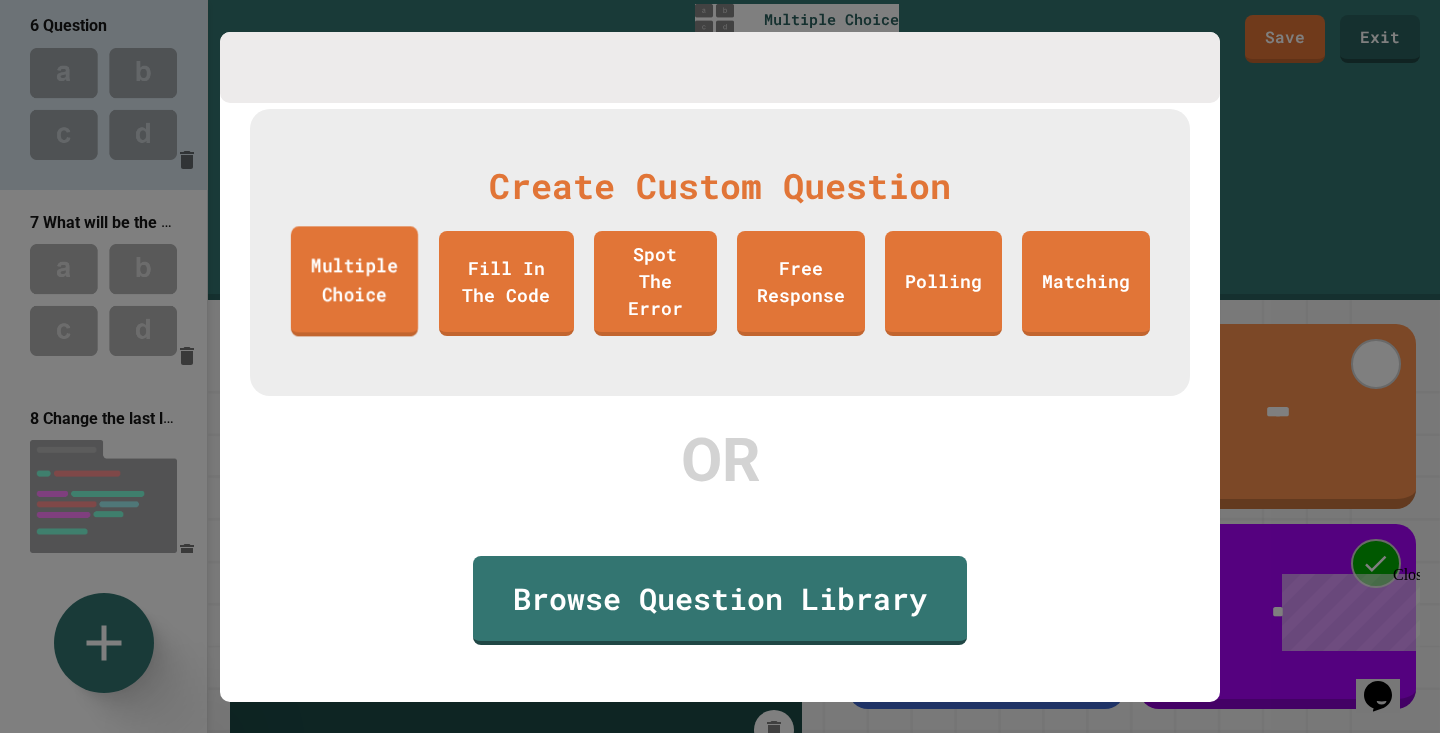 click on "Multiple Choice" at bounding box center (354, 281) 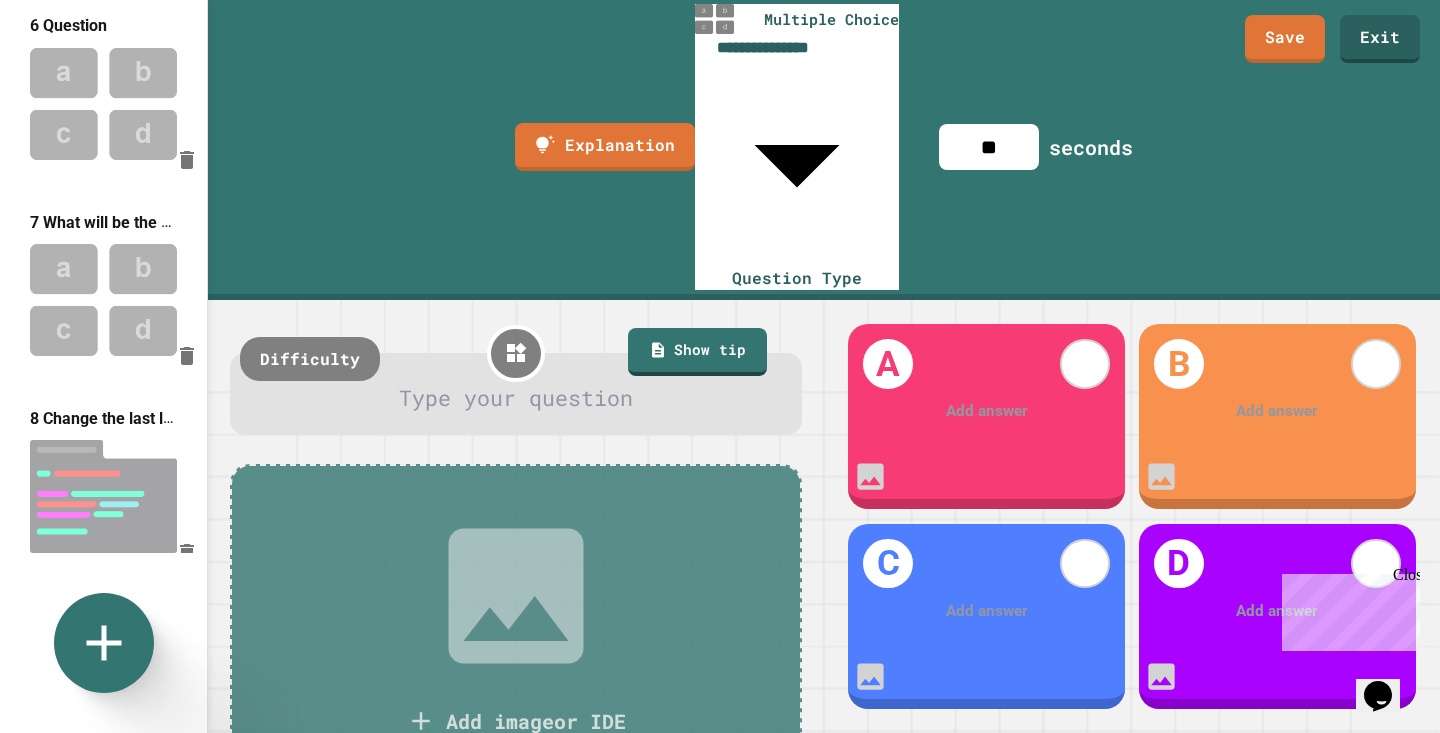 scroll, scrollTop: 1226, scrollLeft: 0, axis: vertical 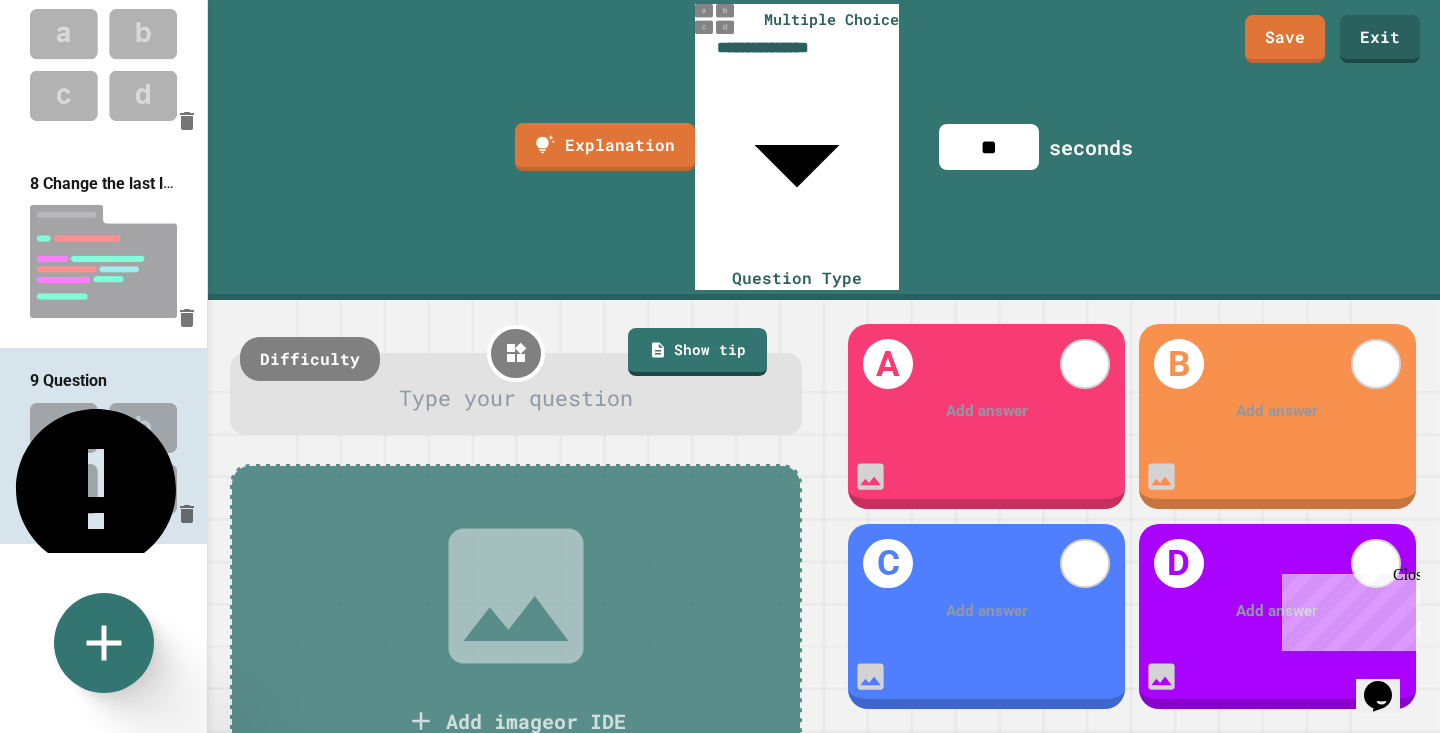 click 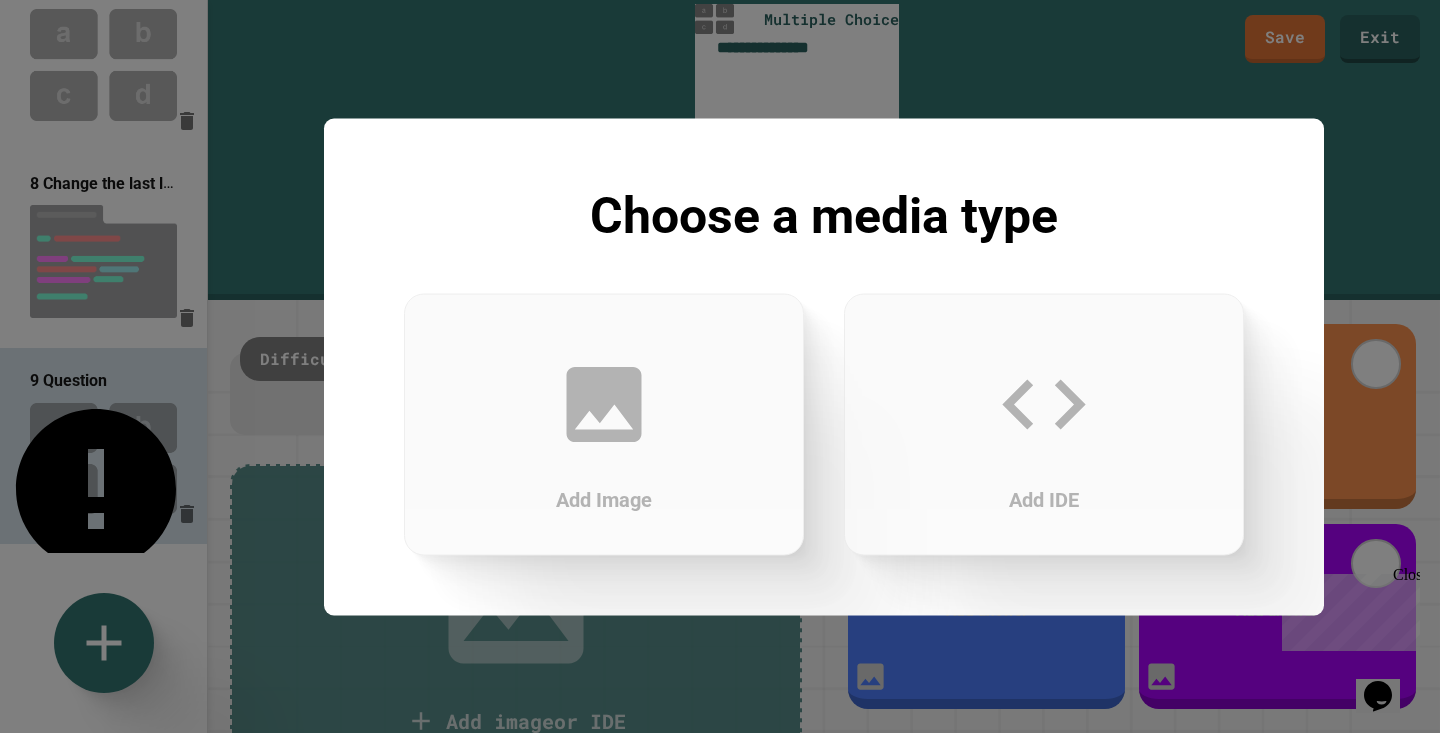 click 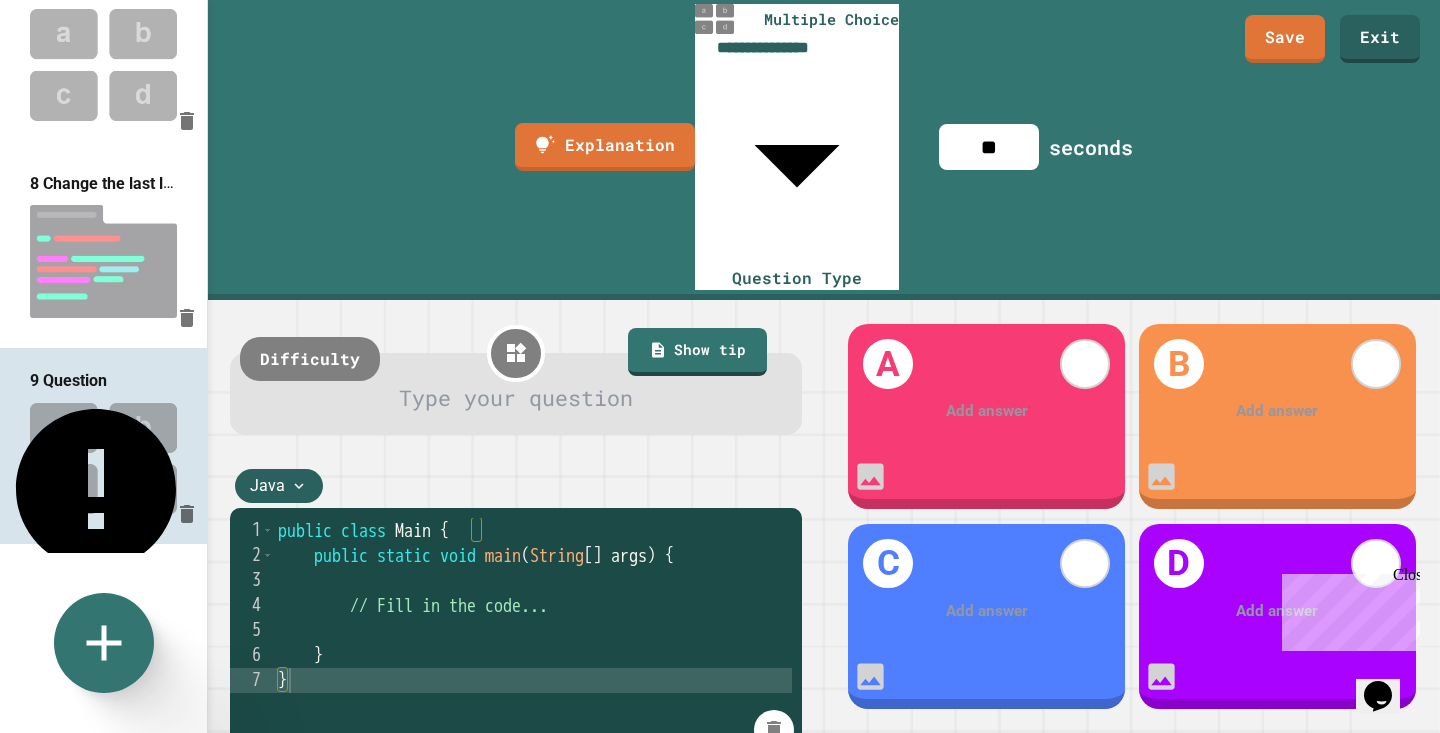 click 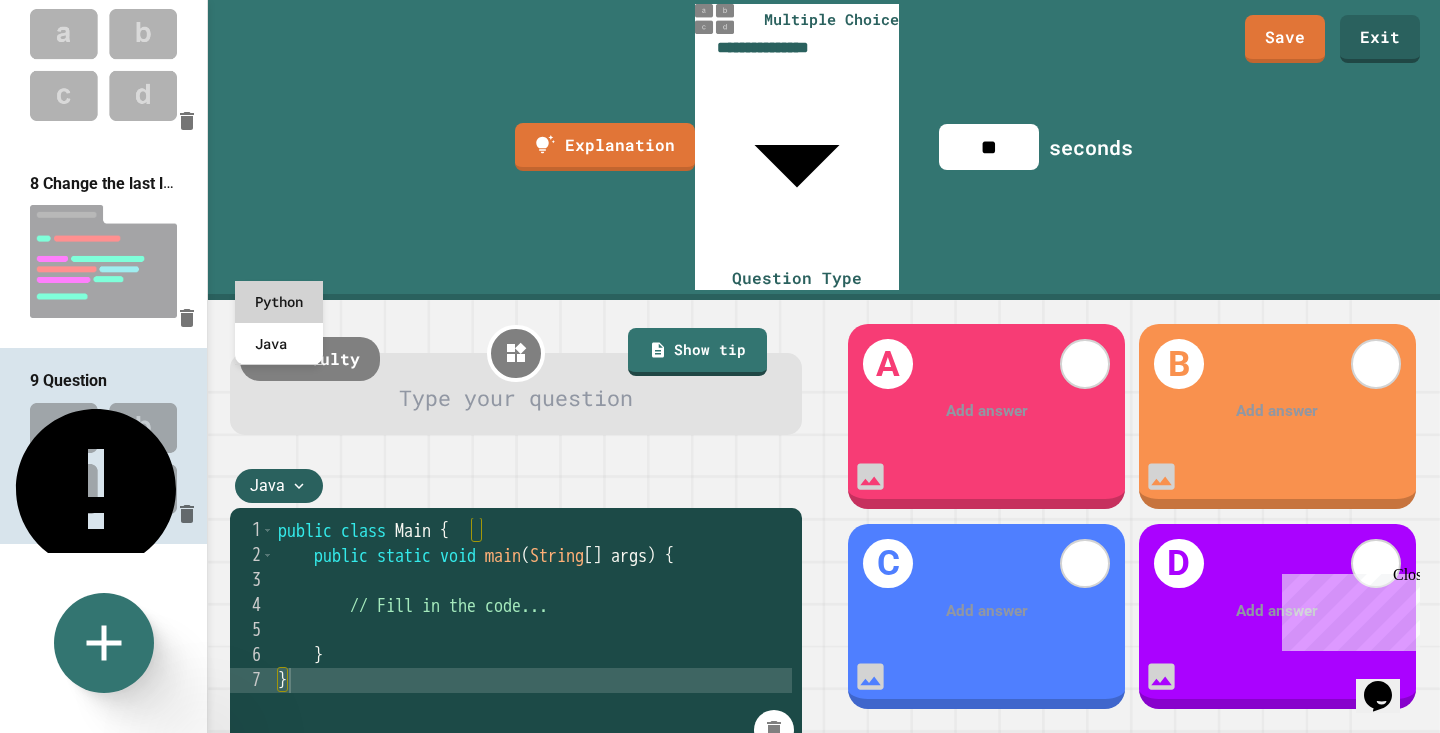 click on "Python" at bounding box center (279, 302) 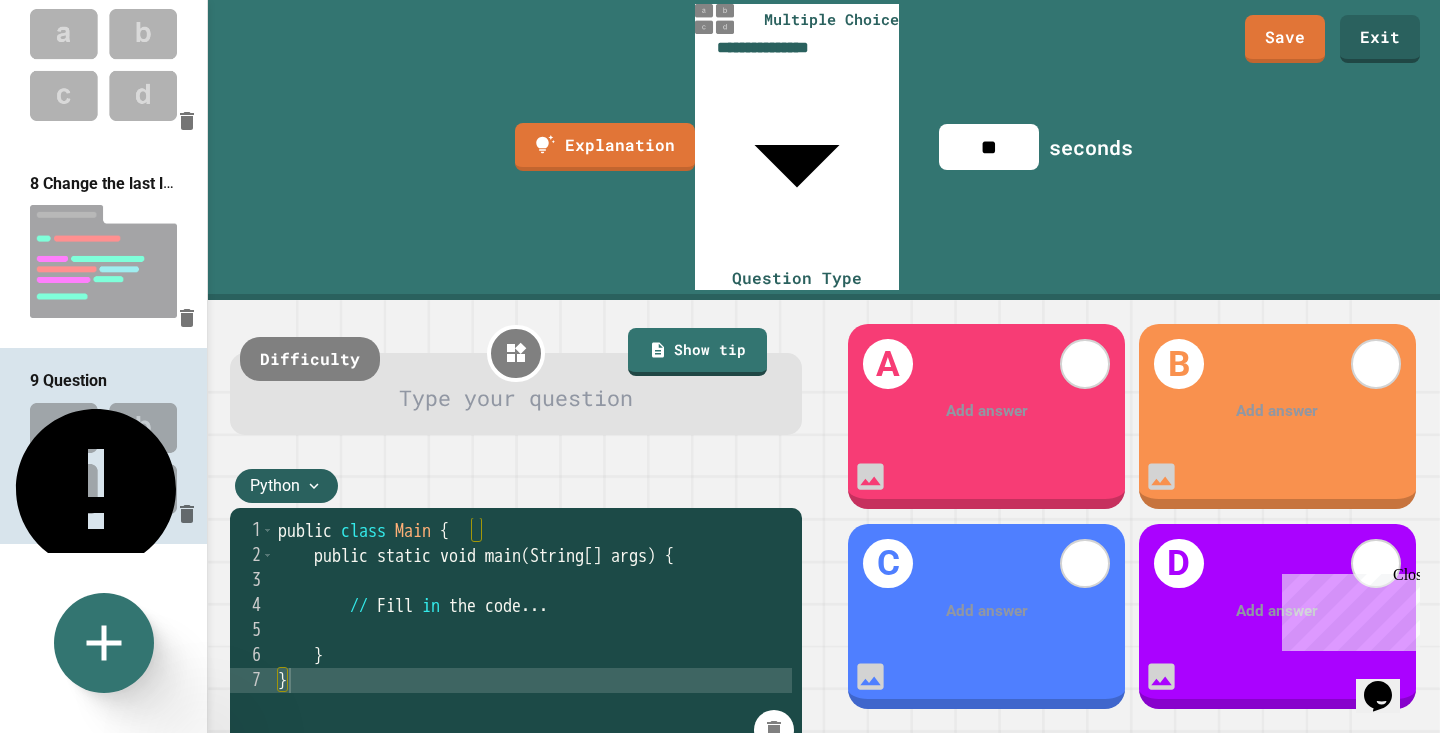 click on "public   class   Main   {      public   static   void   main ( String [ ]   args )   {           //   Fill   in   the   code ...      } }" at bounding box center (533, 730) 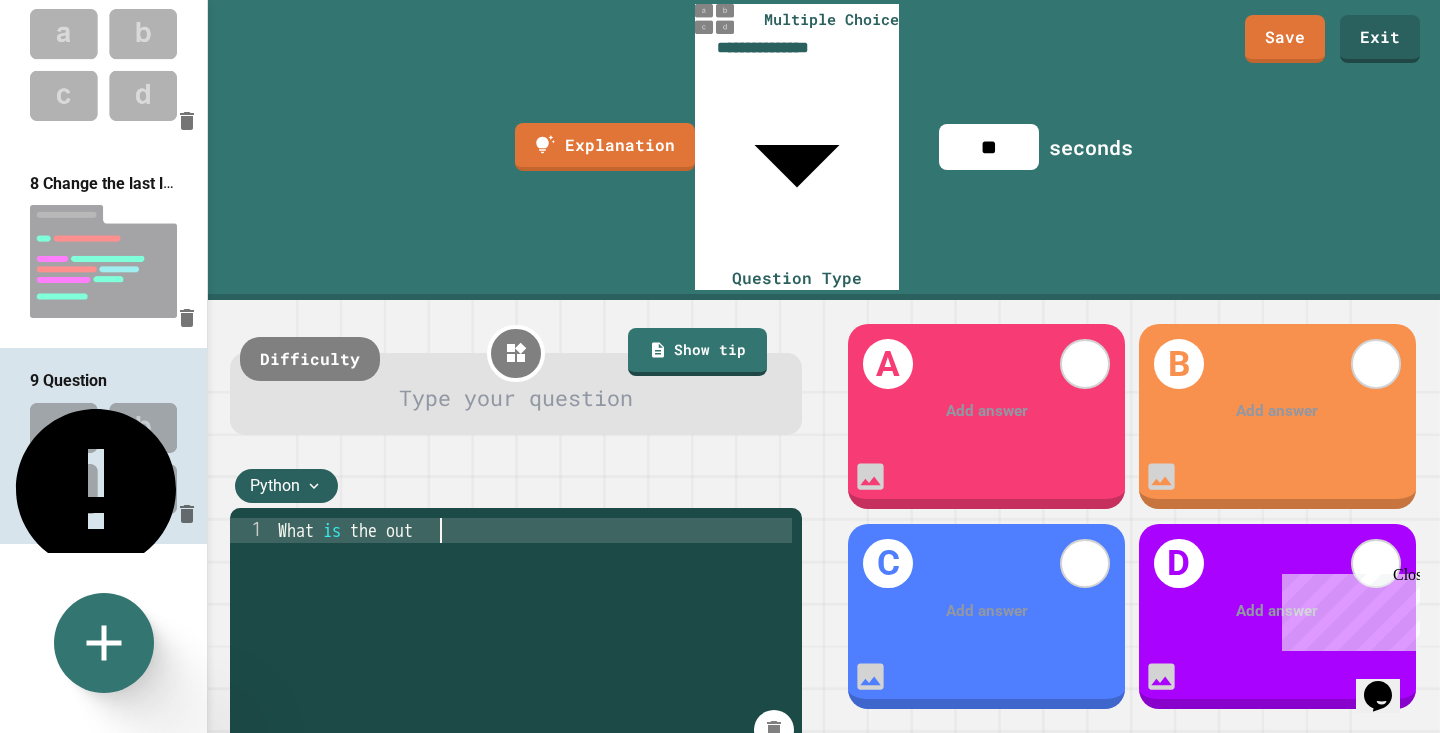 type on "**********" 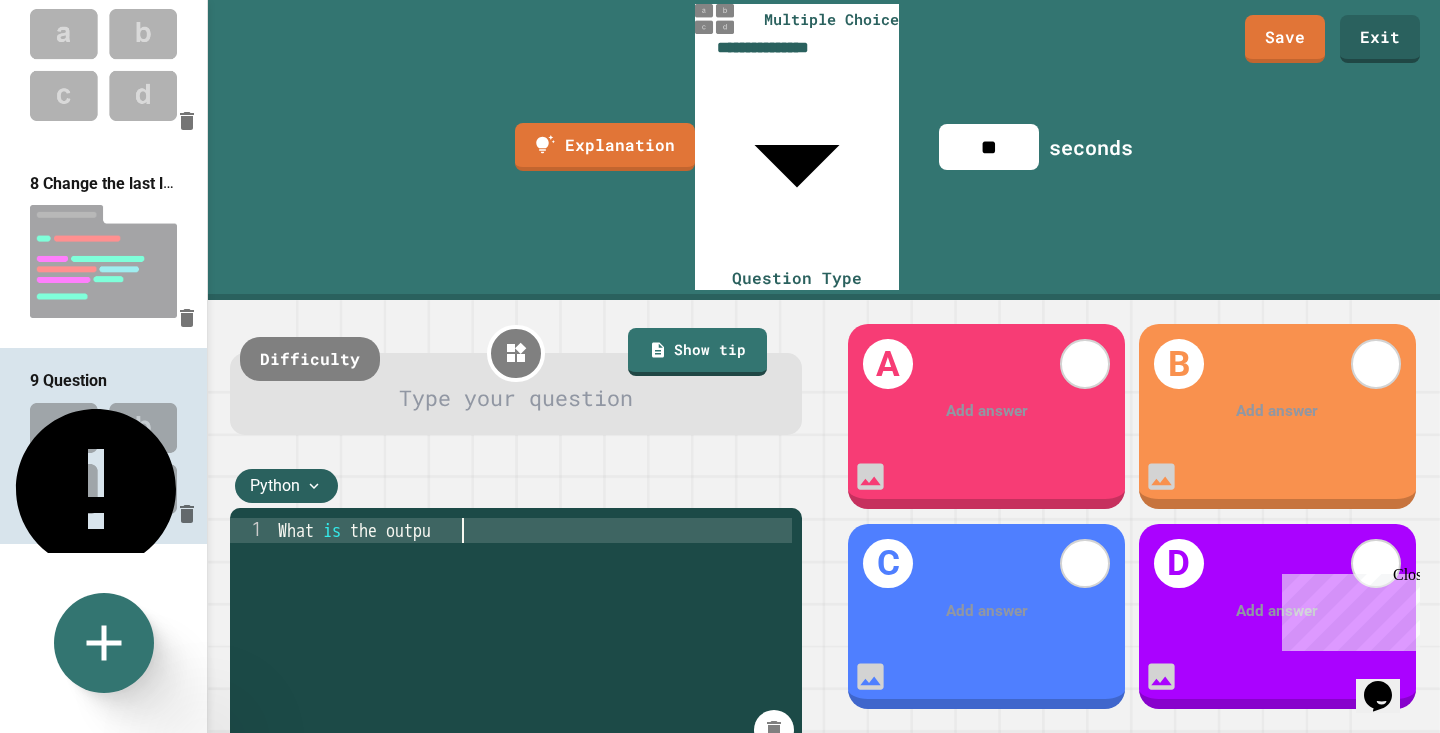 scroll, scrollTop: 0, scrollLeft: 9, axis: horizontal 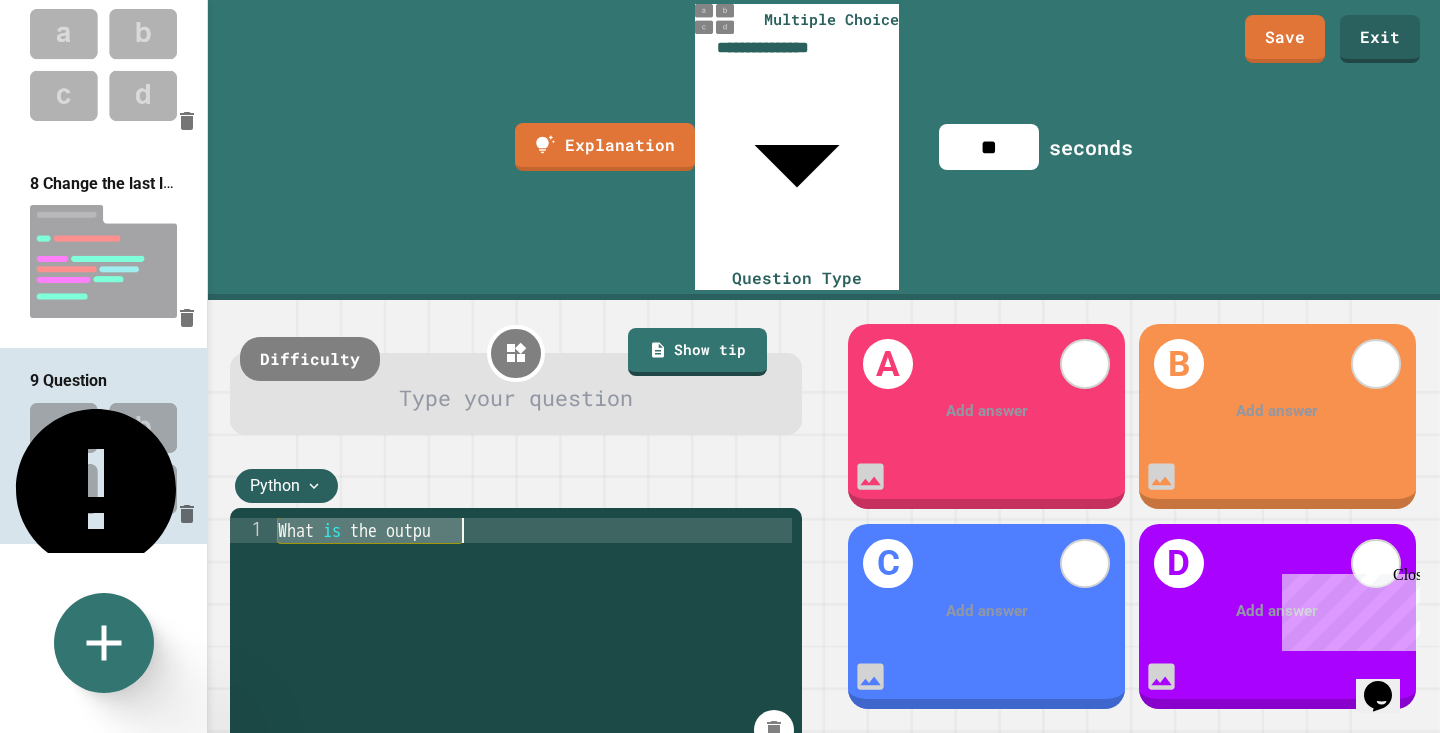 type 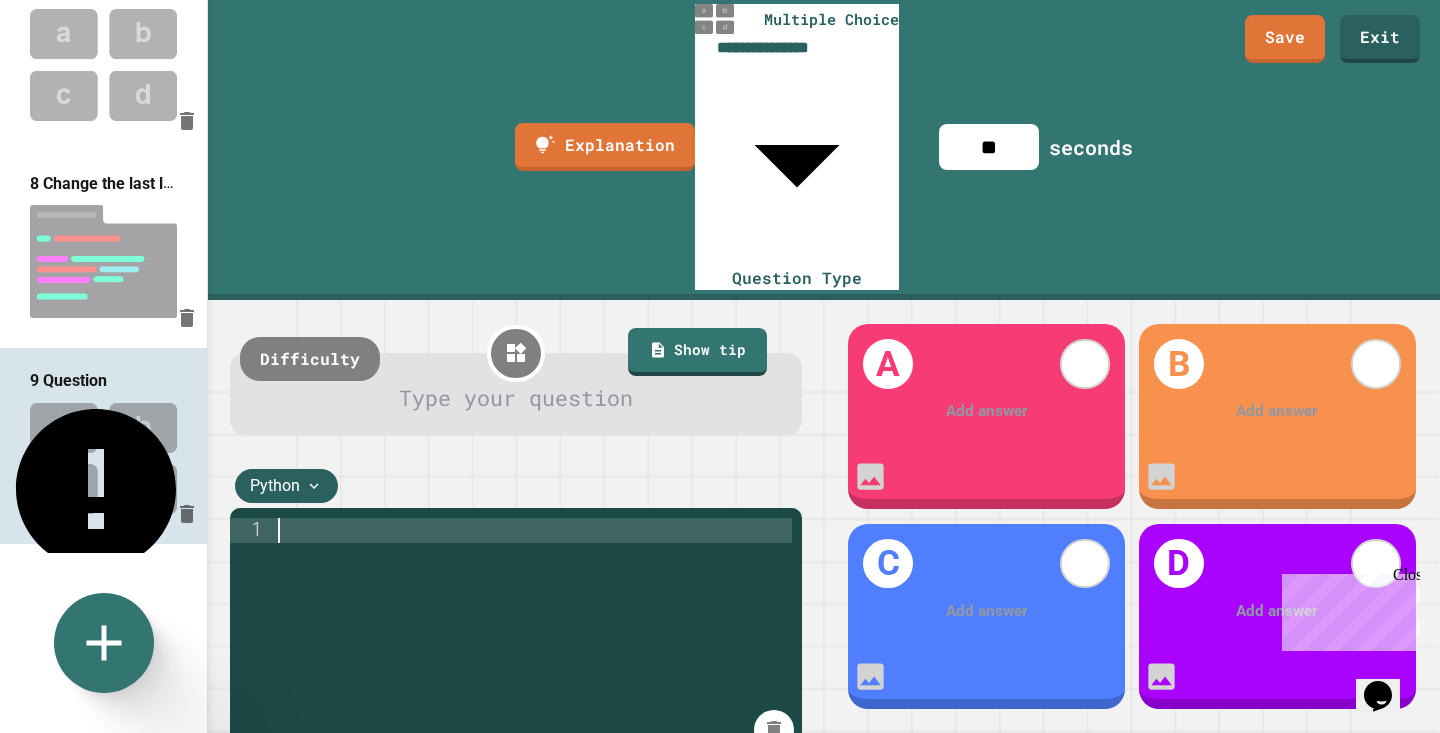 scroll, scrollTop: 0, scrollLeft: 0, axis: both 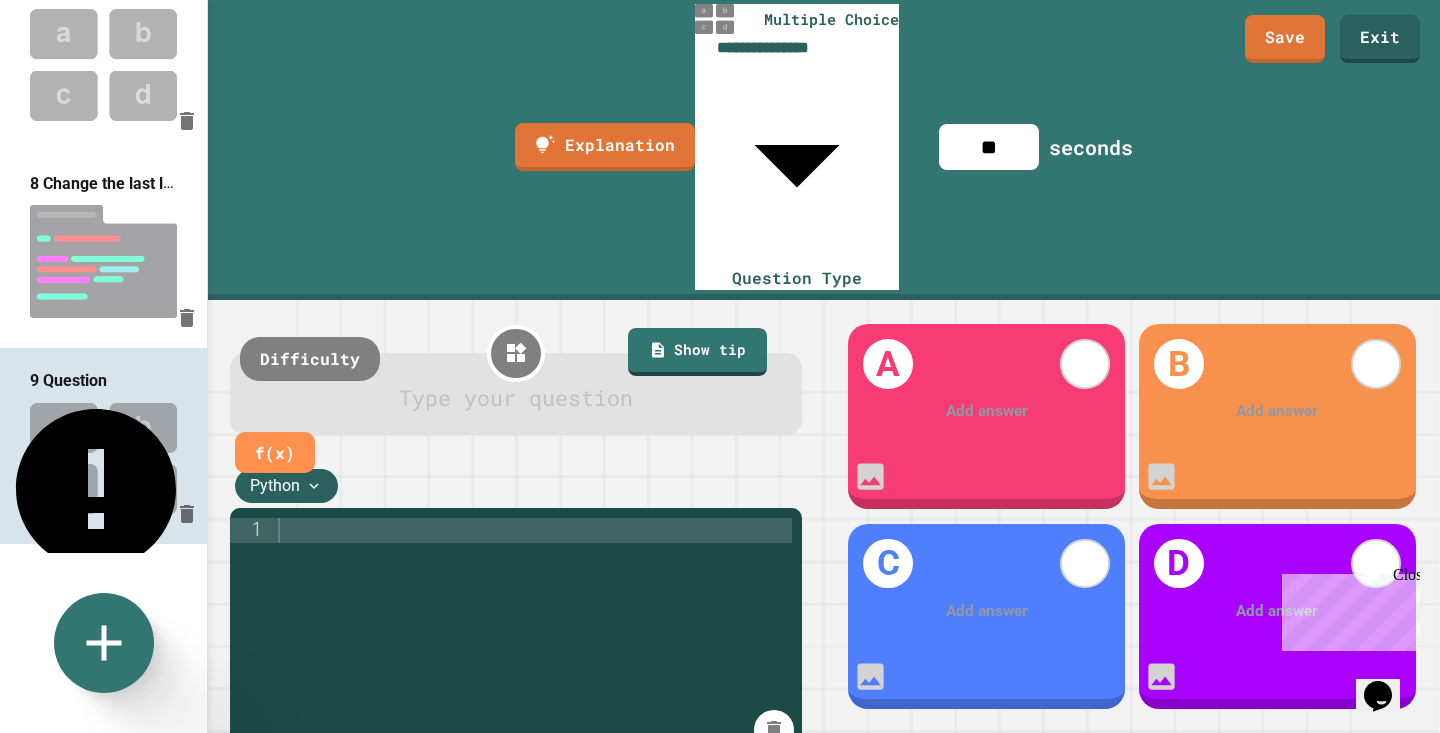 type 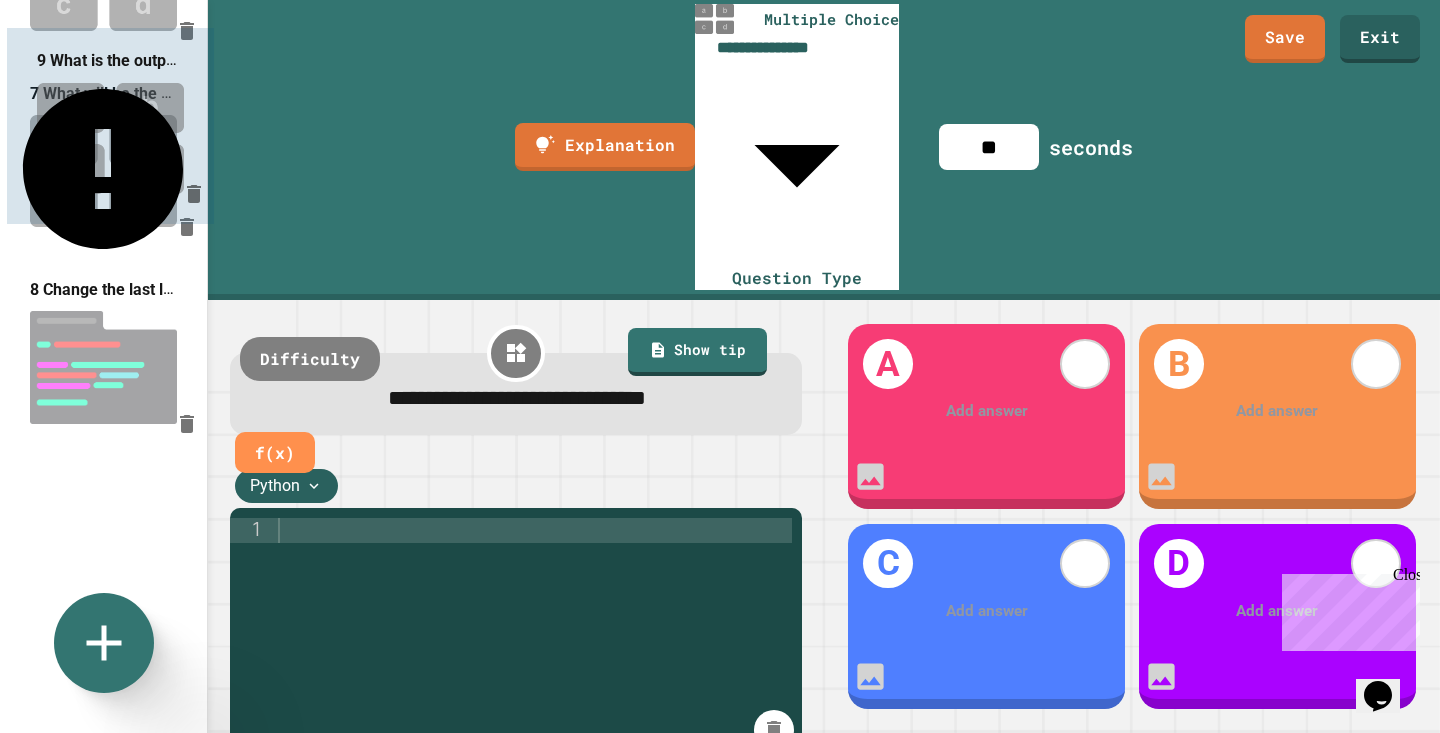 drag, startPoint x: 104, startPoint y: 535, endPoint x: 109, endPoint y: 118, distance: 417.02997 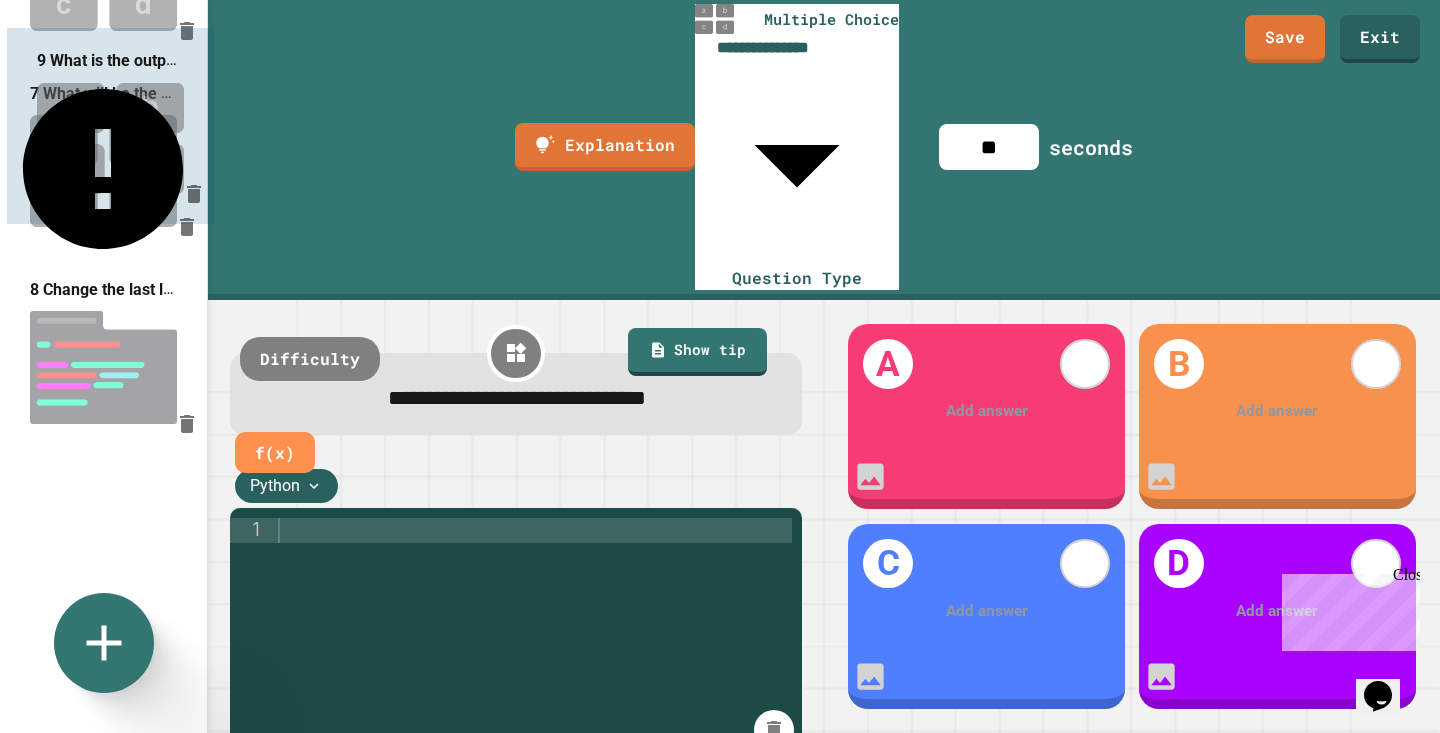 click on "1   Question 2   Question 3   Ask Python to print the result of 3 + 5 to the output shell. Don't add the numbers up yourself - make Python do it! 4   Complete line 1 to get Python to calculate the number of seconds in a day.
Hint: There are 60 seconds in a minute, 60 minutes in an hour, and 24 hours in a day! 5   Question 6   Question 7   What will be the output of this code? 8   Change the last line of code so it shows how many apples are left if there are 100 apples to start with, instead of 50. 9   What is the output of this code?" at bounding box center (103, 276) 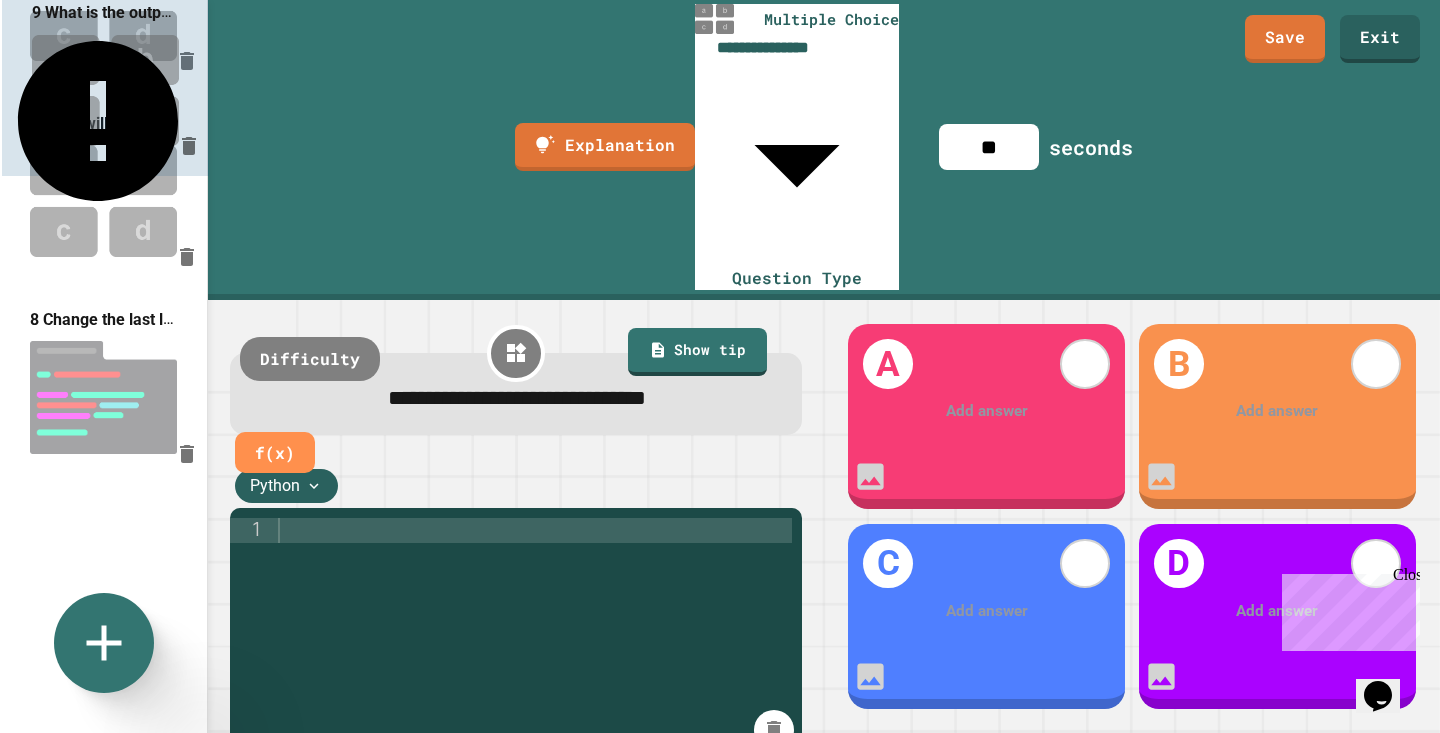 drag, startPoint x: 68, startPoint y: 503, endPoint x: 70, endPoint y: 14, distance: 489.0041 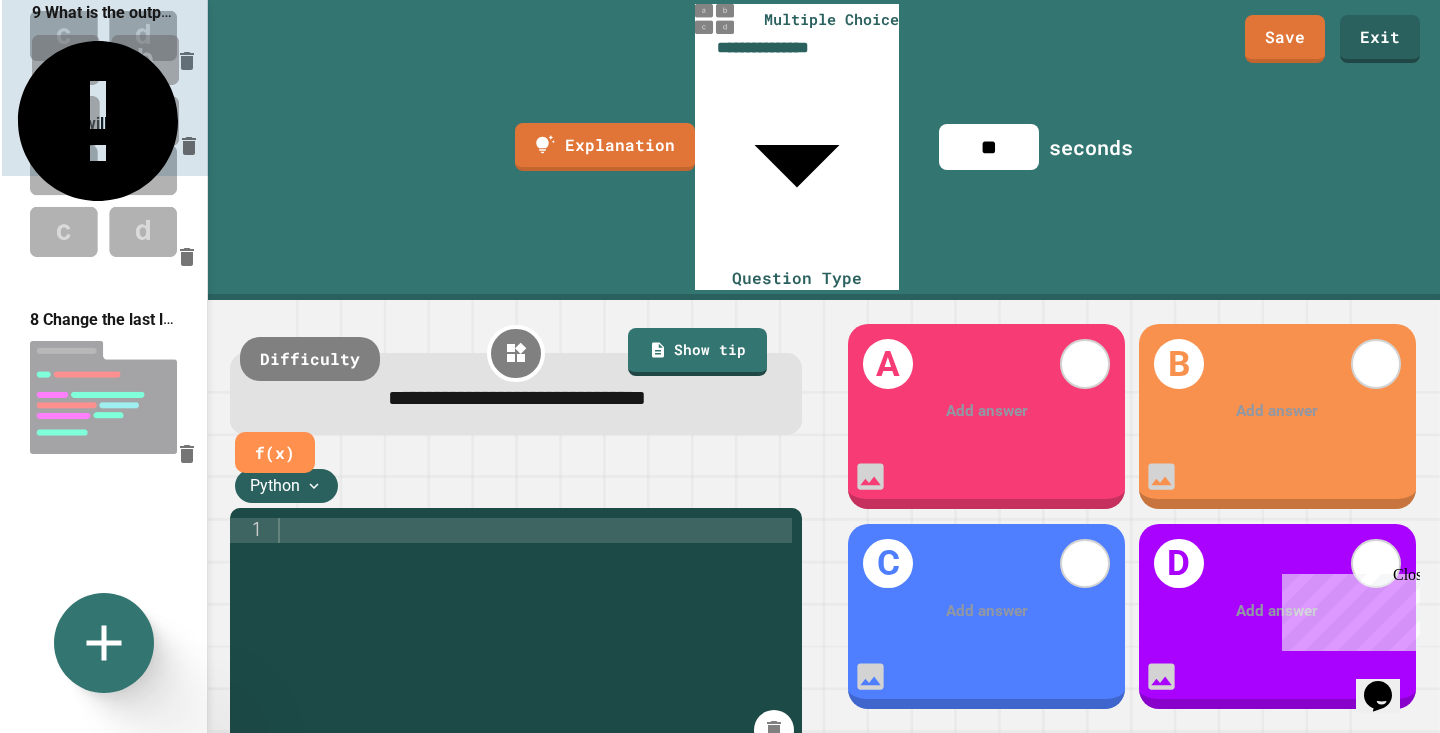 click on "1   Question 2   Question 3   Ask Python to print the result of 3 + 5 to the output shell. Don't add the numbers up yourself - make Python do it! 4   Complete line 1 to get Python to calculate the number of seconds in a day.
Hint: There are 60 seconds in a minute, 60 minutes in an hour, and 24 hours in a day! 5   Question 6   Question 7   What will be the output of this code? 8   Change the last line of code so it shows how many apples are left if there are 100 apples to start with, instead of 50. 9   What is the output of this code?" at bounding box center [103, 276] 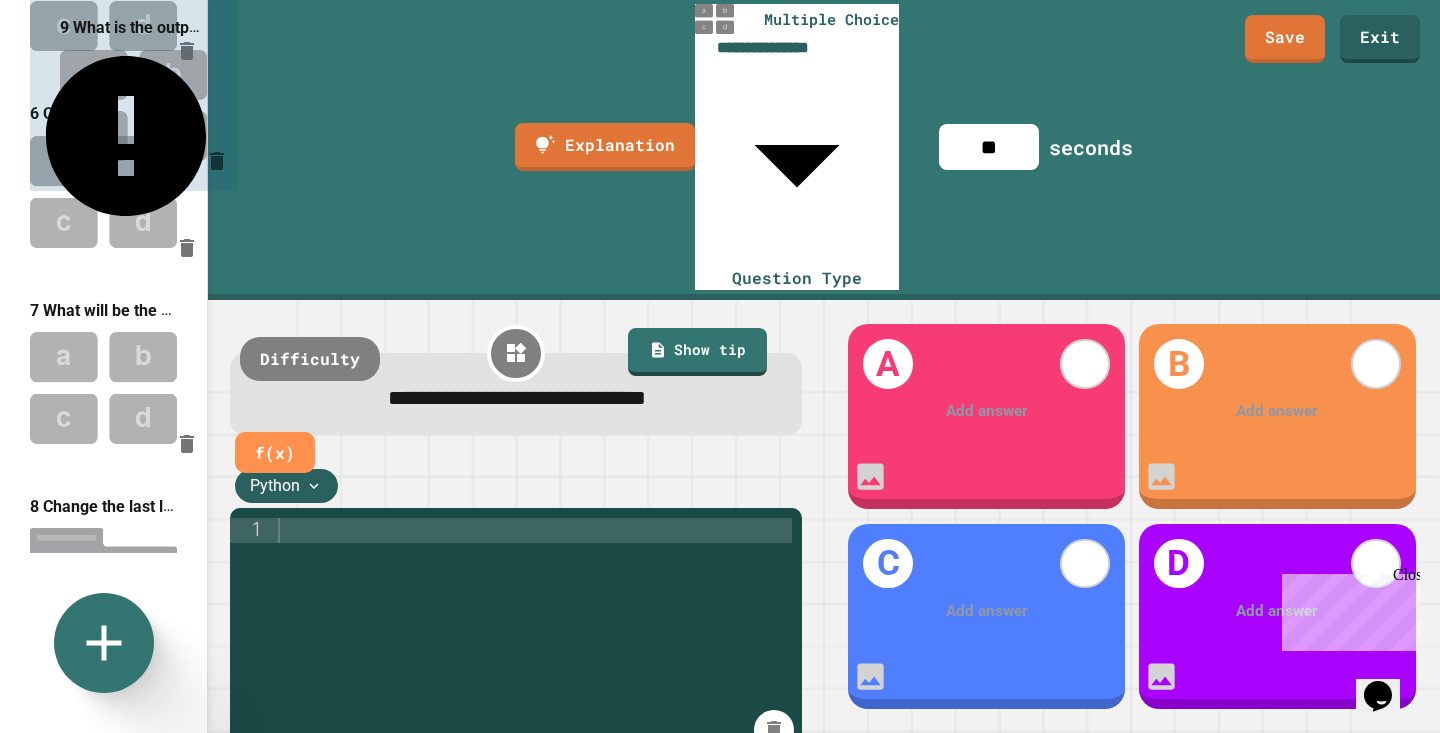 scroll, scrollTop: 893, scrollLeft: 0, axis: vertical 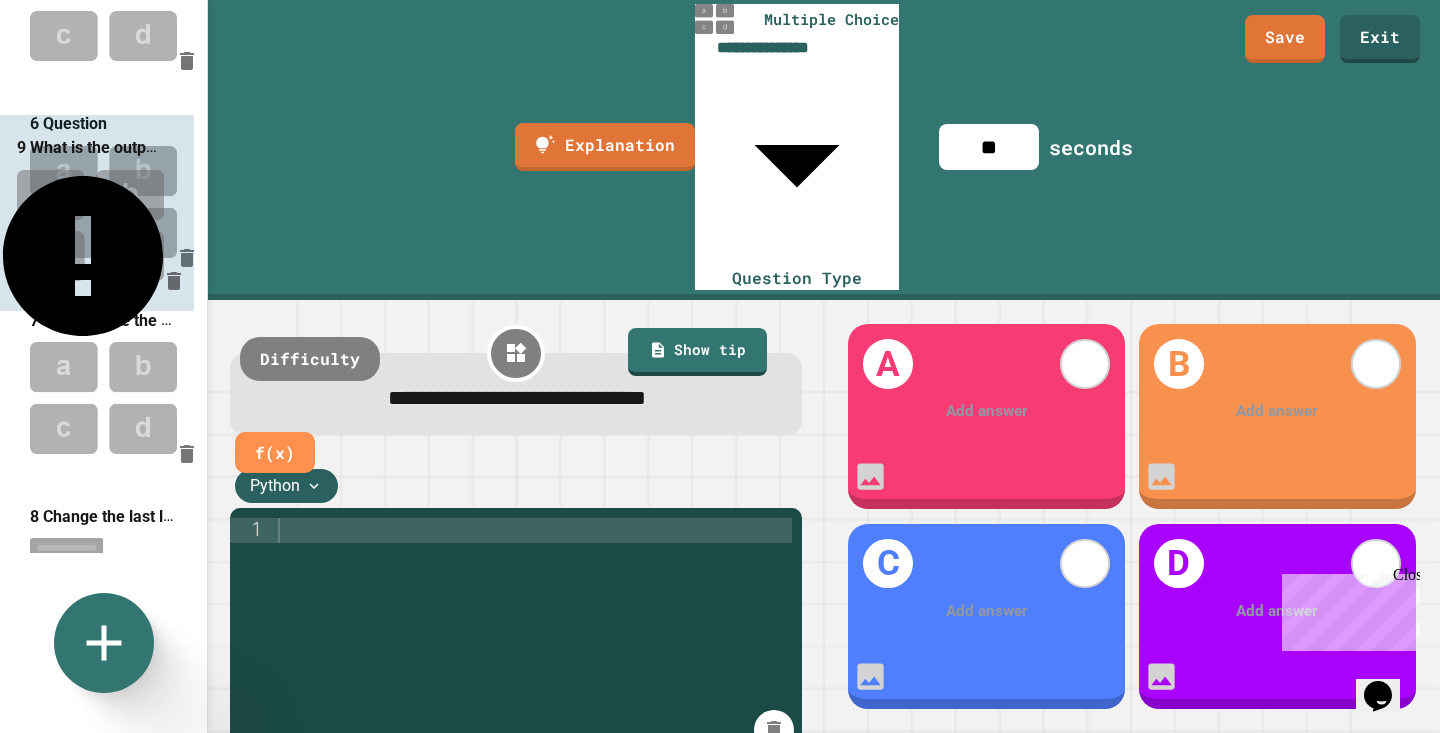 drag, startPoint x: 47, startPoint y: 532, endPoint x: 49, endPoint y: 121, distance: 411.00485 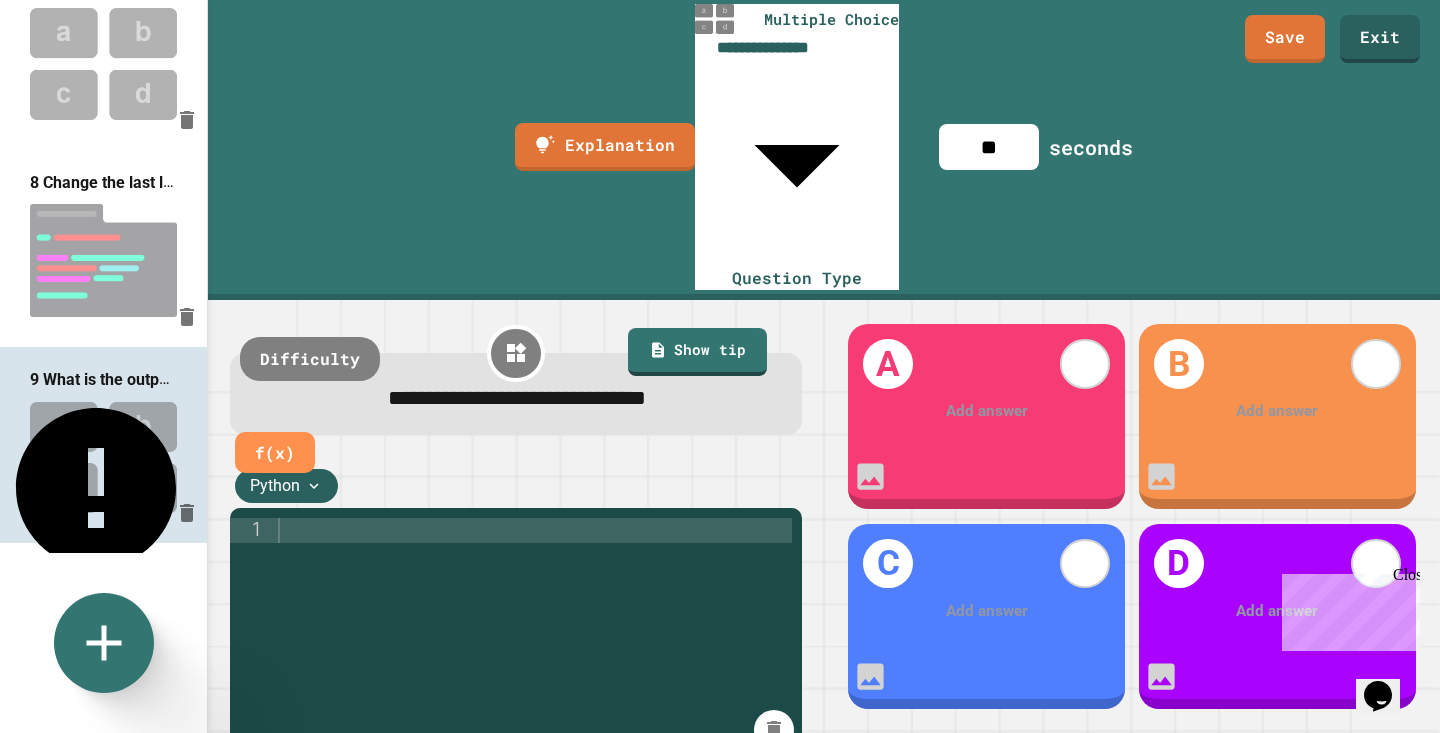 scroll, scrollTop: 1226, scrollLeft: 0, axis: vertical 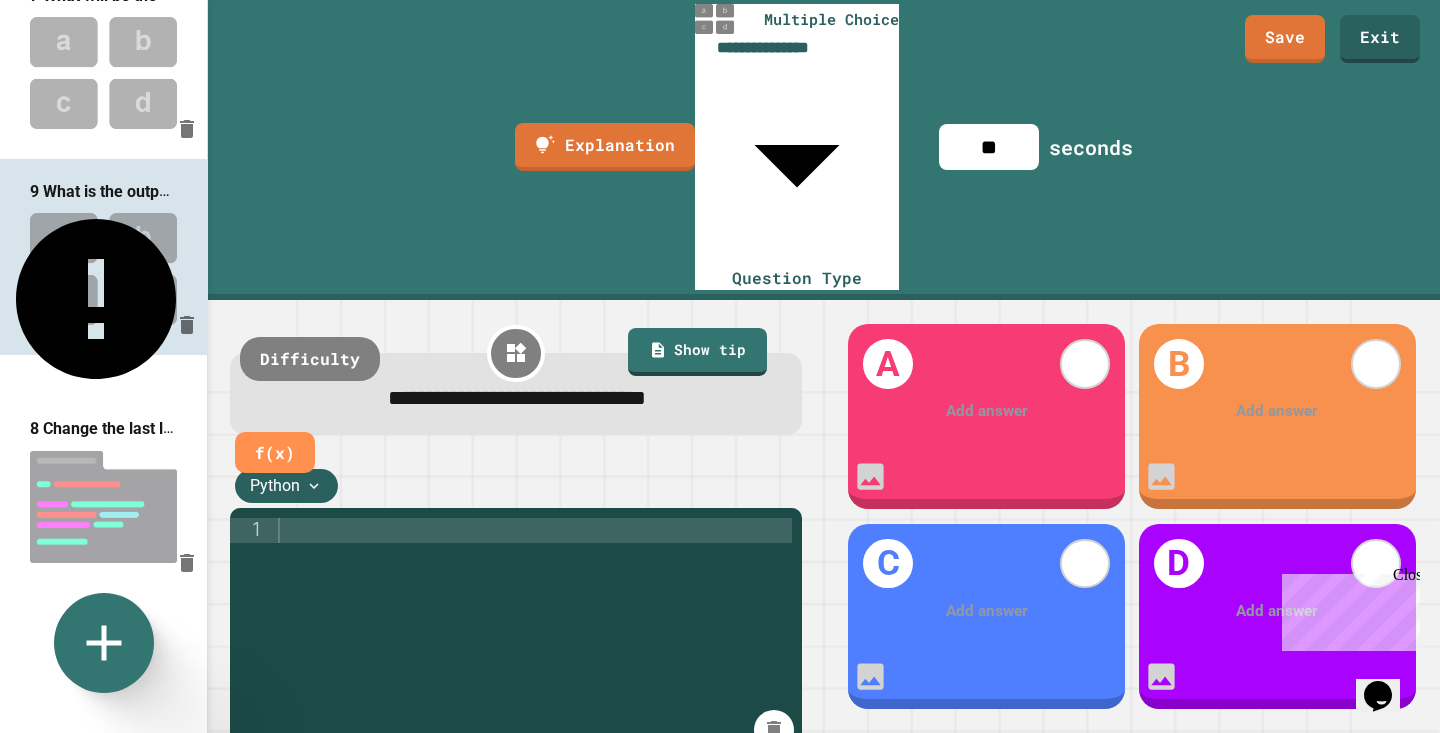 drag, startPoint x: 100, startPoint y: 259, endPoint x: 100, endPoint y: 502, distance: 243 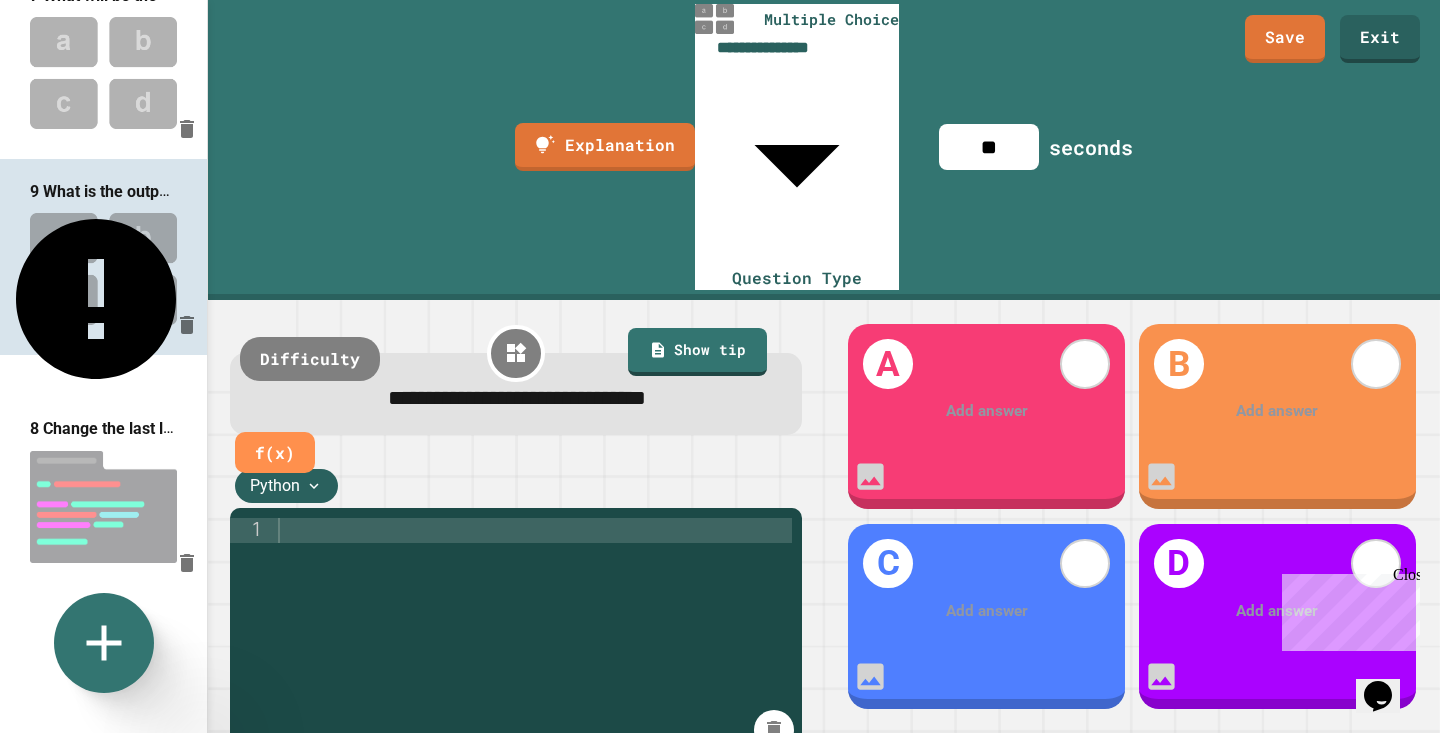 click on "1   Question 2   Question 3   Ask Python to print the result of 3 + 5 to the output shell. Don't add the numbers up yourself - make Python do it! 4   Complete line 1 to get Python to calculate the number of seconds in a day.
Hint: There are 60 seconds in a minute, 60 minutes in an hour, and 24 hours in a day! 5   Question 6   Question 7   What will be the output of this code? 8   Change the last line of code so it shows how many apples are left if there are 100 apples to start with, instead of 50. 9   What is the output of this code?" at bounding box center [103, 276] 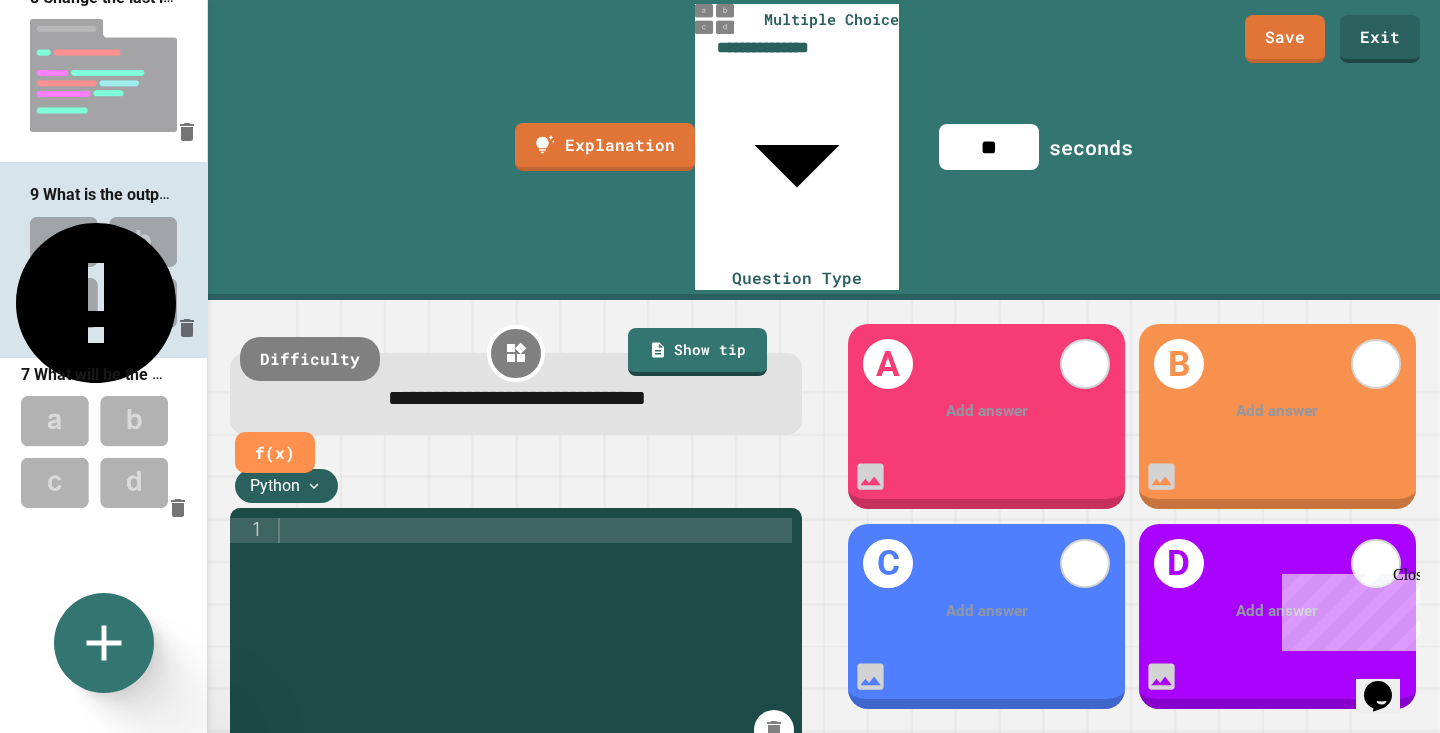 drag, startPoint x: 100, startPoint y: 74, endPoint x: 91, endPoint y: 465, distance: 391.10358 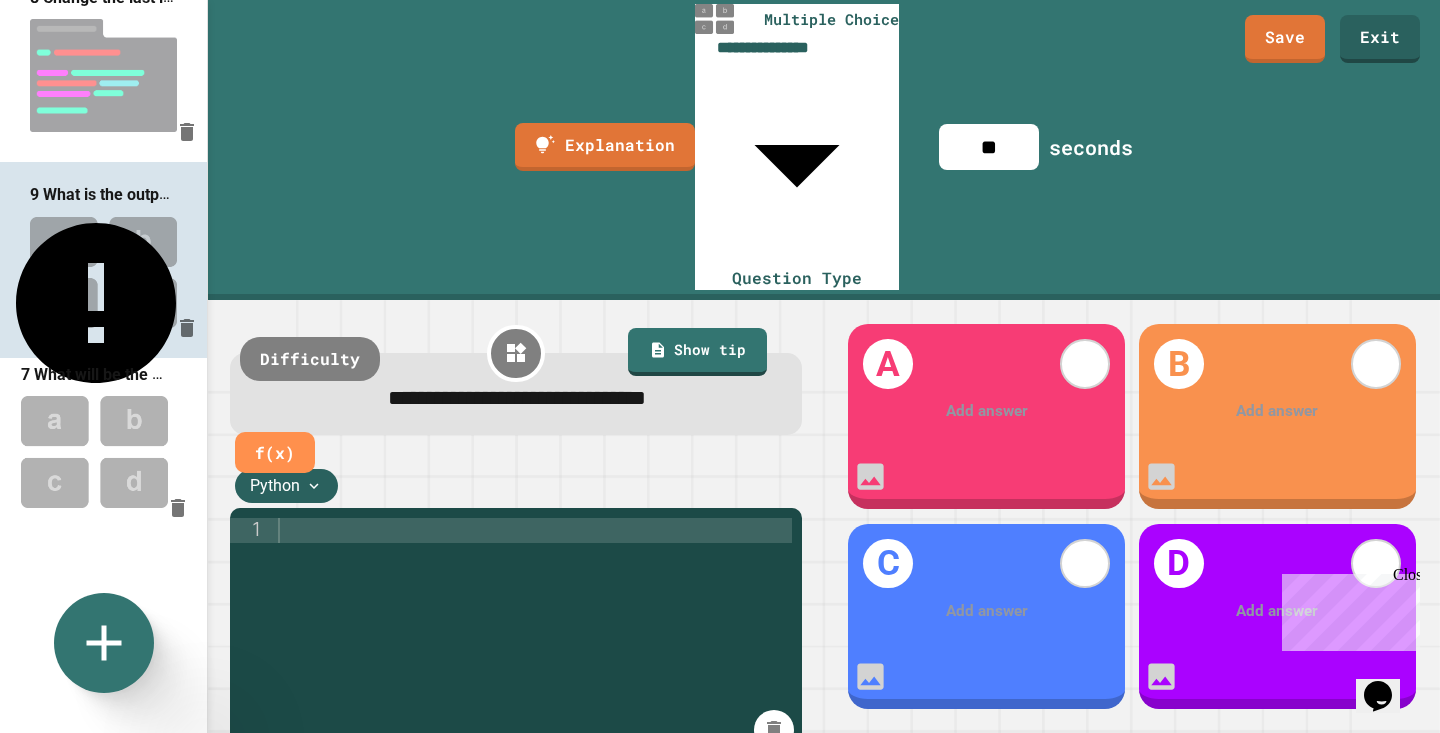 click on "1   Question 2   Question 3   Ask Python to print the result of 3 + 5 to the output shell. Don't add the numbers up yourself - make Python do it! 4   Complete line 1 to get Python to calculate the number of seconds in a day.
Hint: There are 60 seconds in a minute, 60 minutes in an hour, and 24 hours in a day! 5   Question 6   Question 7   What will be the output of this code? 8   Change the last line of code so it shows how many apples are left if there are 100 apples to start with, instead of 50. 9   What is the output of this code?" at bounding box center (103, 276) 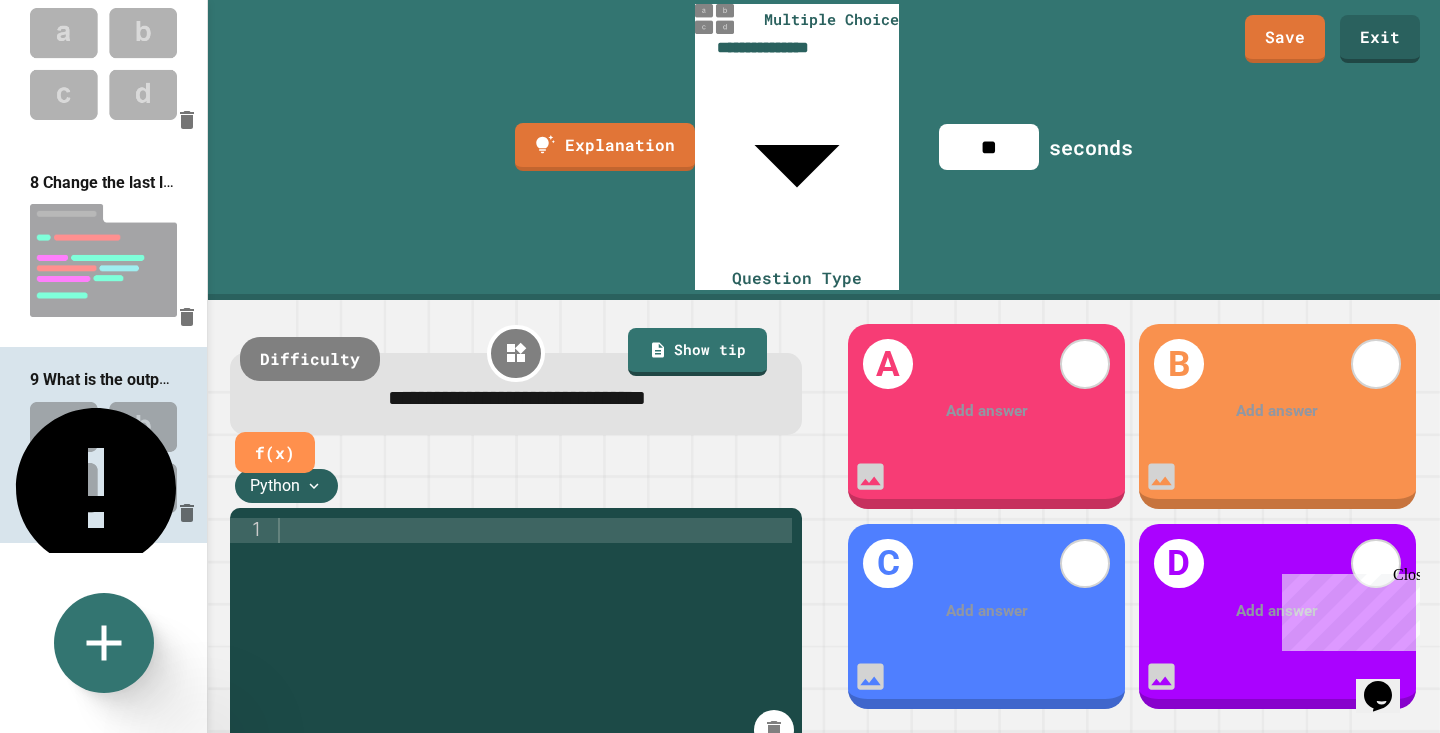 scroll, scrollTop: 1226, scrollLeft: 0, axis: vertical 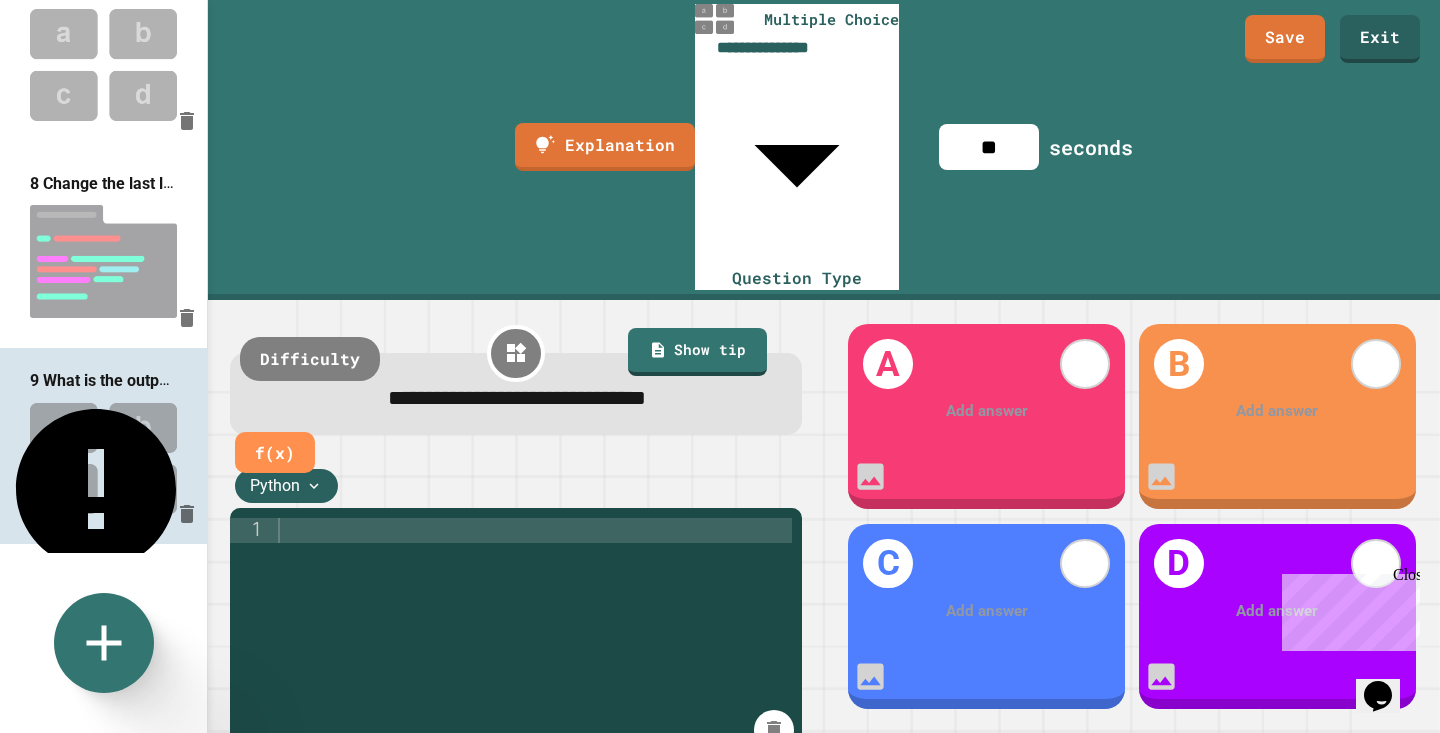 click at bounding box center (533, 730) 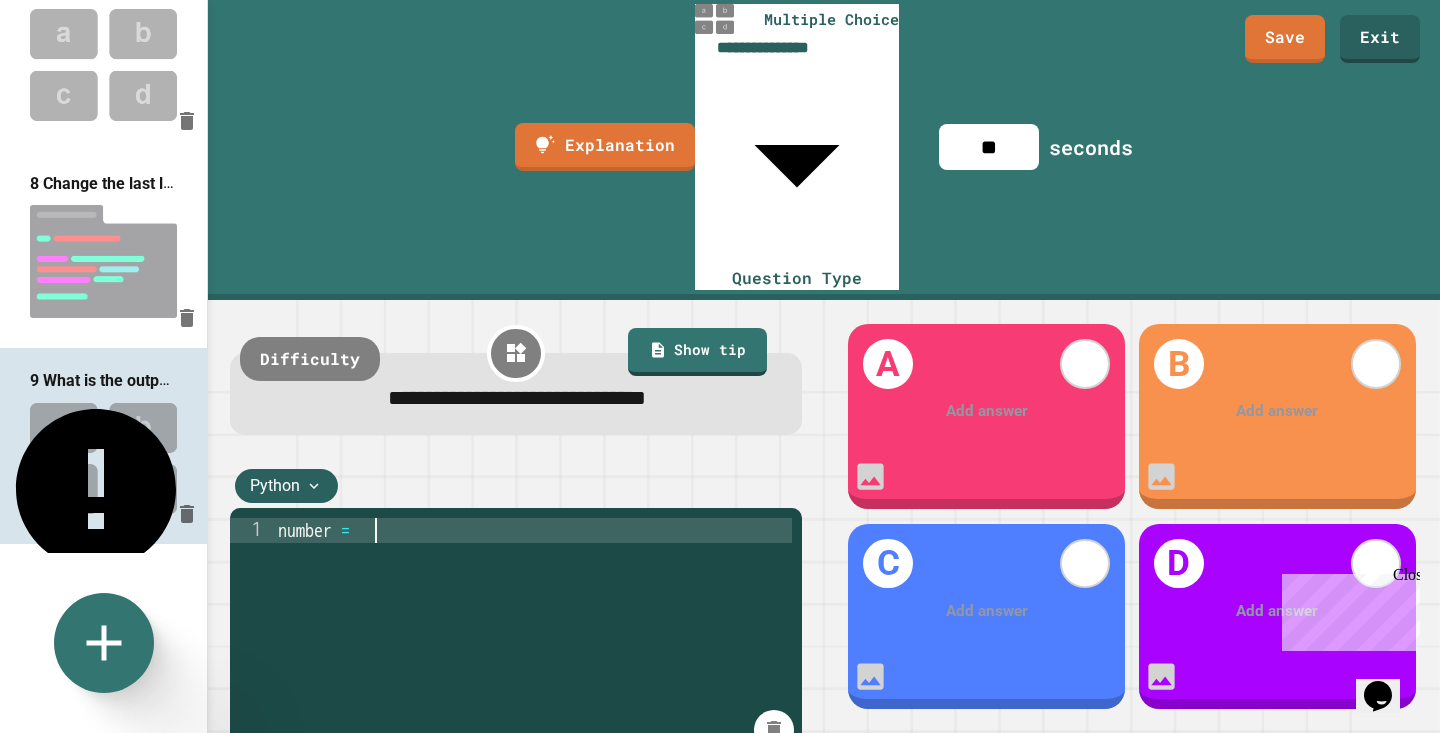 scroll, scrollTop: 0, scrollLeft: 4, axis: horizontal 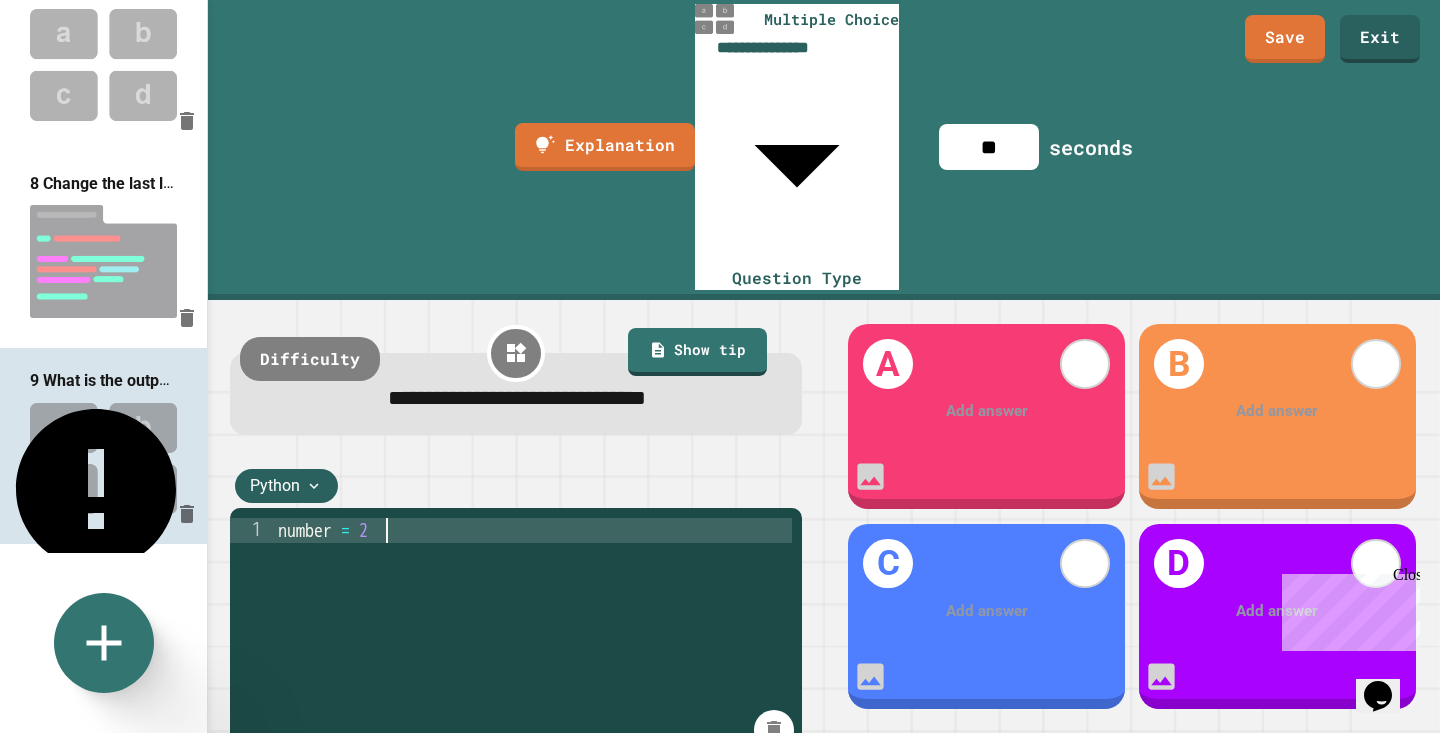 type on "**********" 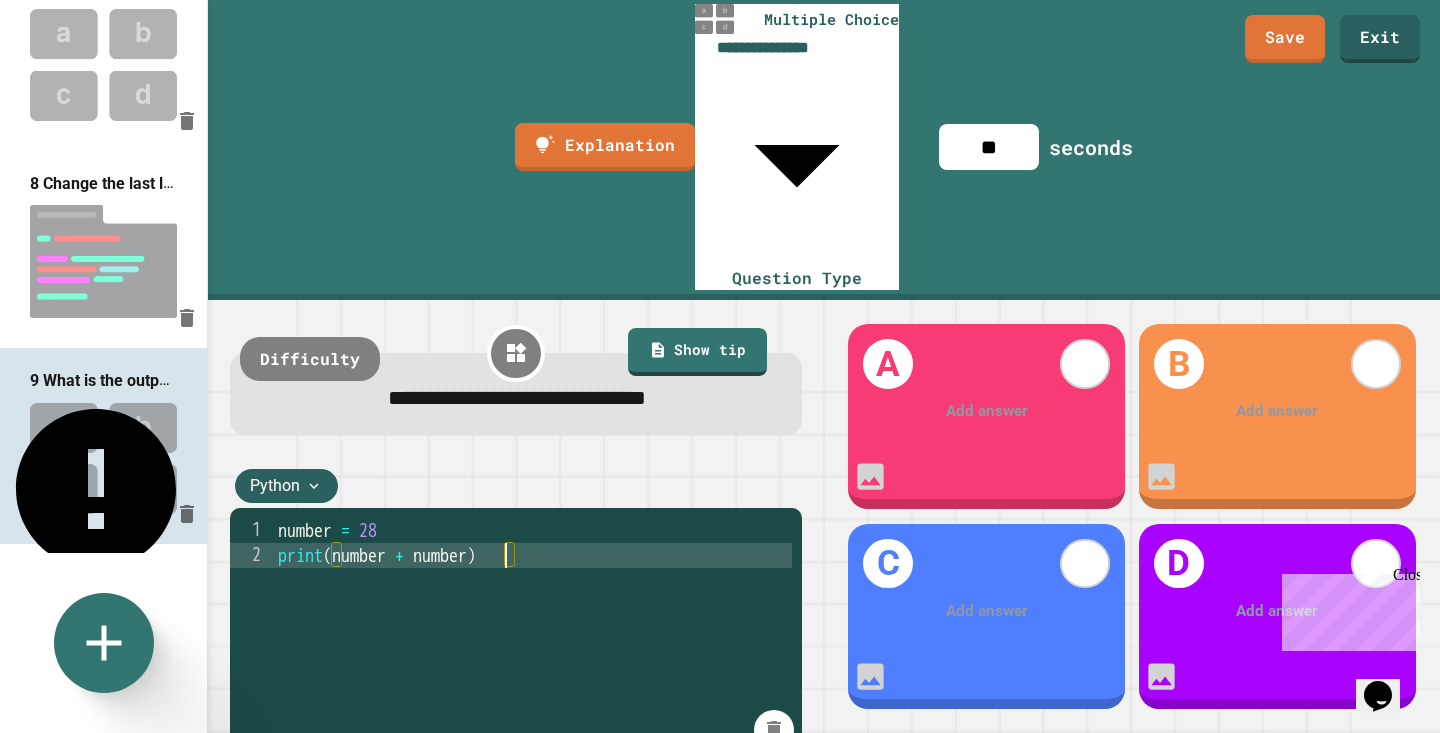 scroll, scrollTop: 0, scrollLeft: 12, axis: horizontal 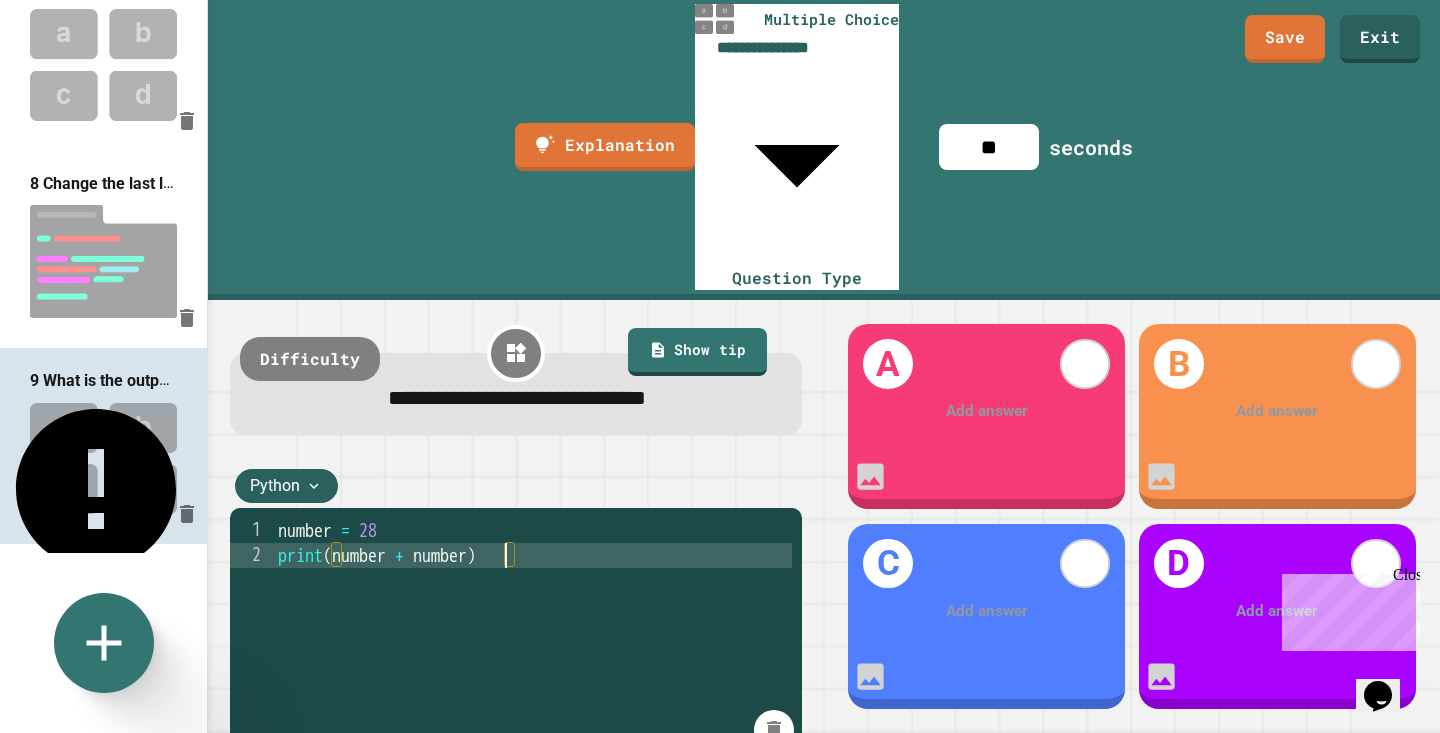 click on "1   Question 2   Question 3   Ask Python to print the result of 3 + 5 to the output shell. Don't add the numbers up yourself - make Python do it! 4   Complete line 1 to get Python to calculate the number of seconds in a day.
Hint: There are 60 seconds in a minute, 60 minutes in an hour, and 24 hours in a day! 5   Question 6   Question 7   What will be the output of this code? 8   Change the last line of code so it shows how many apples are left if there are 100 apples to start with, instead of 50. 9   What is the output of this code?" at bounding box center [103, 276] 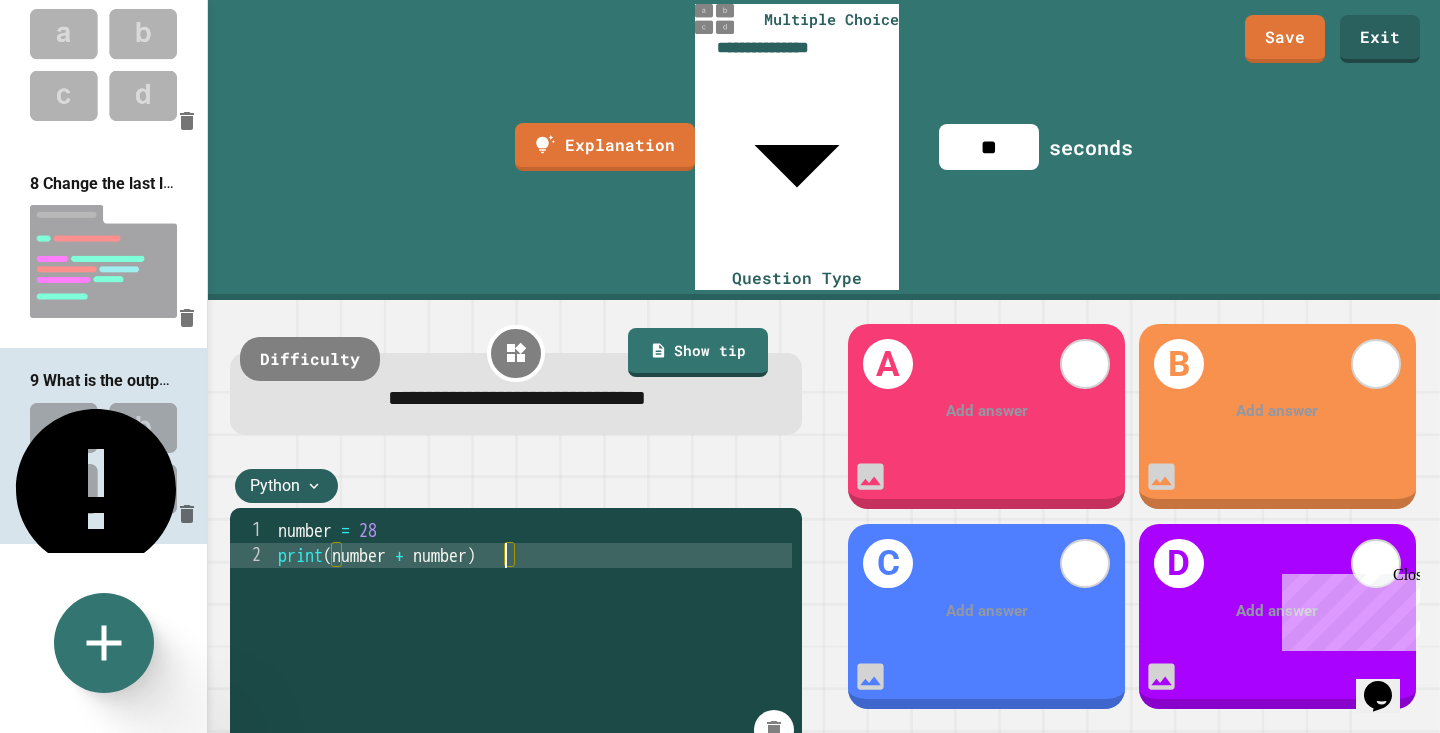 type on "**********" 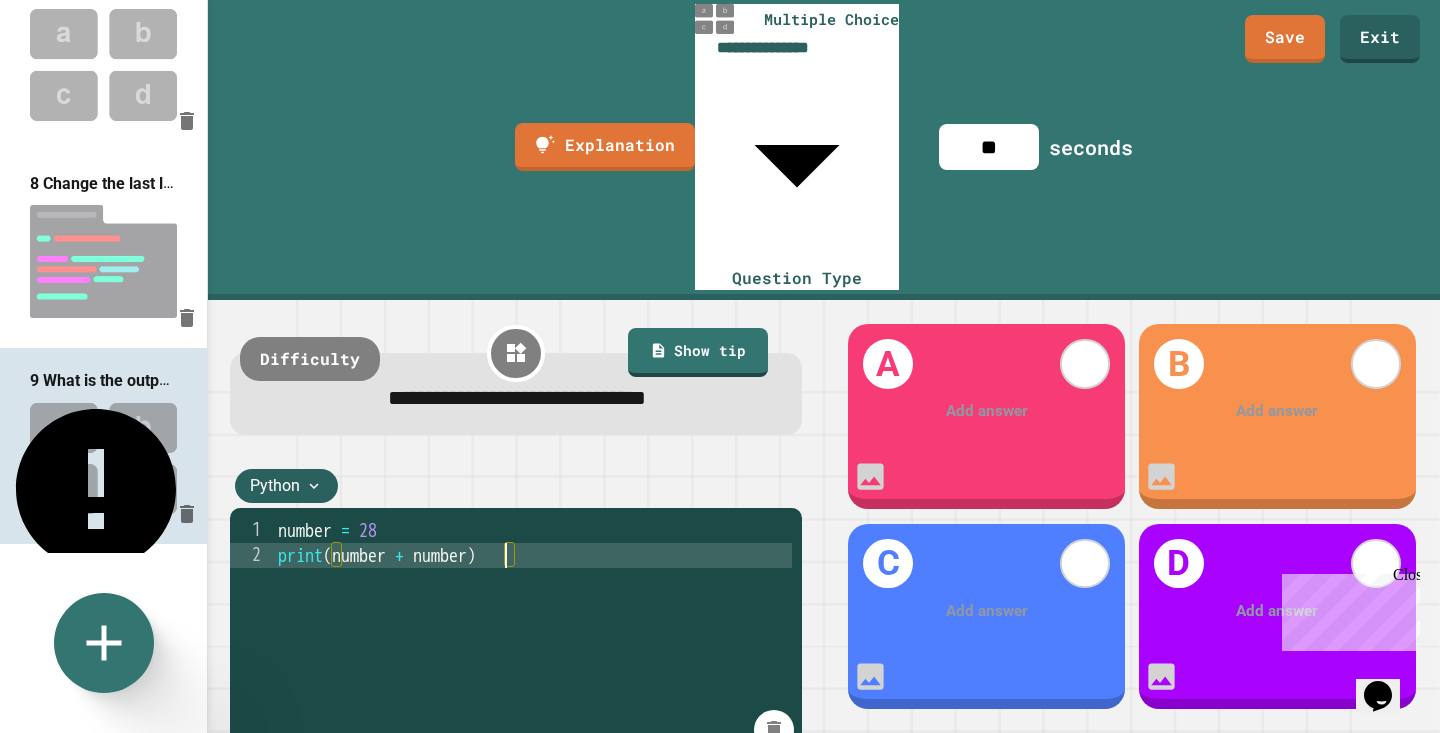 click at bounding box center [987, 411] 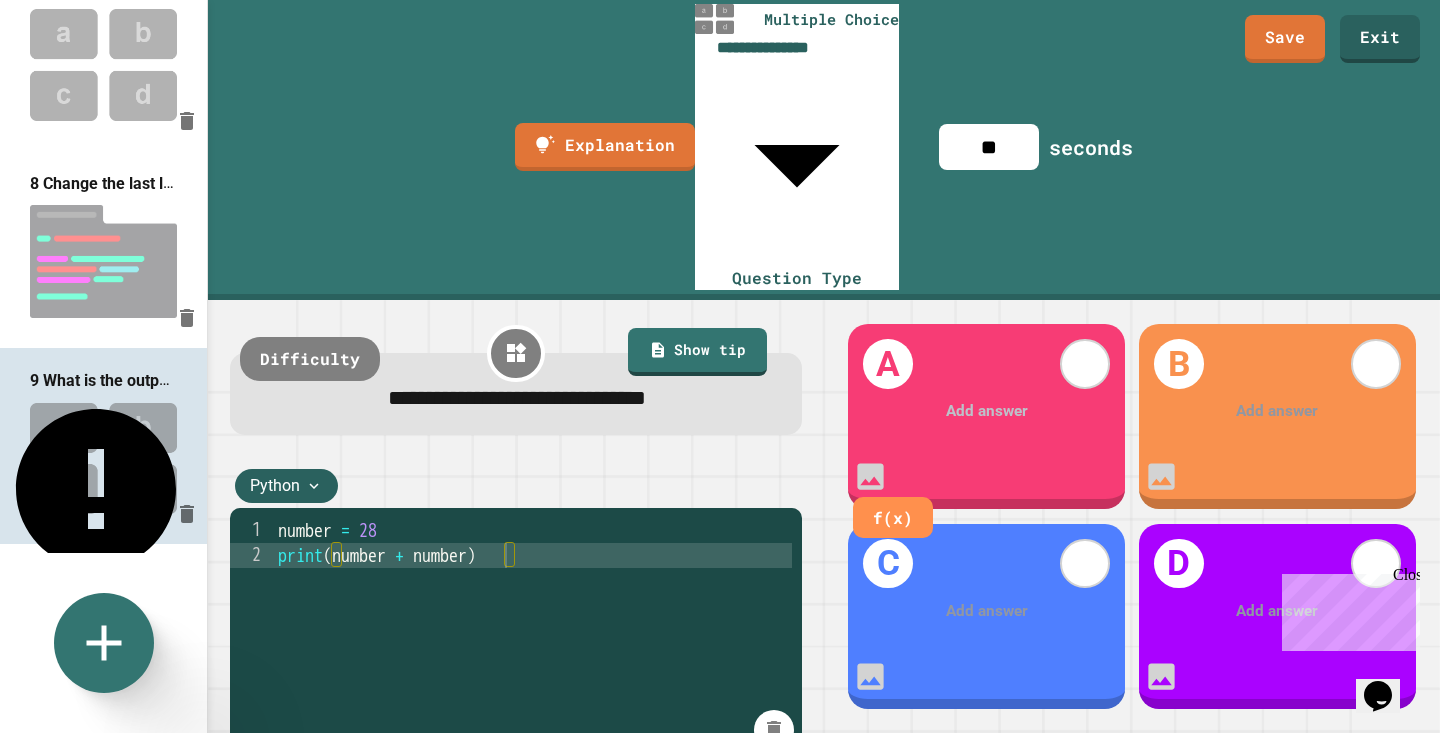 type 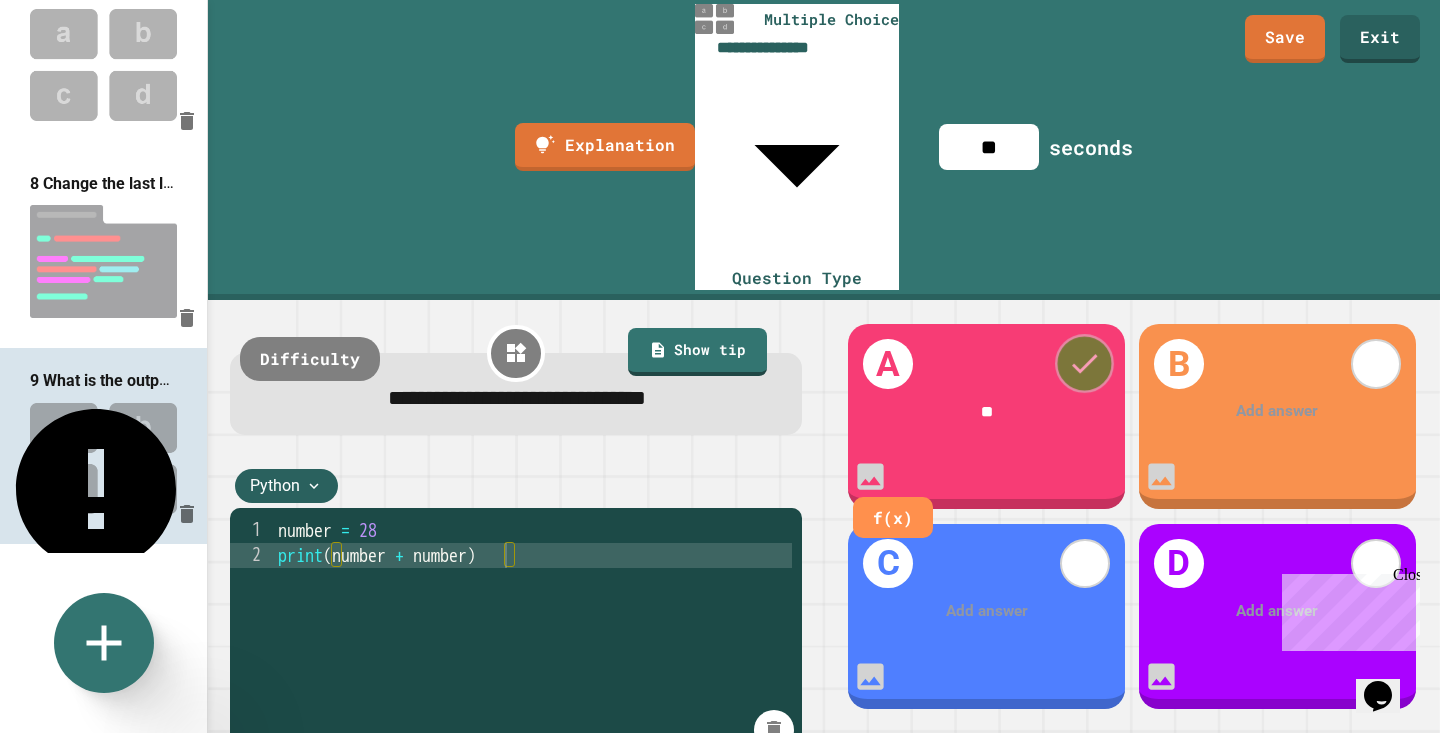 click 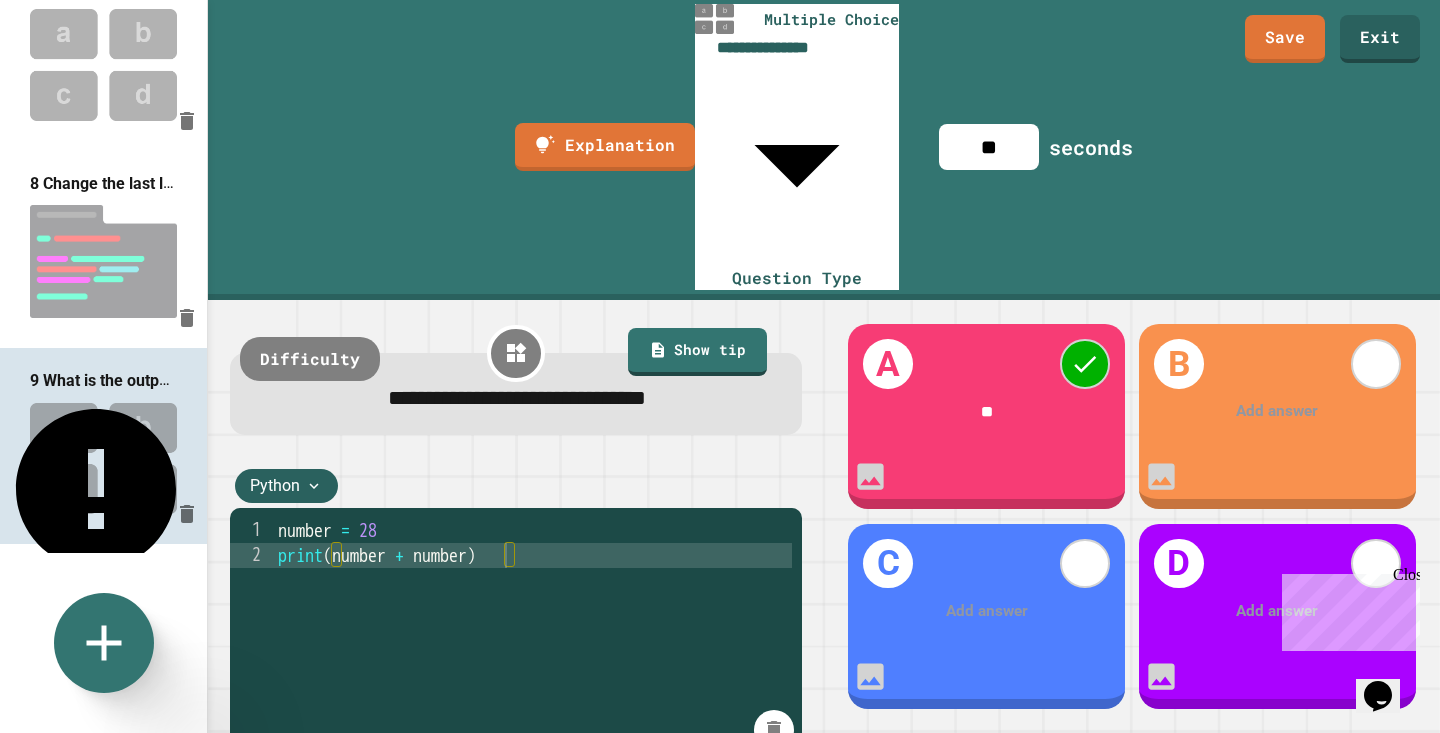 click on "Add answer" at bounding box center (1277, 412) 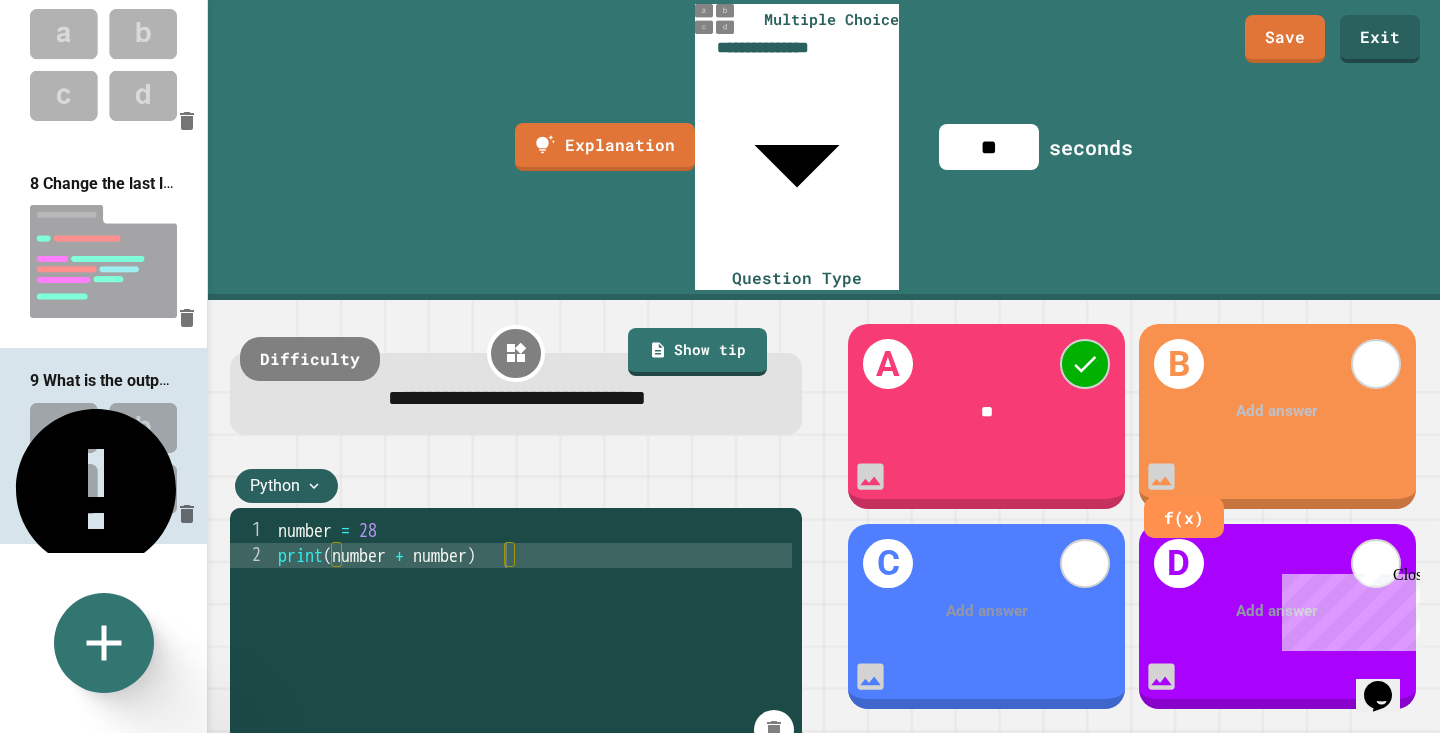 type 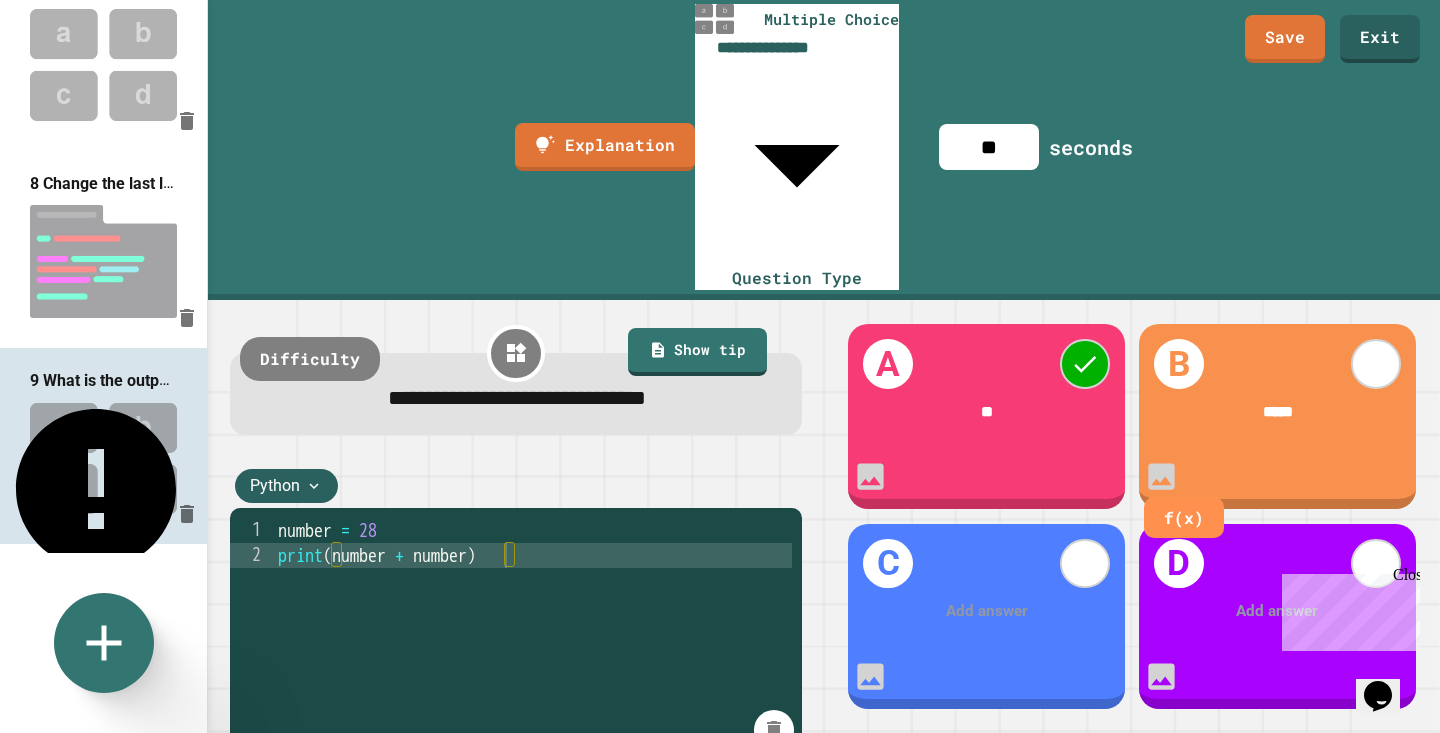 click on "Add answer" at bounding box center (1277, 611) 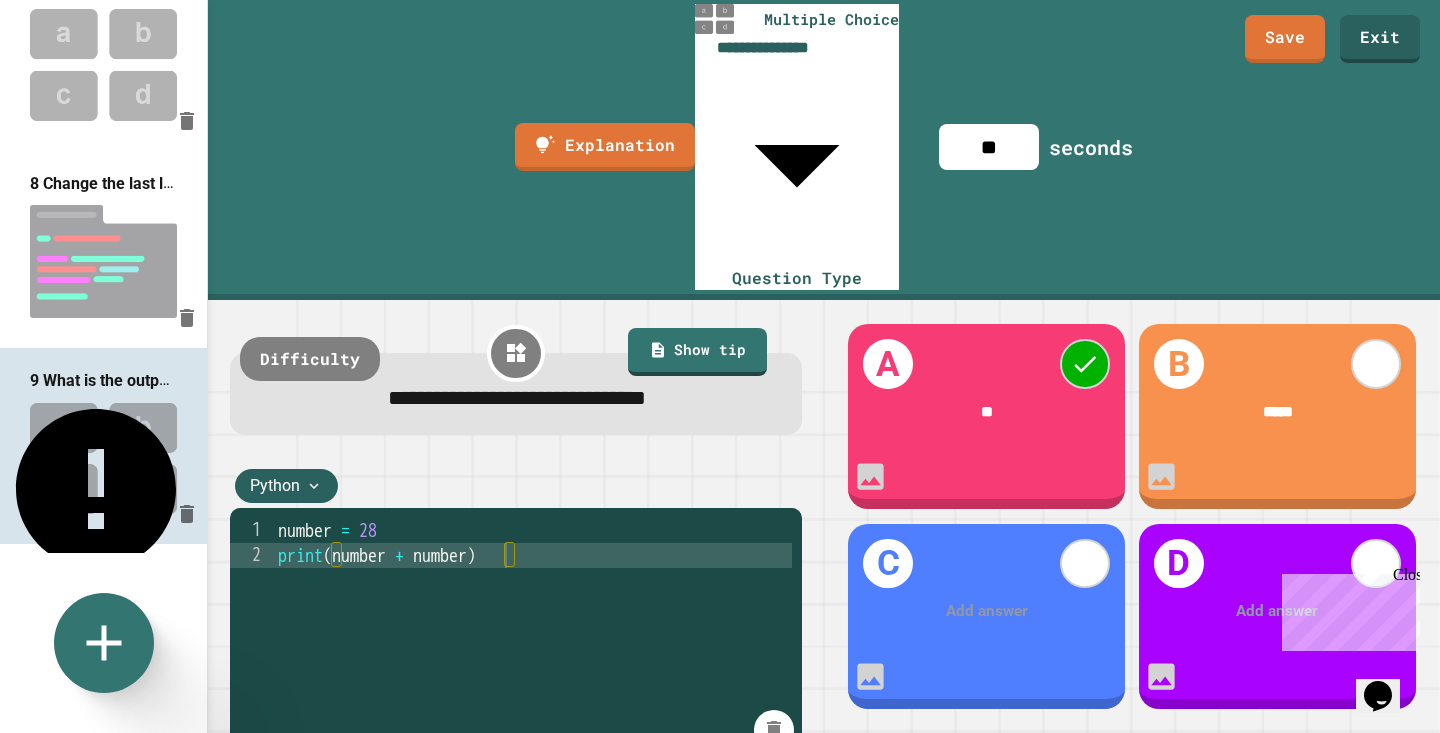 click at bounding box center (1278, 611) 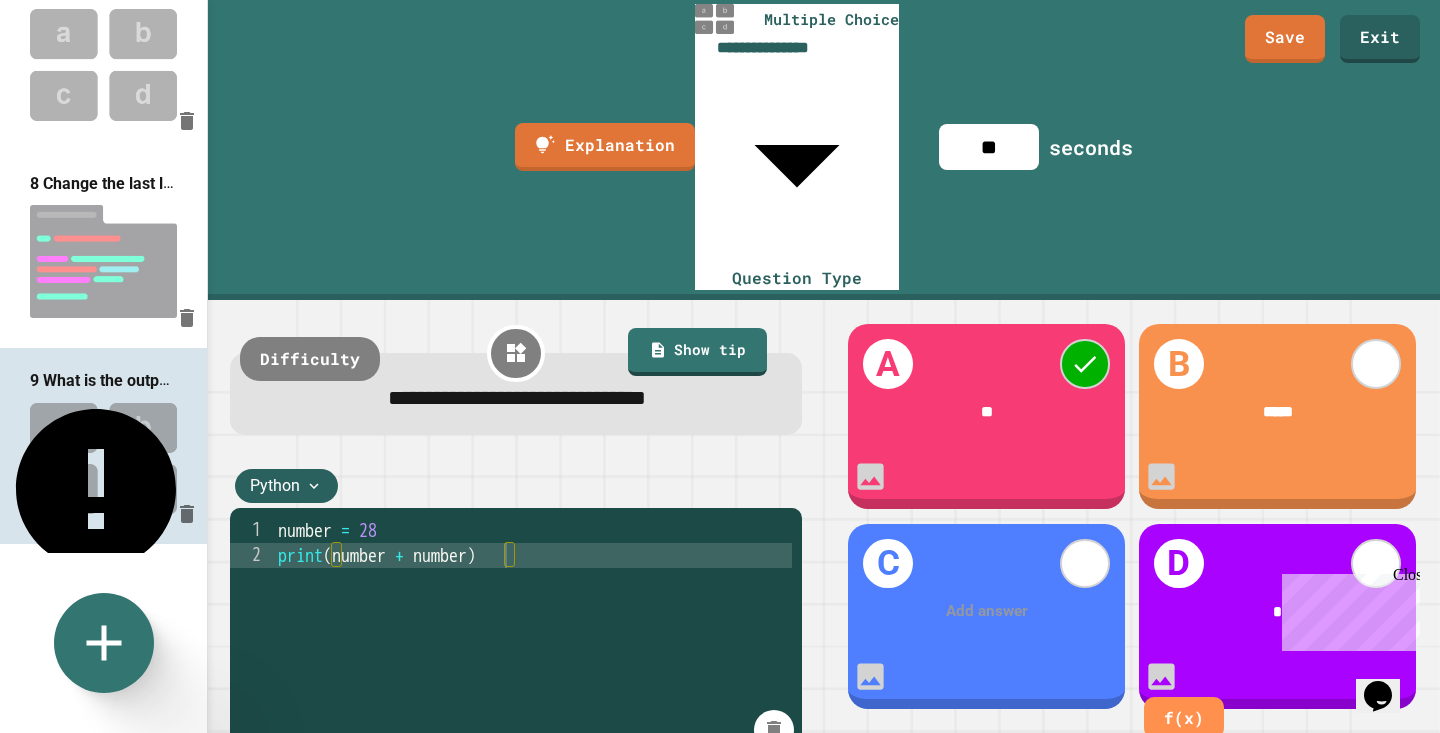 type 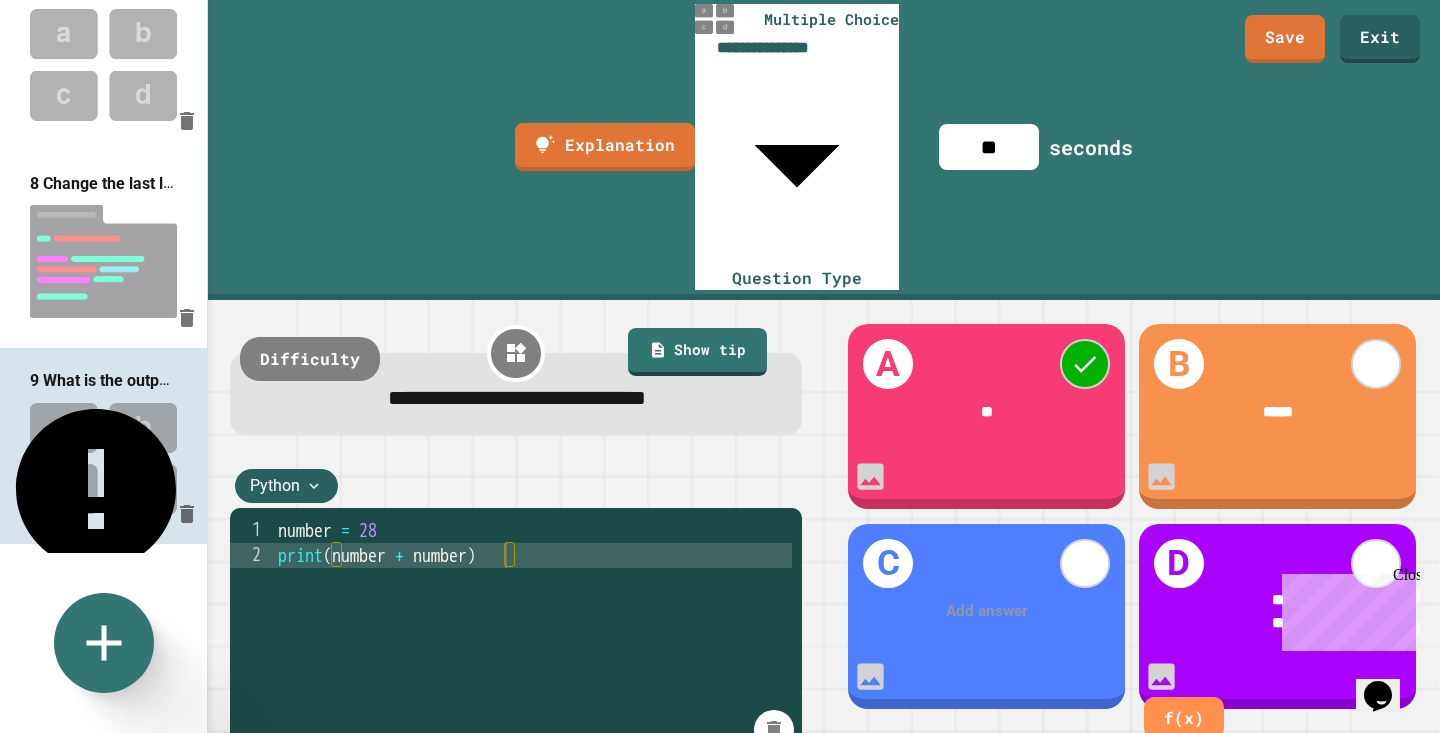 click at bounding box center (987, 611) 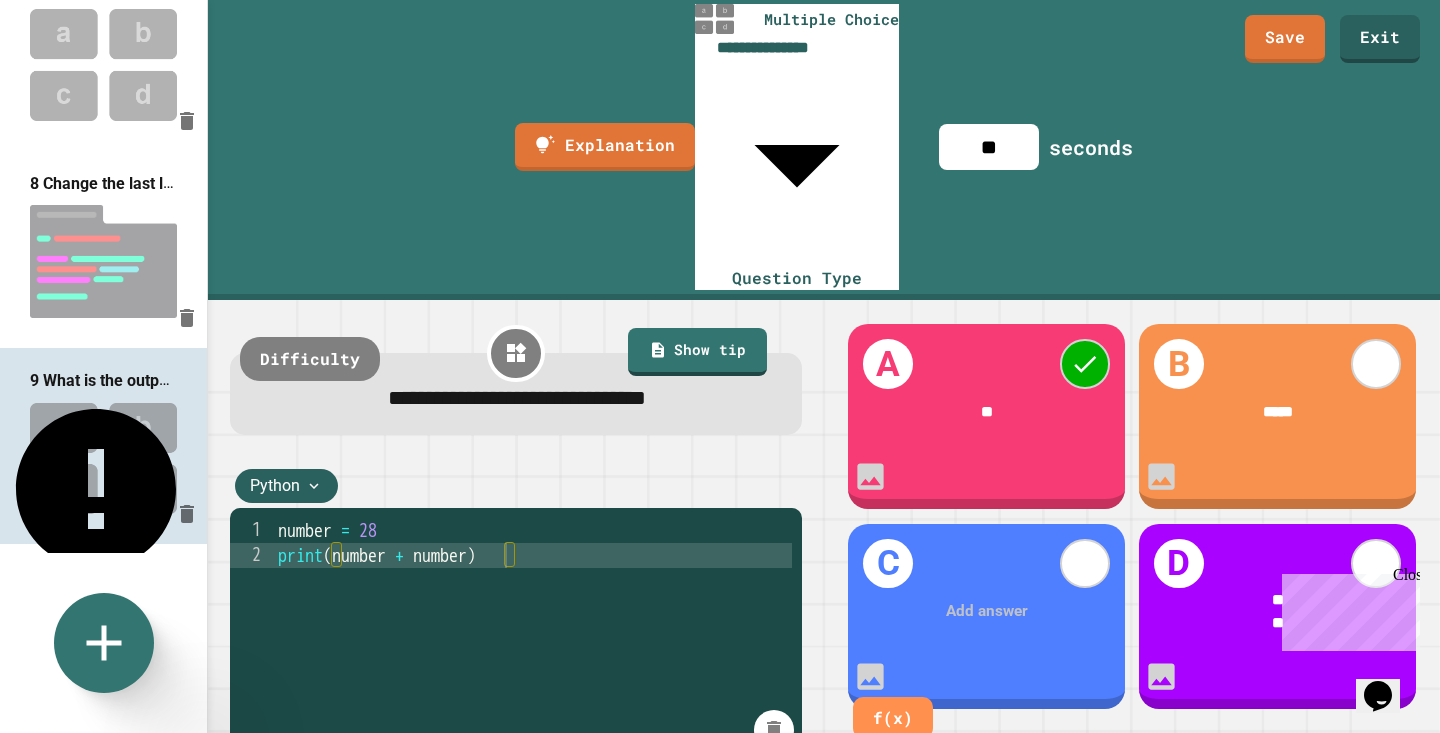 type 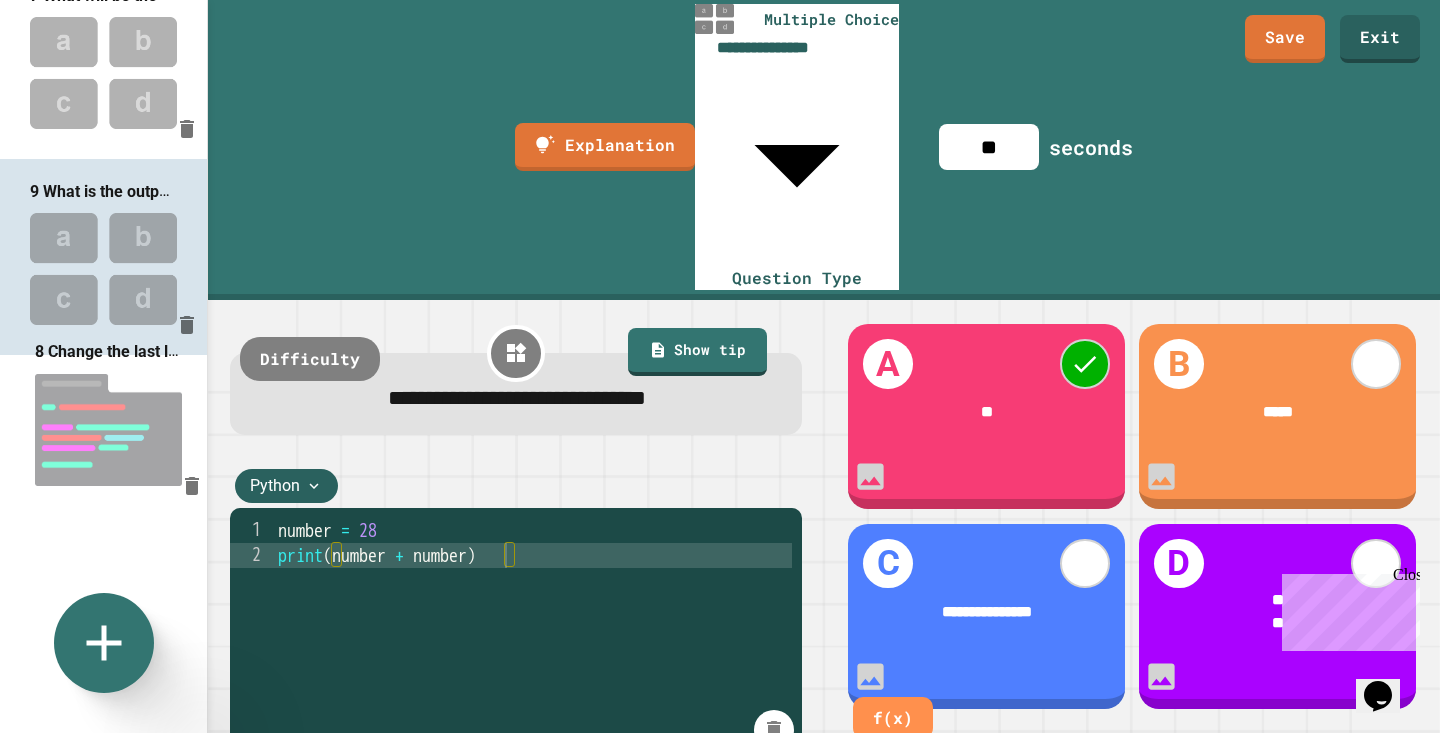 drag, startPoint x: 89, startPoint y: 242, endPoint x: 94, endPoint y: 411, distance: 169.07394 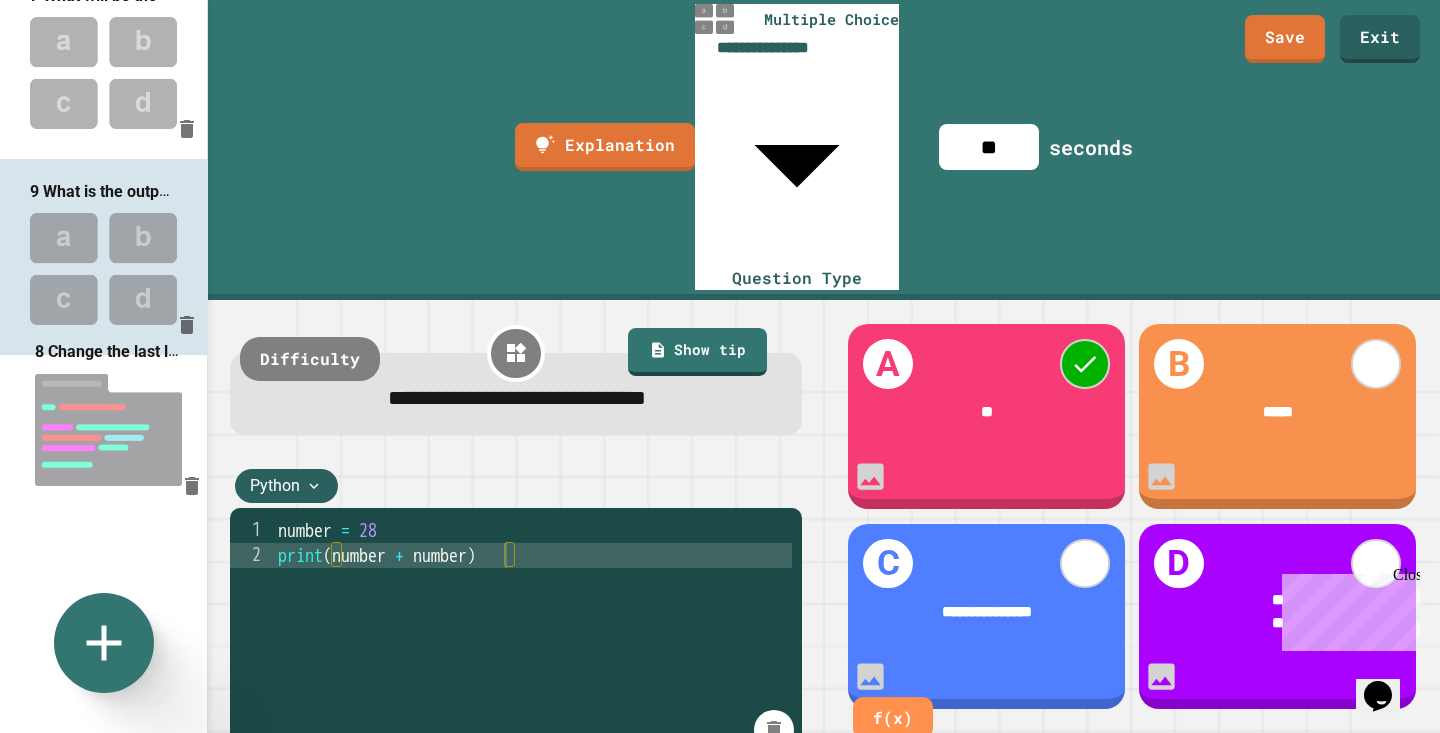click on "1   Question 2   Question 3   Ask Python to print the result of 3 + 5 to the output shell. Don't add the numbers up yourself - make Python do it! 4   Complete line 1 to get Python to calculate the number of seconds in a day.
Hint: There are 60 seconds in a minute, 60 minutes in an hour, and 24 hours in a day! 5   Question 6   Question 7   What will be the output of this code? 8   Change the last line of code so it shows how many apples are left if there are 100 apples to start with, instead of 50. 9   What is the output of this code?" at bounding box center (103, 276) 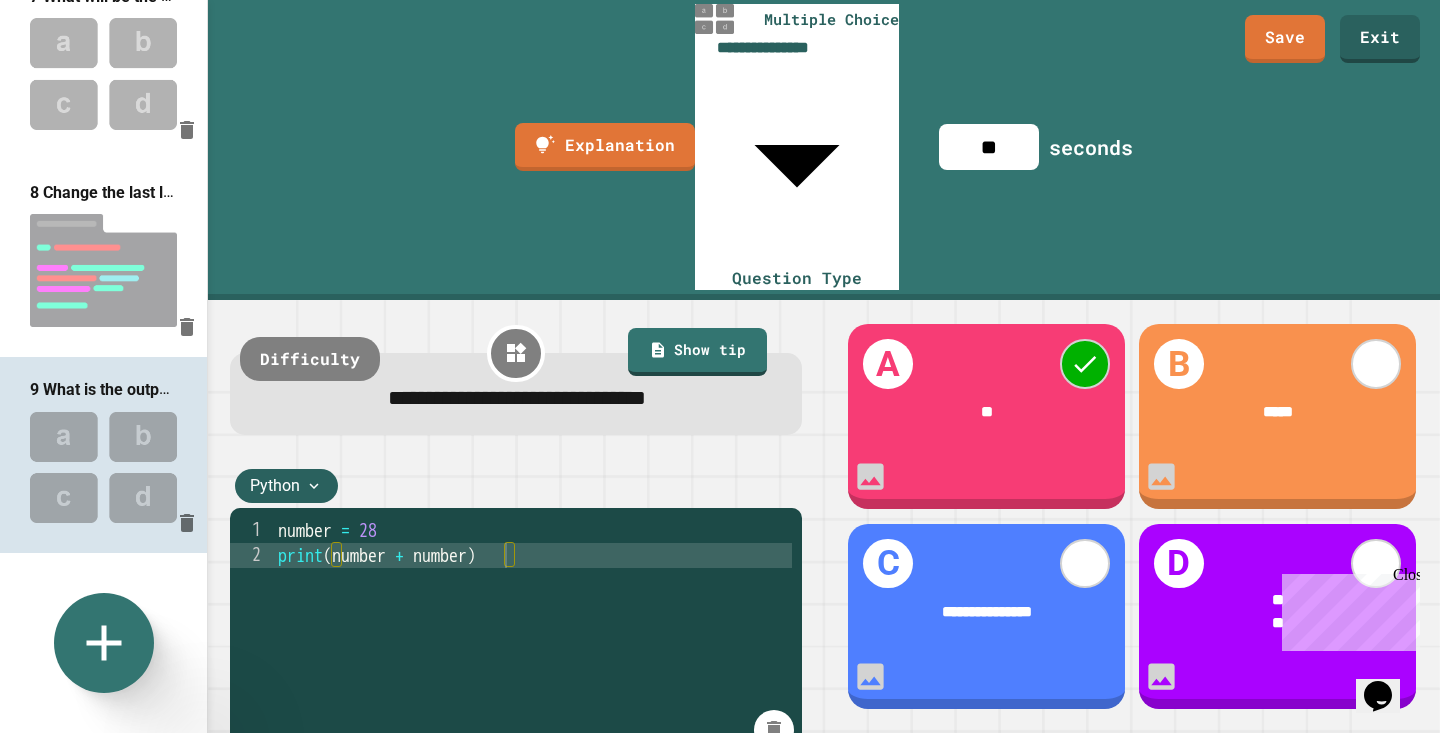 click on "**" at bounding box center (989, 147) 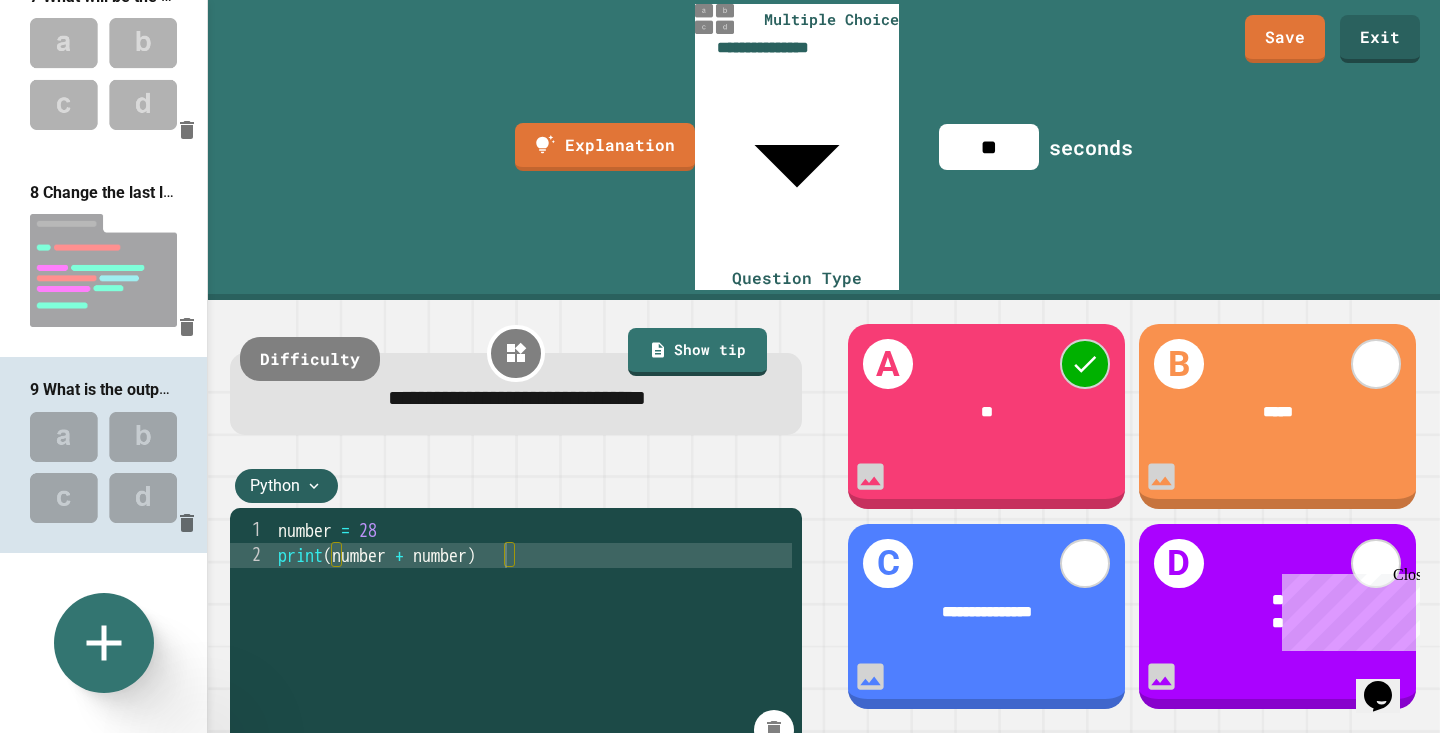 type on "*" 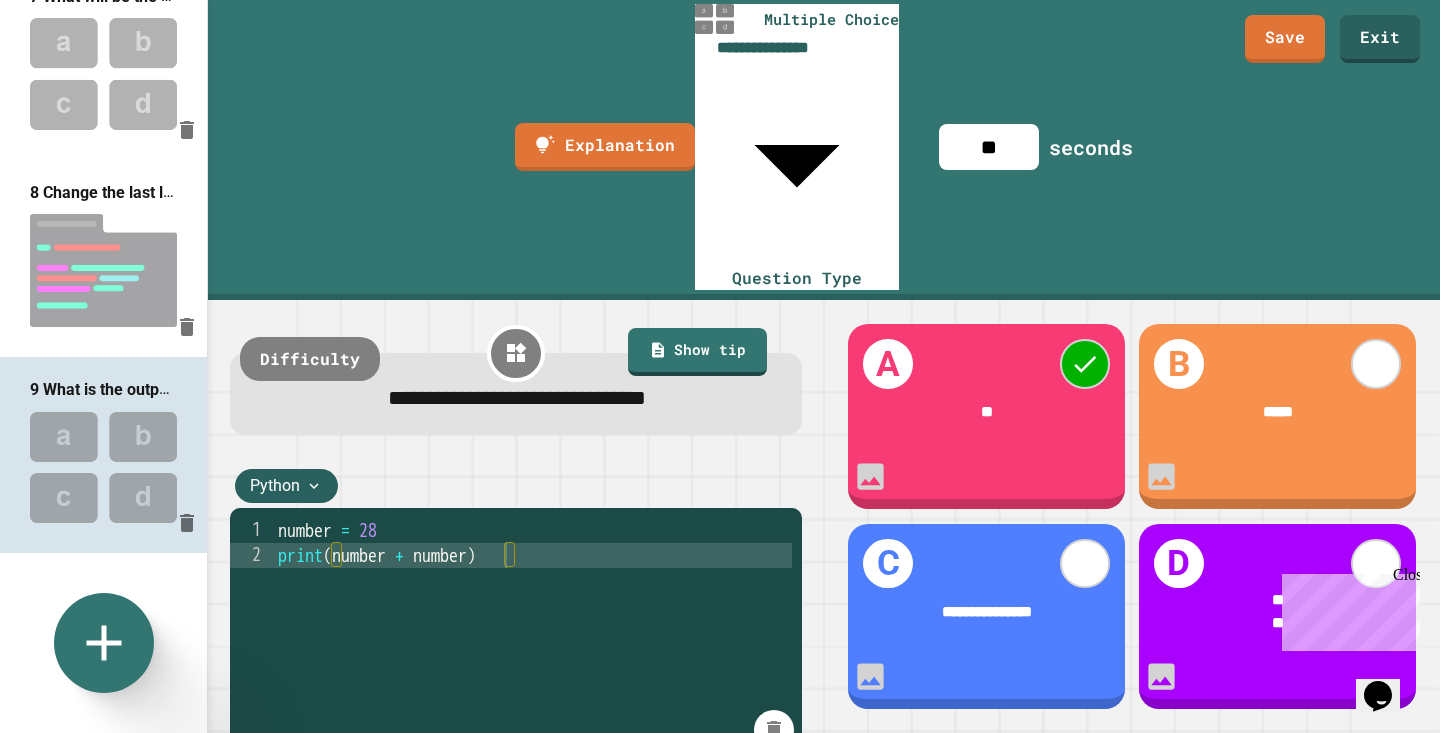 type on "**" 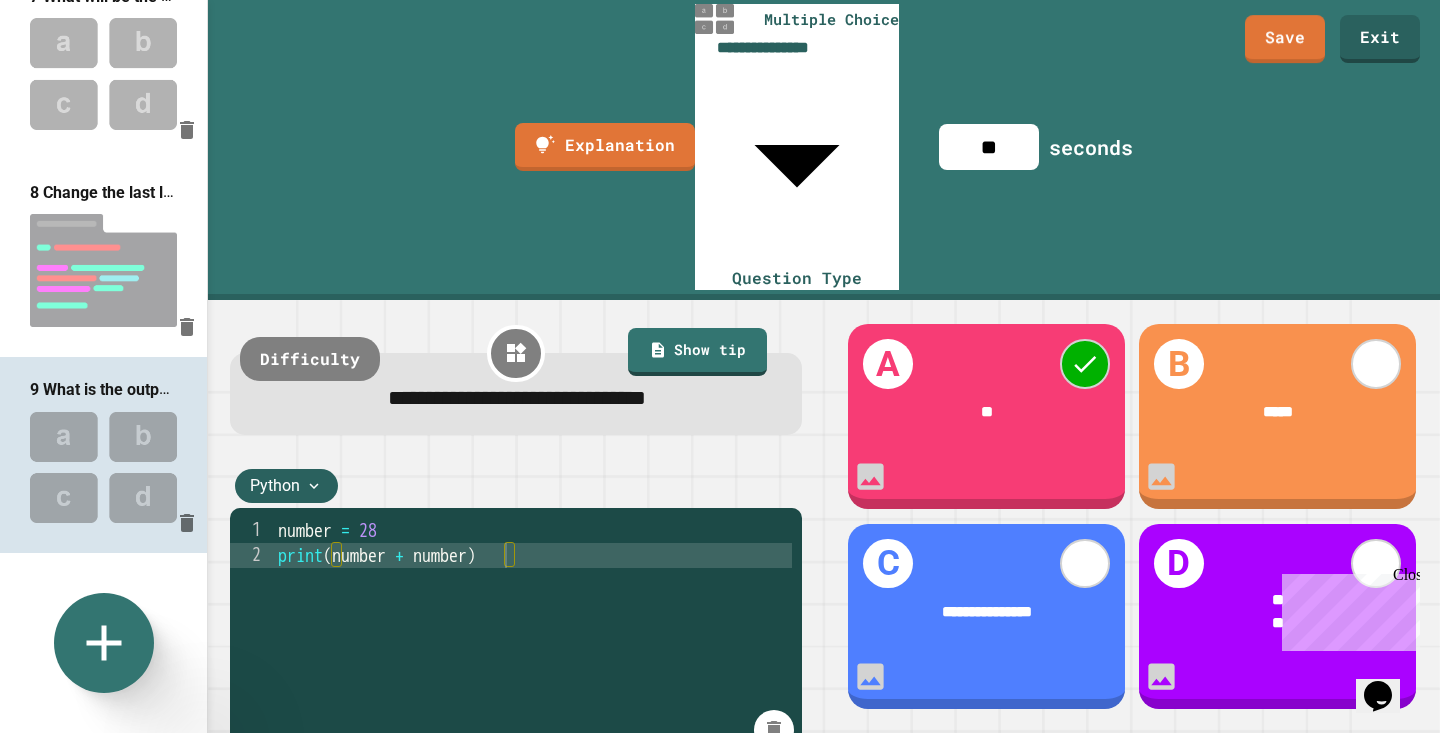 click on "Save" at bounding box center [1285, 39] 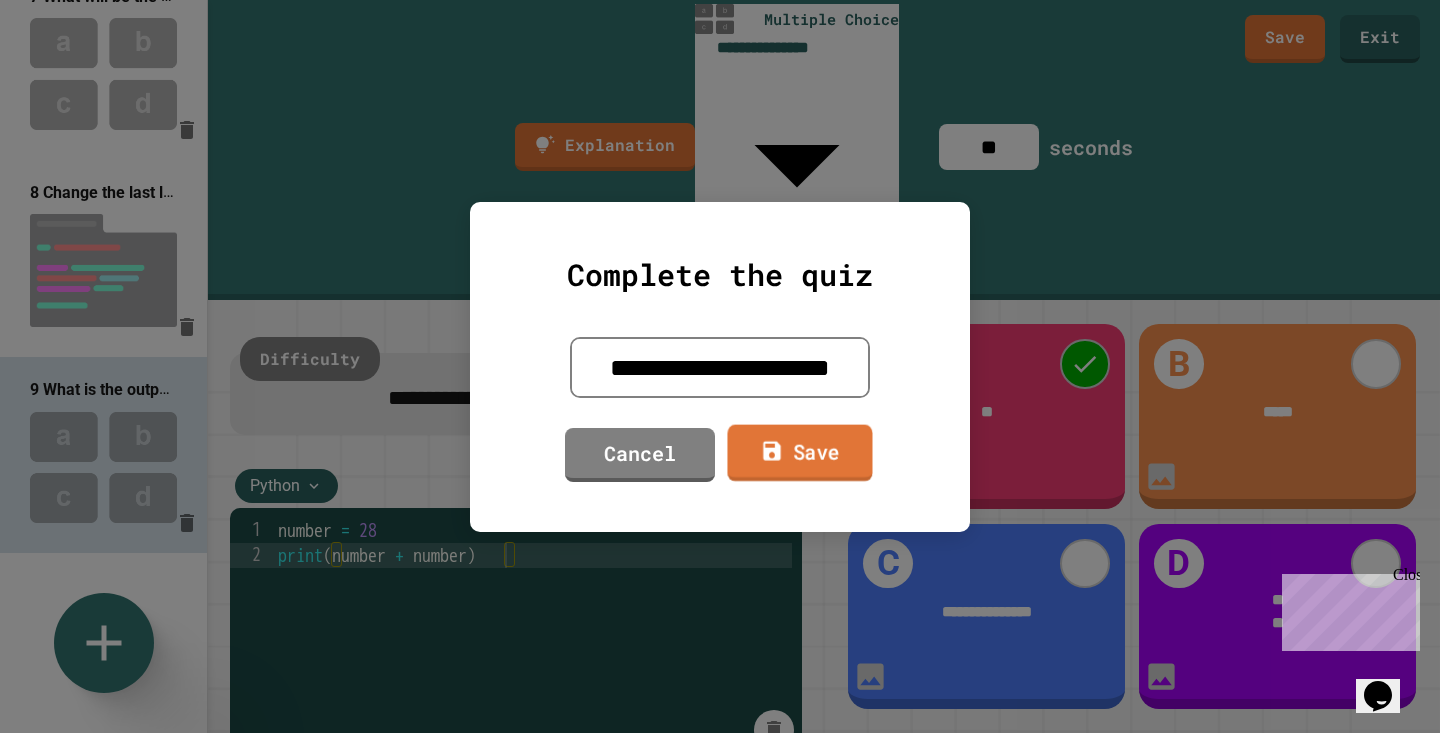 click on "Save" at bounding box center [799, 452] 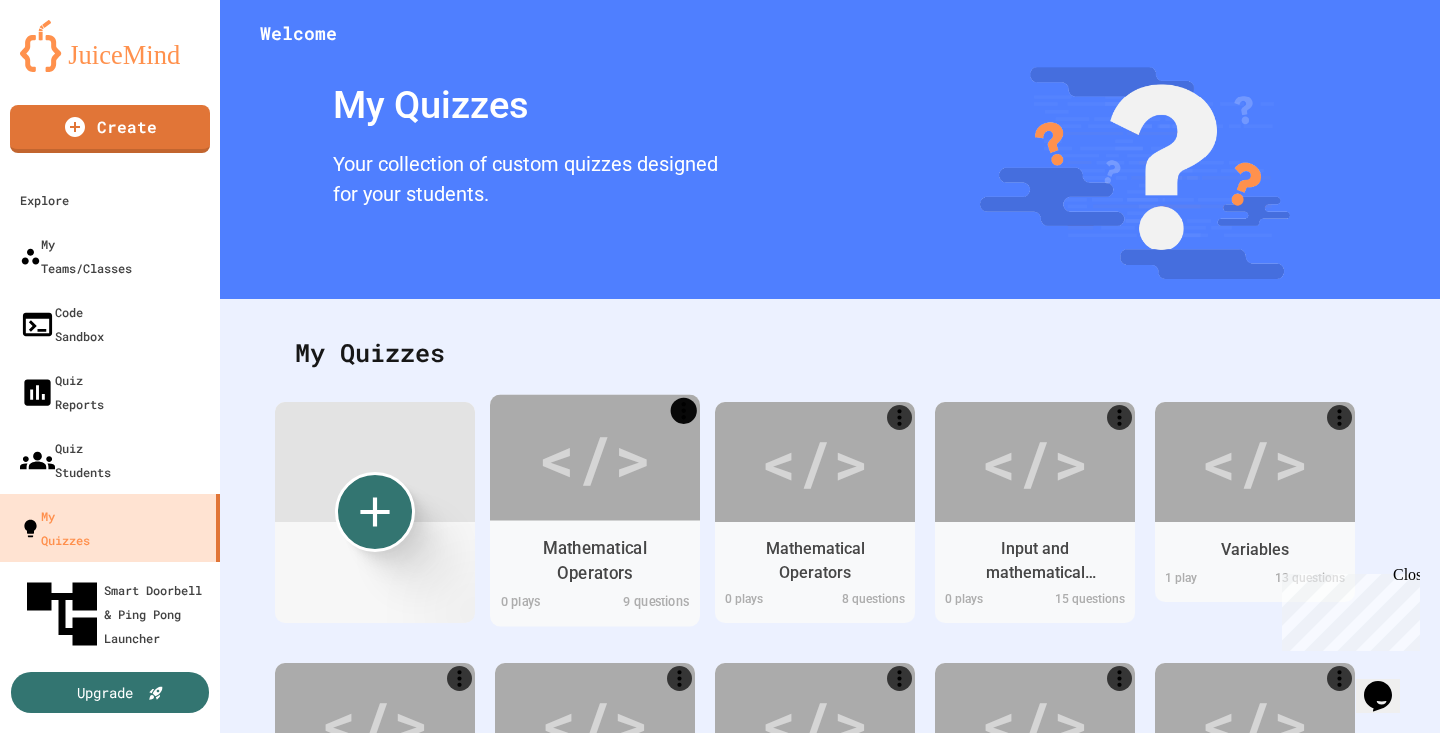 click 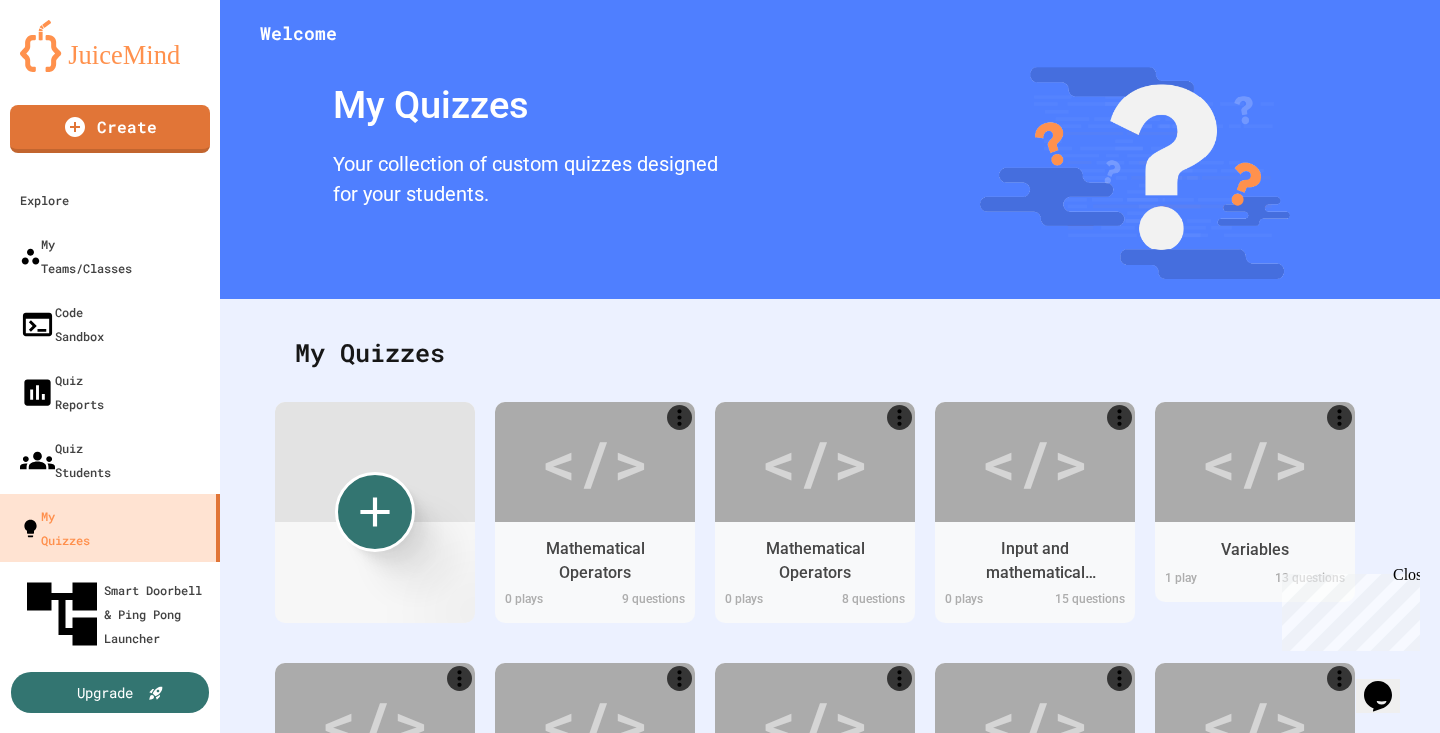 click at bounding box center (720, 735) 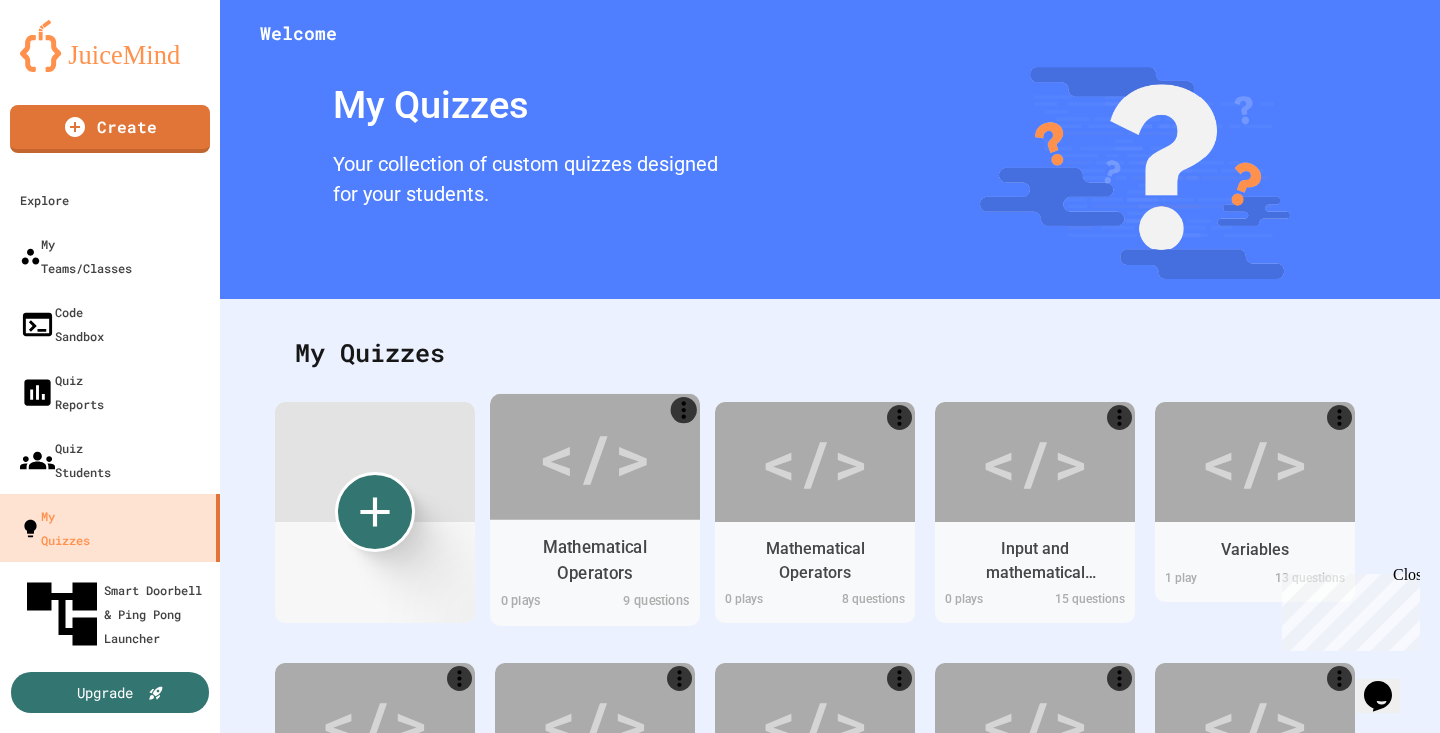 click on "Mathematical Operators" at bounding box center [595, 560] 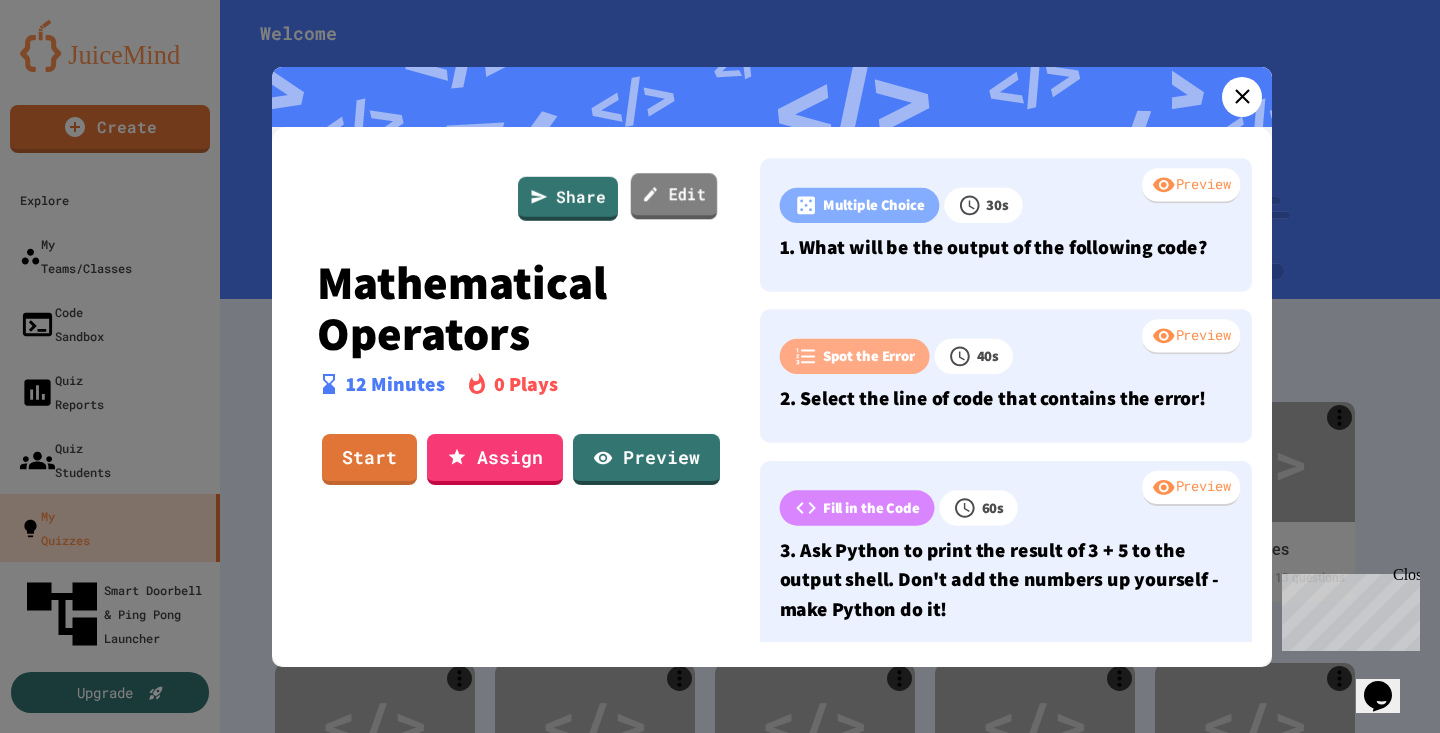 click on "Edit" at bounding box center [674, 196] 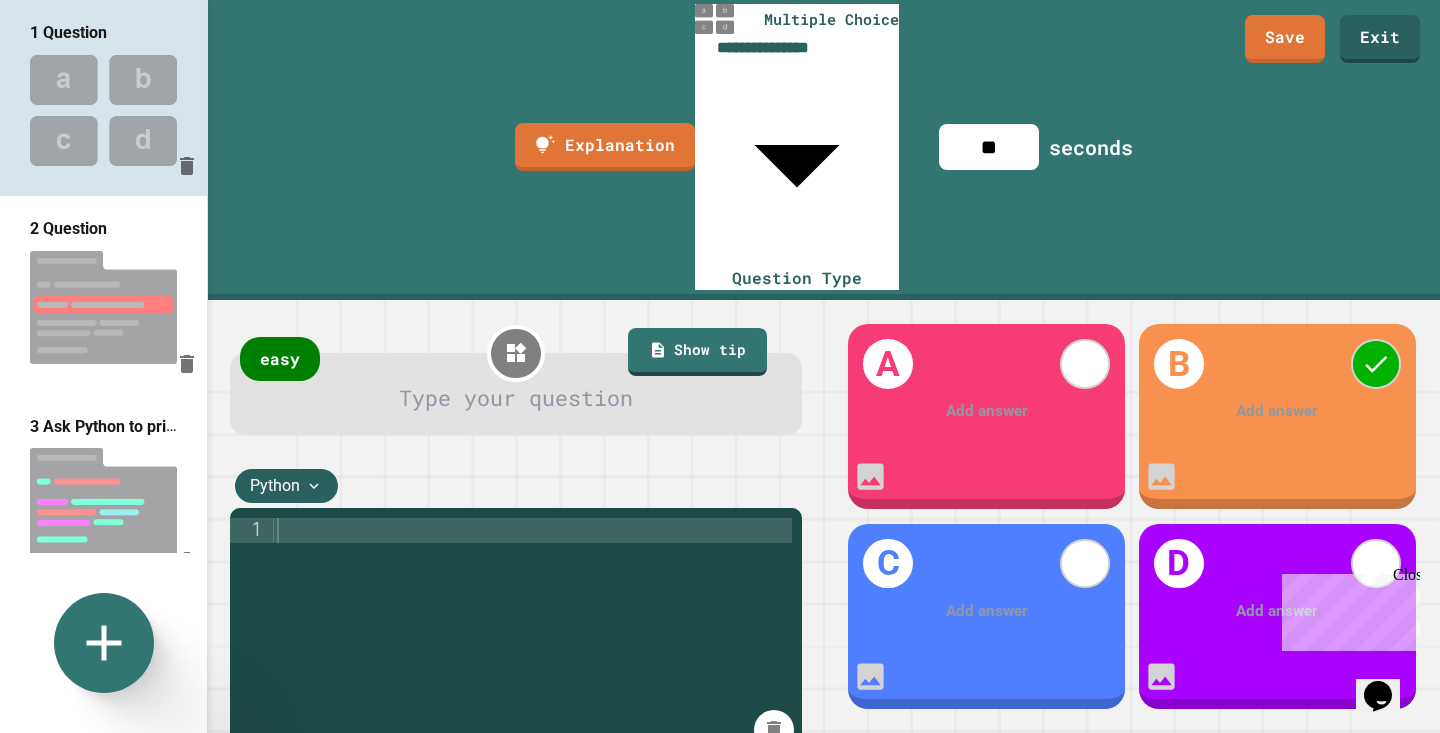 scroll, scrollTop: 1226, scrollLeft: 0, axis: vertical 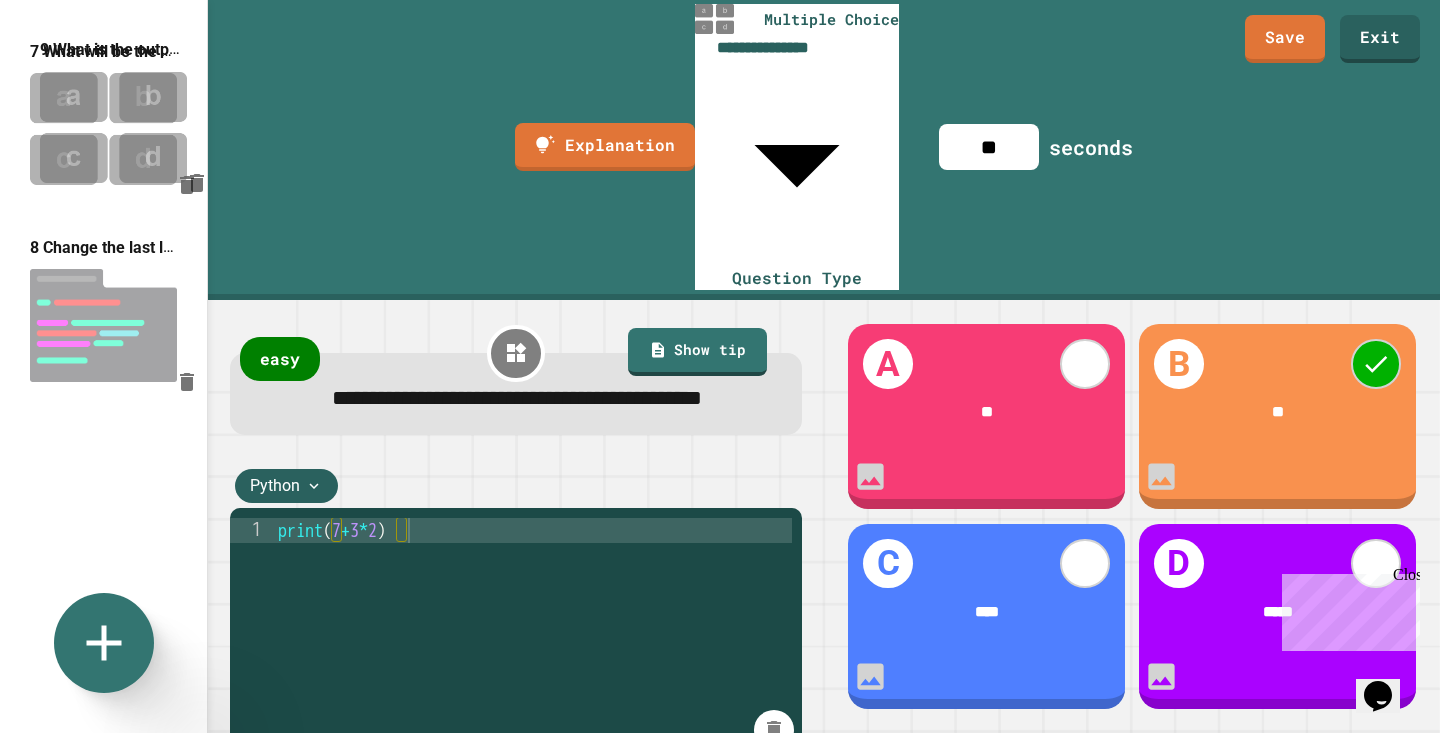 drag, startPoint x: 89, startPoint y: 441, endPoint x: 99, endPoint y: 91, distance: 350.14282 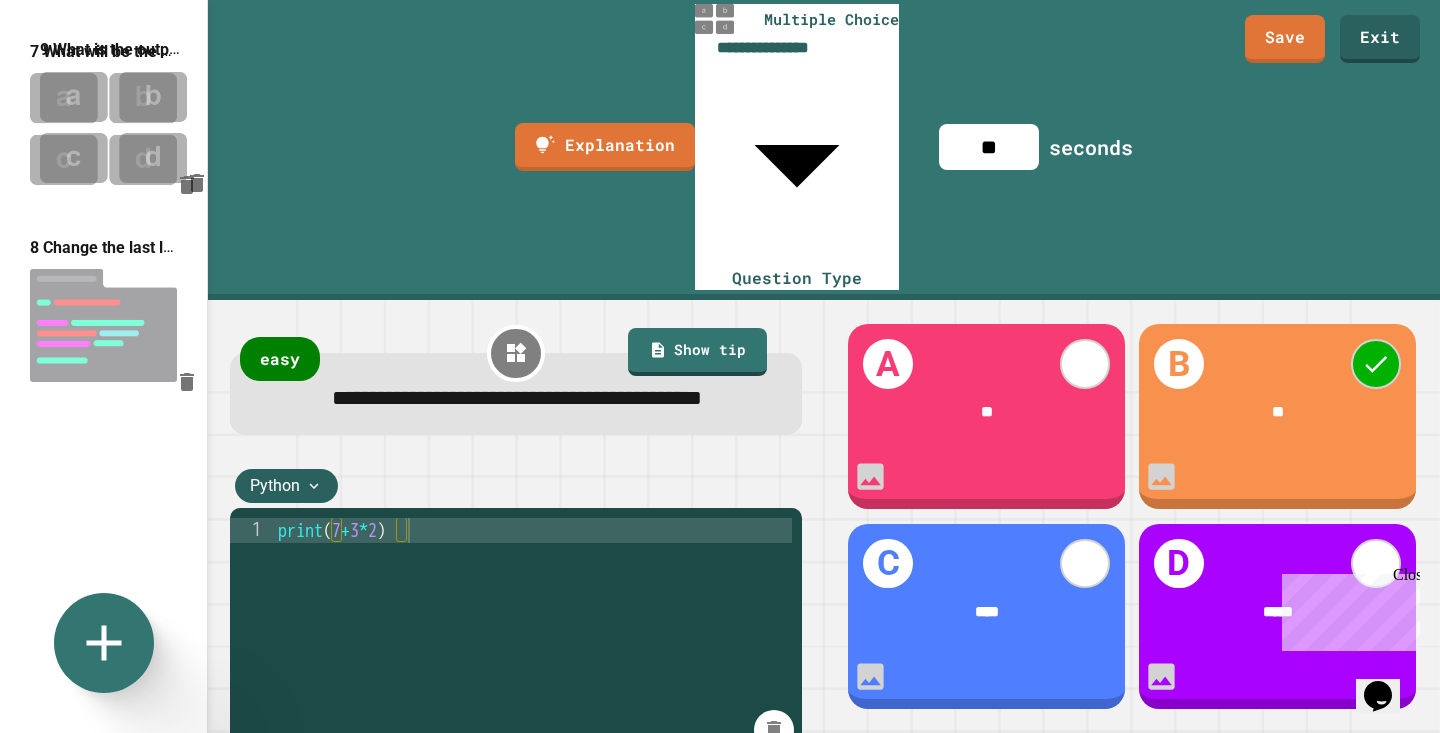 click on "1   Question 2   Question 3   Ask Python to print the result of 3 + 5 to the output shell. Don't add the numbers up yourself - make Python do it! 4   Complete line 1 to get Python to calculate the number of seconds in a day.
Hint: There are 60 seconds in a minute, 60 minutes in an hour, and 24 hours in a day! 5   Question 6   Question 7   What will be the output of this code? 8   Change the last line of code so it shows how many apples are left if there are 100 apples to start with, instead of 50. 9   What is the output of this code?" at bounding box center [103, 276] 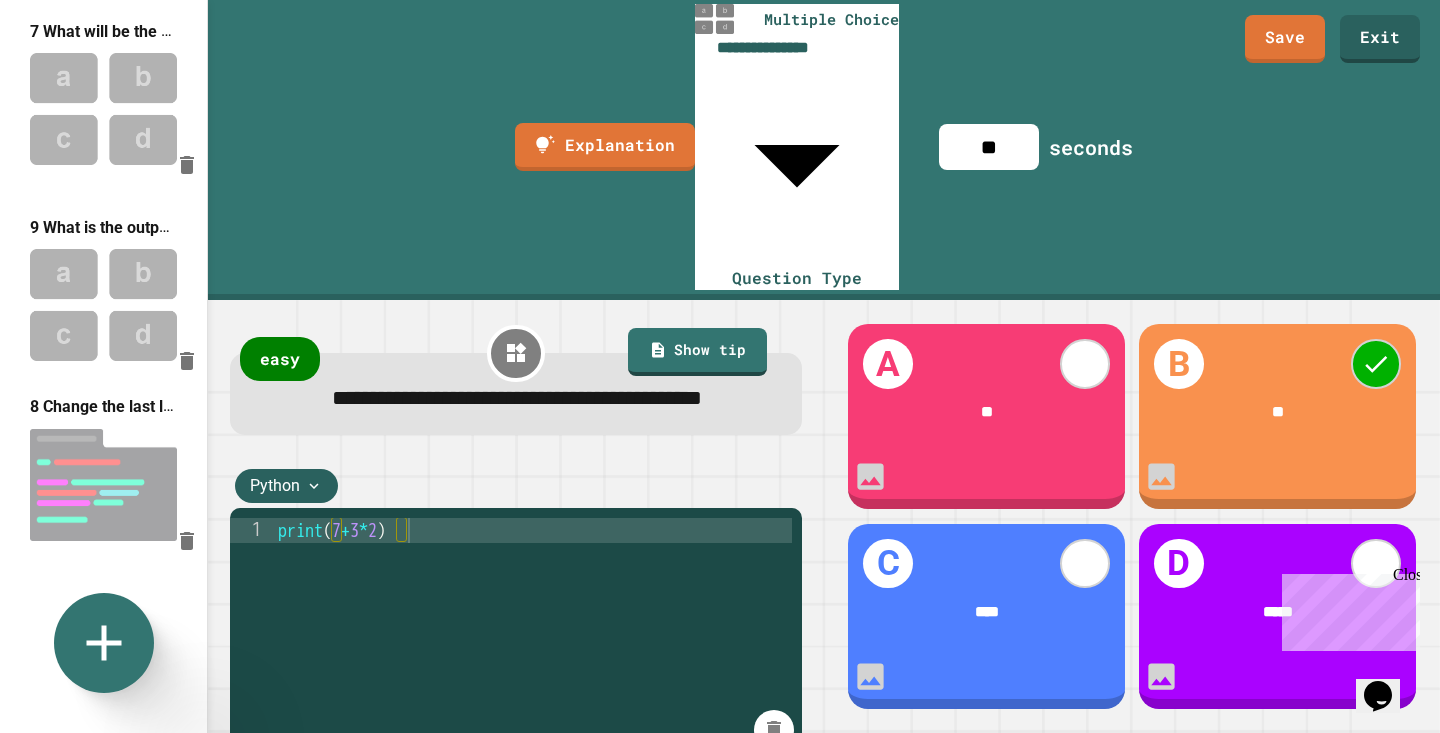 scroll, scrollTop: 1226, scrollLeft: 0, axis: vertical 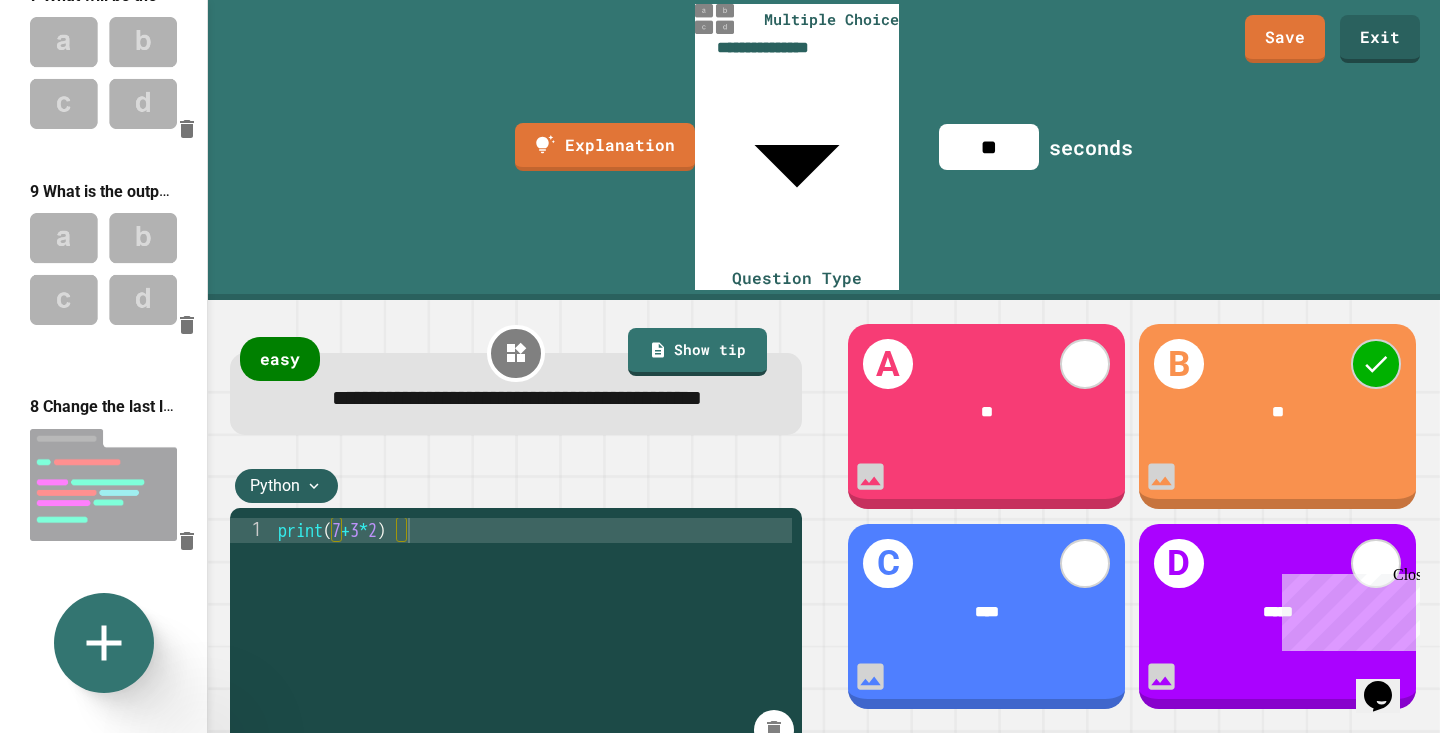 drag, startPoint x: 99, startPoint y: 264, endPoint x: 98, endPoint y: 427, distance: 163.00307 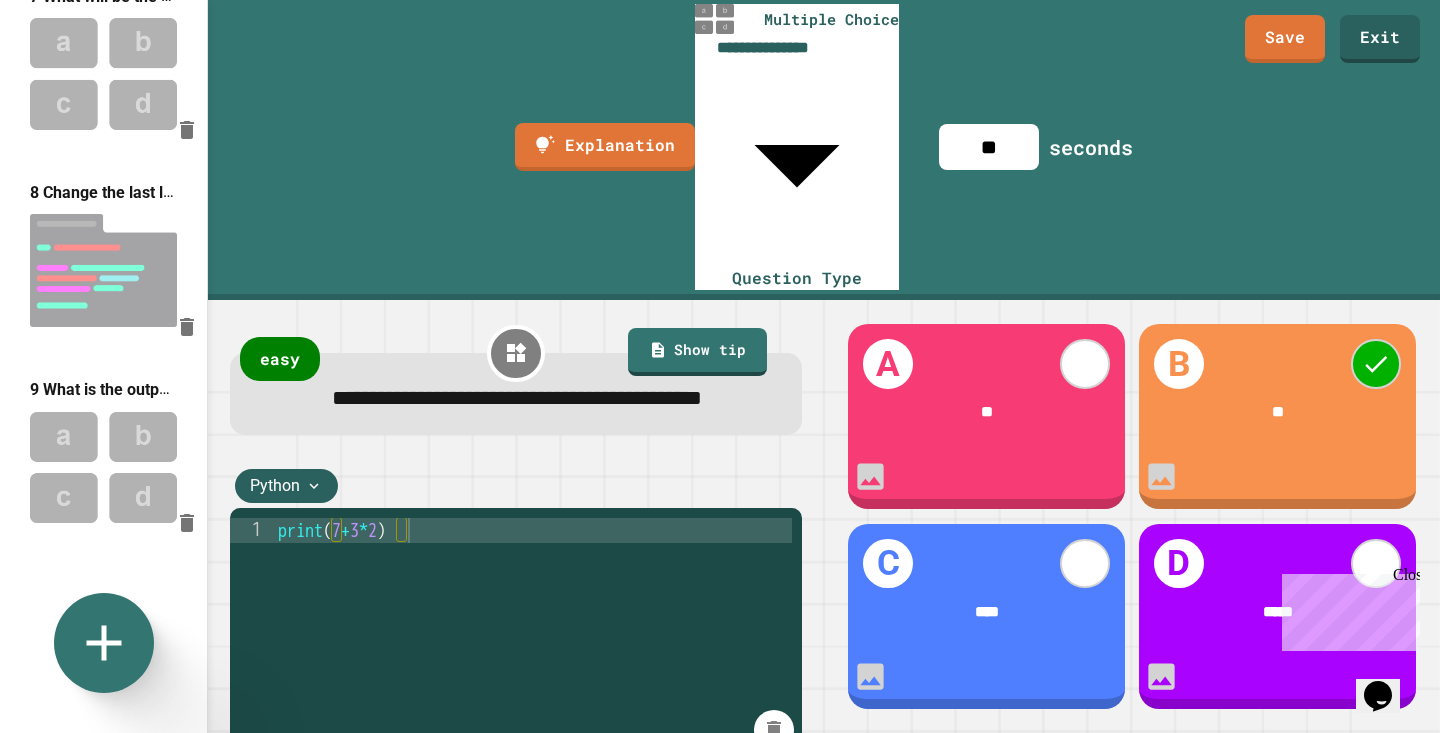 click at bounding box center [103, 270] 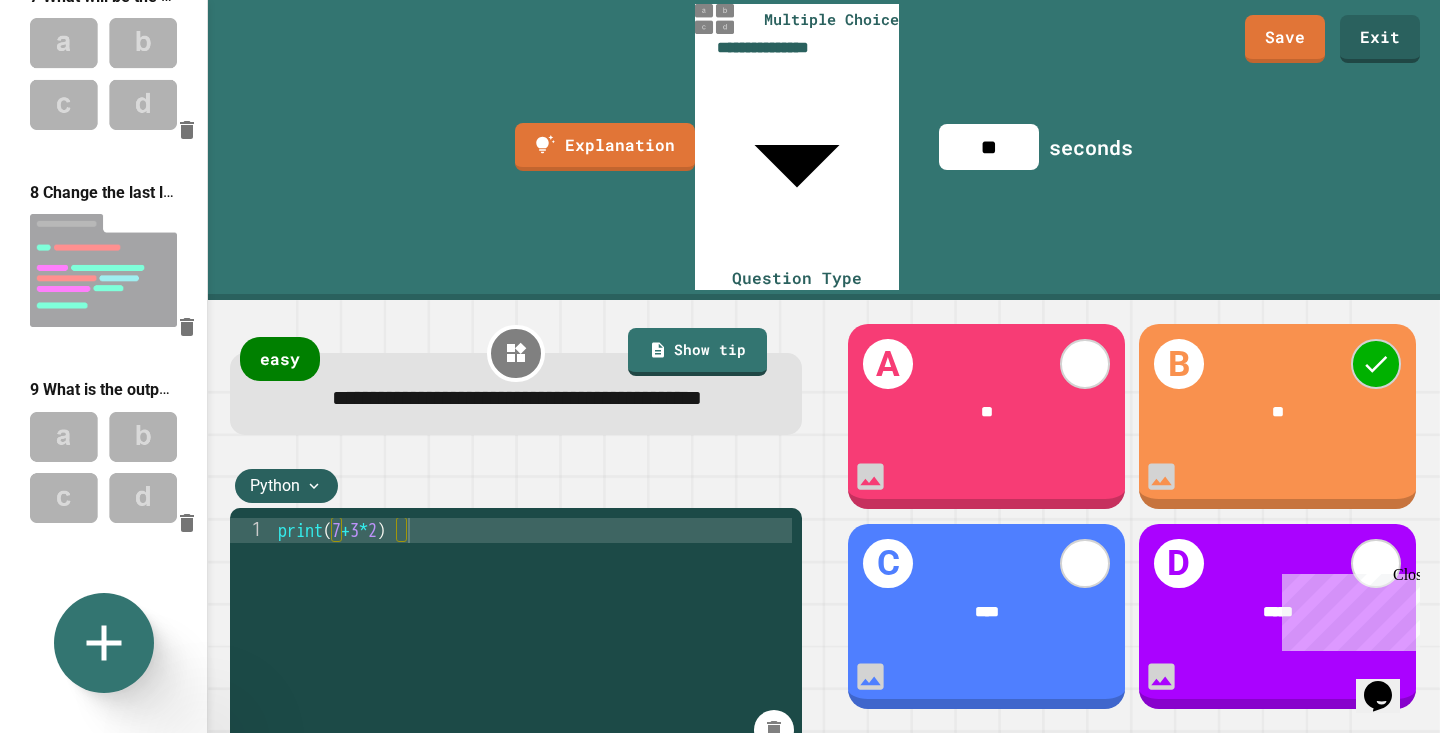 type on "**********" 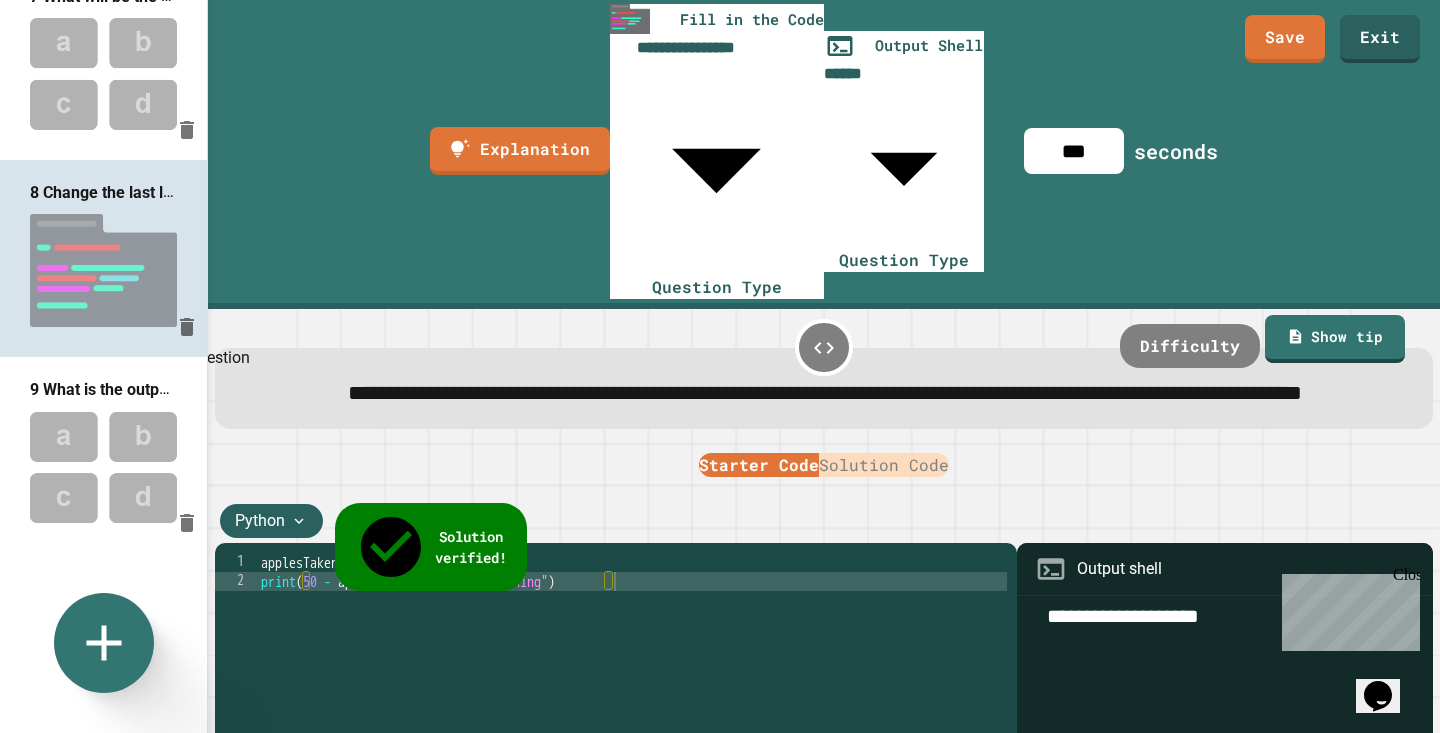 click 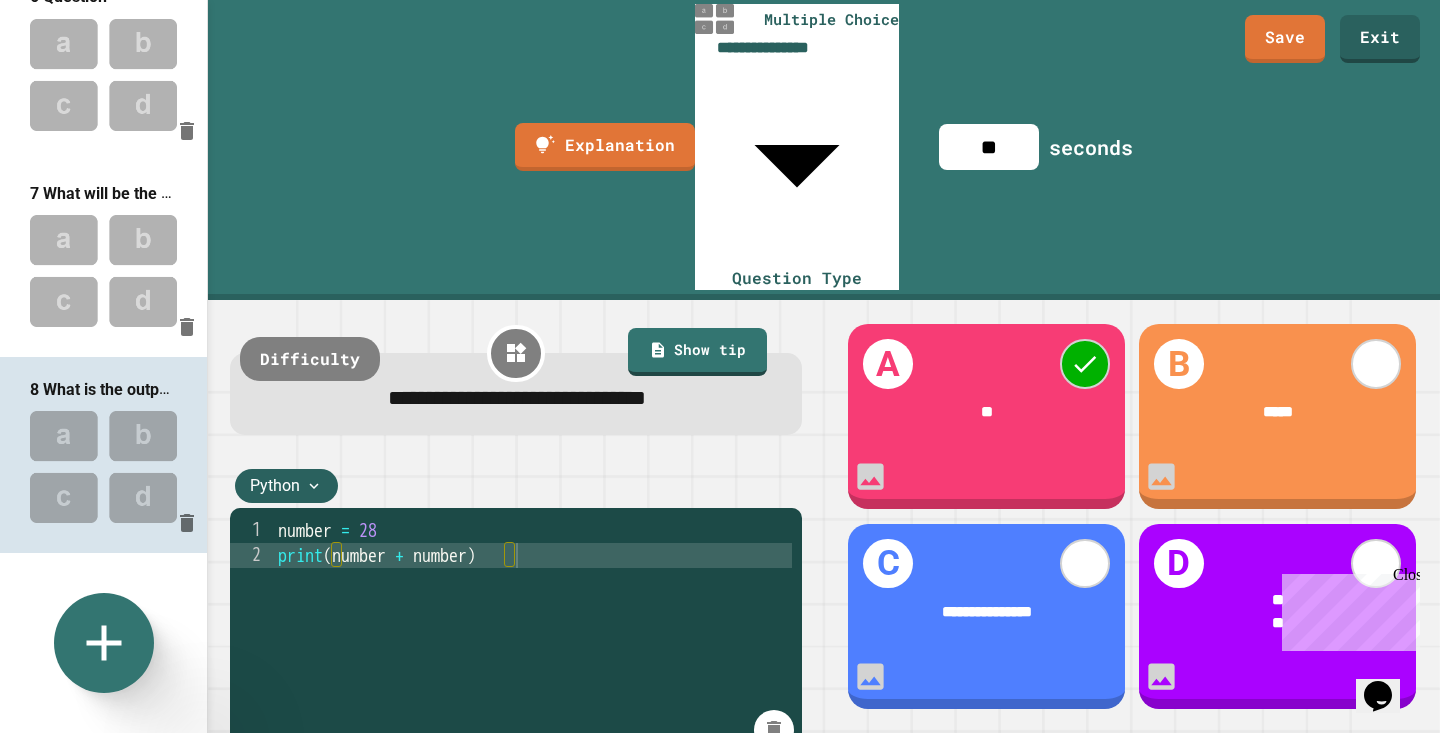 scroll, scrollTop: 1028, scrollLeft: 0, axis: vertical 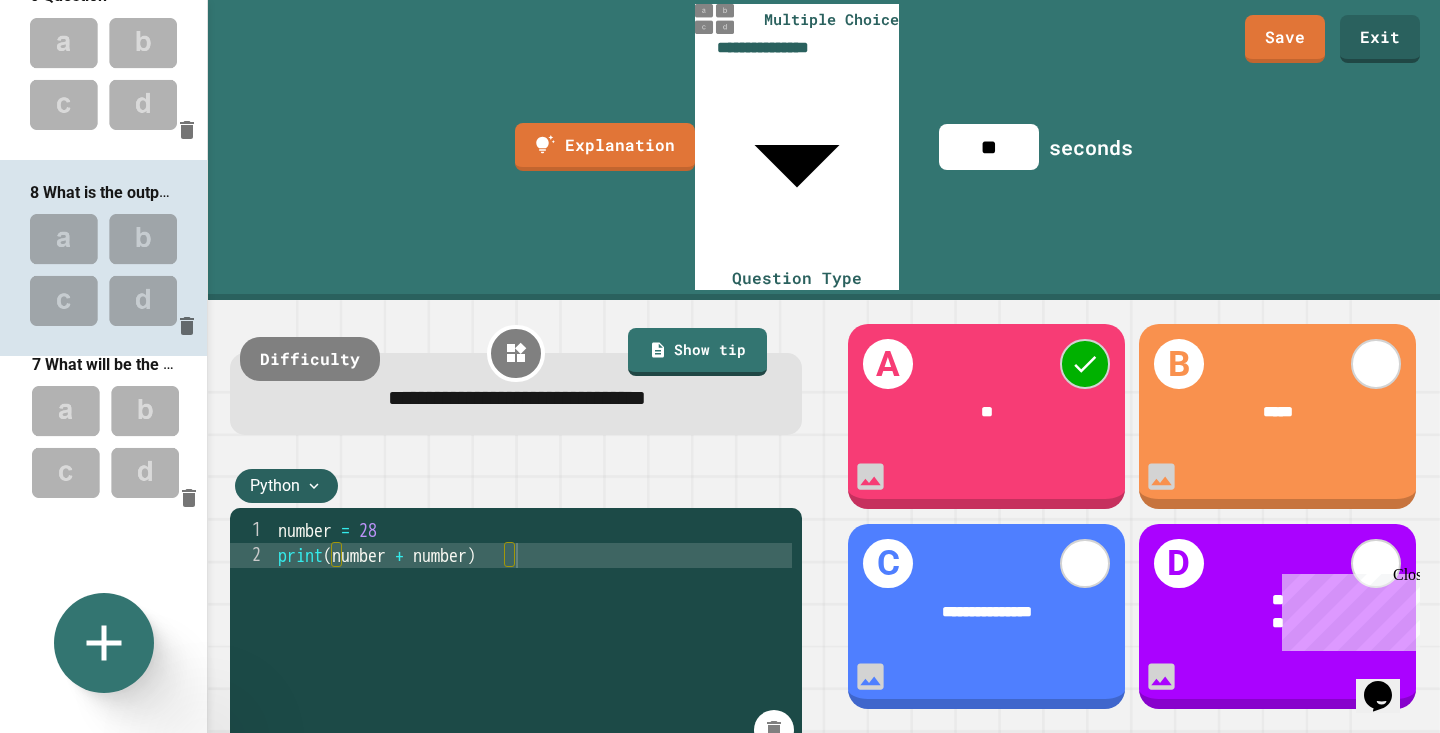 drag, startPoint x: 106, startPoint y: 266, endPoint x: 106, endPoint y: 445, distance: 179 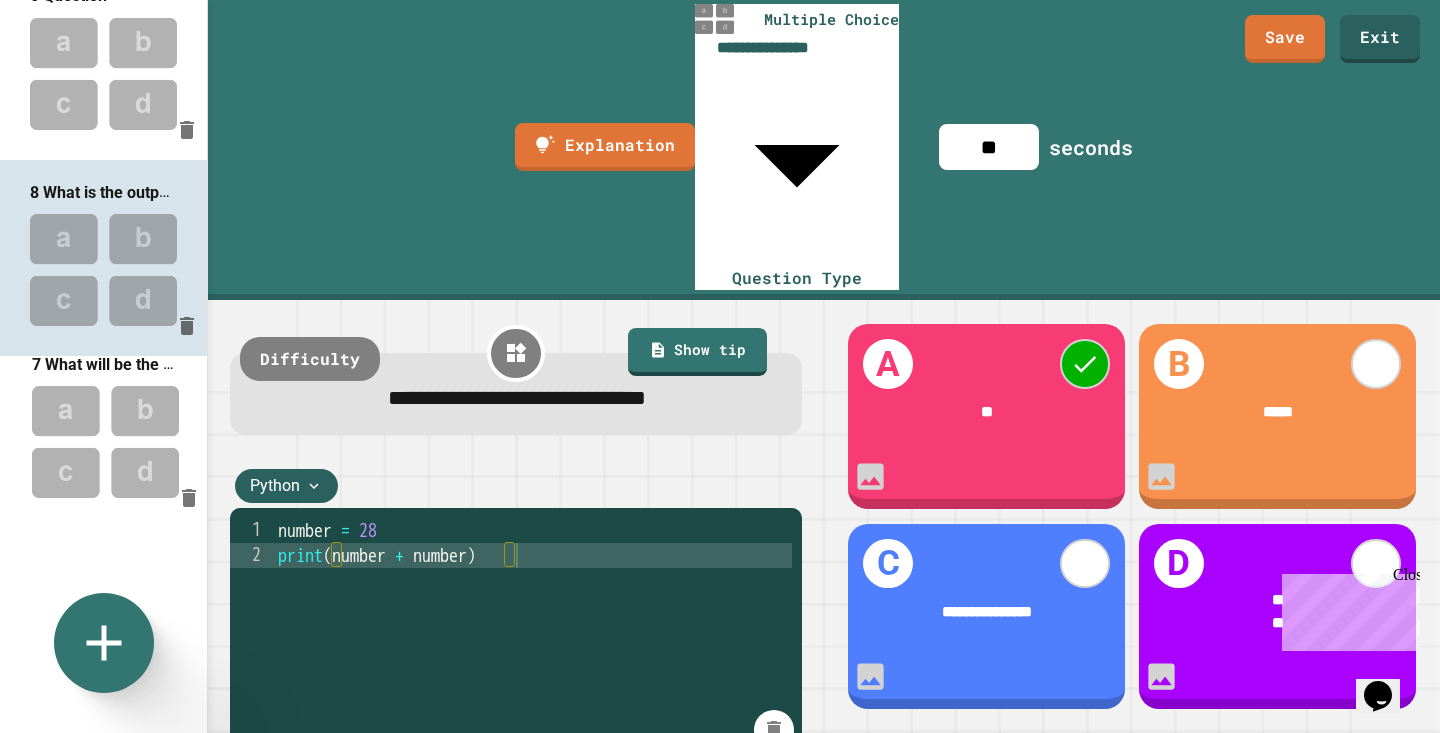 click on "1   Question 2   Question 3   Ask Python to print the result of 3 + 5 to the output shell. Don't add the numbers up yourself - make Python do it! 4   Complete line 1 to get Python to calculate the number of seconds in a day.
Hint: There are 60 seconds in a minute, 60 minutes in an hour, and 24 hours in a day! 5   Question 6   Question 7   What will be the output of this code? 8   What is the output of this code?" at bounding box center (103, 276) 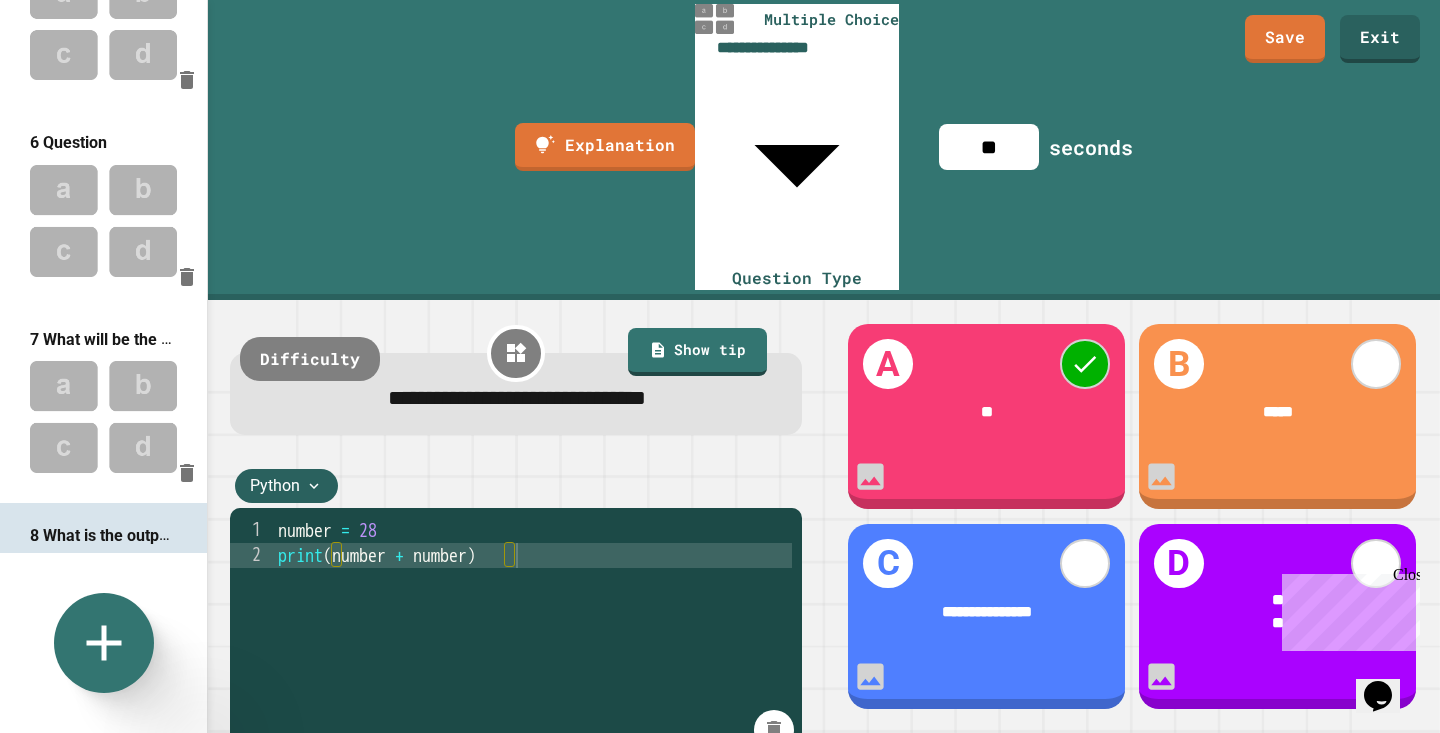 scroll, scrollTop: 870, scrollLeft: 0, axis: vertical 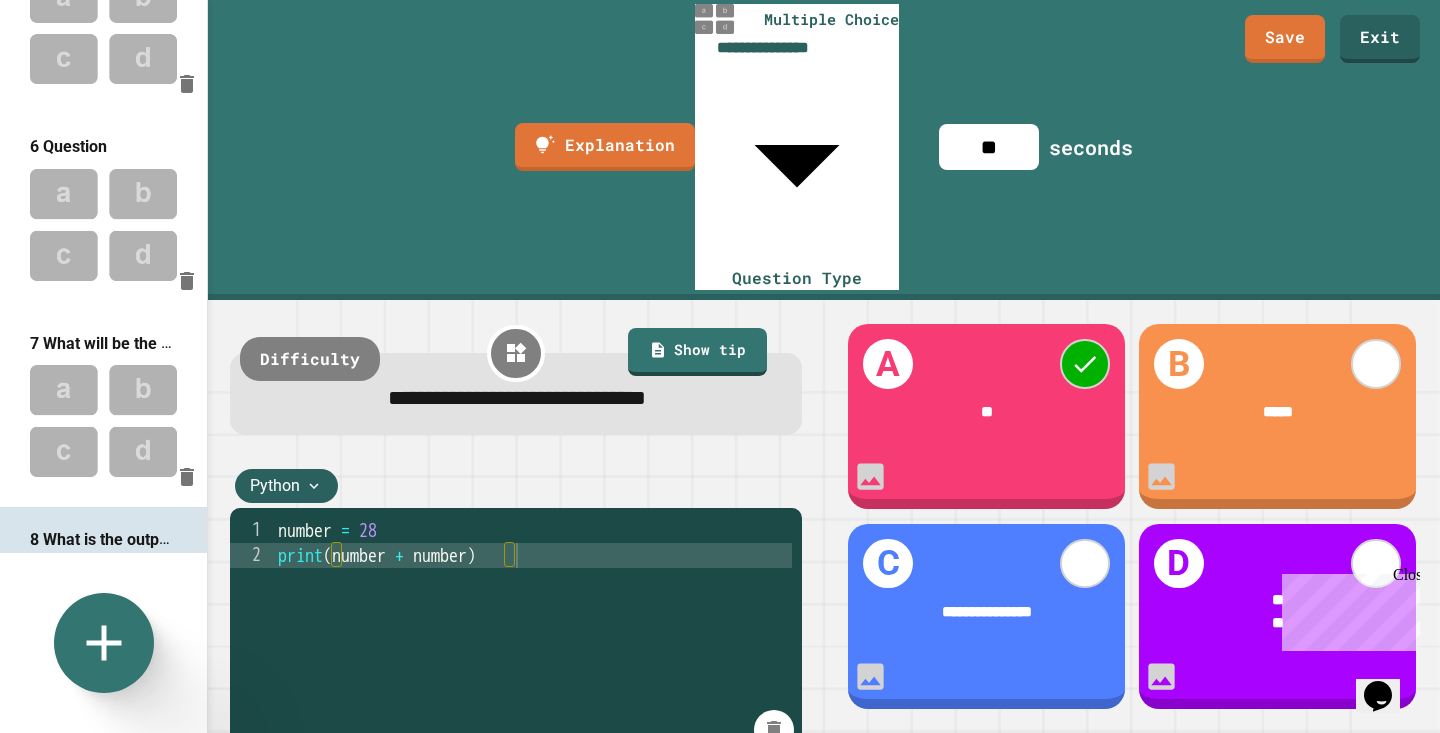click at bounding box center [103, 224] 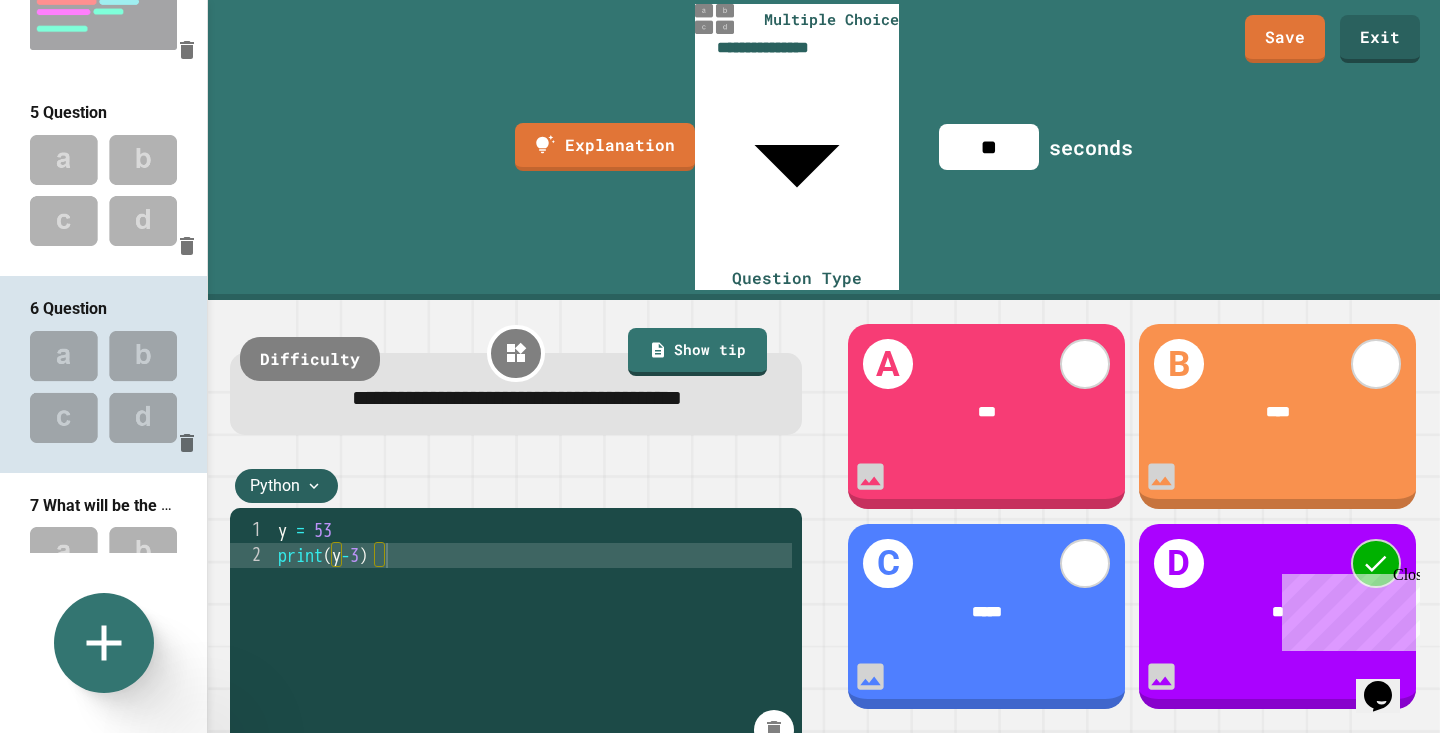scroll, scrollTop: 682, scrollLeft: 0, axis: vertical 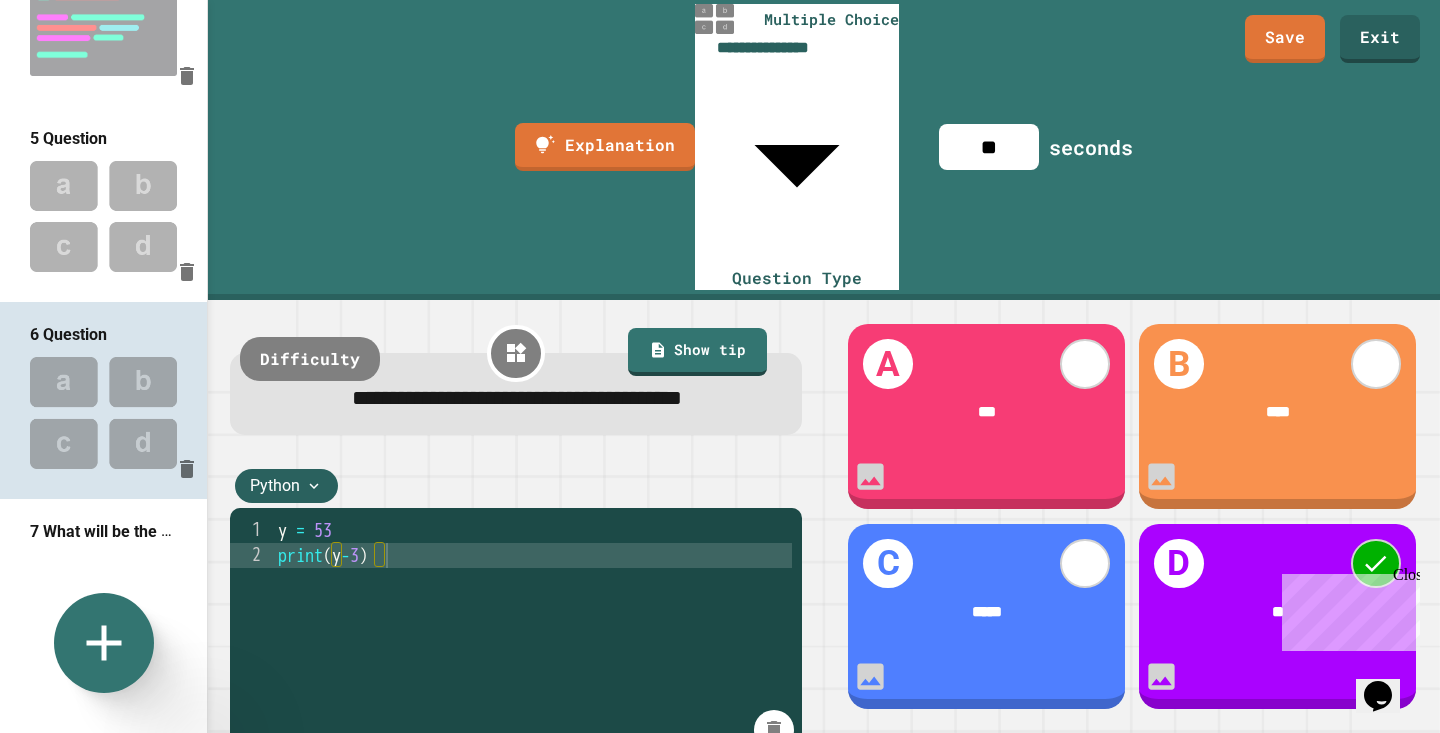 click at bounding box center [103, 216] 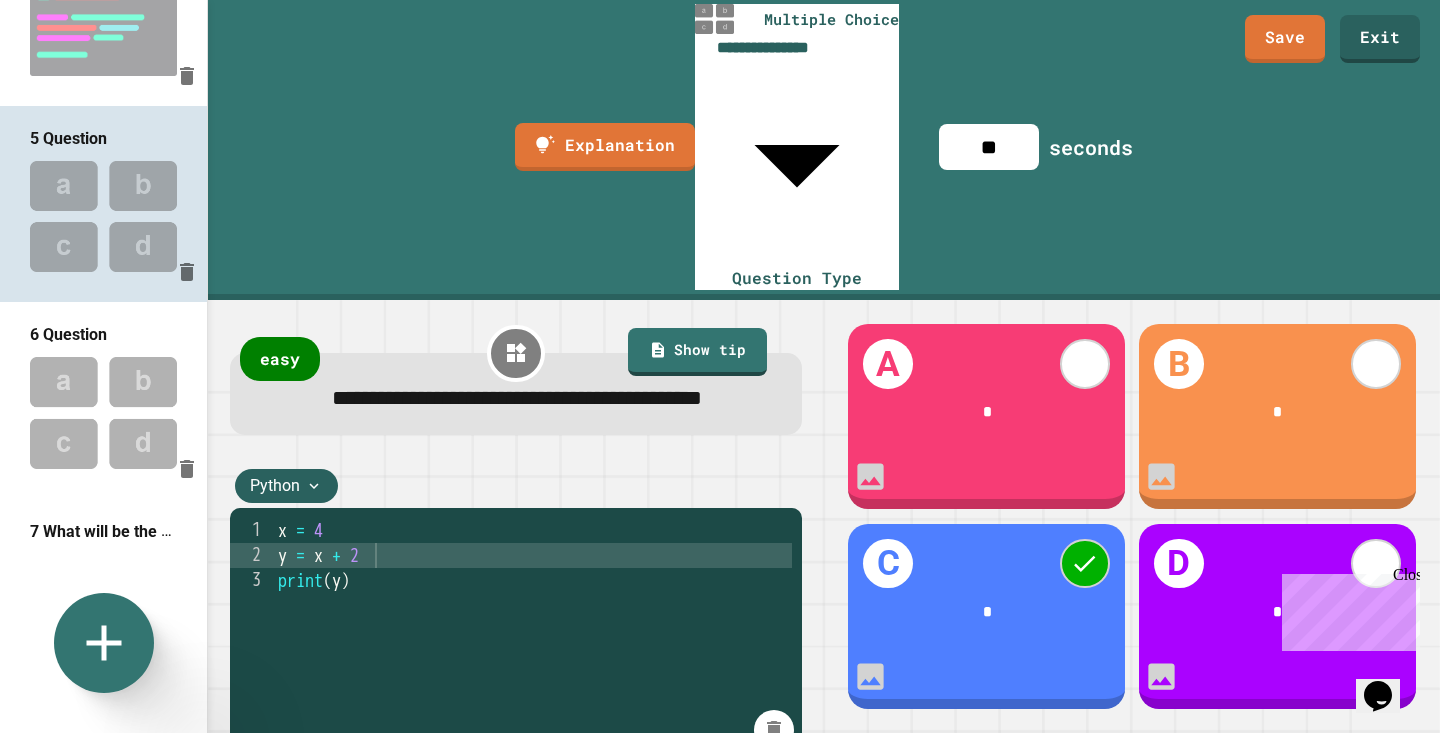 click at bounding box center [103, 412] 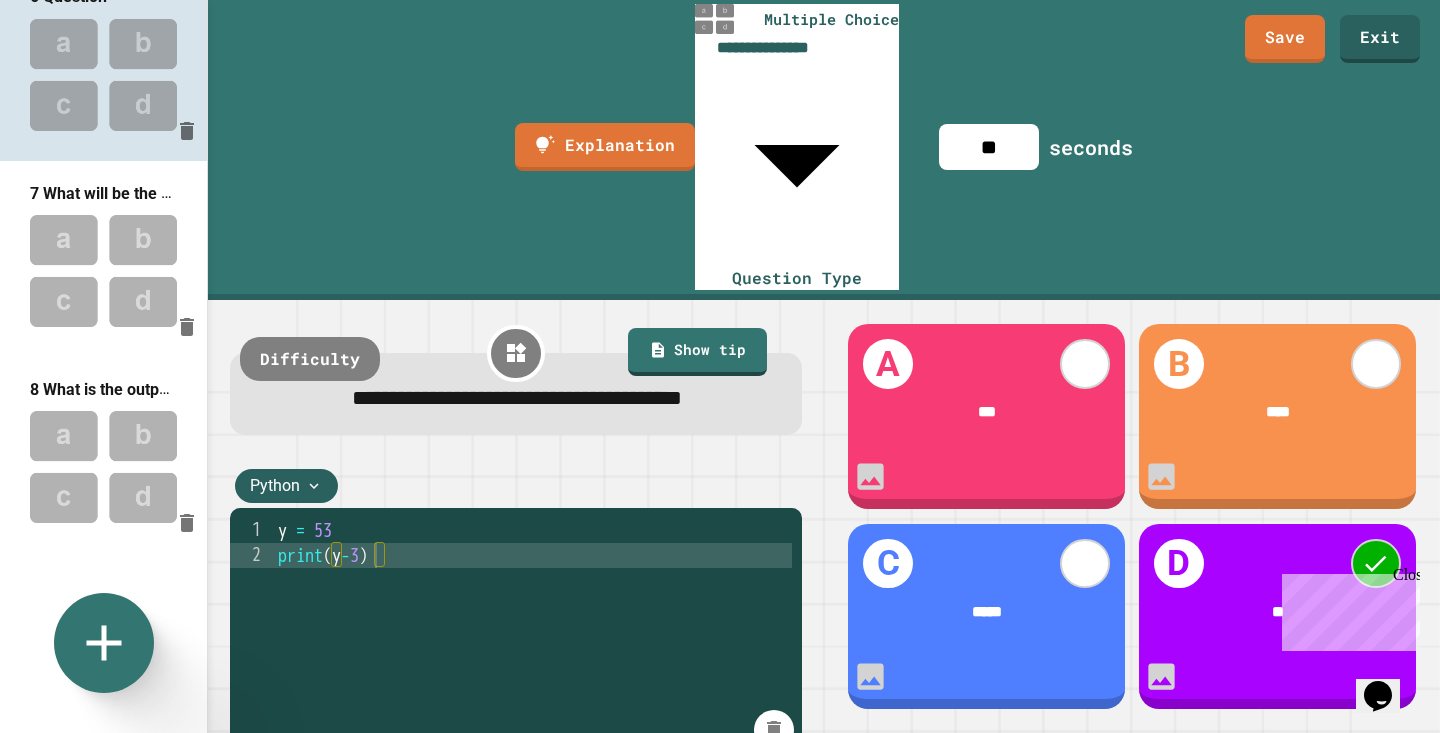 scroll, scrollTop: 1028, scrollLeft: 0, axis: vertical 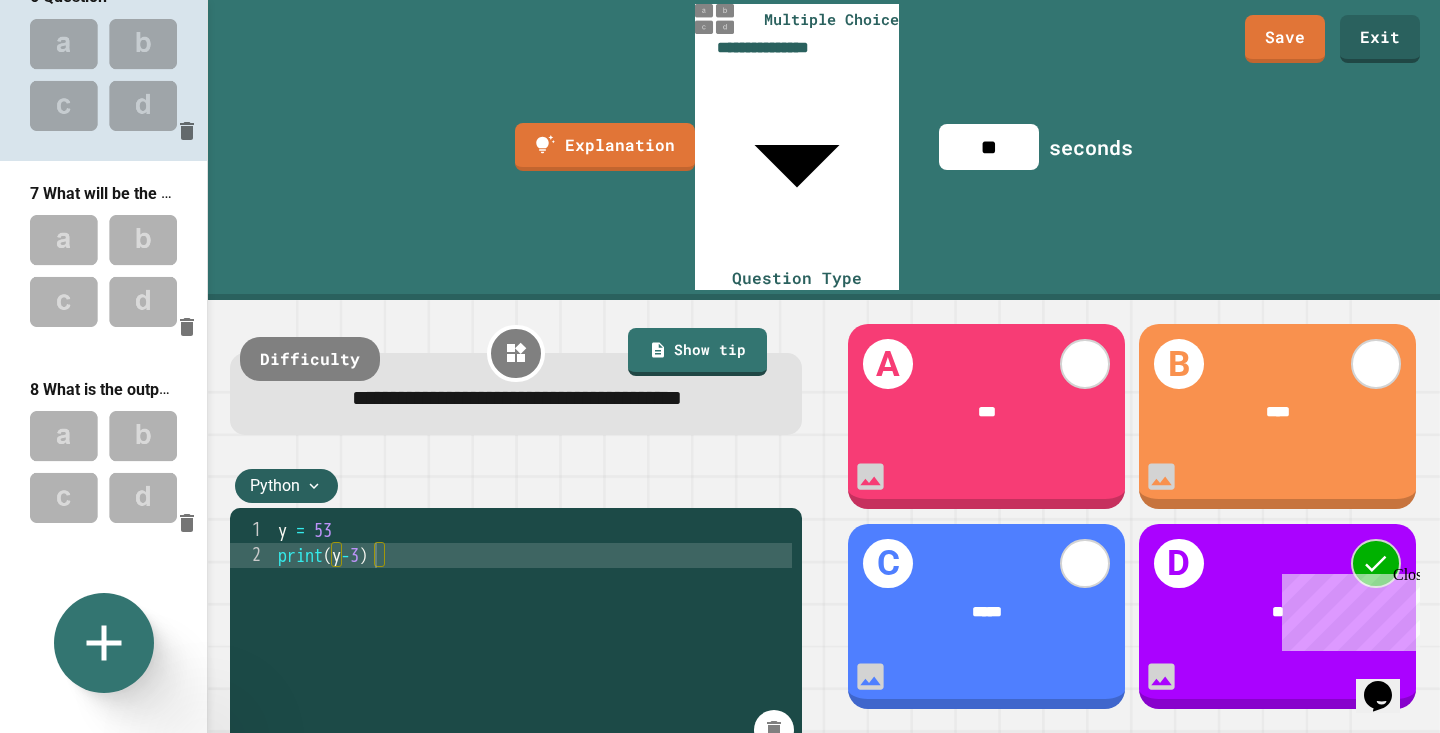 click at bounding box center [103, 466] 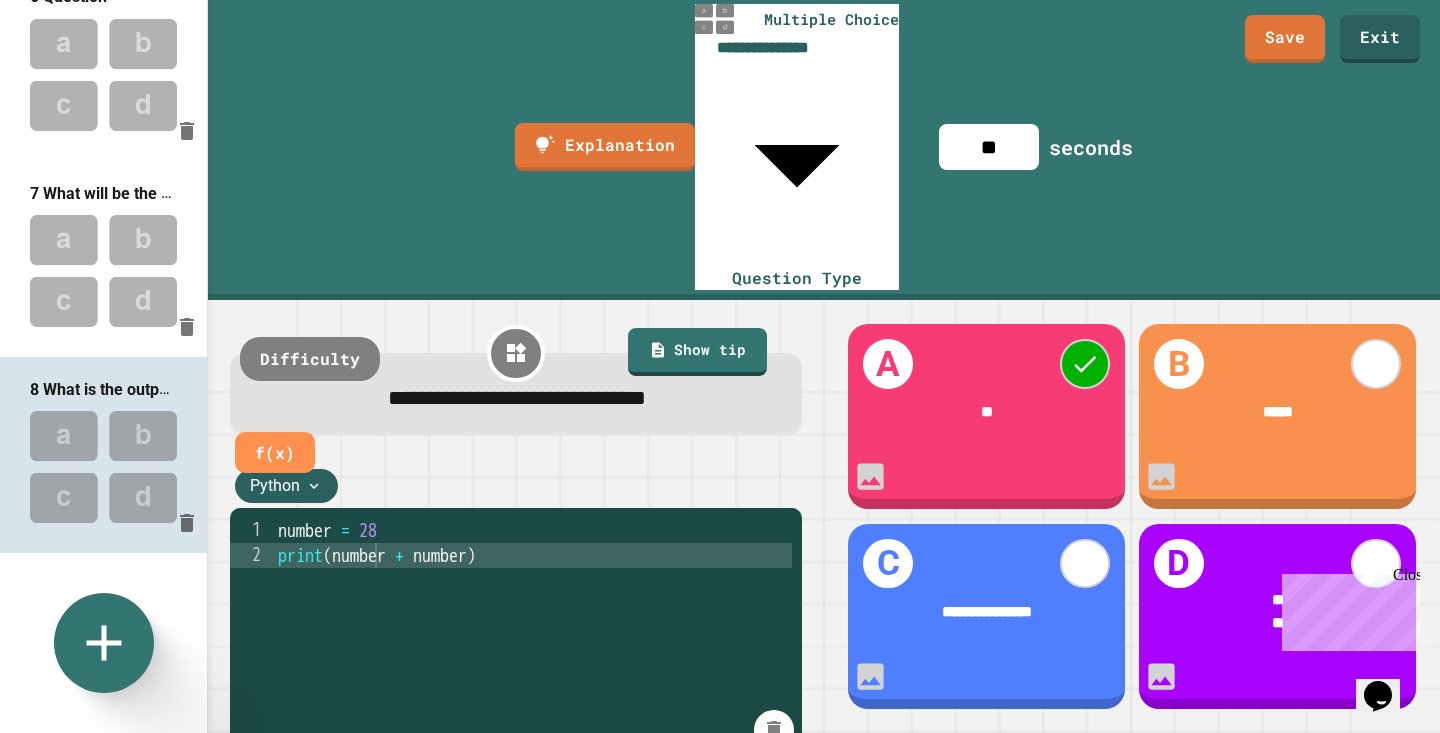 click on "**********" at bounding box center [517, 398] 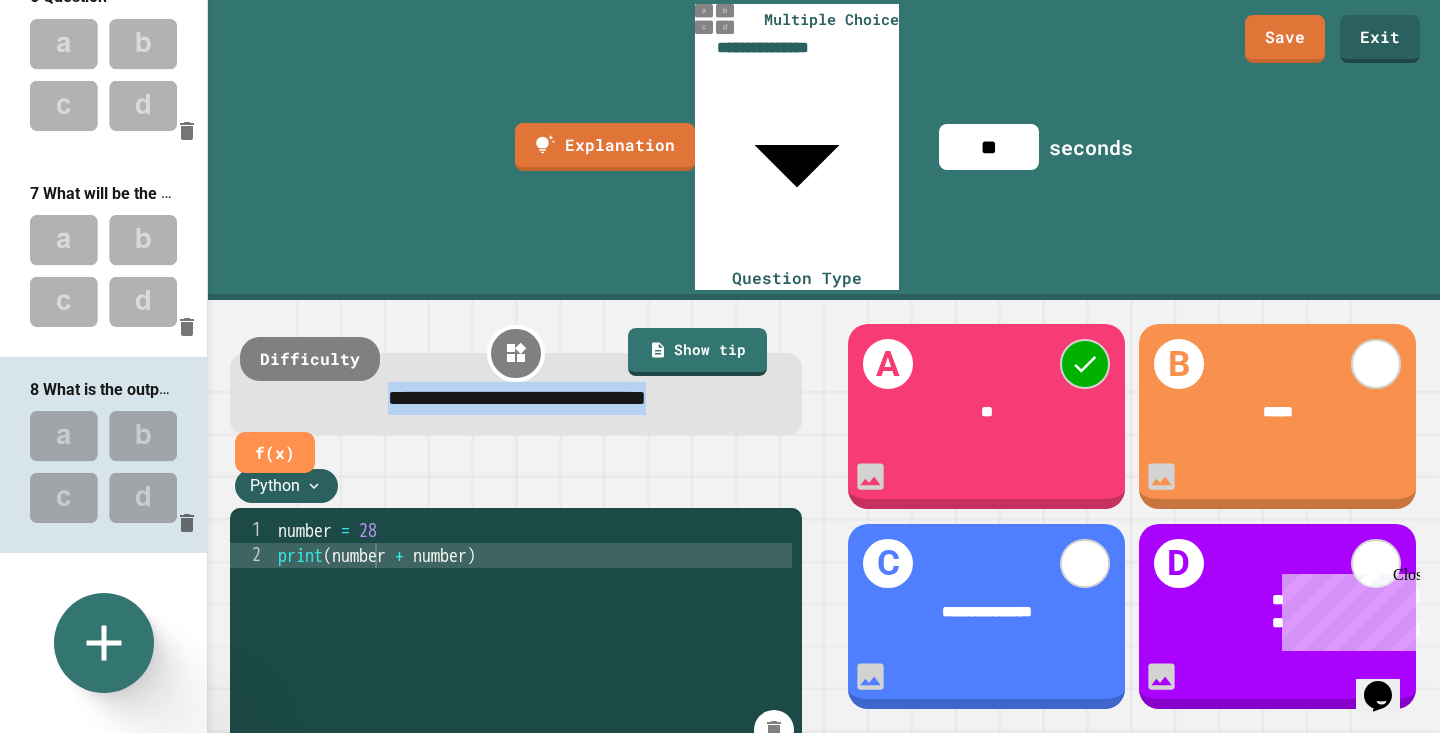 copy on "**********" 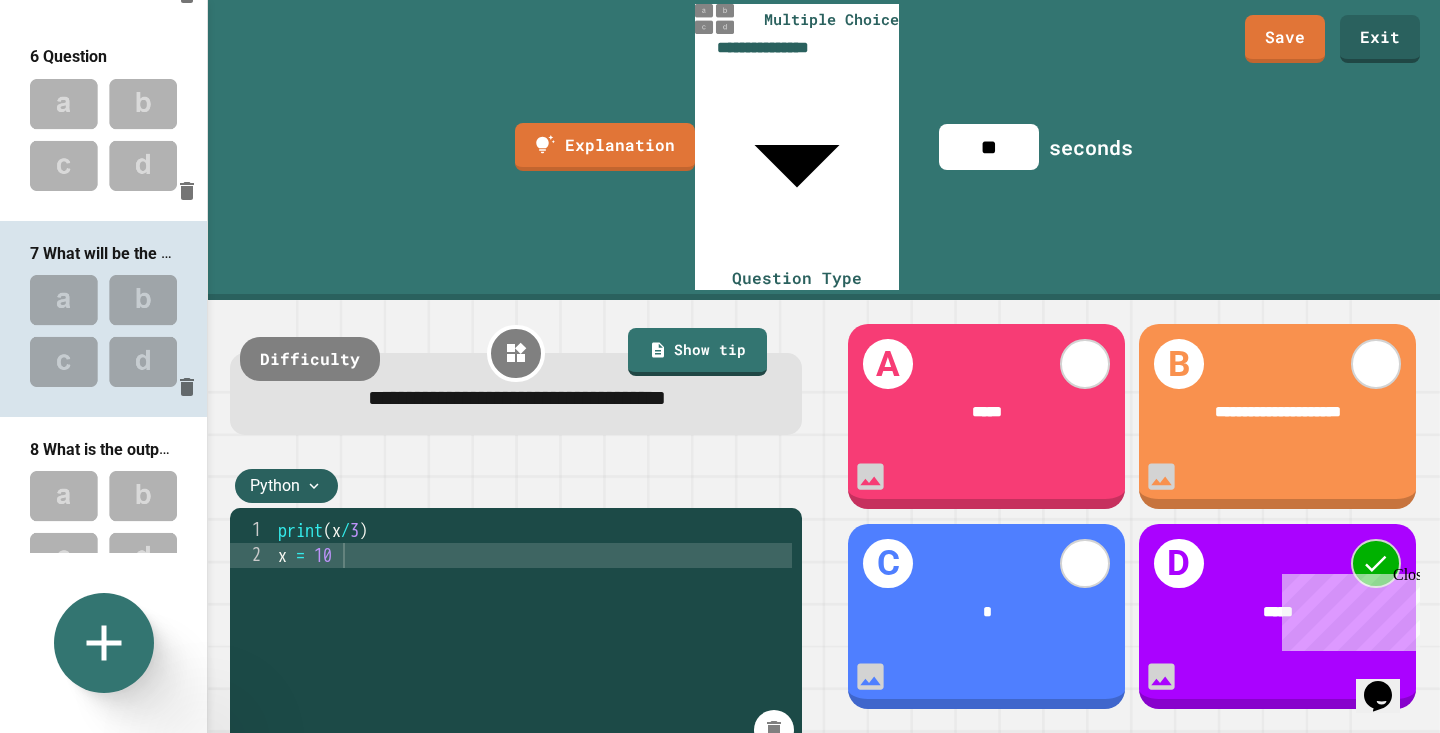 scroll, scrollTop: 893, scrollLeft: 0, axis: vertical 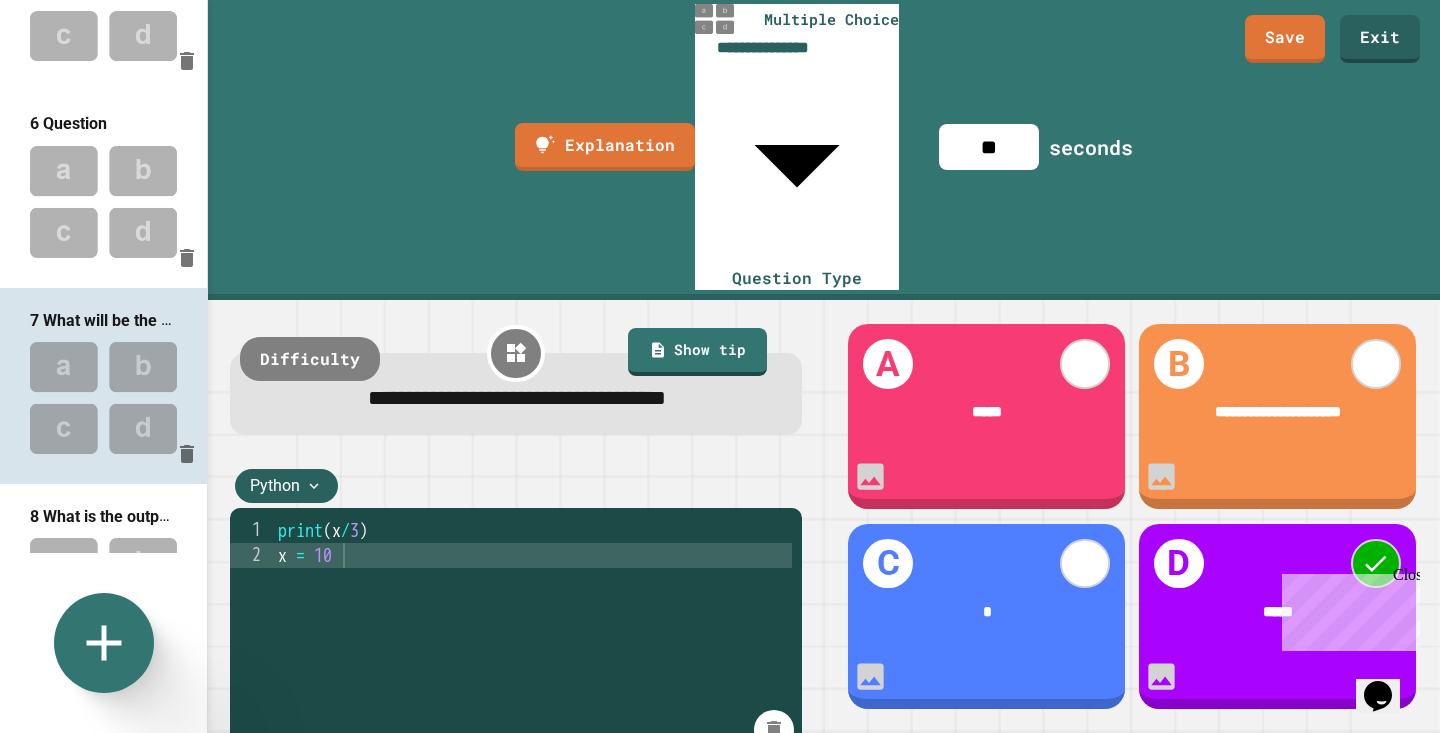 click at bounding box center [103, 201] 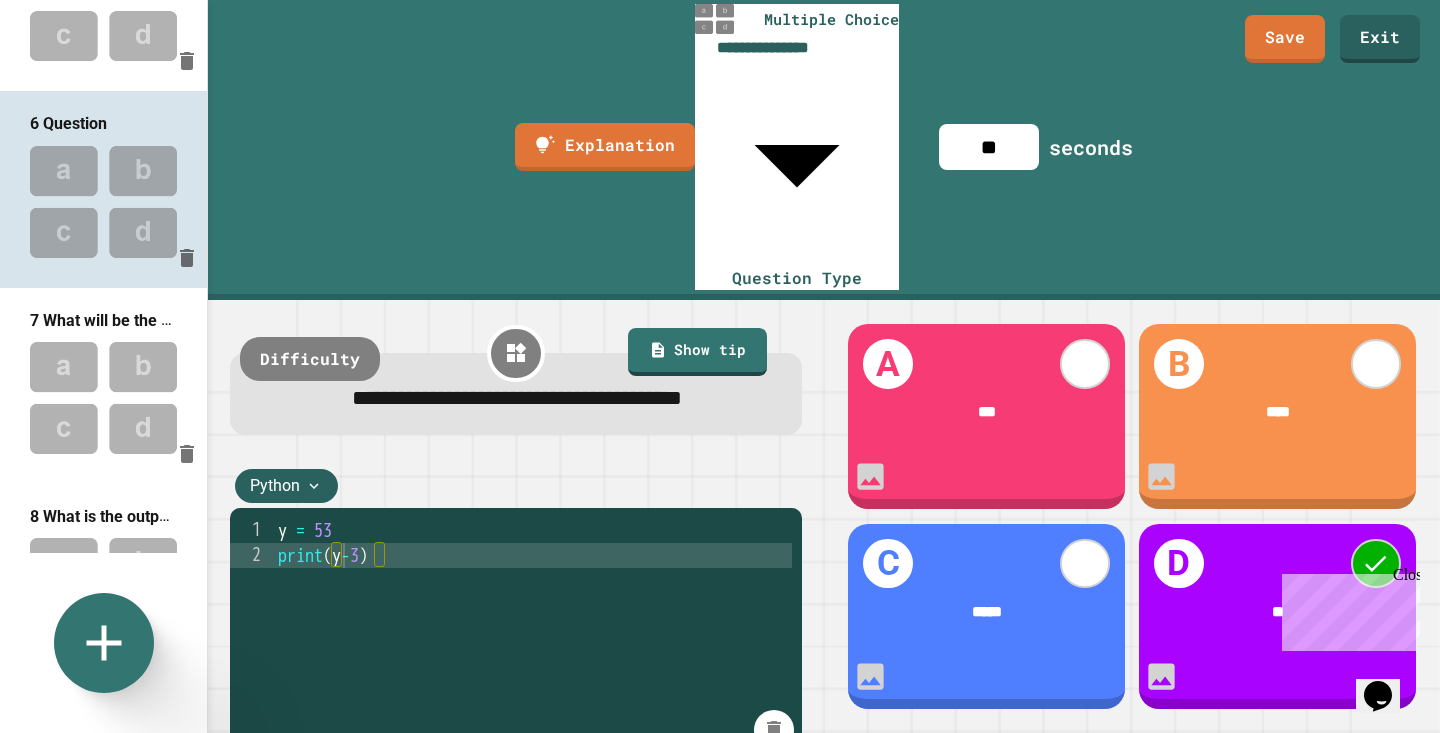 click on "**********" at bounding box center [517, 398] 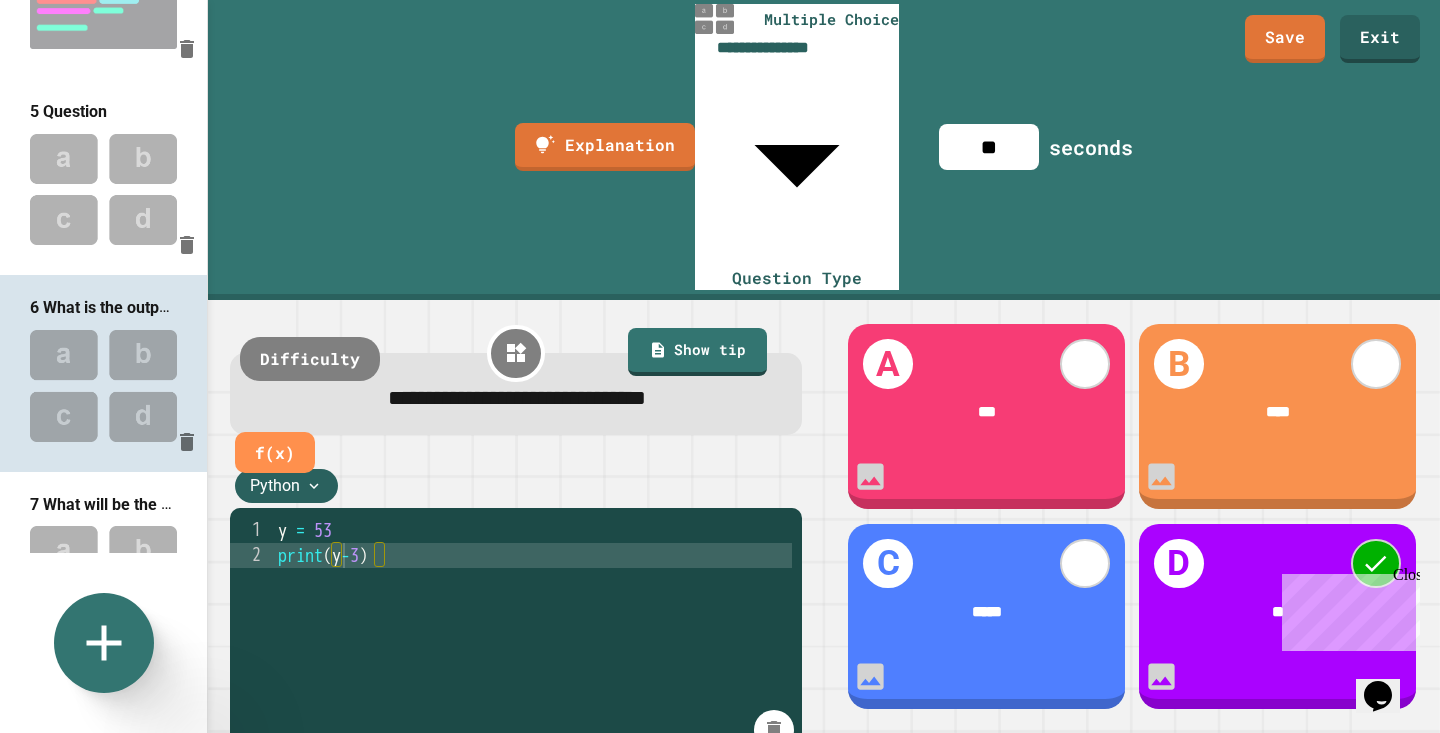 scroll, scrollTop: 659, scrollLeft: 0, axis: vertical 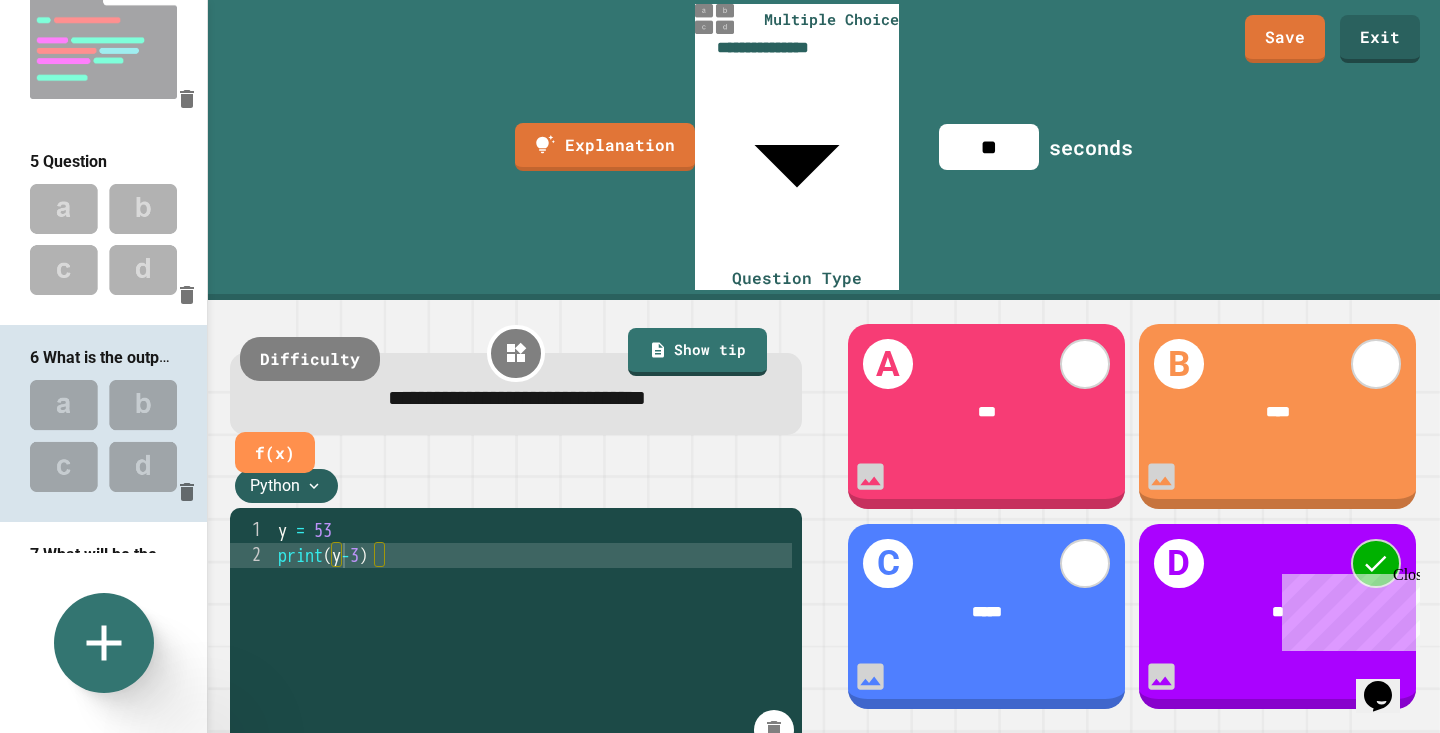 click at bounding box center (103, 239) 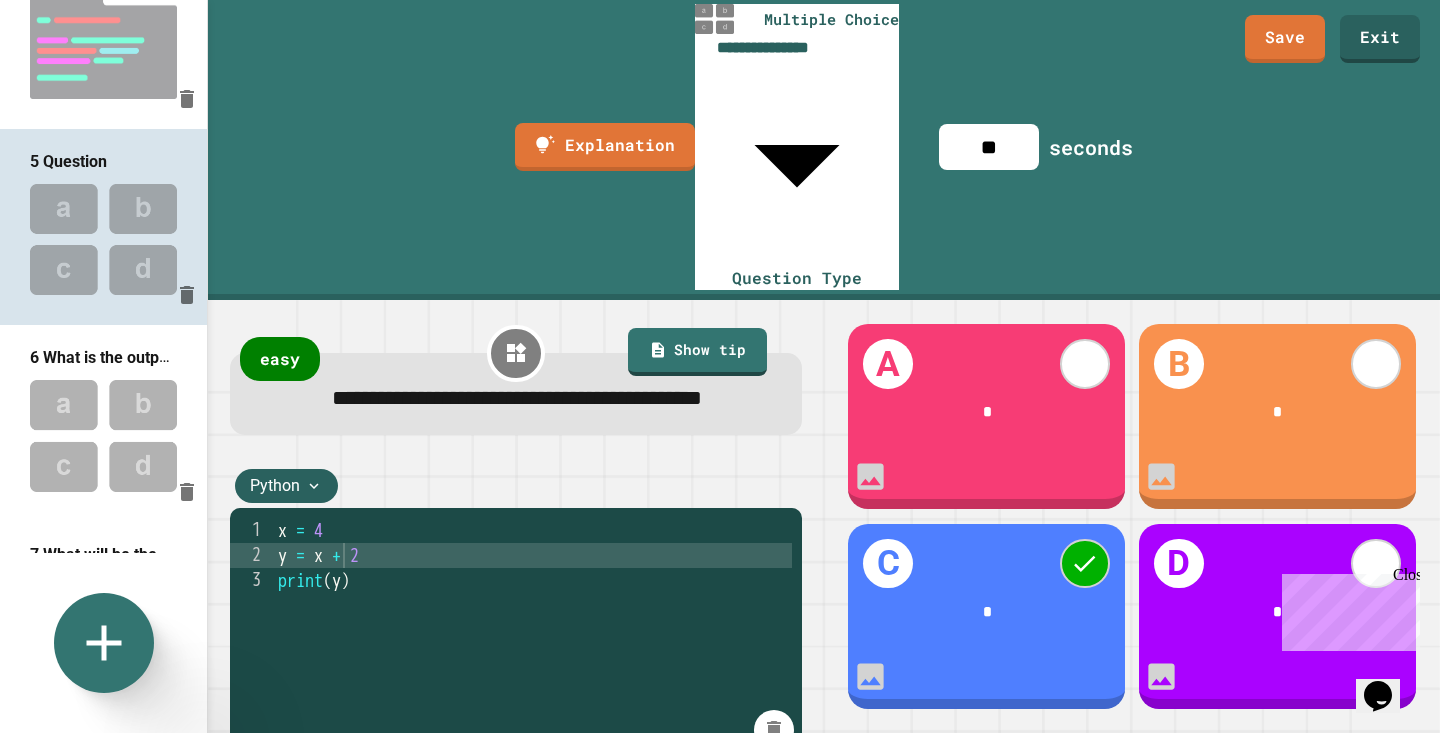 click on "**********" at bounding box center (516, 398) 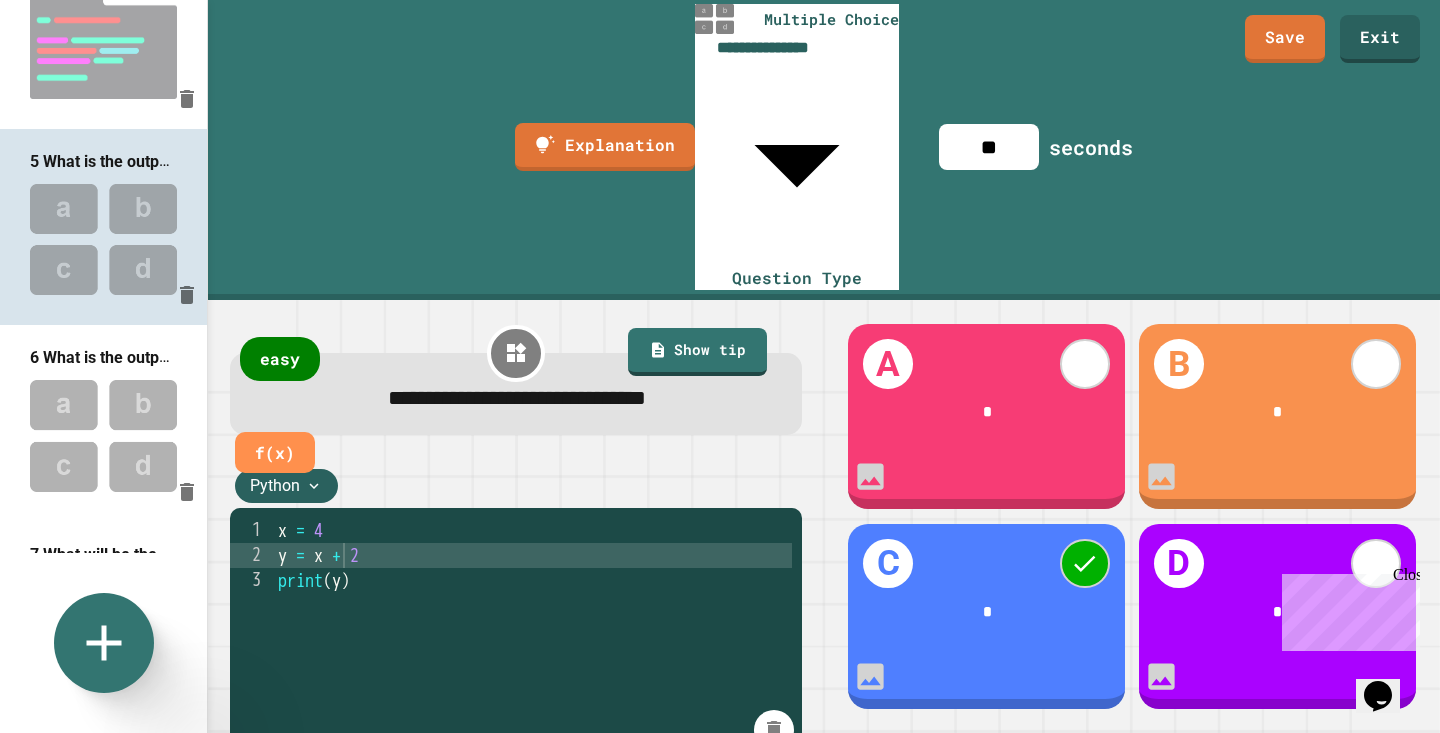 click at bounding box center [103, 239] 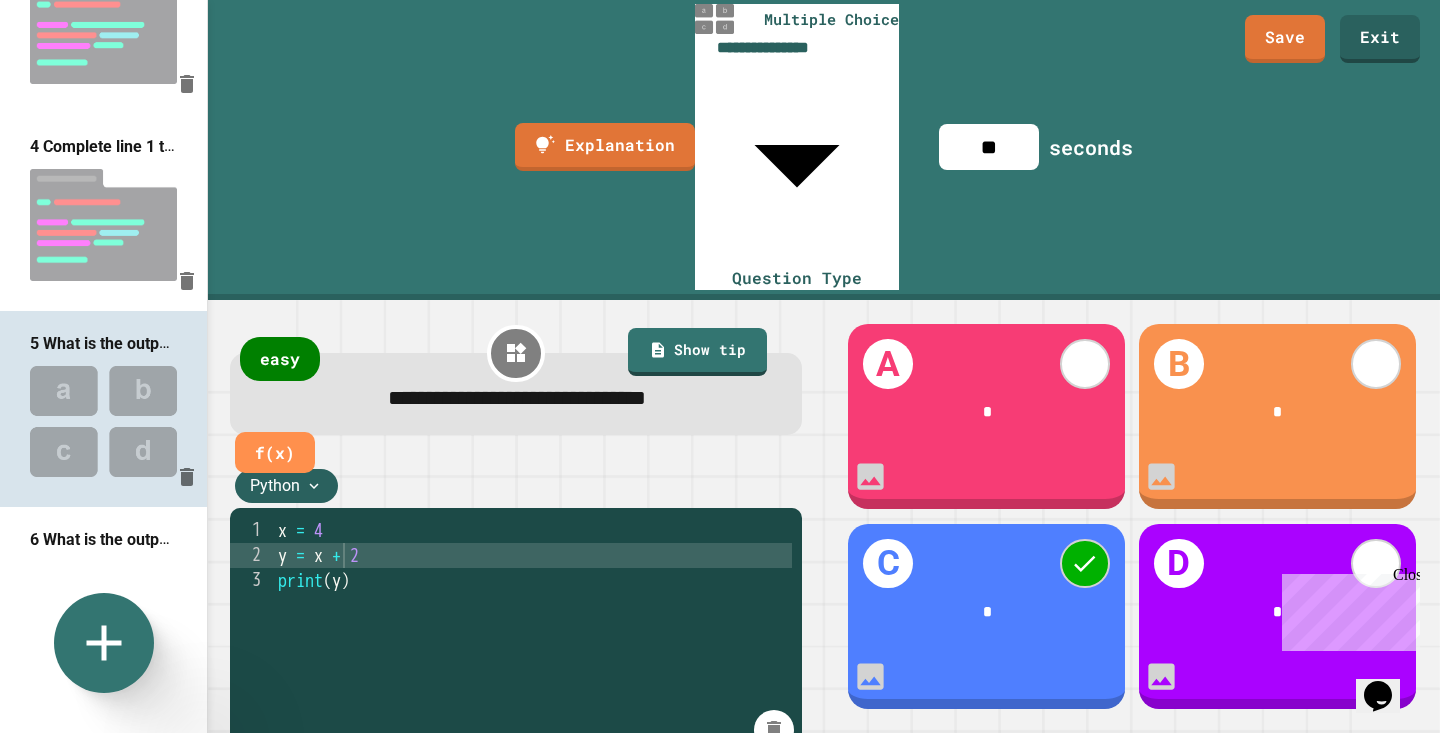 scroll, scrollTop: 358, scrollLeft: 0, axis: vertical 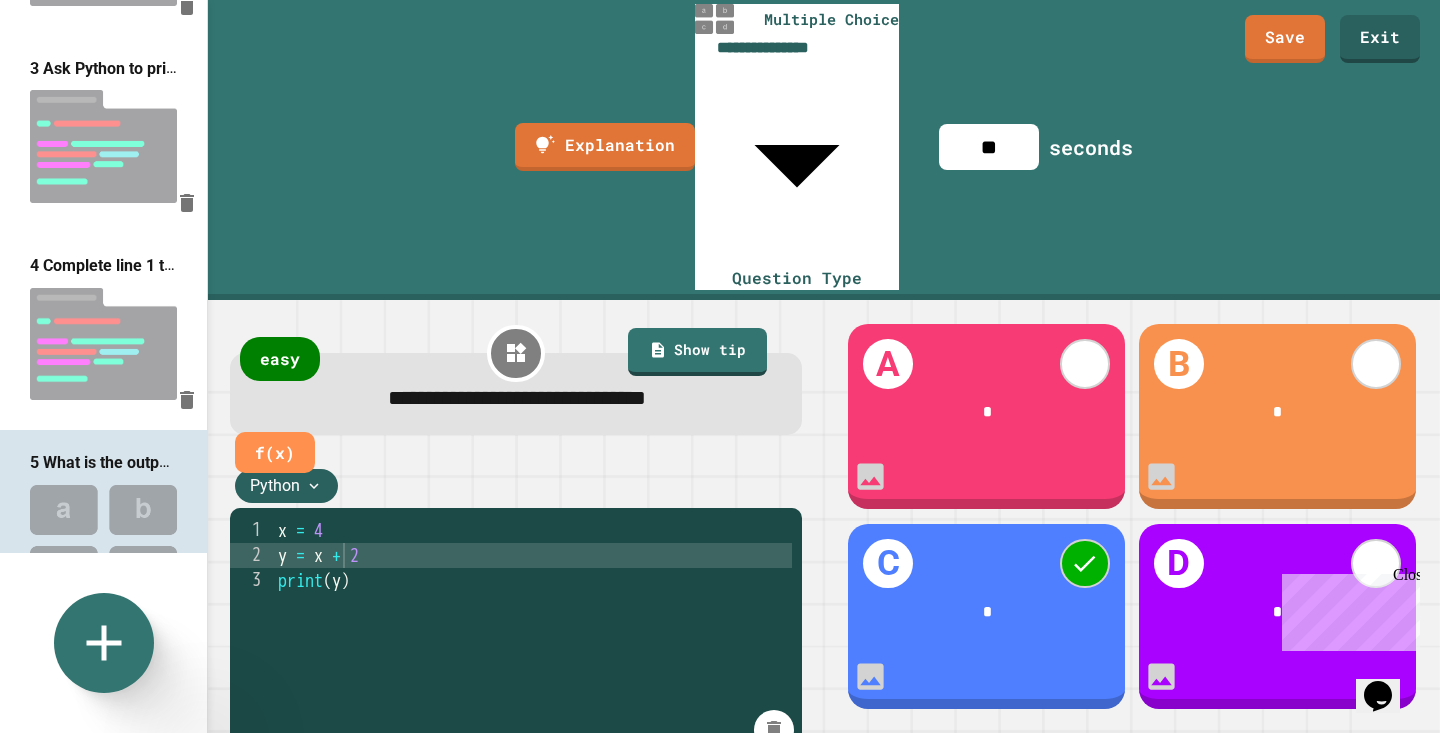 click at bounding box center (103, 344) 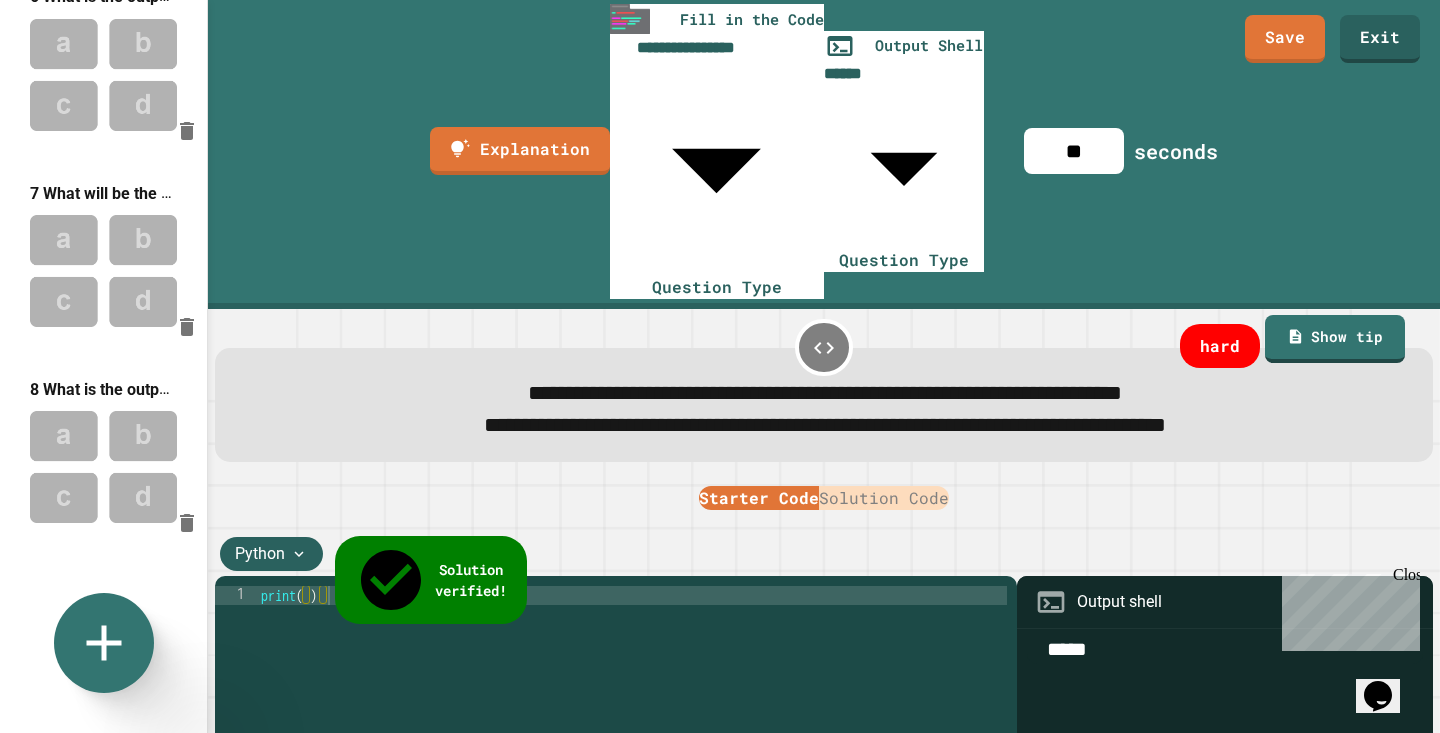 scroll, scrollTop: 1028, scrollLeft: 0, axis: vertical 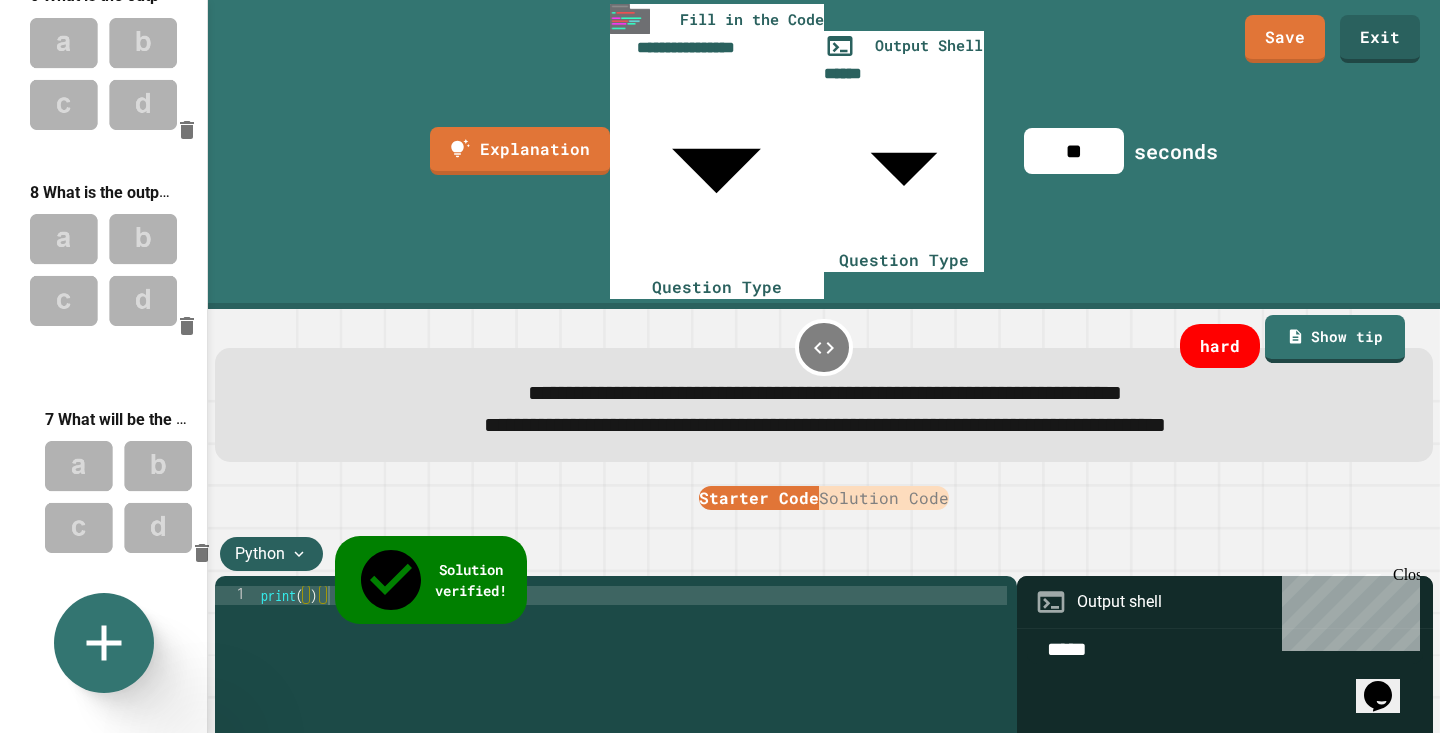 drag, startPoint x: 91, startPoint y: 233, endPoint x: 105, endPoint y: 472, distance: 239.40968 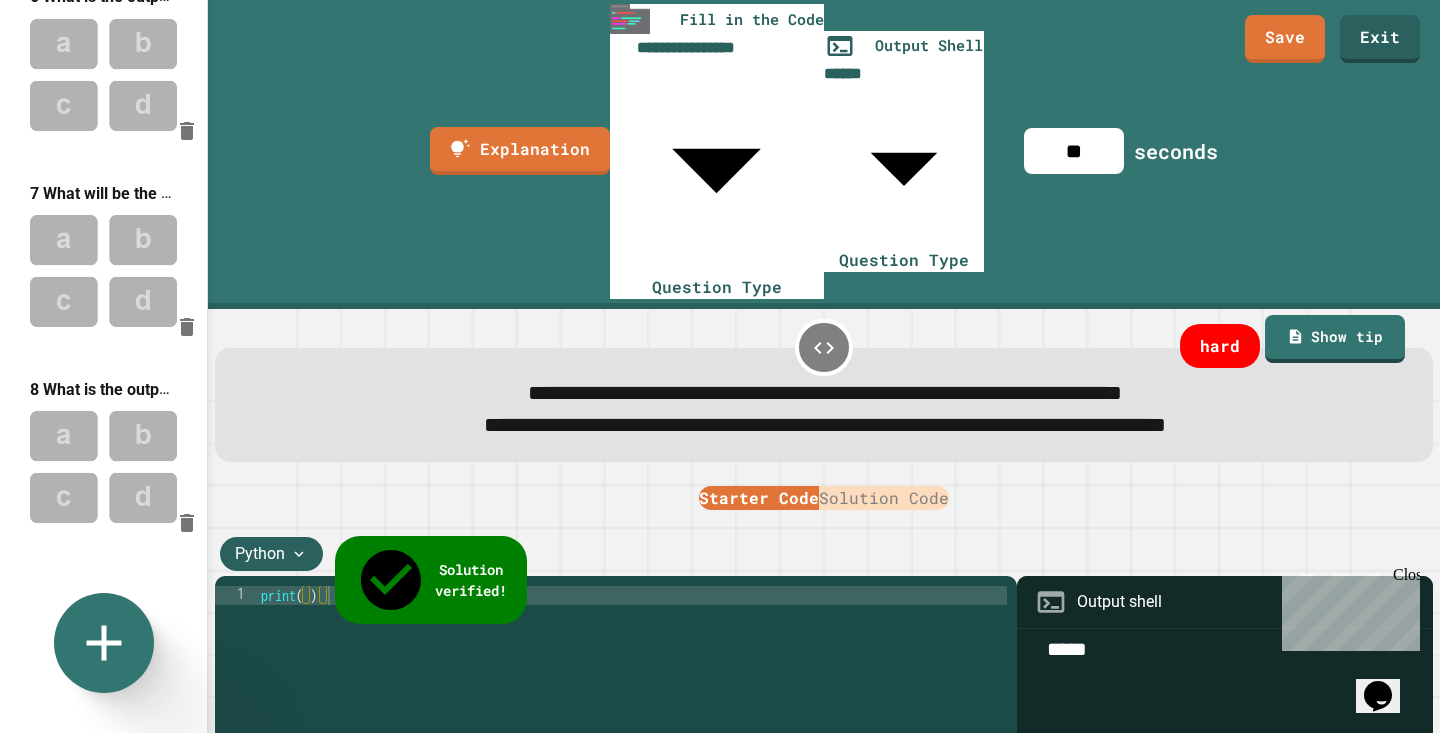 click at bounding box center [103, 270] 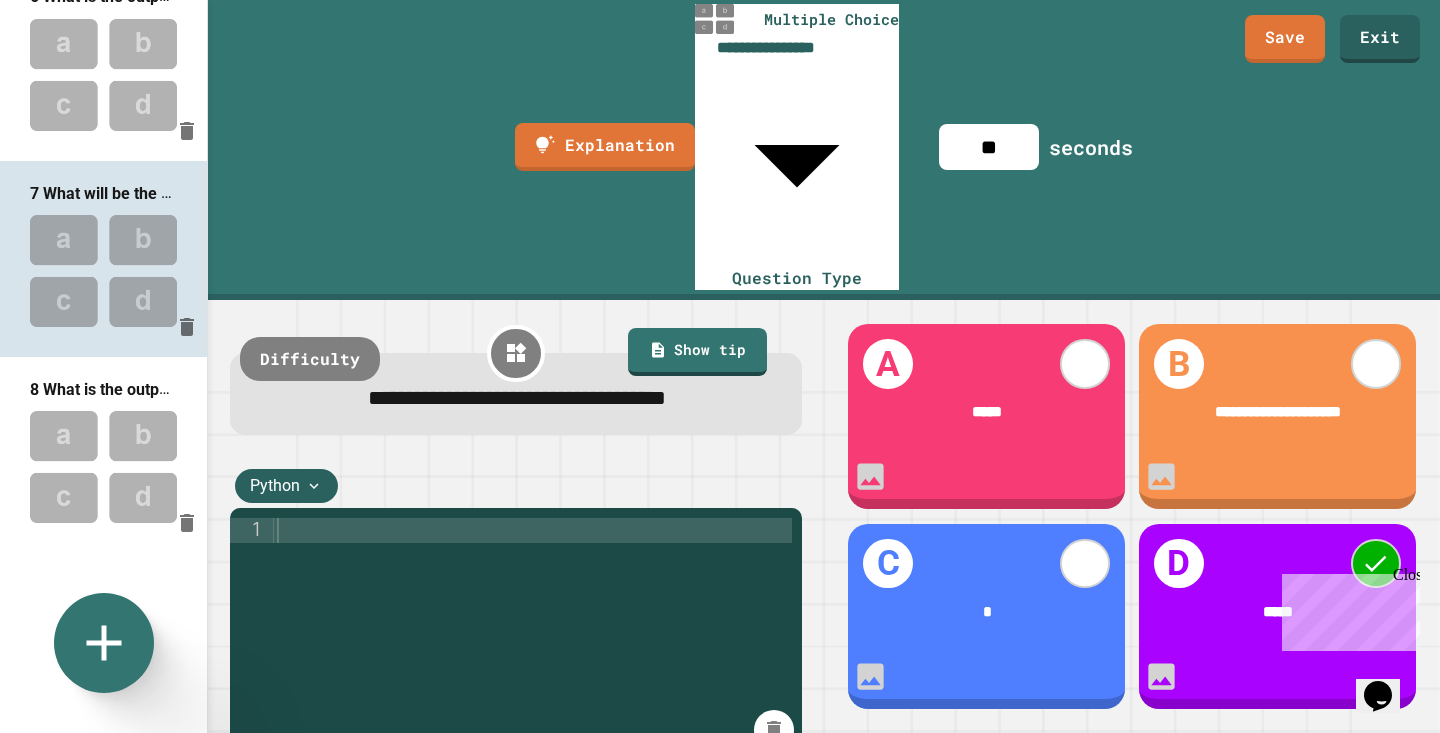 type on "**********" 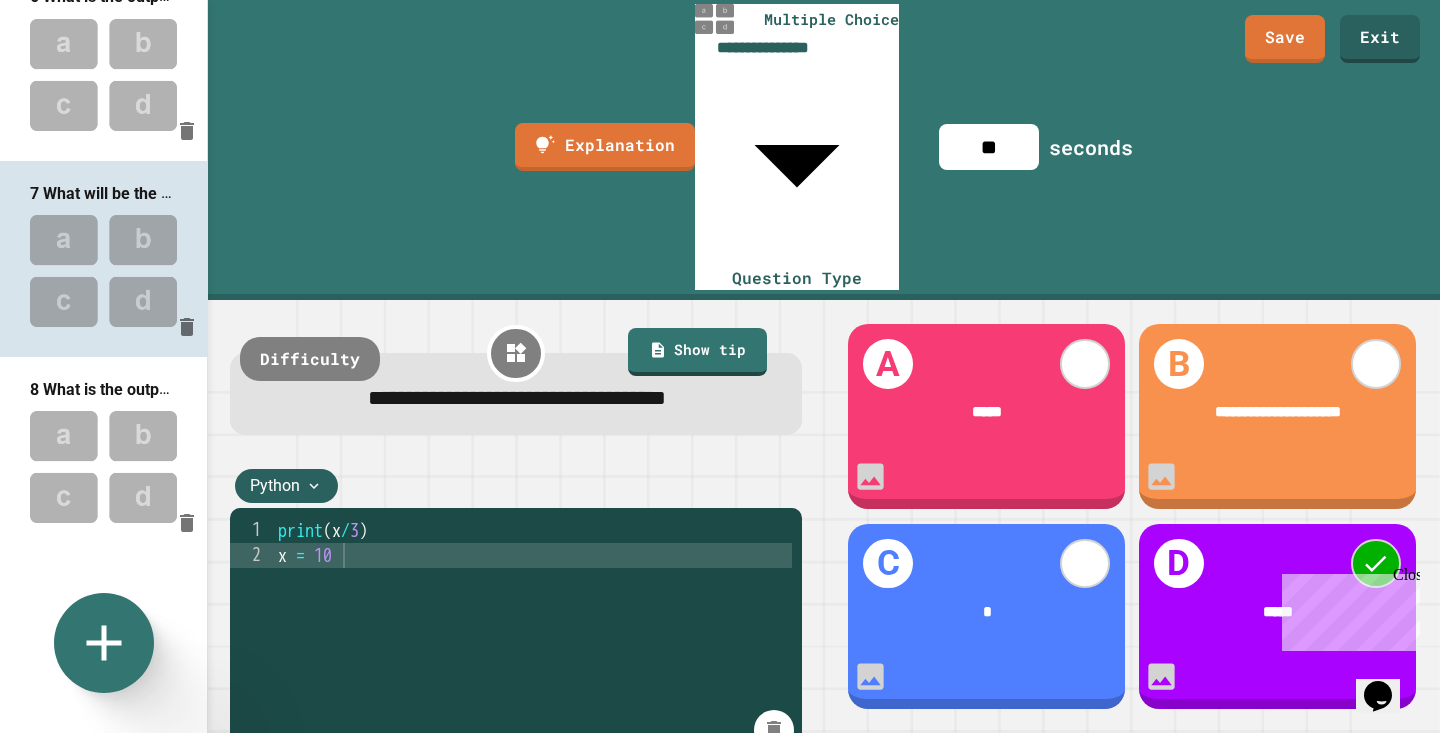 click at bounding box center (103, 466) 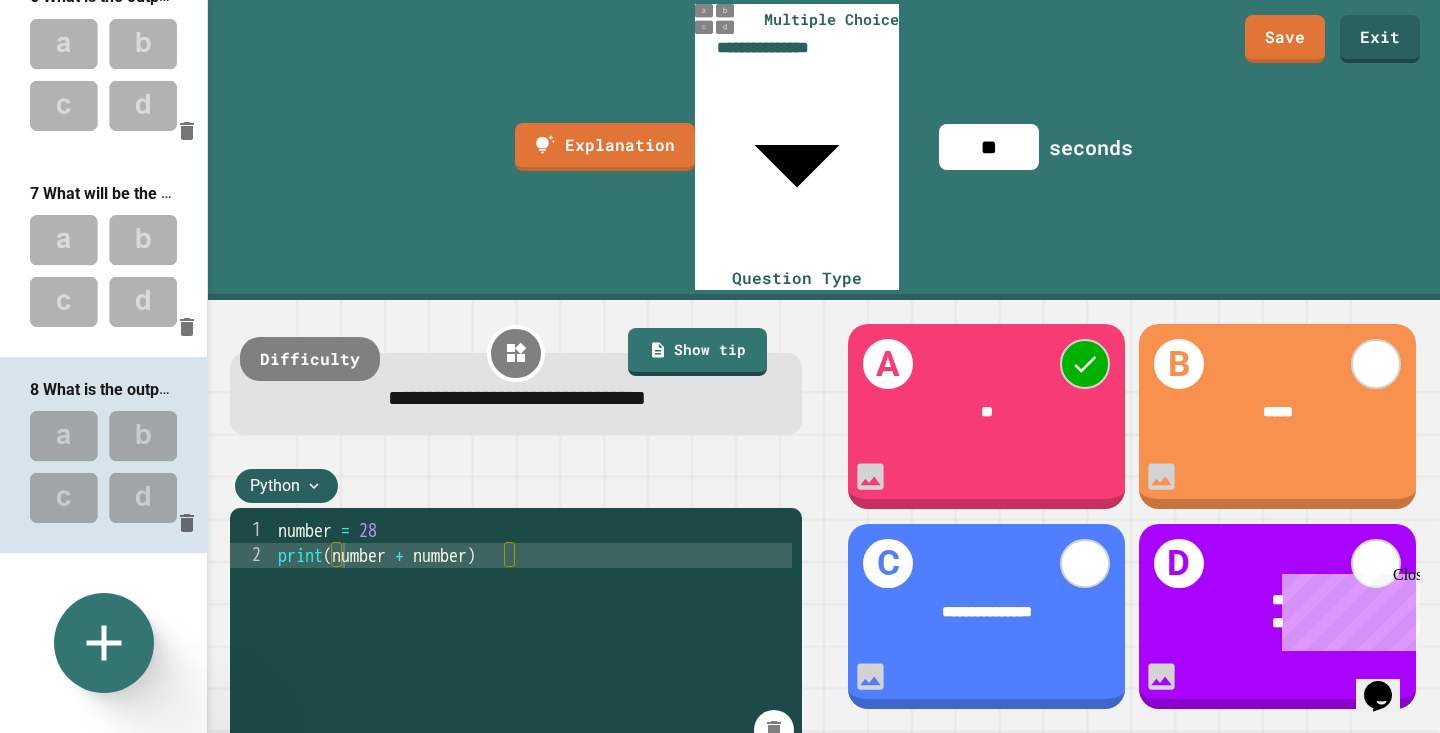 click at bounding box center (103, 270) 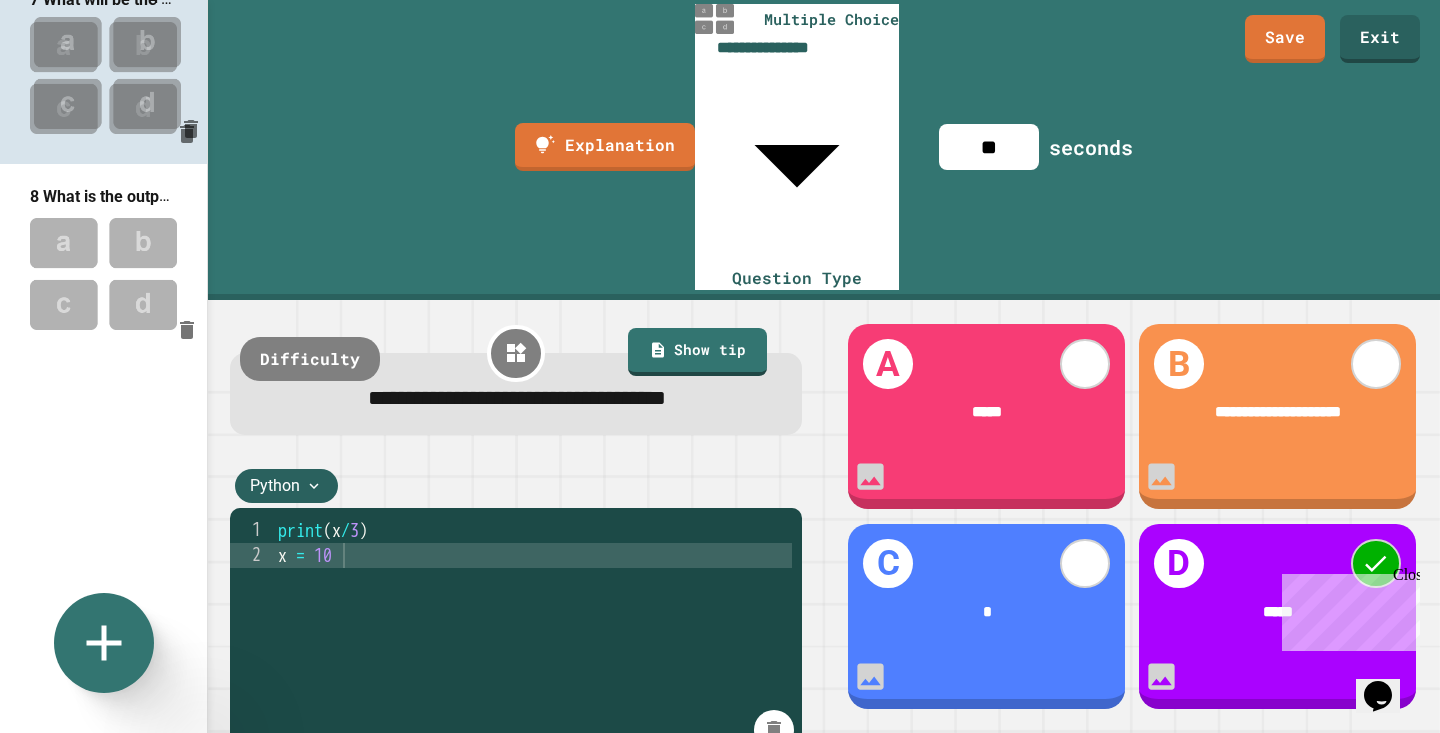 scroll, scrollTop: 1004, scrollLeft: 0, axis: vertical 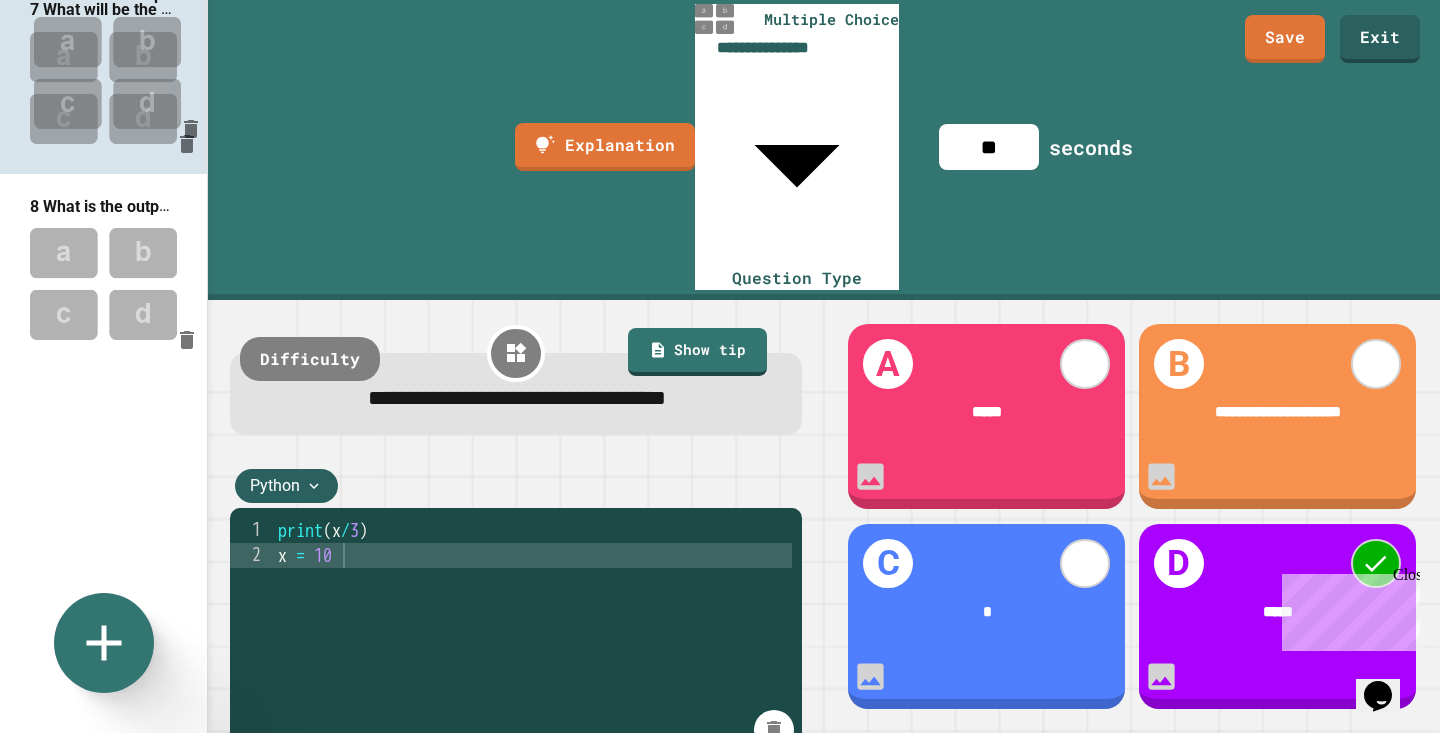 drag, startPoint x: 100, startPoint y: 97, endPoint x: 106, endPoint y: 80, distance: 18.027756 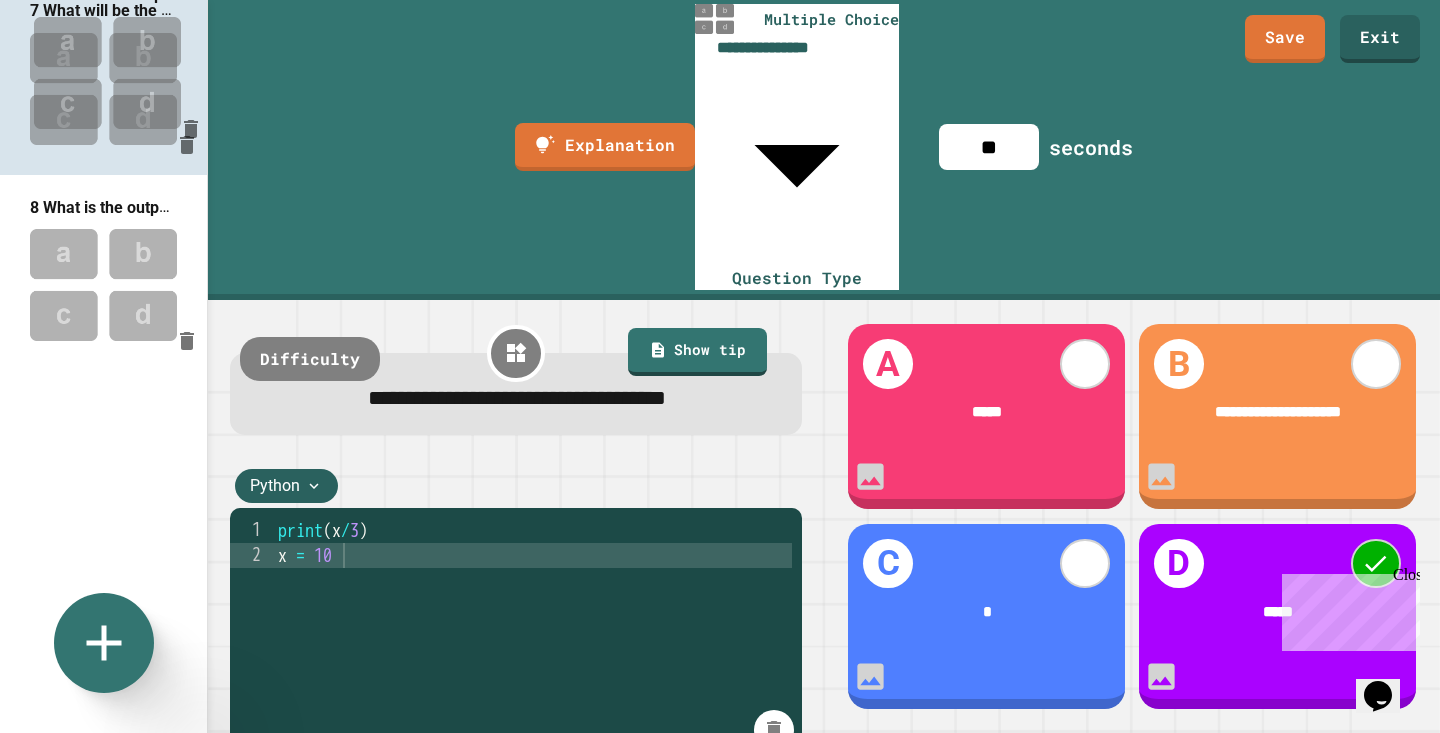 click on "1   Question 2   Question 3   Ask Python to print the result of 3 + 5 to the output shell. Don't add the numbers up yourself - make Python do it! 4   Complete line 1 to get Python to calculate the number of seconds in a day.
Hint: There are 60 seconds in a minute, 60 minutes in an hour, and 24 hours in a day! 5   What is the output of this code? 6   What is the output of this code? 7   What will be the output of this code? 8   What is the output of this code?" at bounding box center [103, 276] 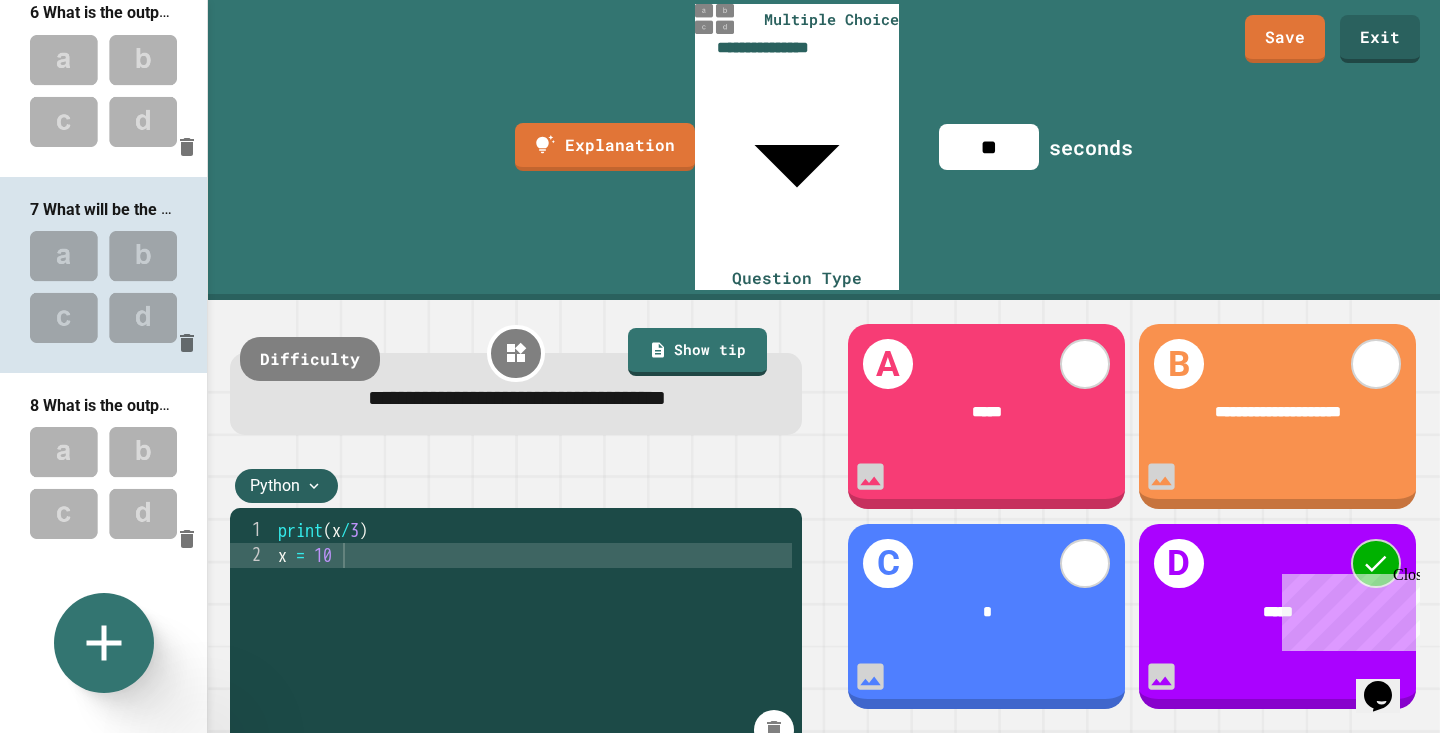 click at bounding box center (103, 482) 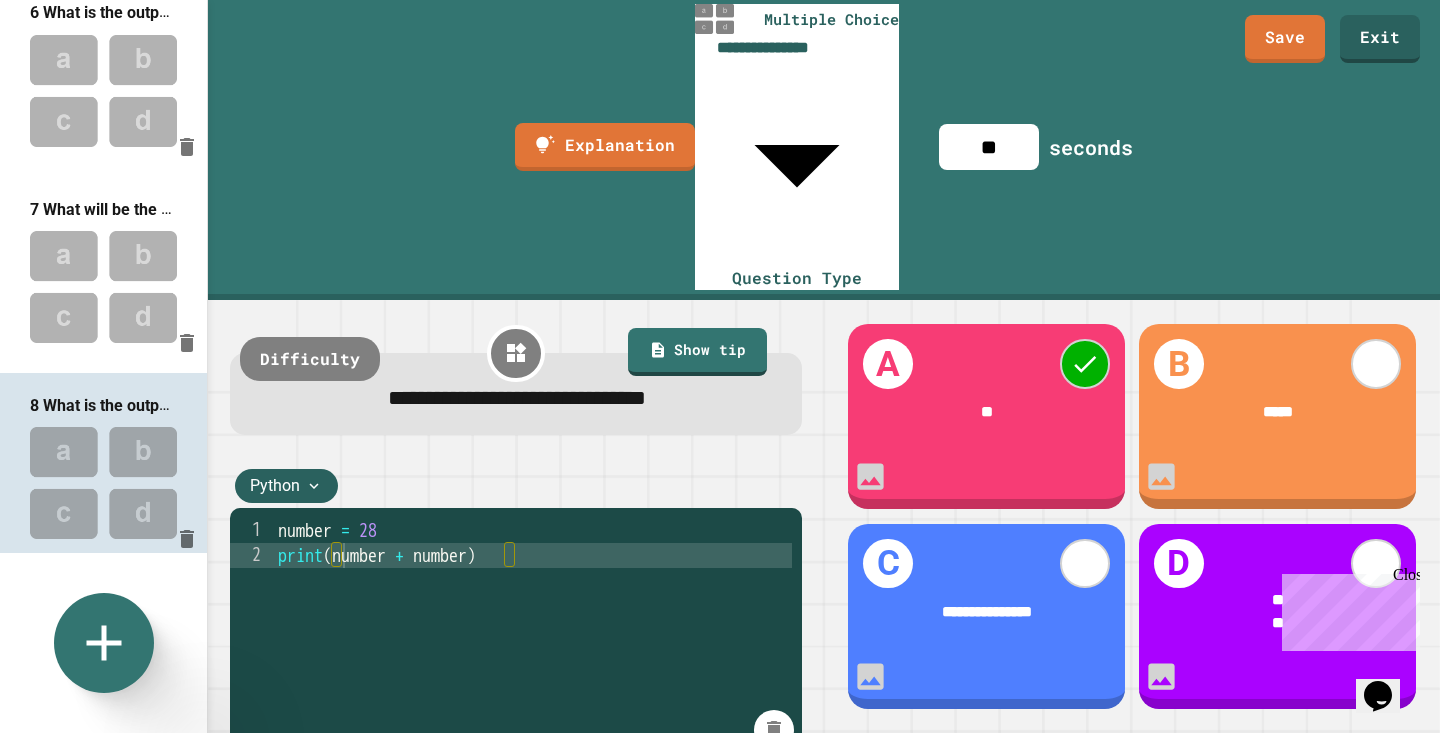 click at bounding box center [103, 90] 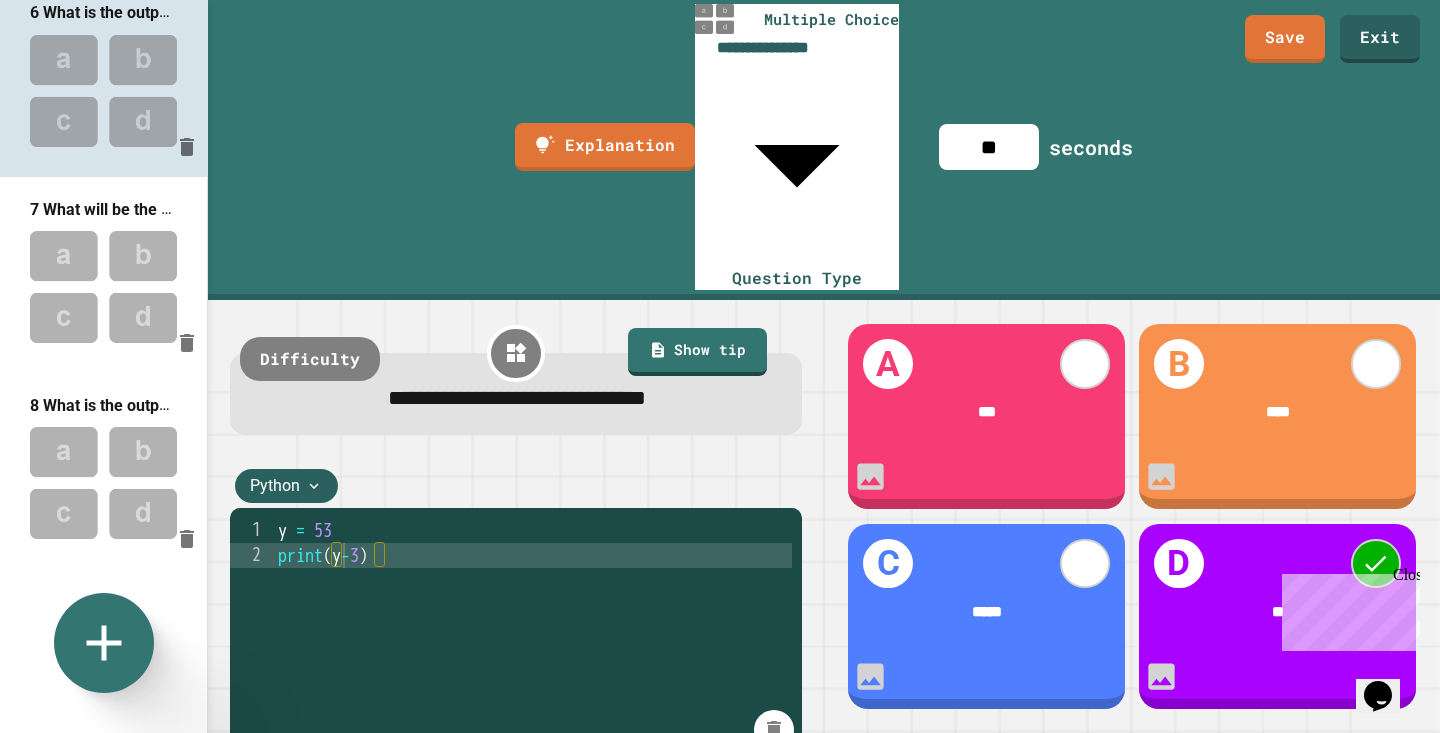 click at bounding box center [103, 286] 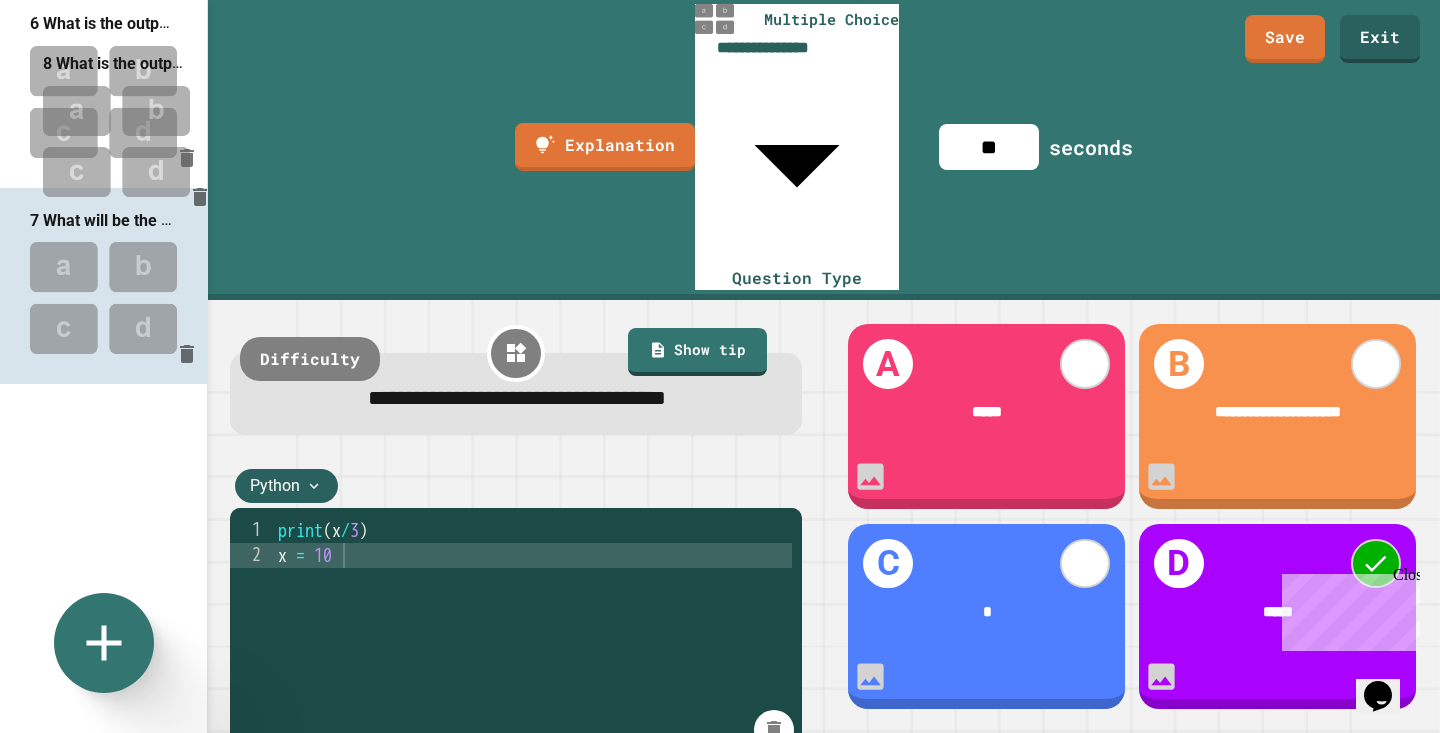 scroll, scrollTop: 992, scrollLeft: 0, axis: vertical 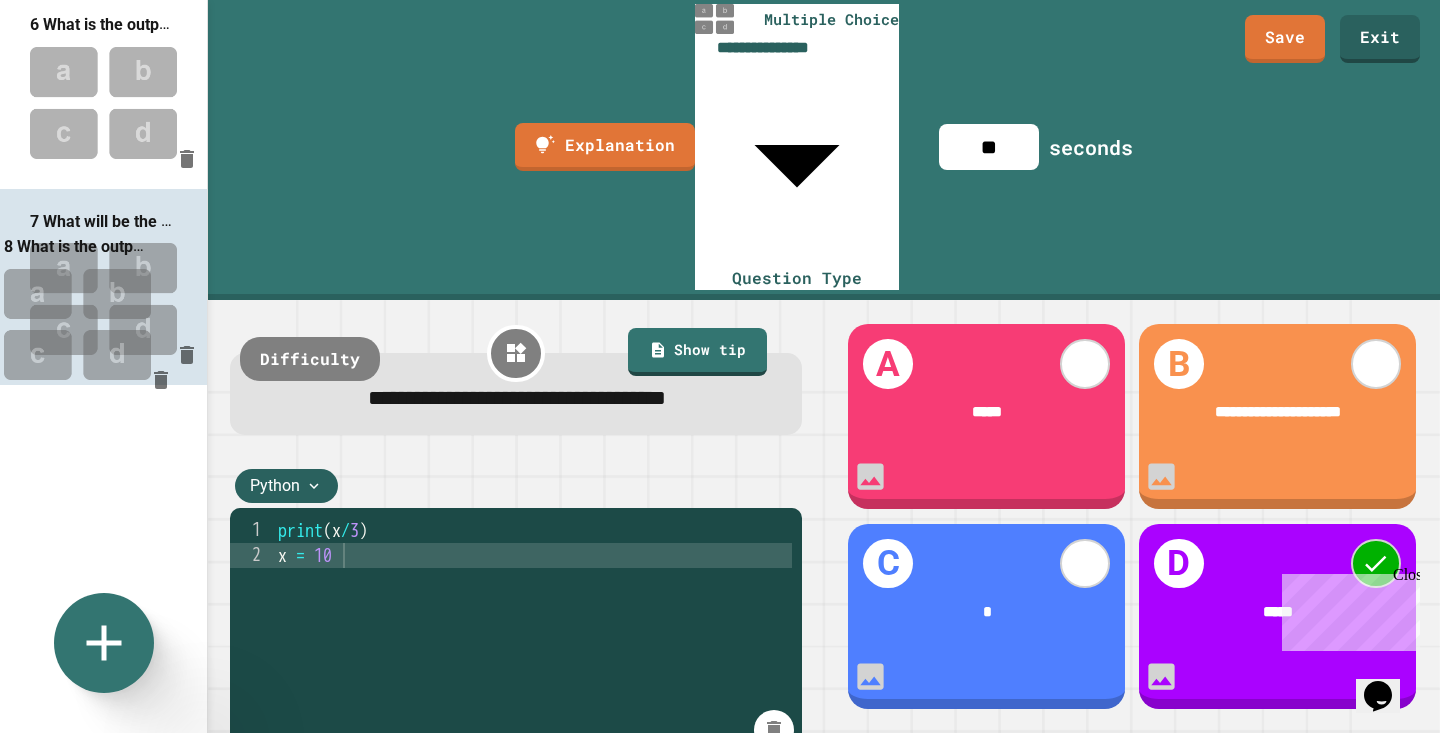 drag, startPoint x: 102, startPoint y: 451, endPoint x: 76, endPoint y: 271, distance: 181.86809 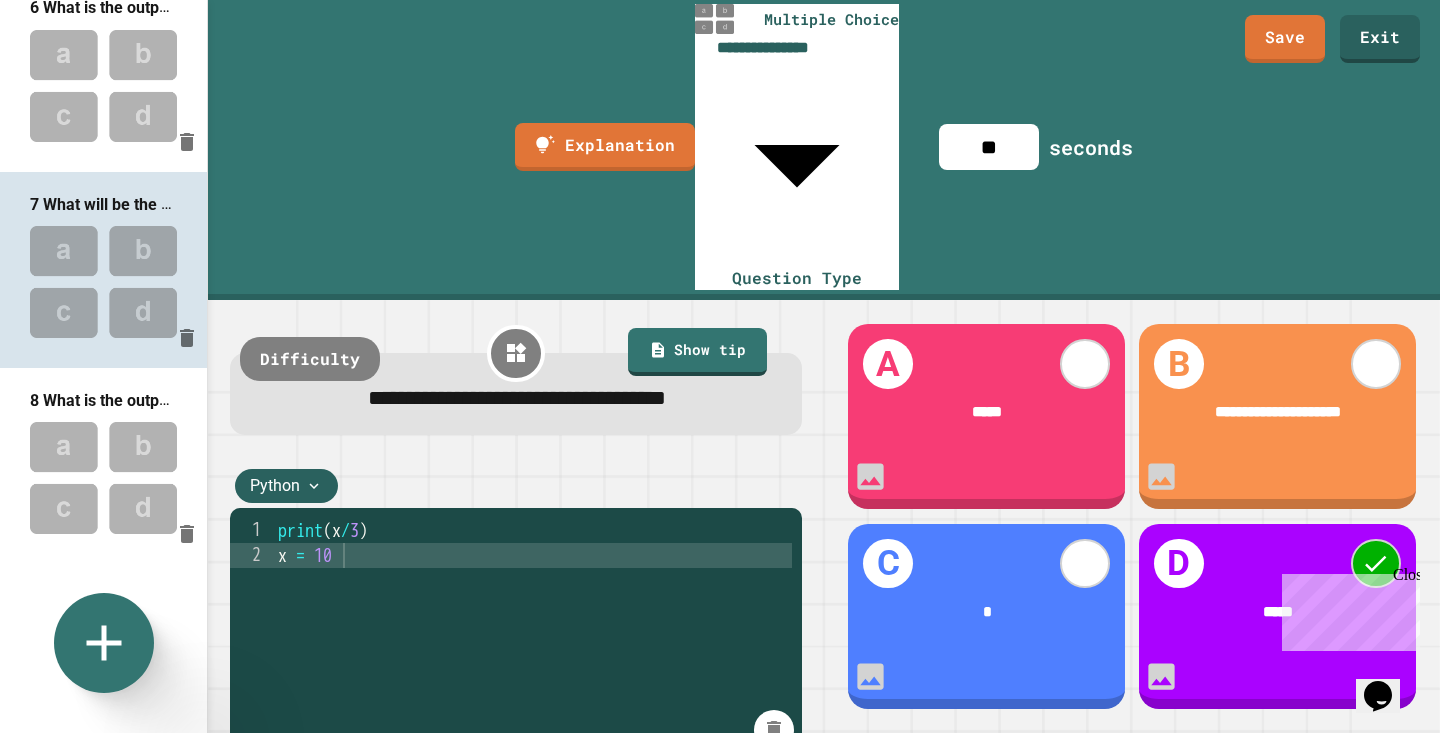 scroll, scrollTop: 1011, scrollLeft: 0, axis: vertical 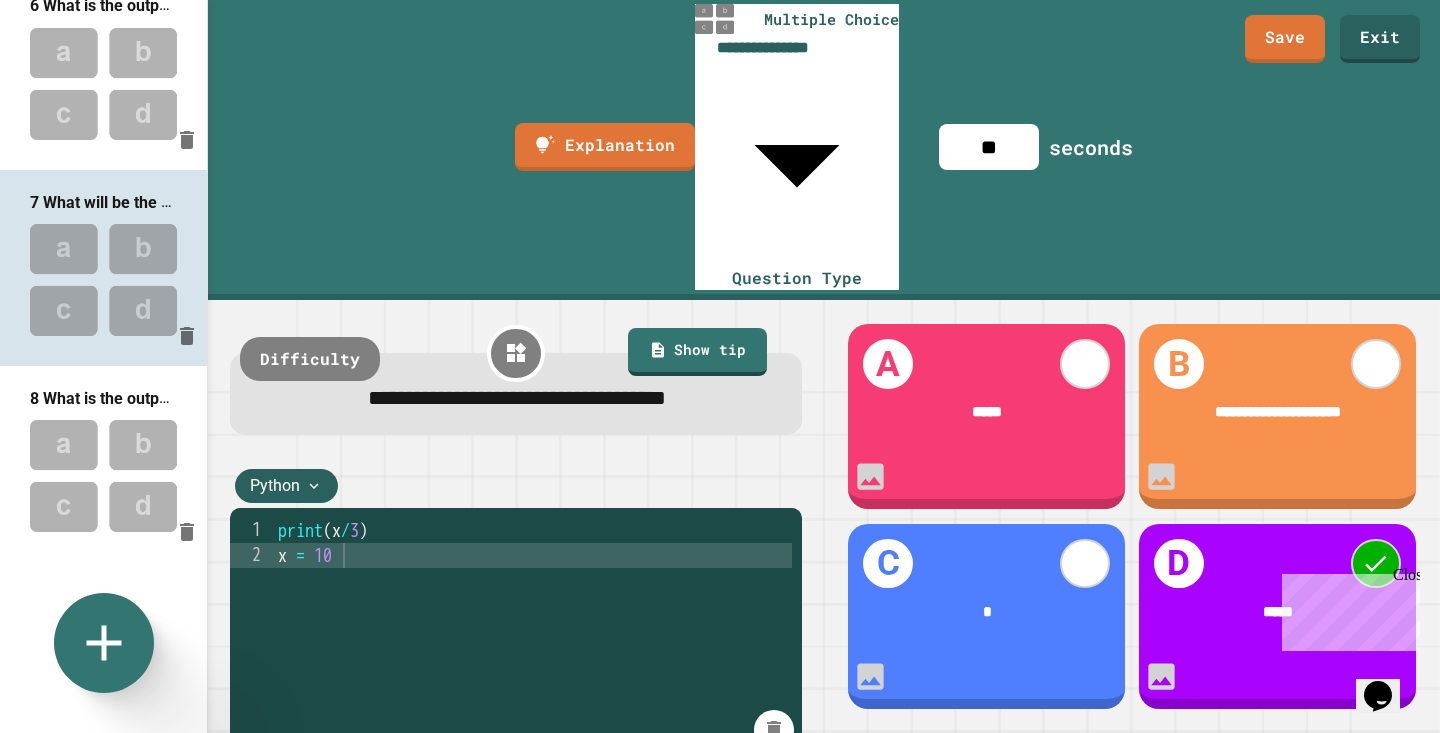 click on "Close" at bounding box center (1405, 578) 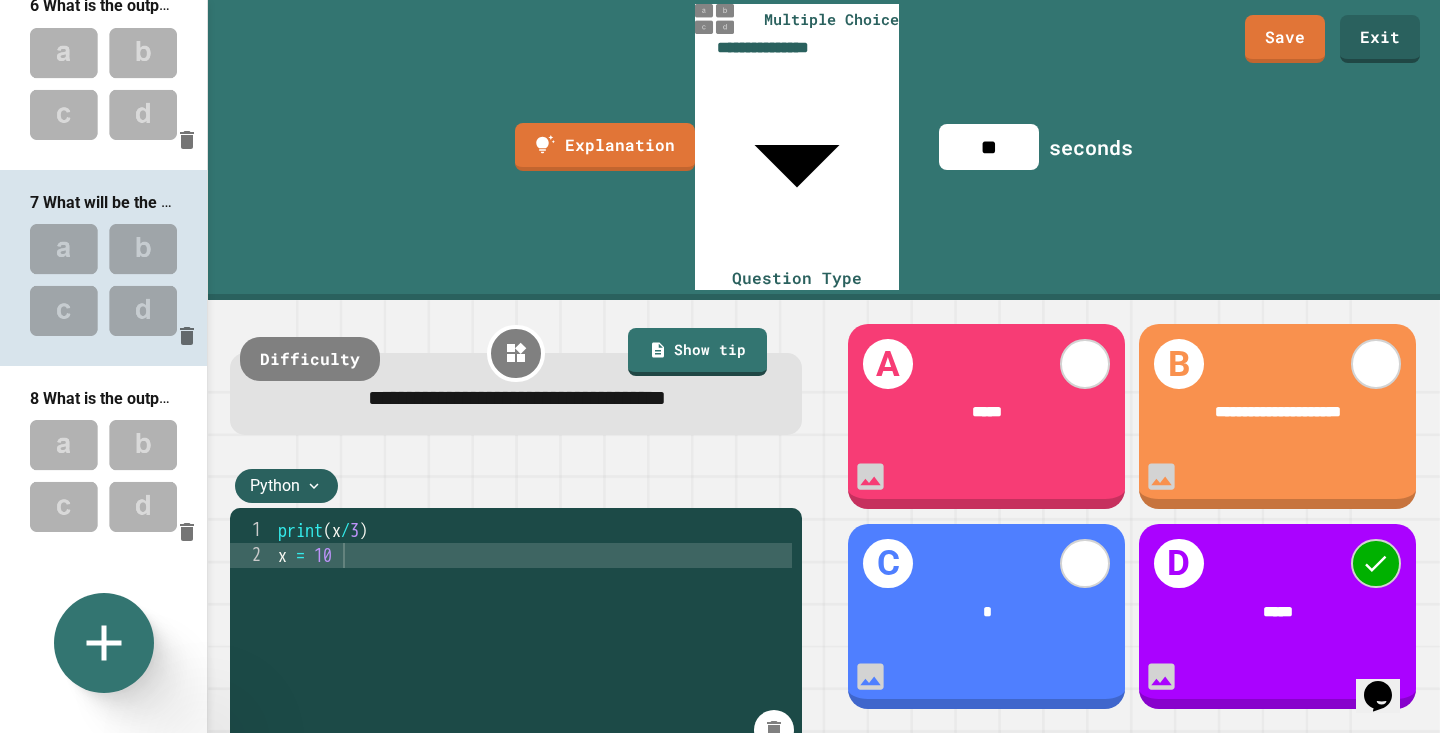 click at bounding box center (103, 475) 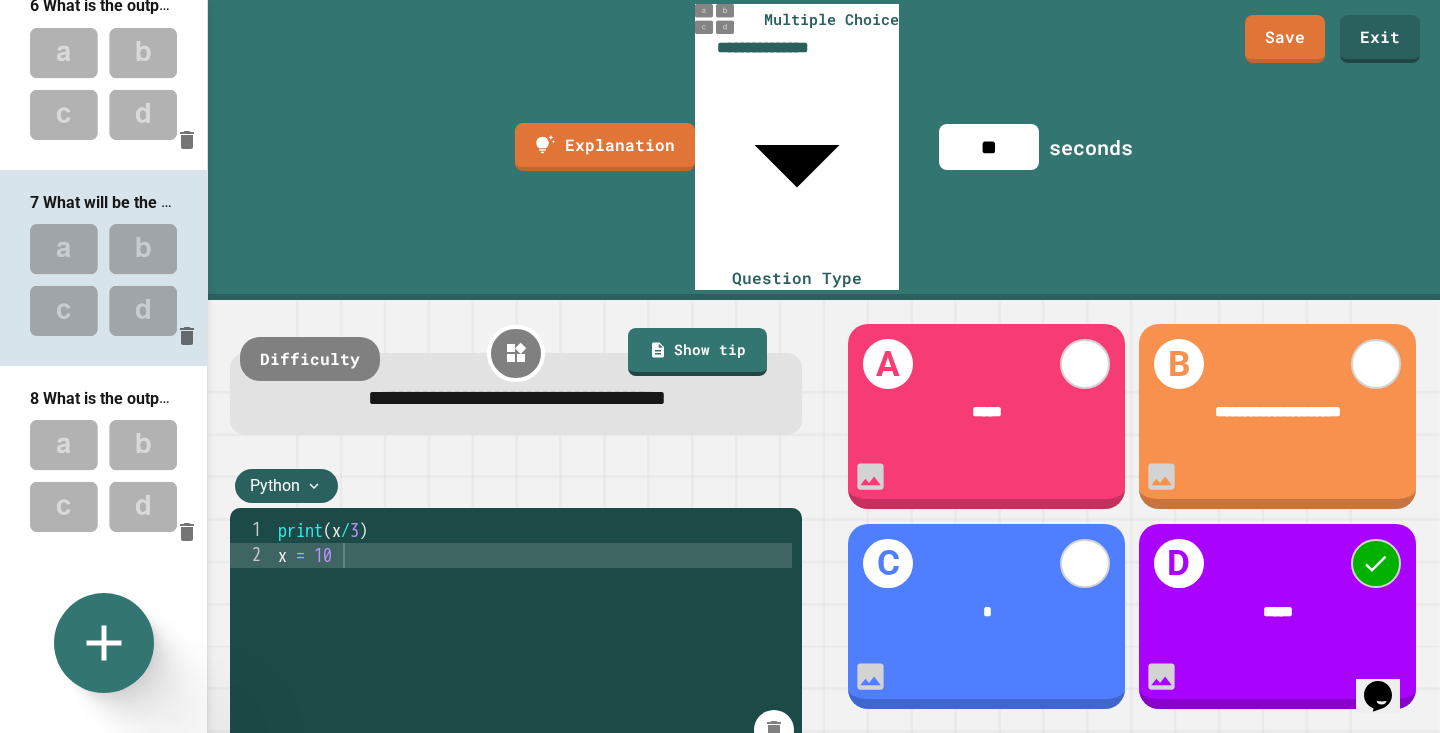 type on "**" 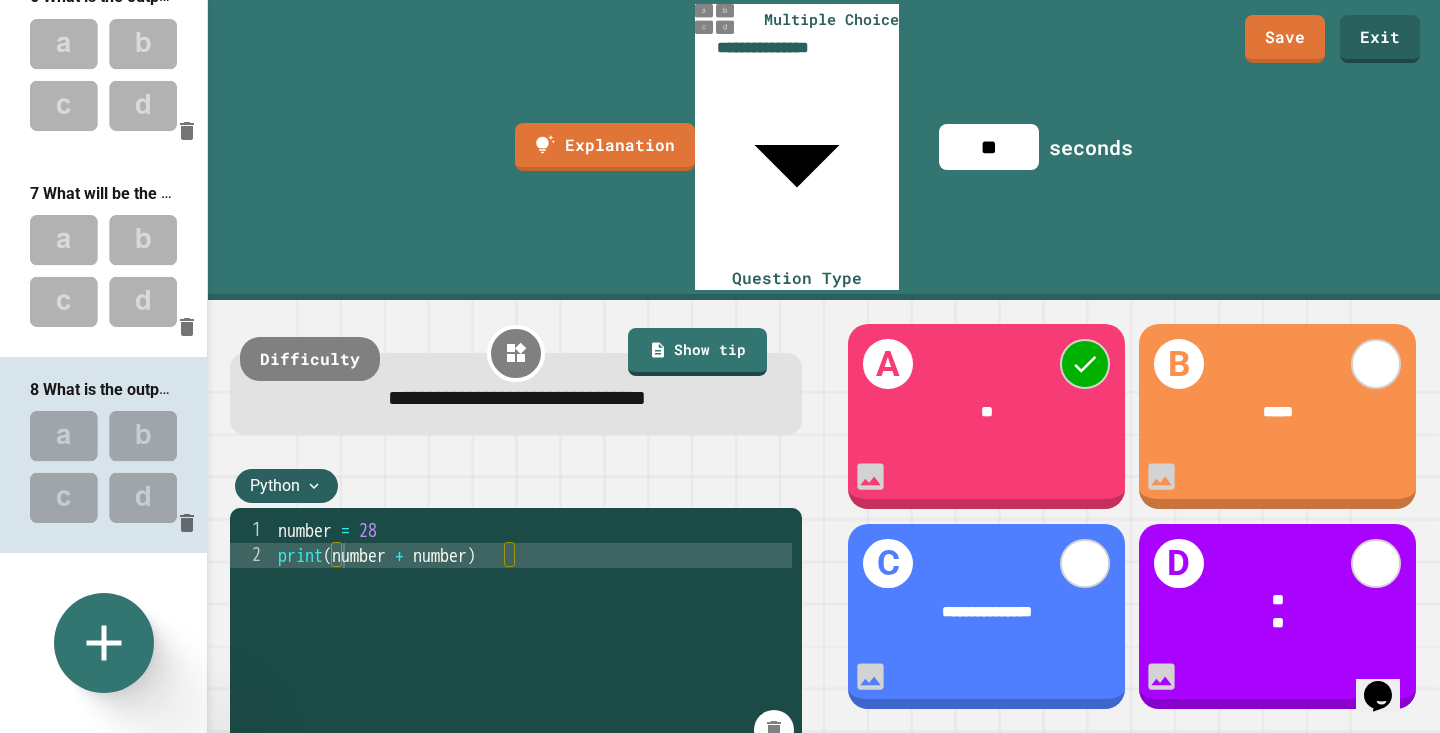 scroll, scrollTop: 1028, scrollLeft: 0, axis: vertical 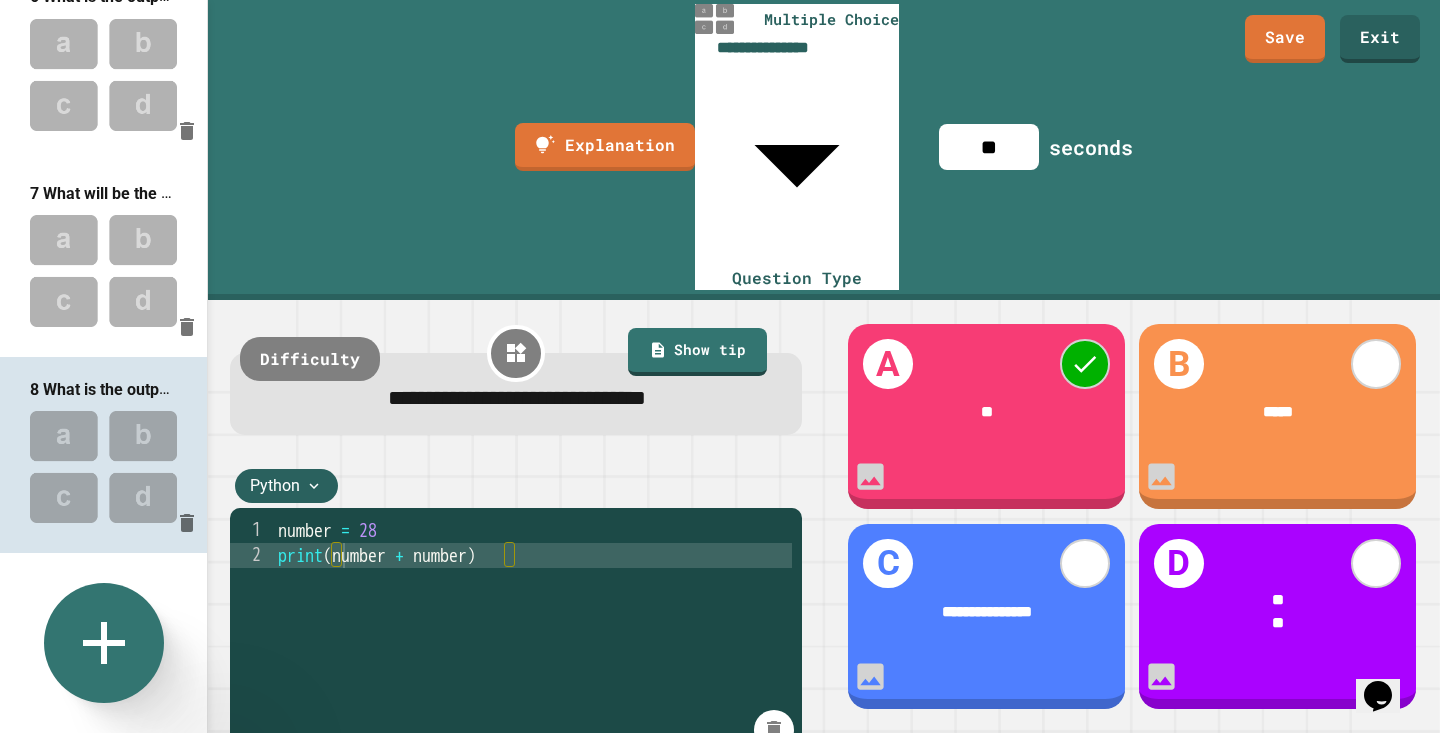 click 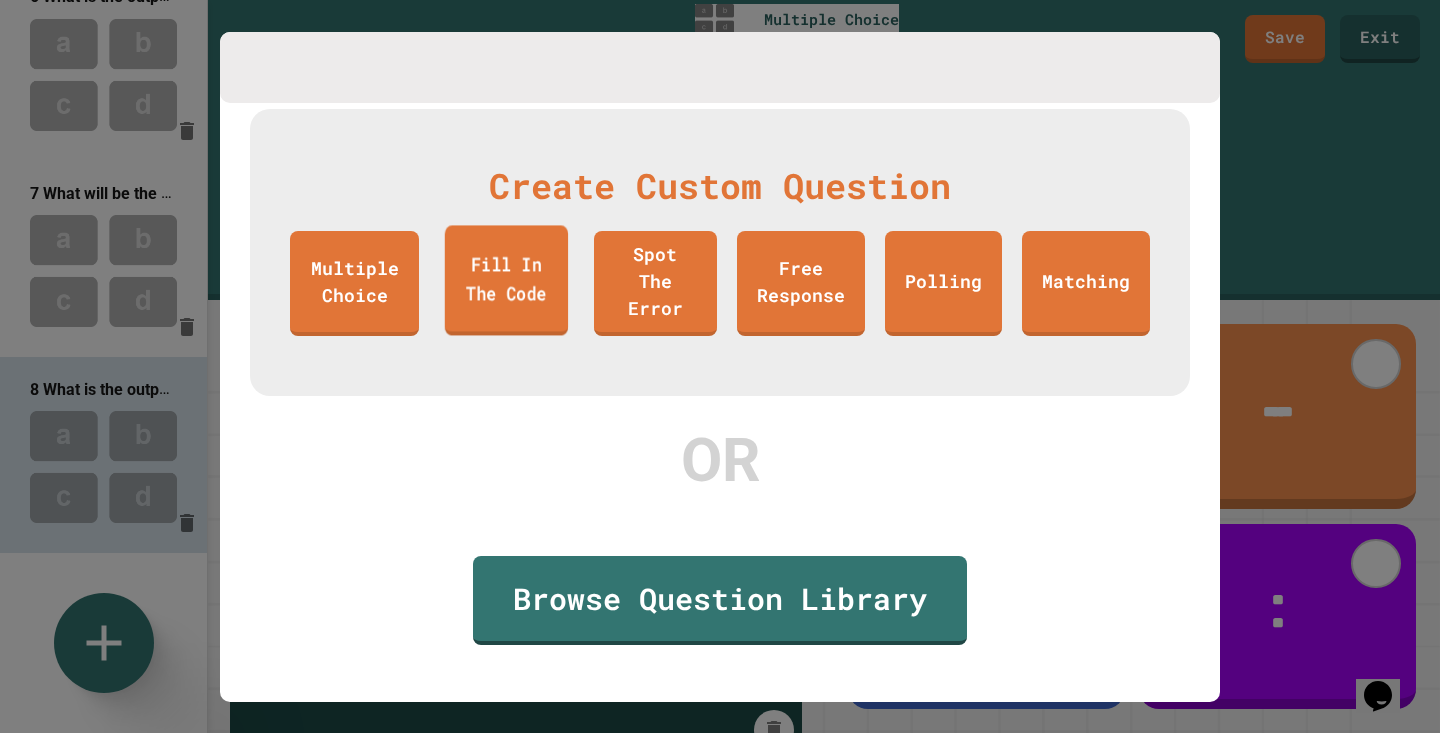 click on "Fill In The Code" at bounding box center [506, 280] 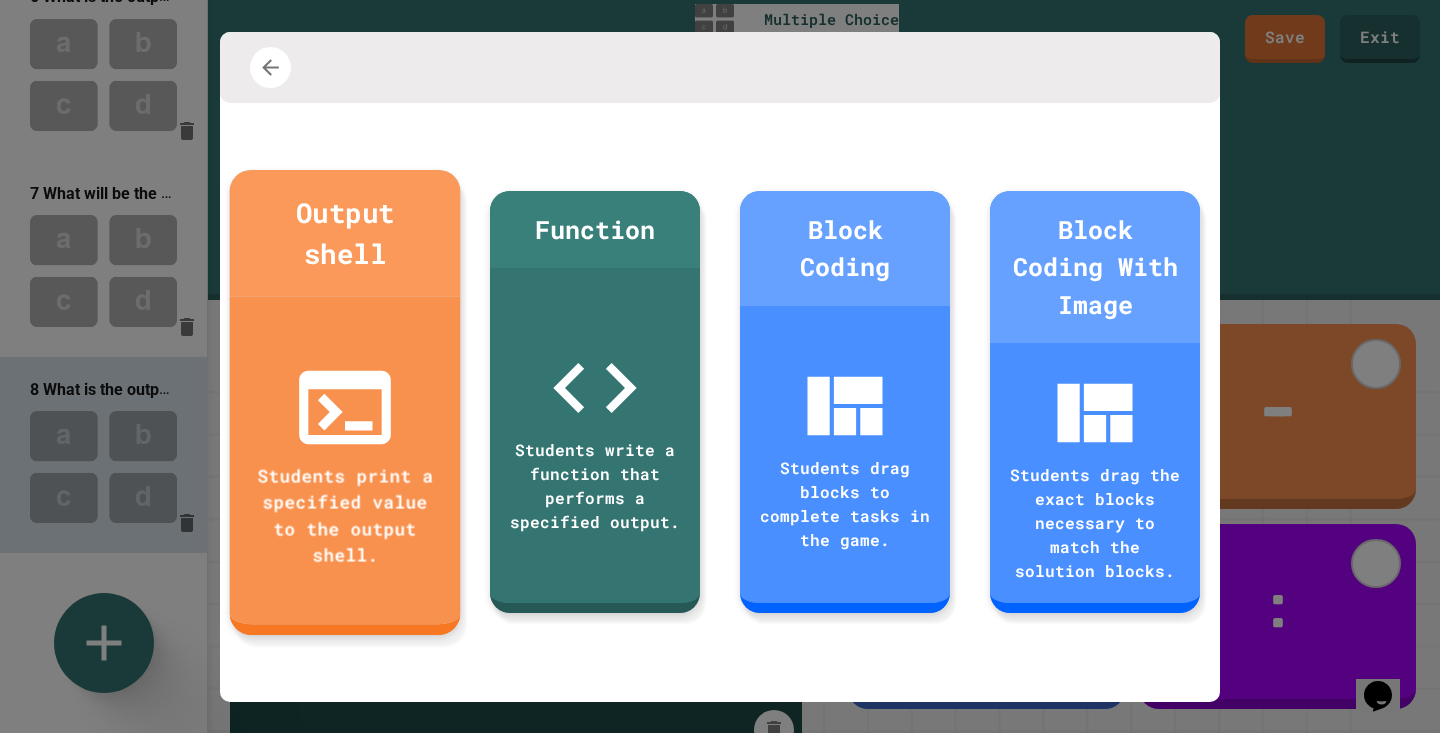 click on "Students print a specified value to the output shell." at bounding box center [345, 459] 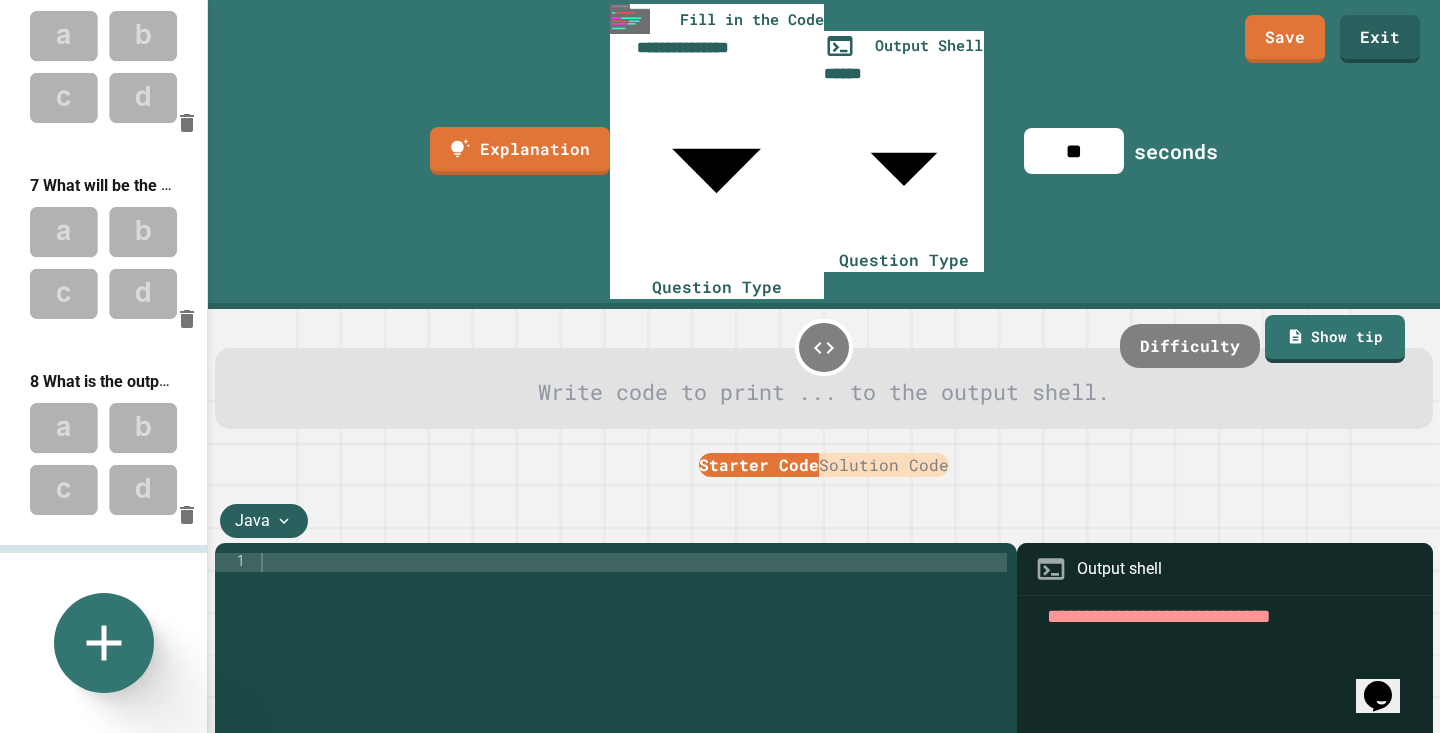 type on "**********" 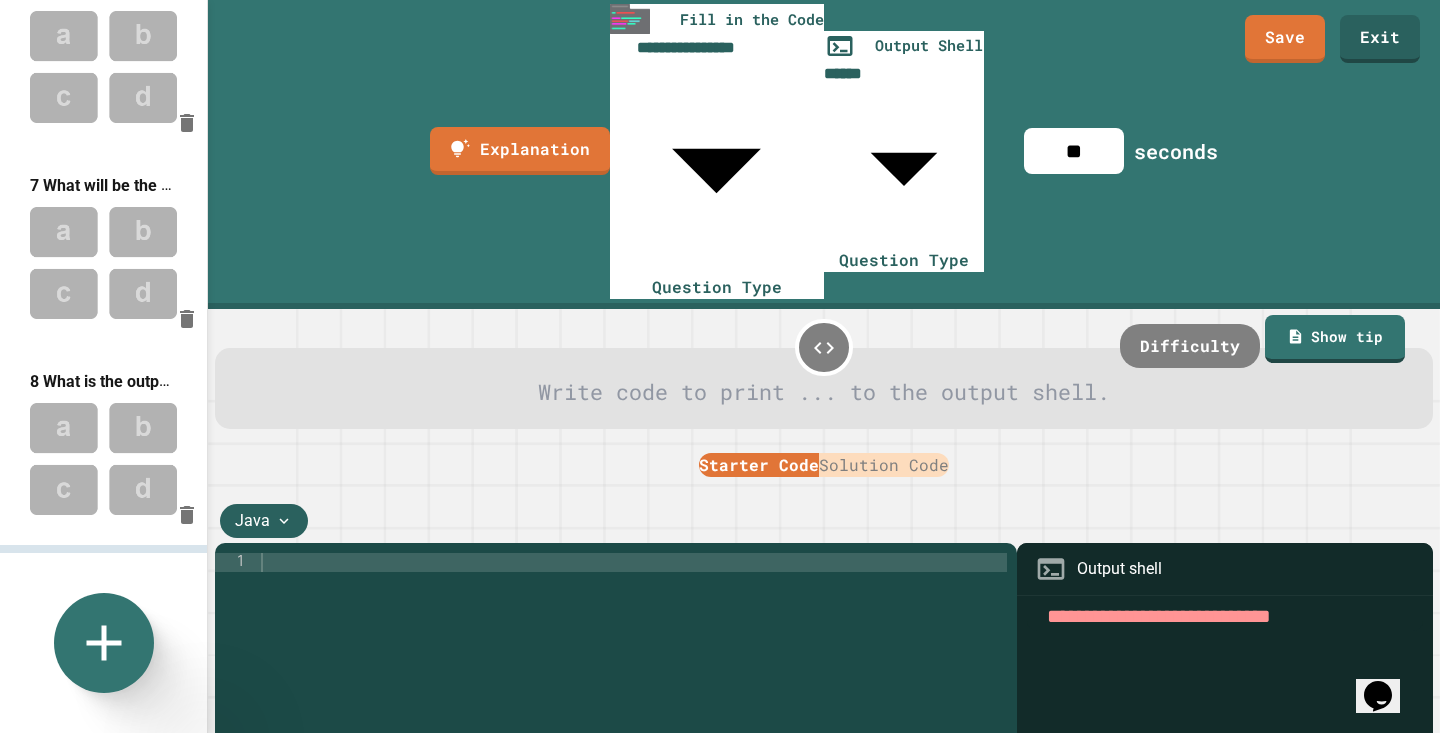 scroll, scrollTop: 1226, scrollLeft: 0, axis: vertical 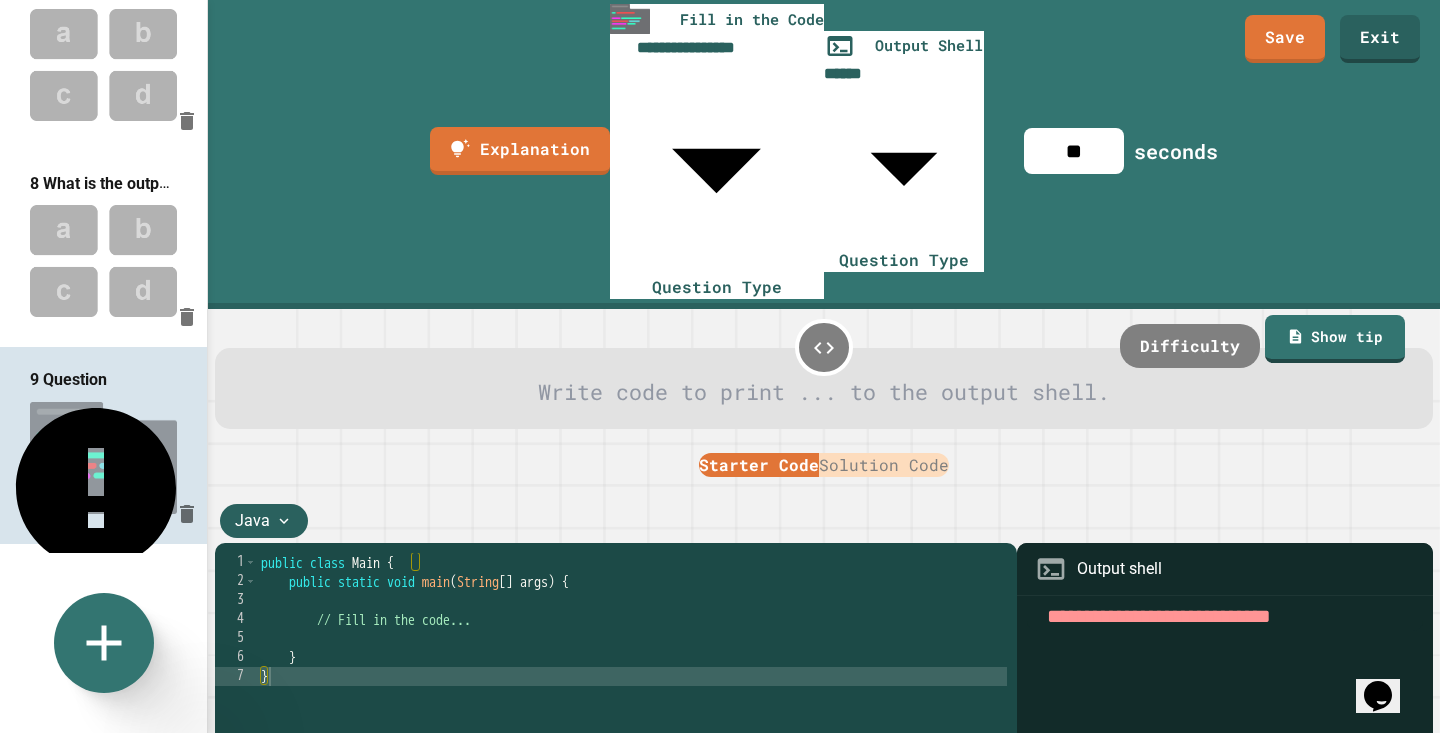 click at bounding box center (824, 392) 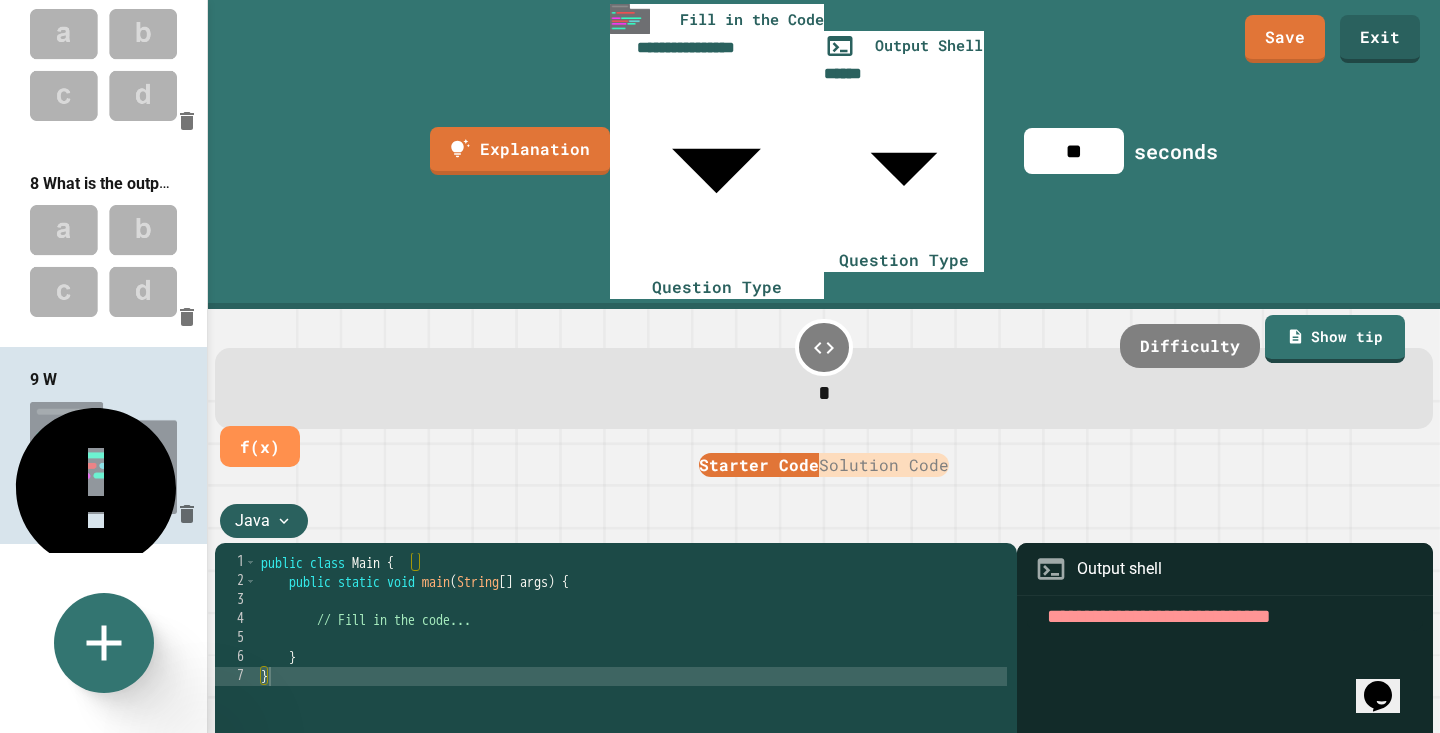 type 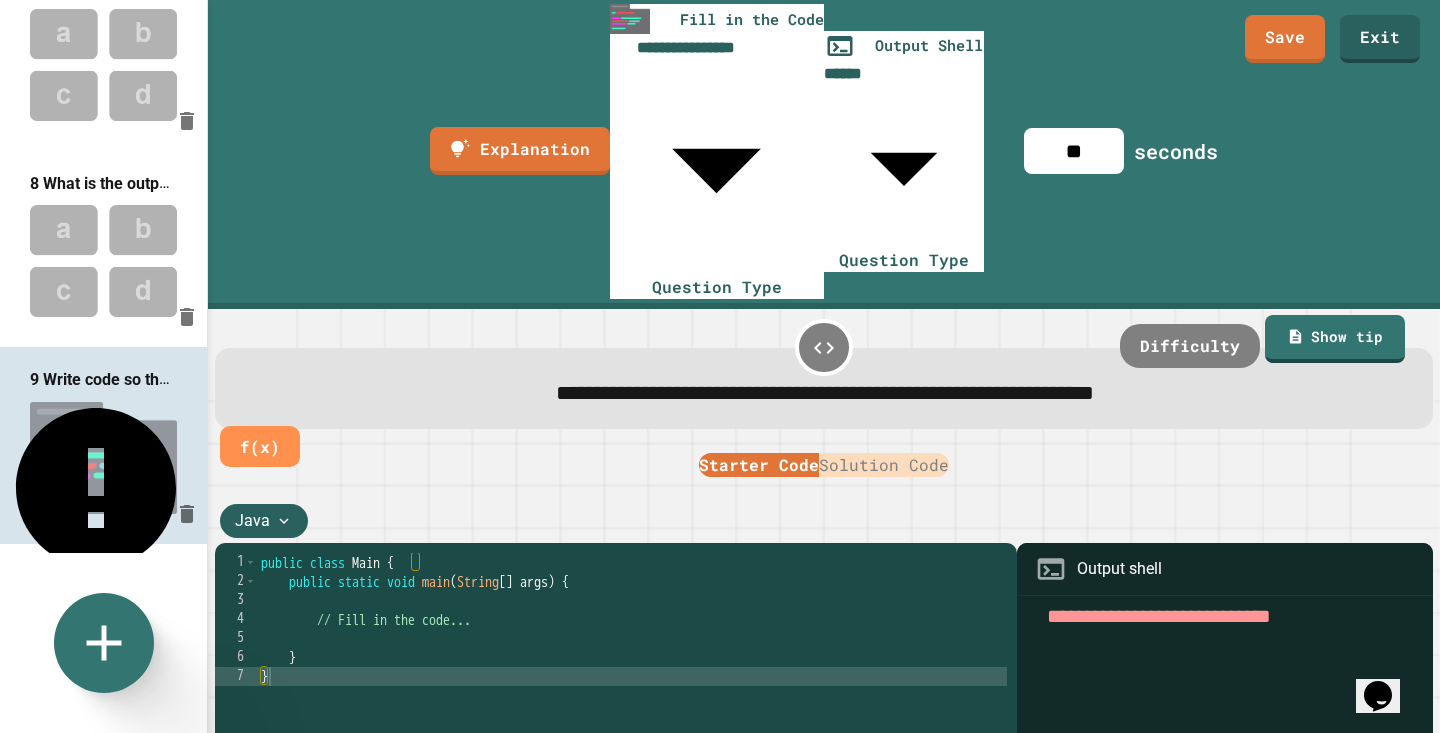 click on "Java" at bounding box center [252, 521] 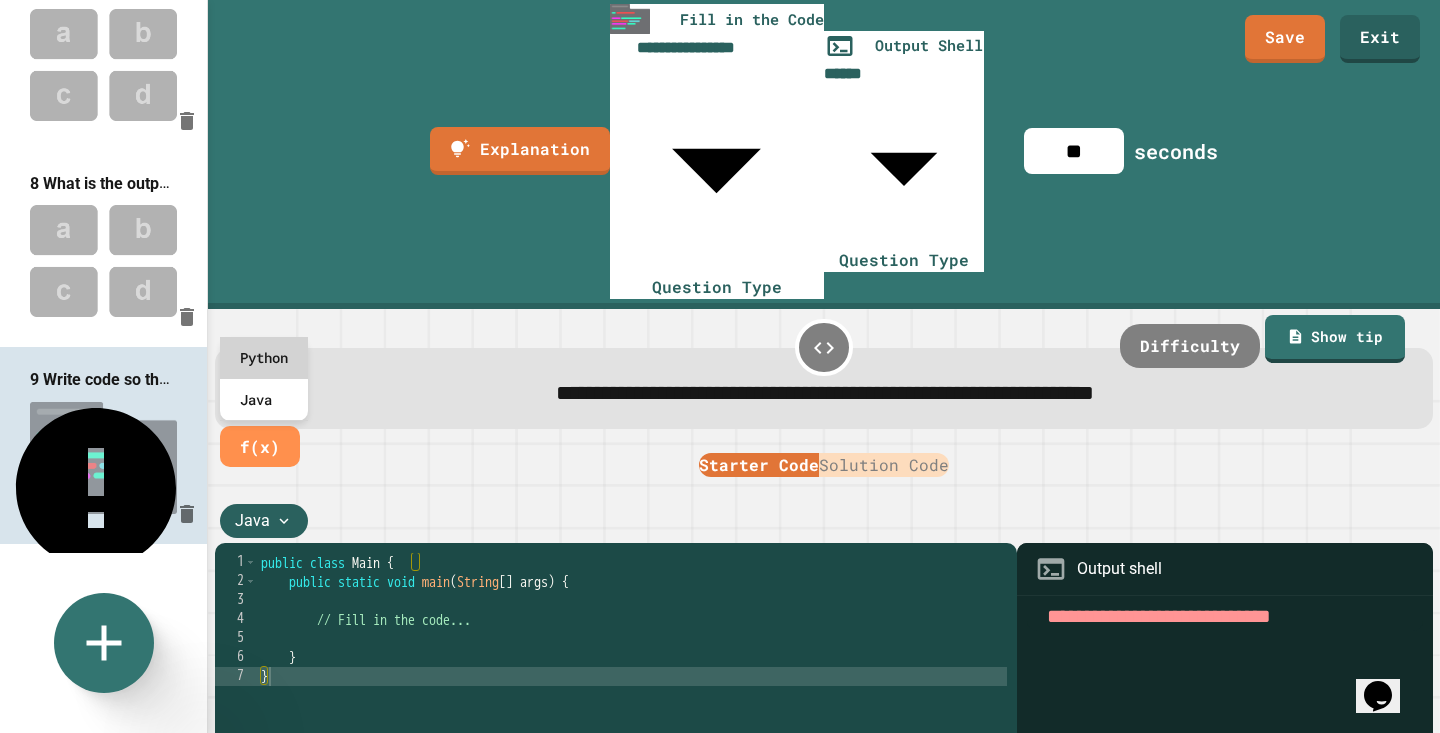 click on "Python" at bounding box center (264, 358) 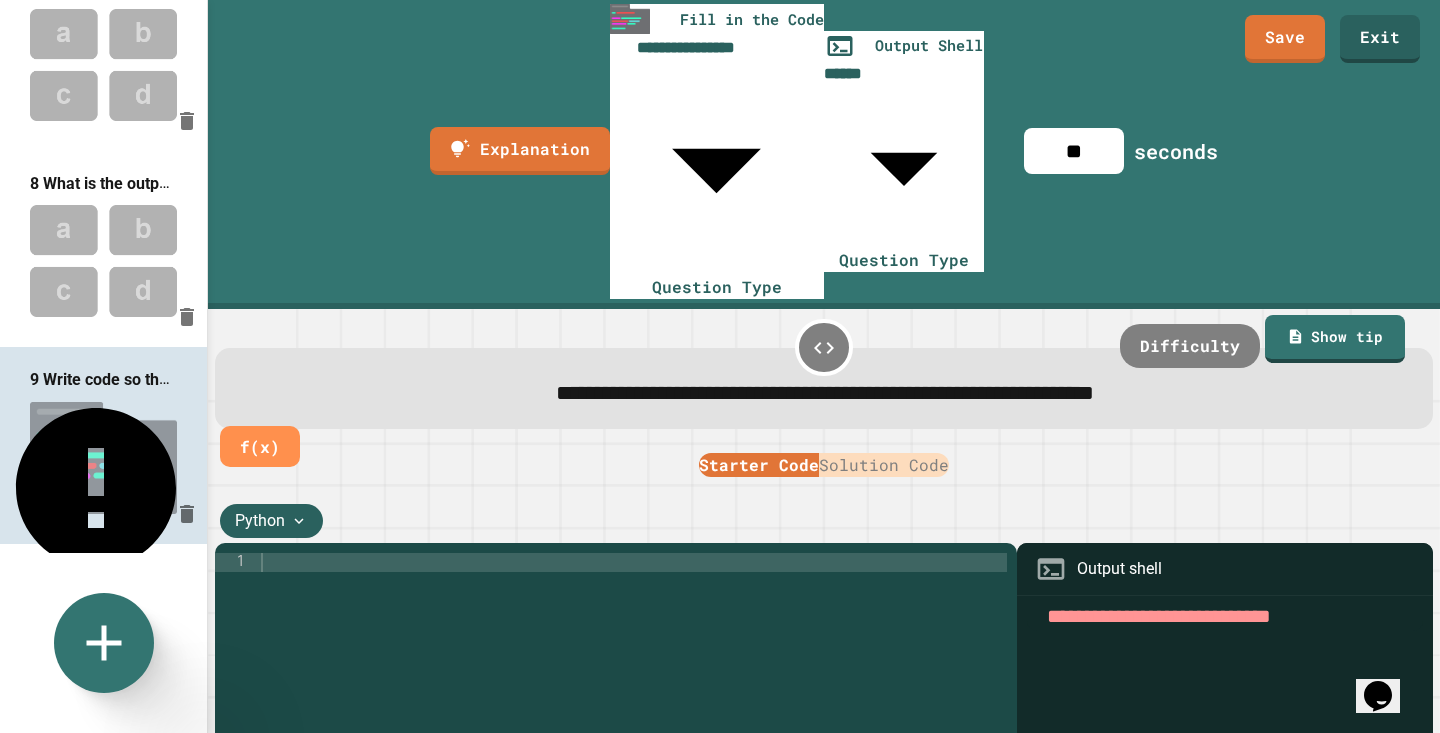 click on "**********" at bounding box center [825, 392] 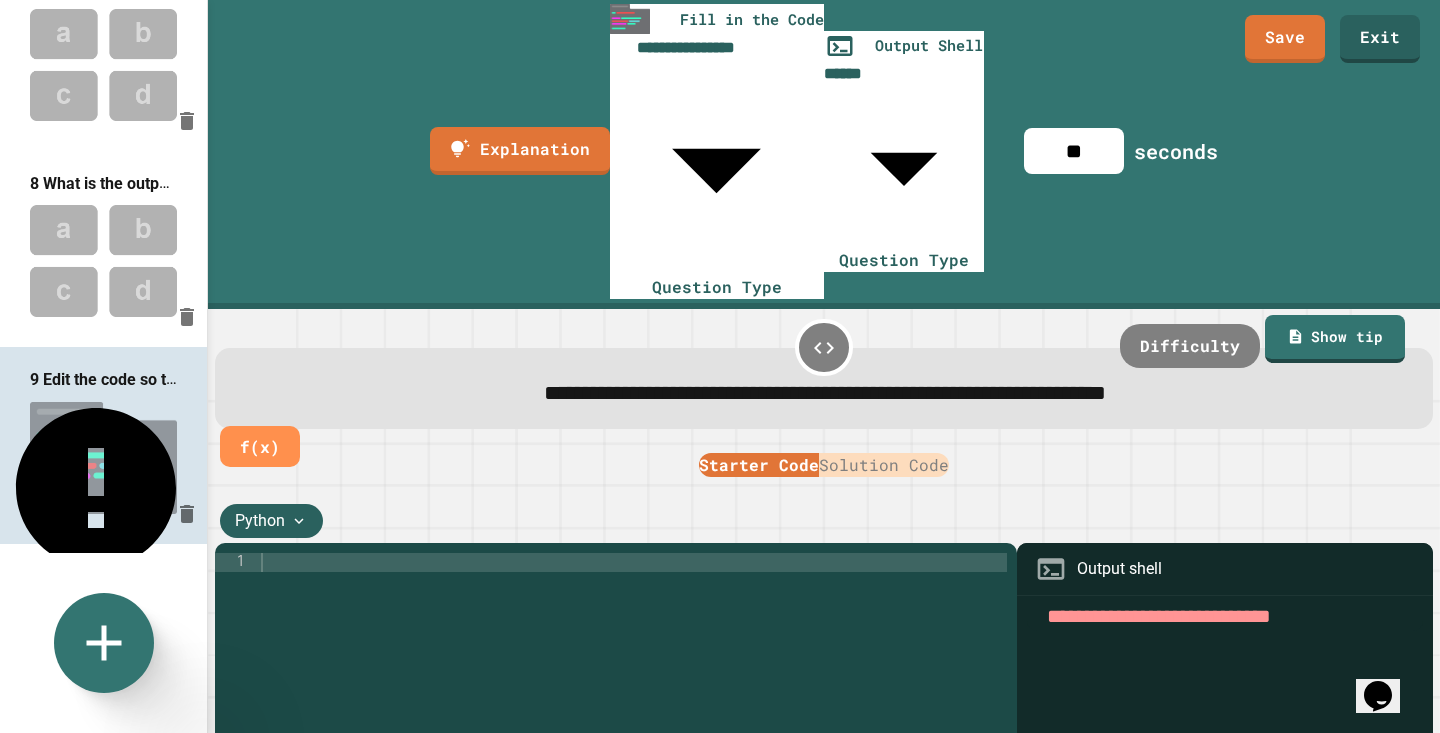 click at bounding box center (632, 743) 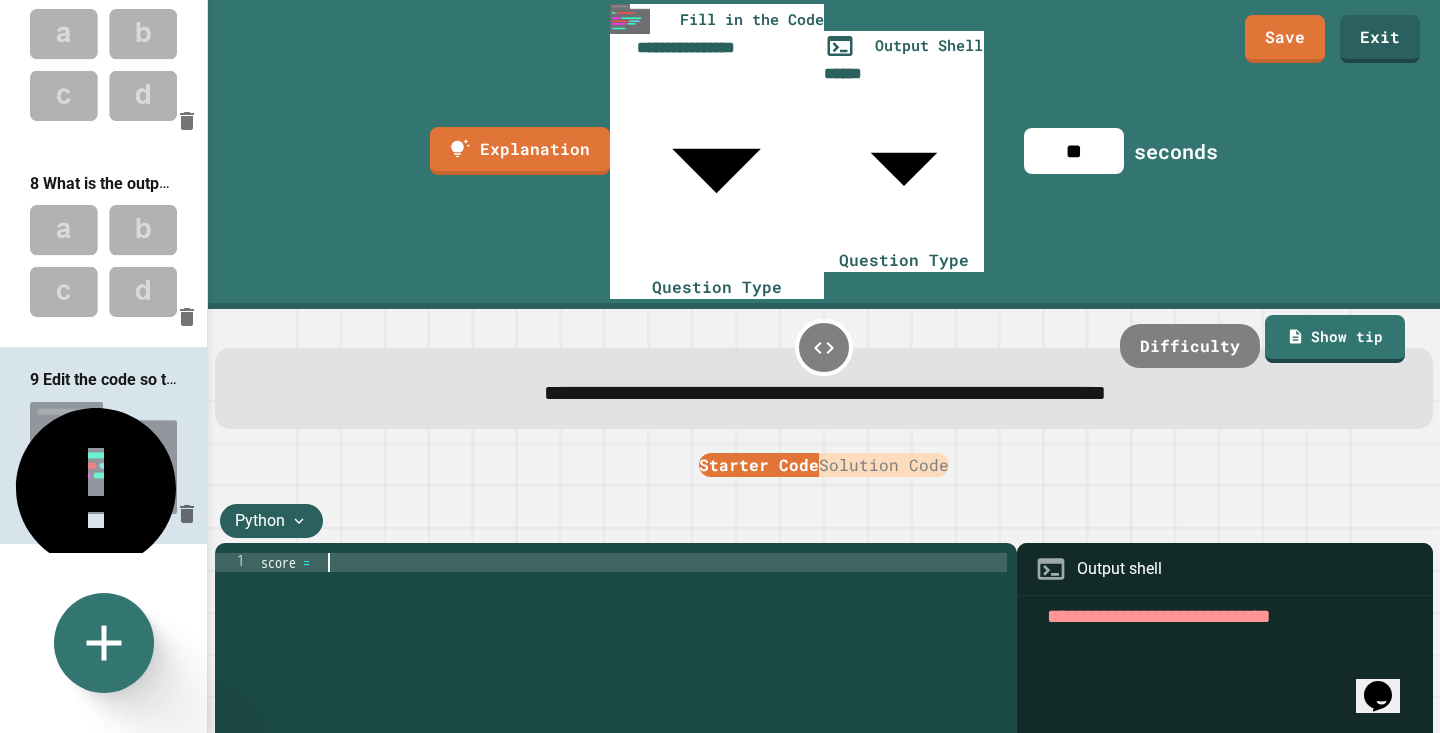 scroll, scrollTop: 0, scrollLeft: 4, axis: horizontal 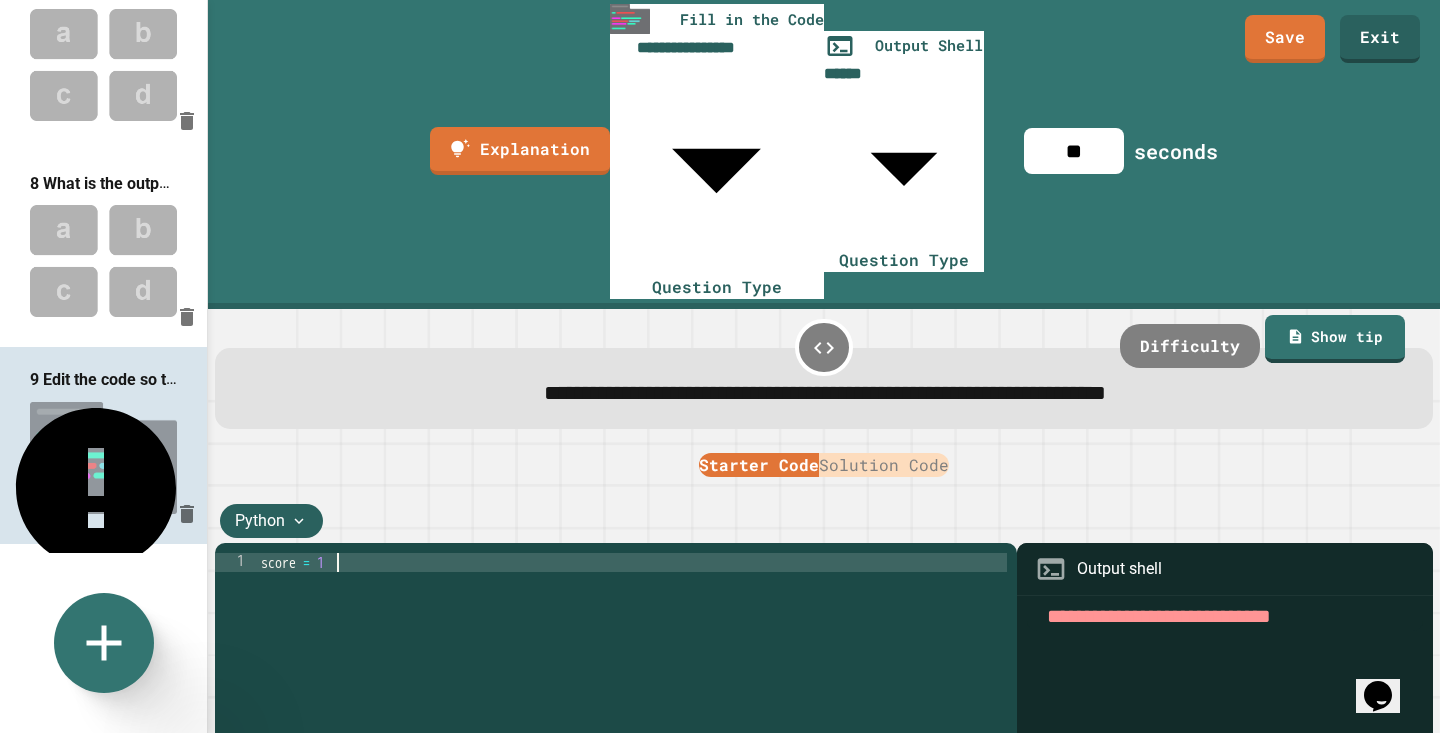 type on "**********" 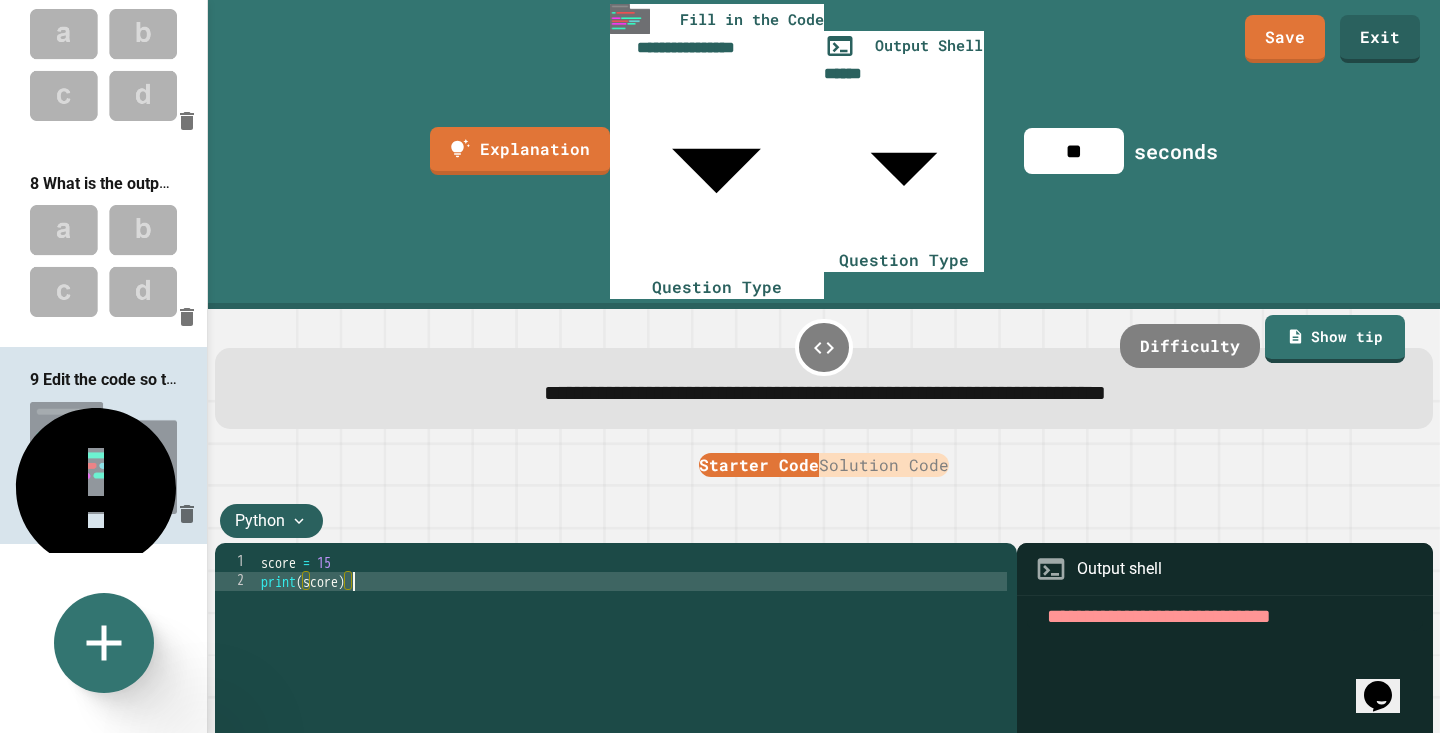 scroll, scrollTop: 0, scrollLeft: 6, axis: horizontal 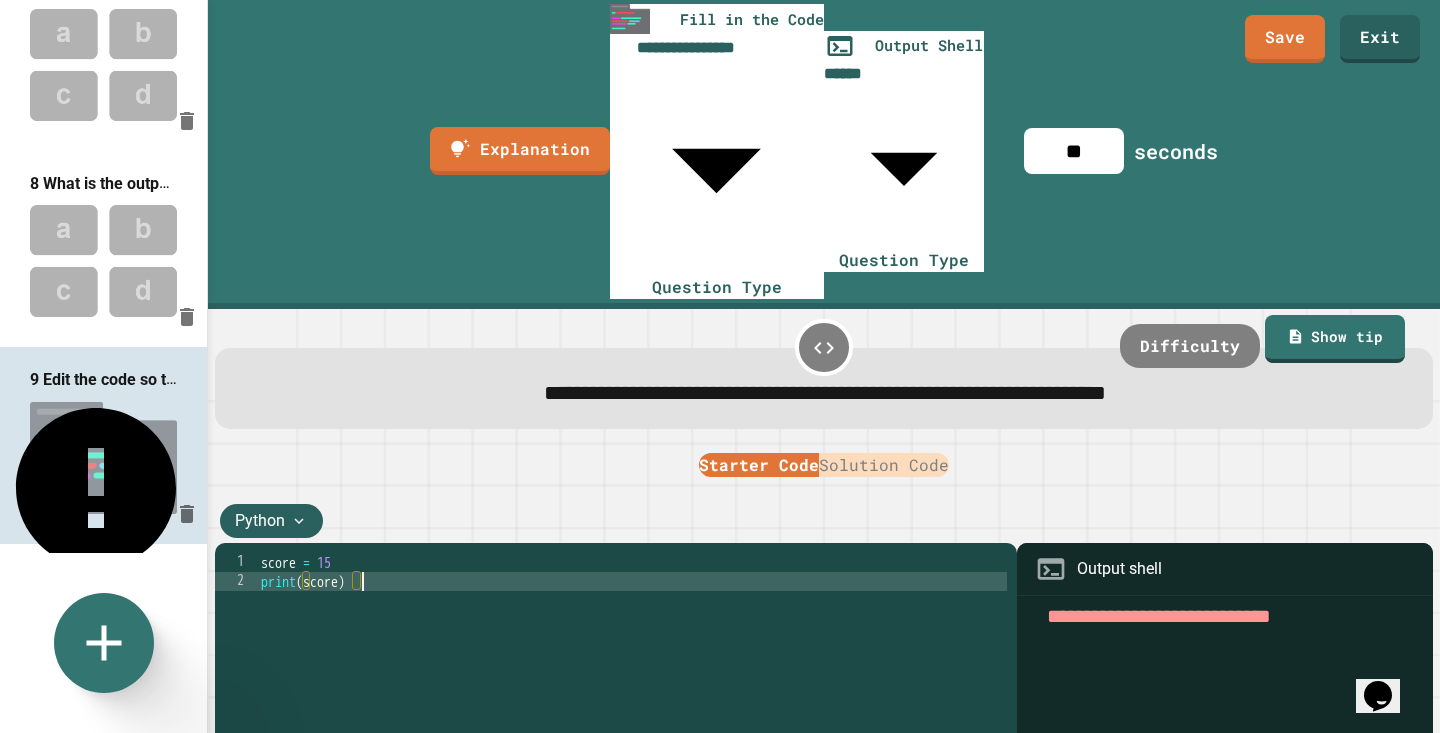type on "**********" 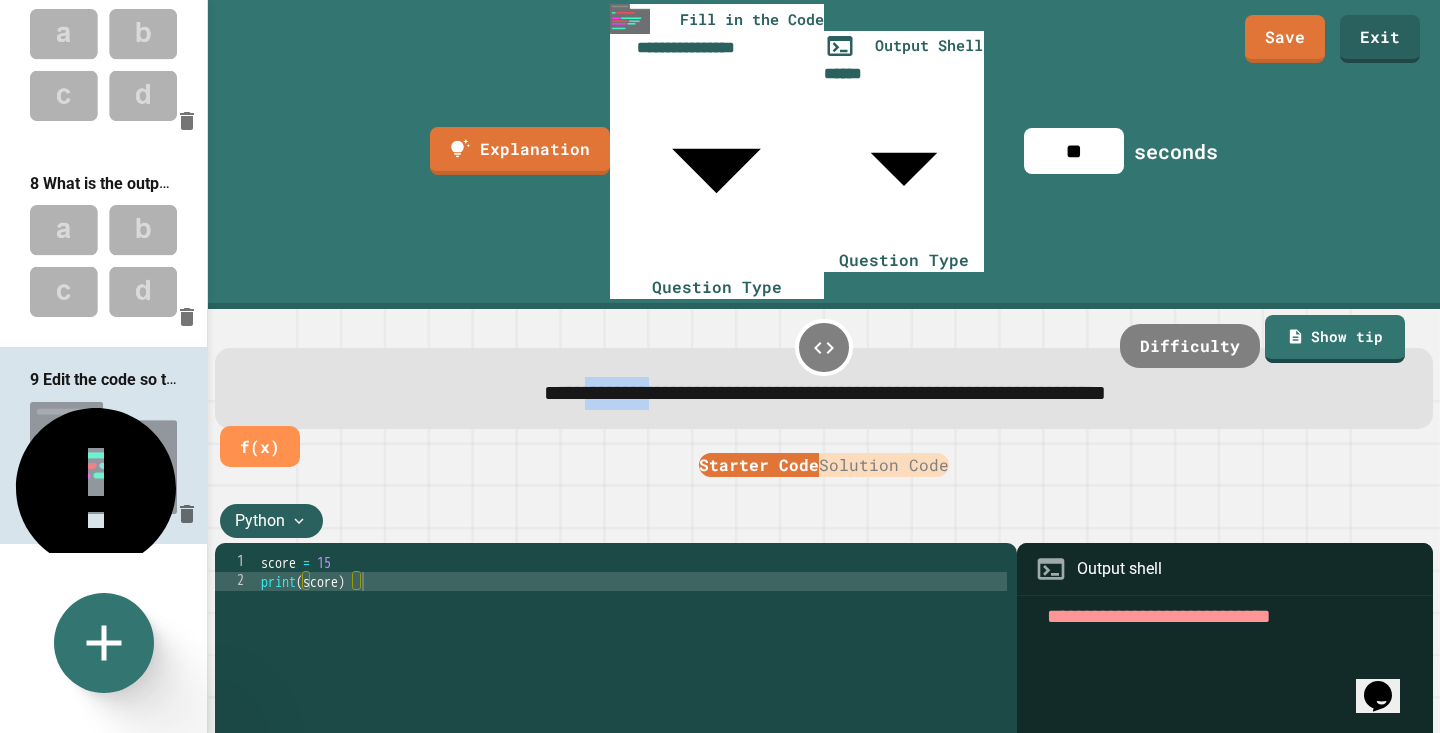 drag, startPoint x: 438, startPoint y: 165, endPoint x: 542, endPoint y: 161, distance: 104.0769 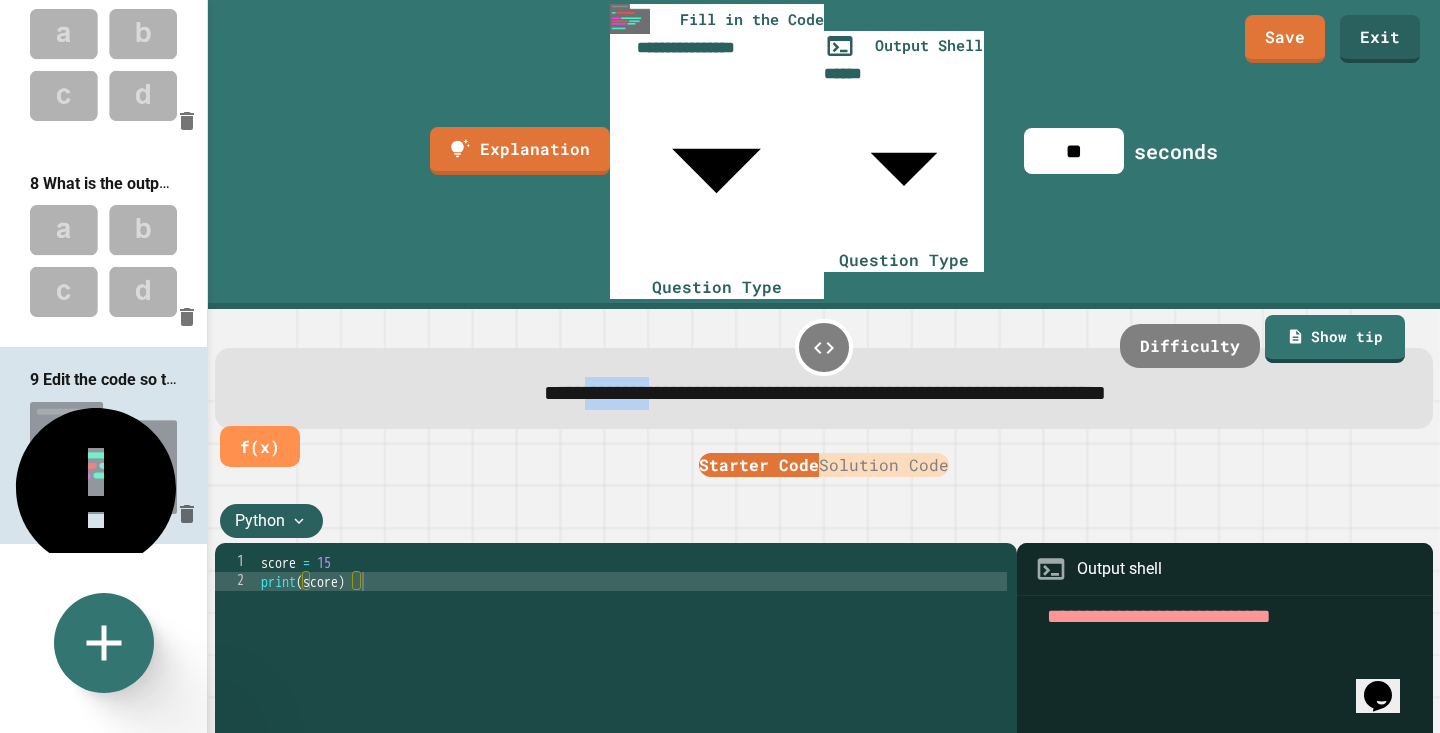 click on "**********" at bounding box center [825, 392] 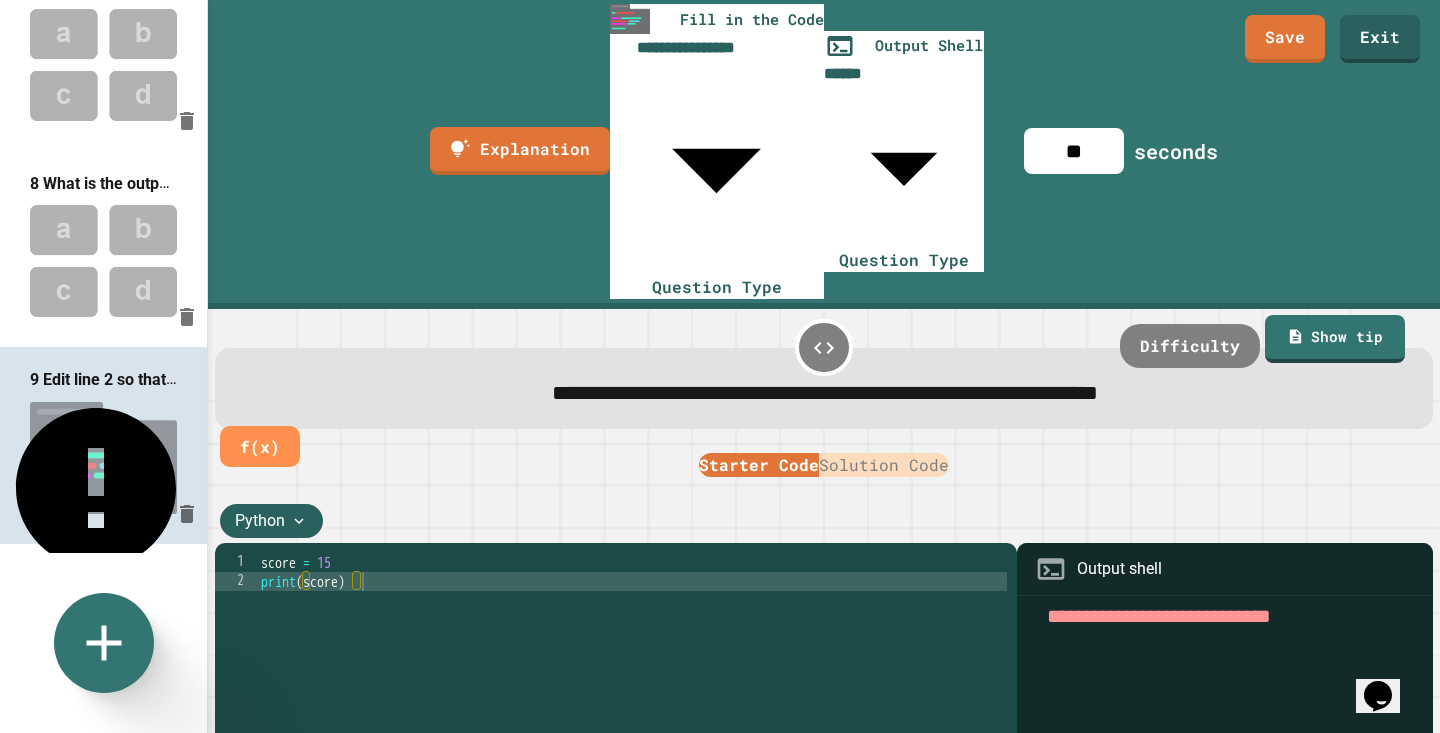 click at bounding box center (1225, 616) 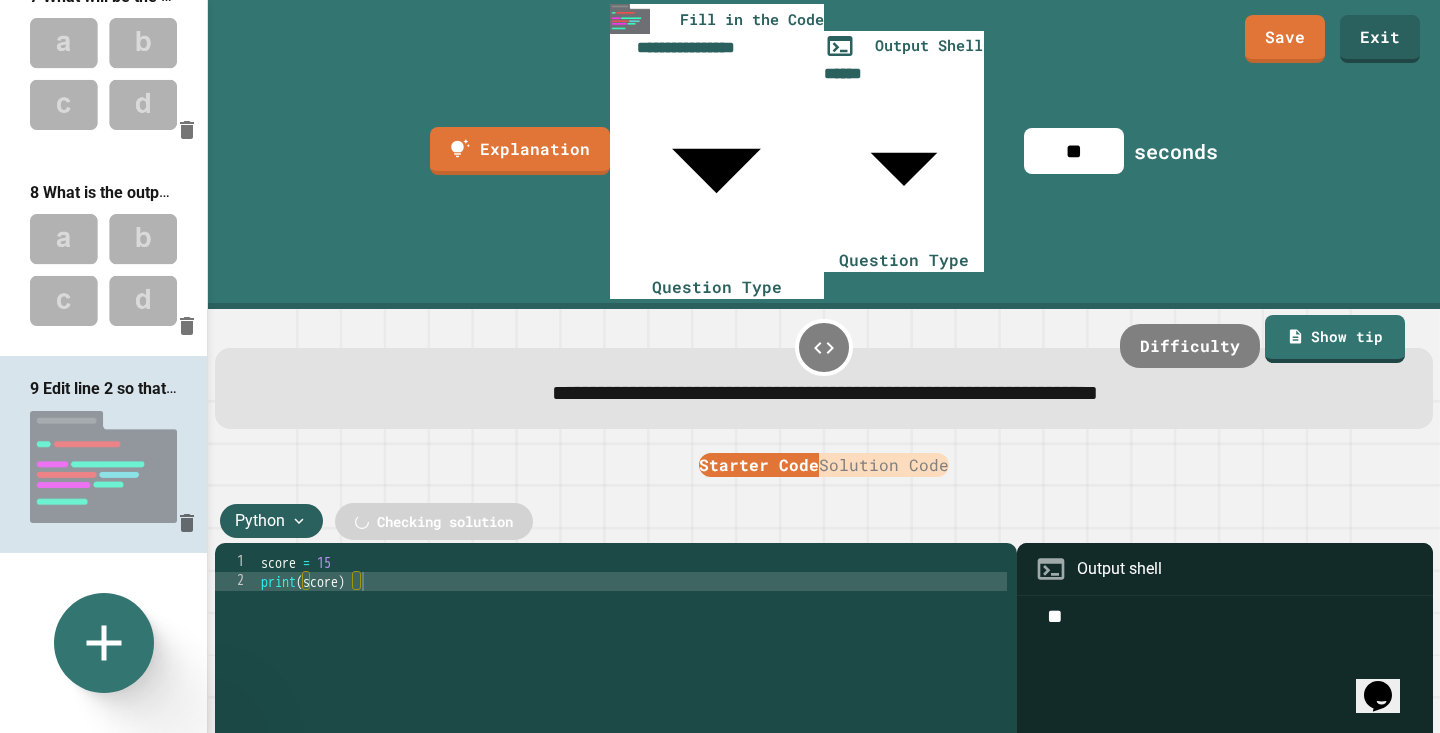 type on "**" 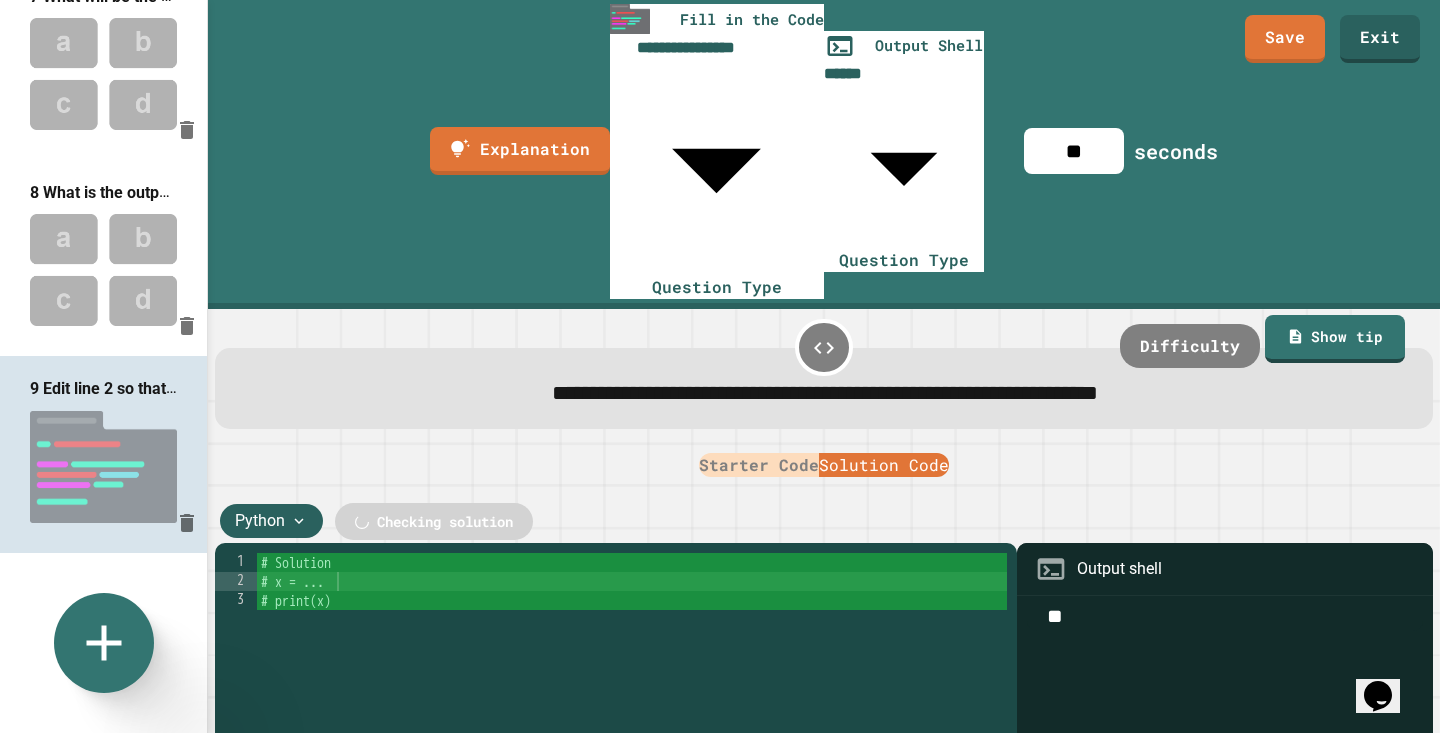 click on "Starter Code" at bounding box center (759, 465) 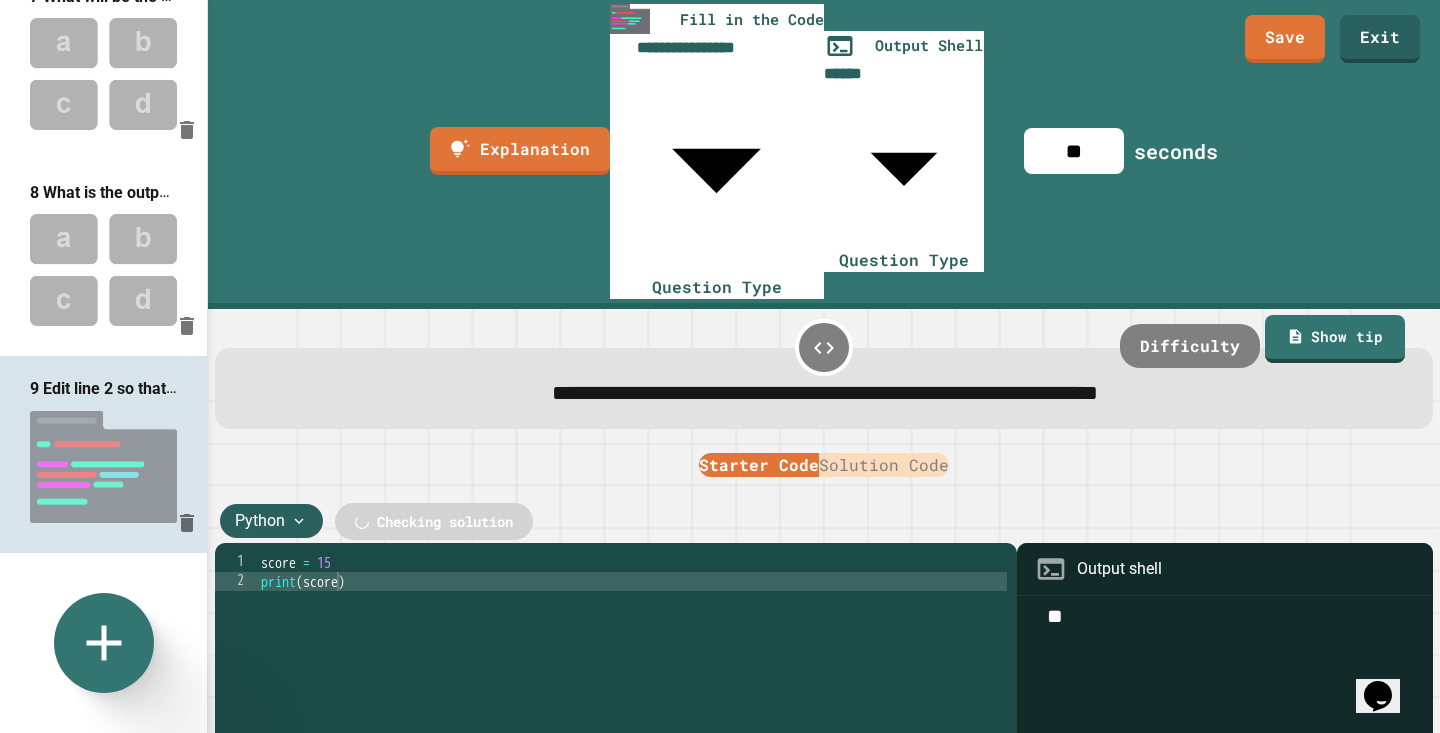 click on "score   =   15 print ( score )" at bounding box center [632, 743] 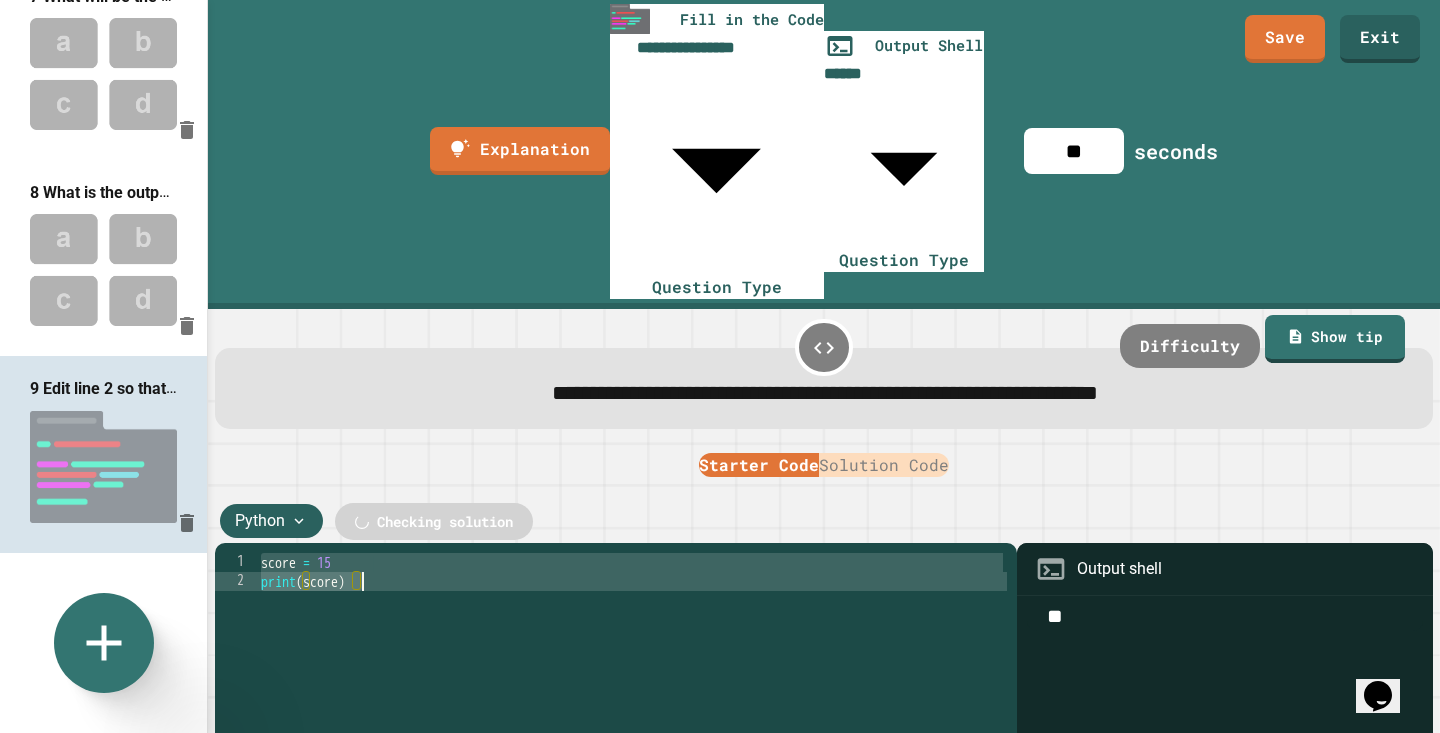 click on "Solution Code" at bounding box center (884, 465) 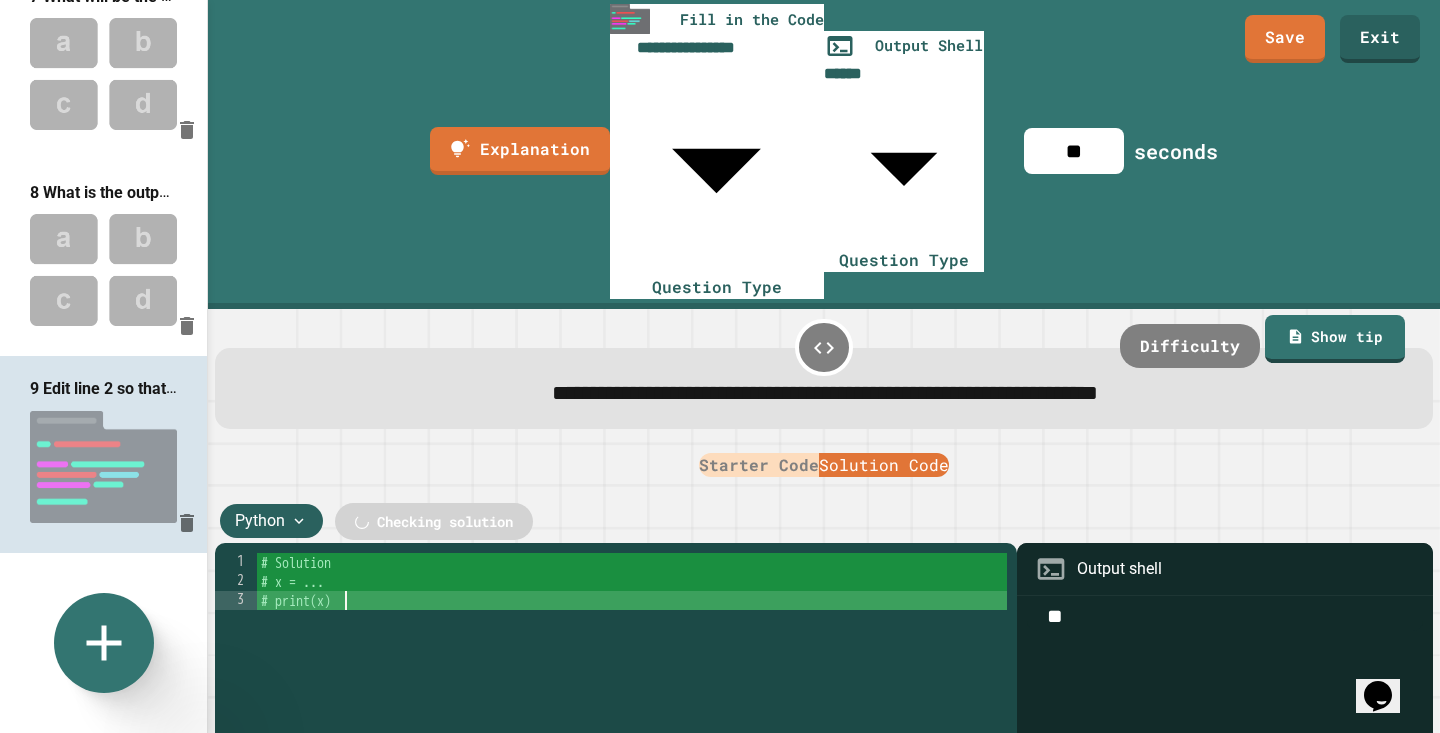 click on "# Solution # x = ... # print(x)" at bounding box center [632, 743] 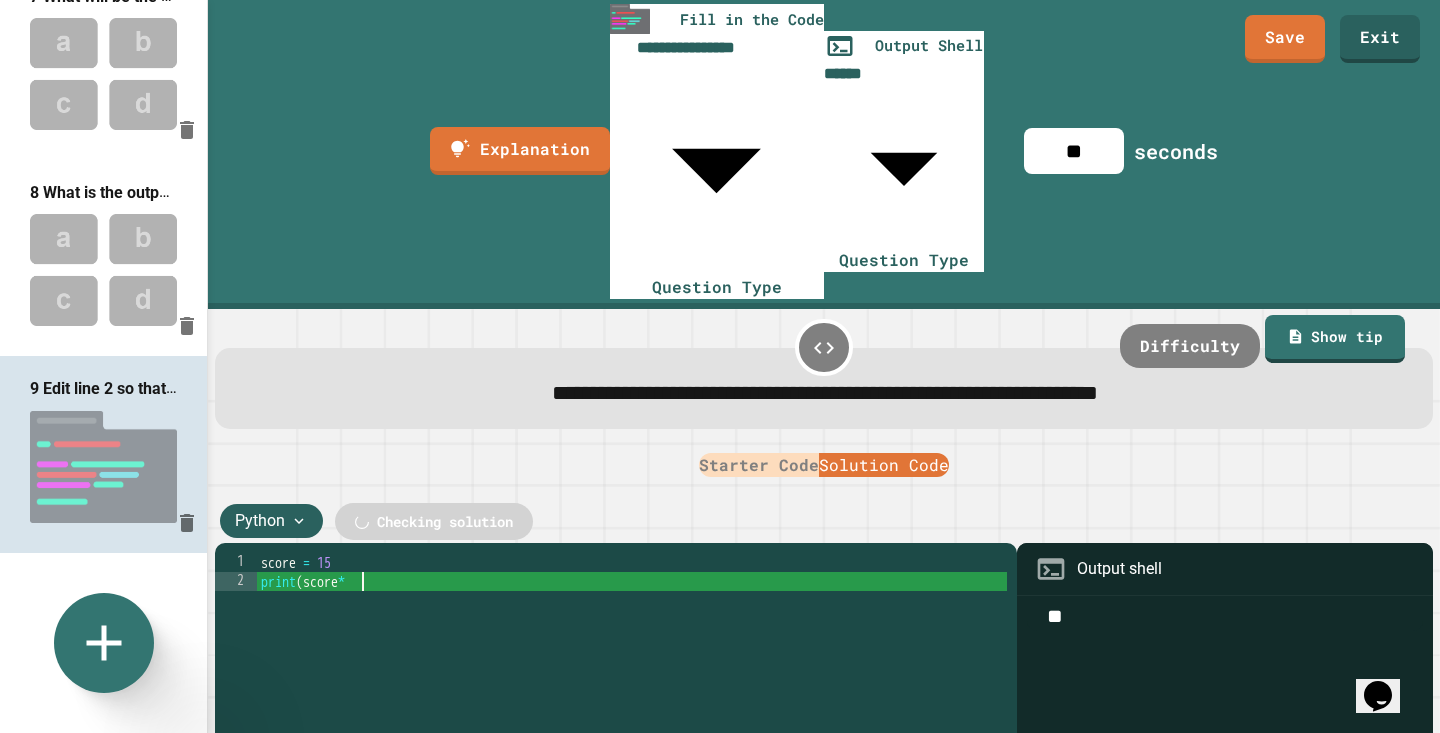 scroll, scrollTop: 0, scrollLeft: 7, axis: horizontal 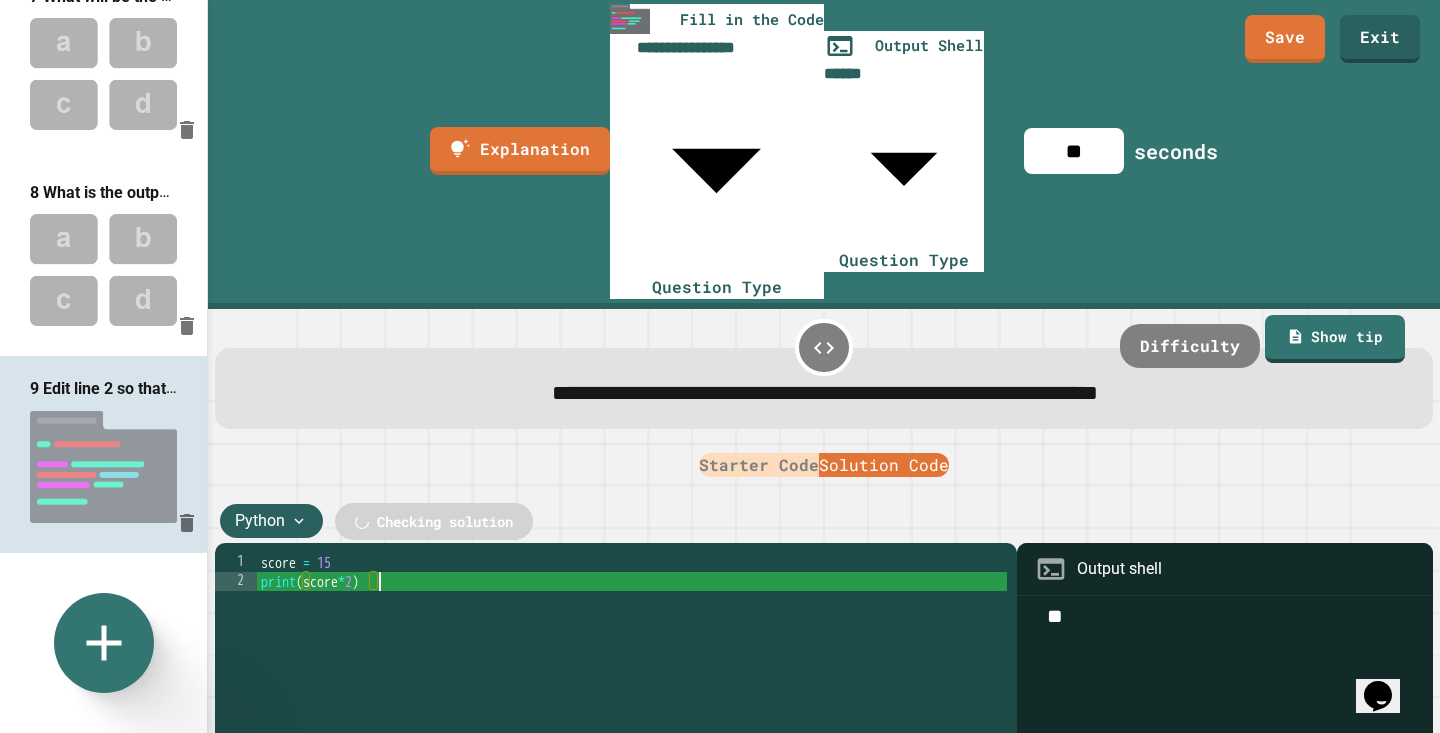 type on "**********" 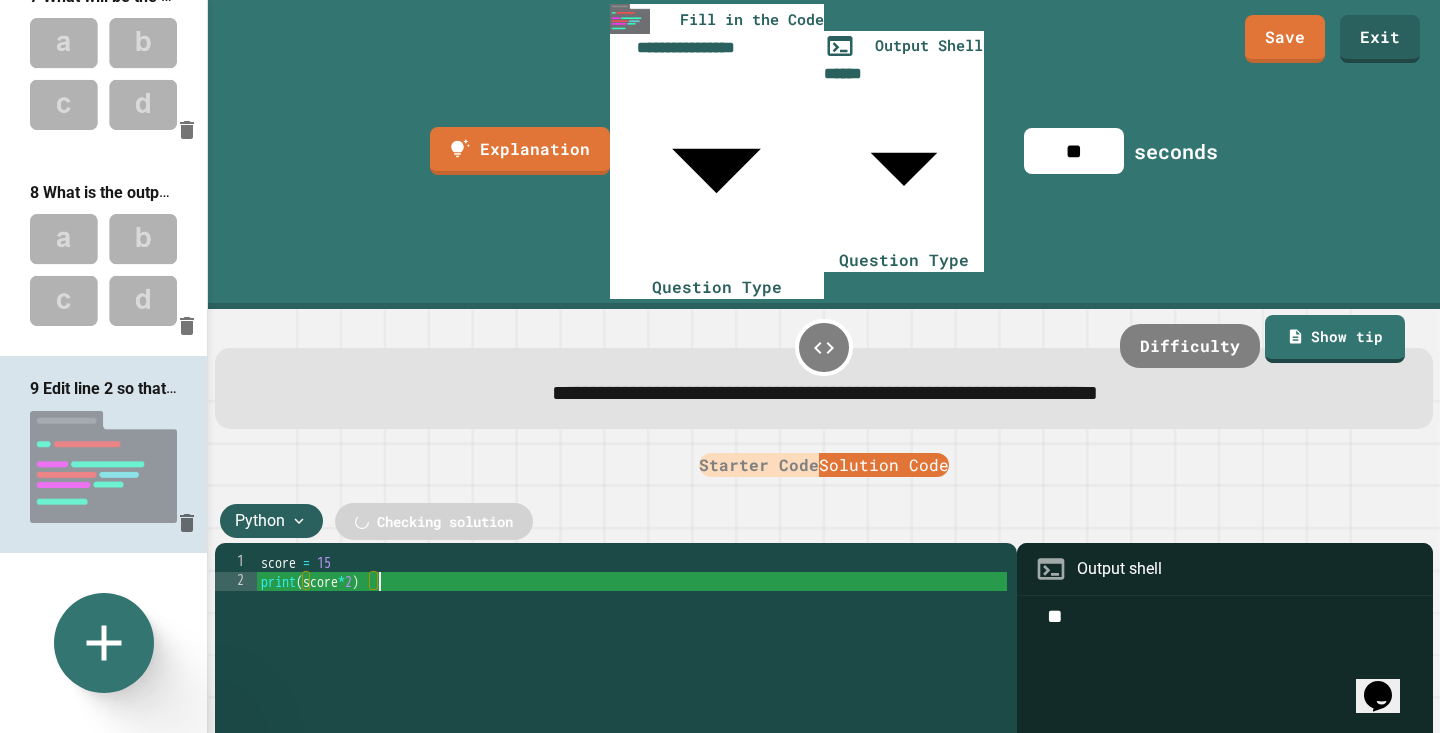 click on "Starter Code" at bounding box center (759, 465) 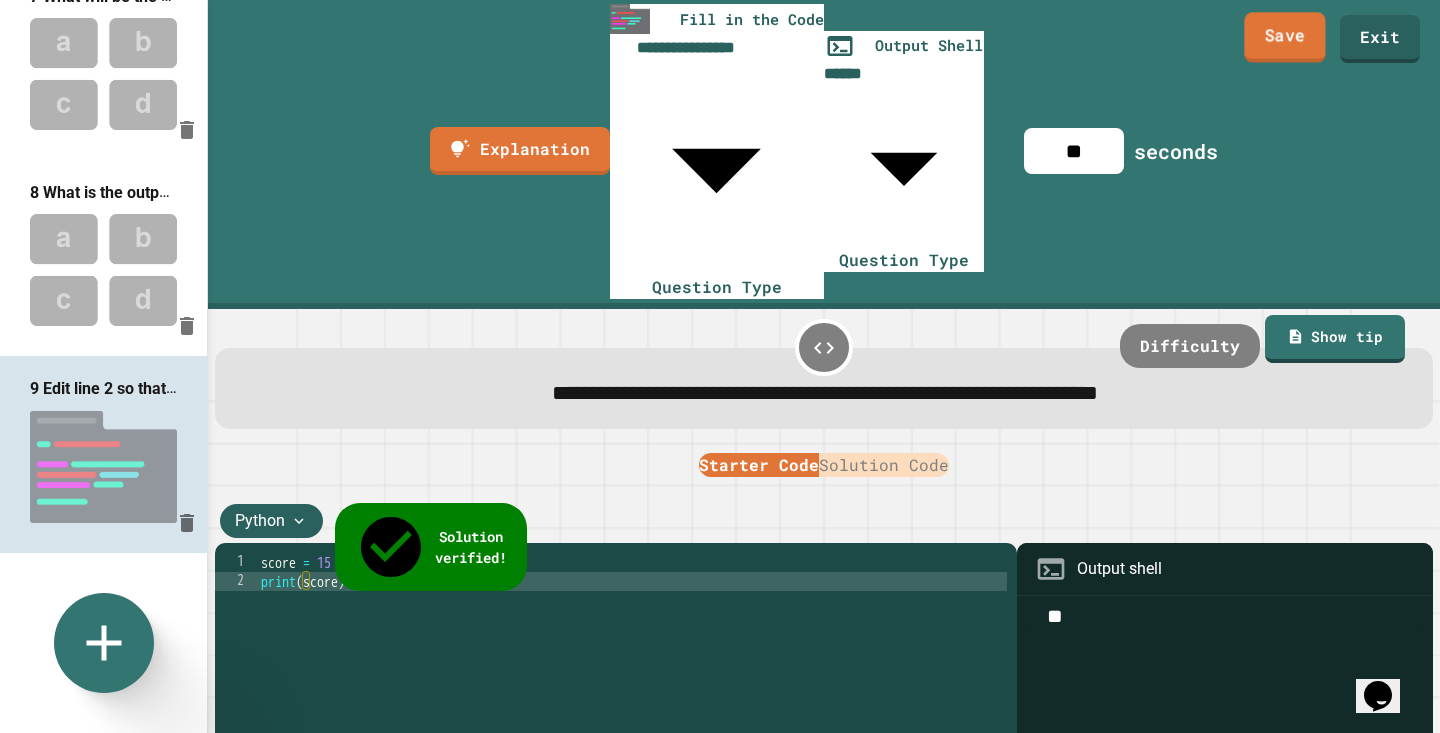 click on "Save" at bounding box center (1284, 37) 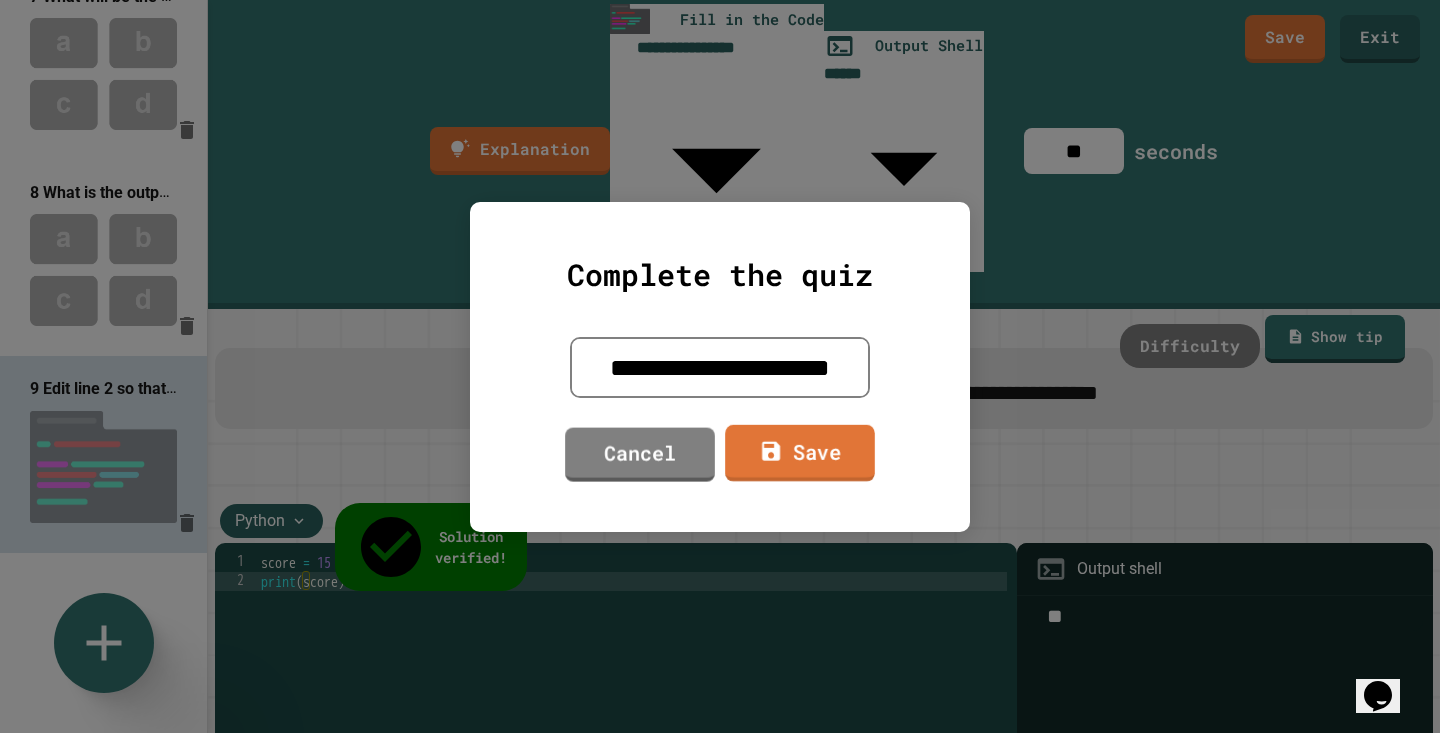 click on "Save" at bounding box center (800, 452) 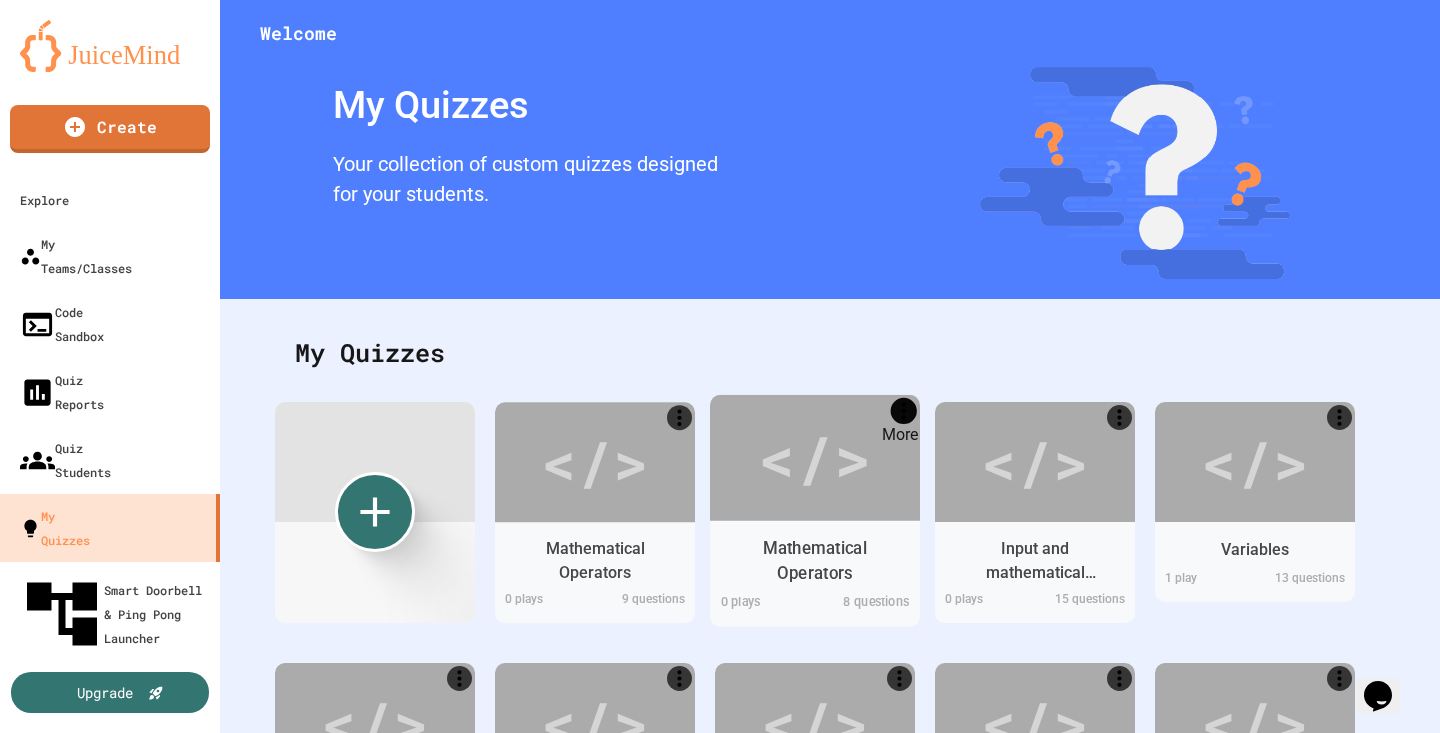 click 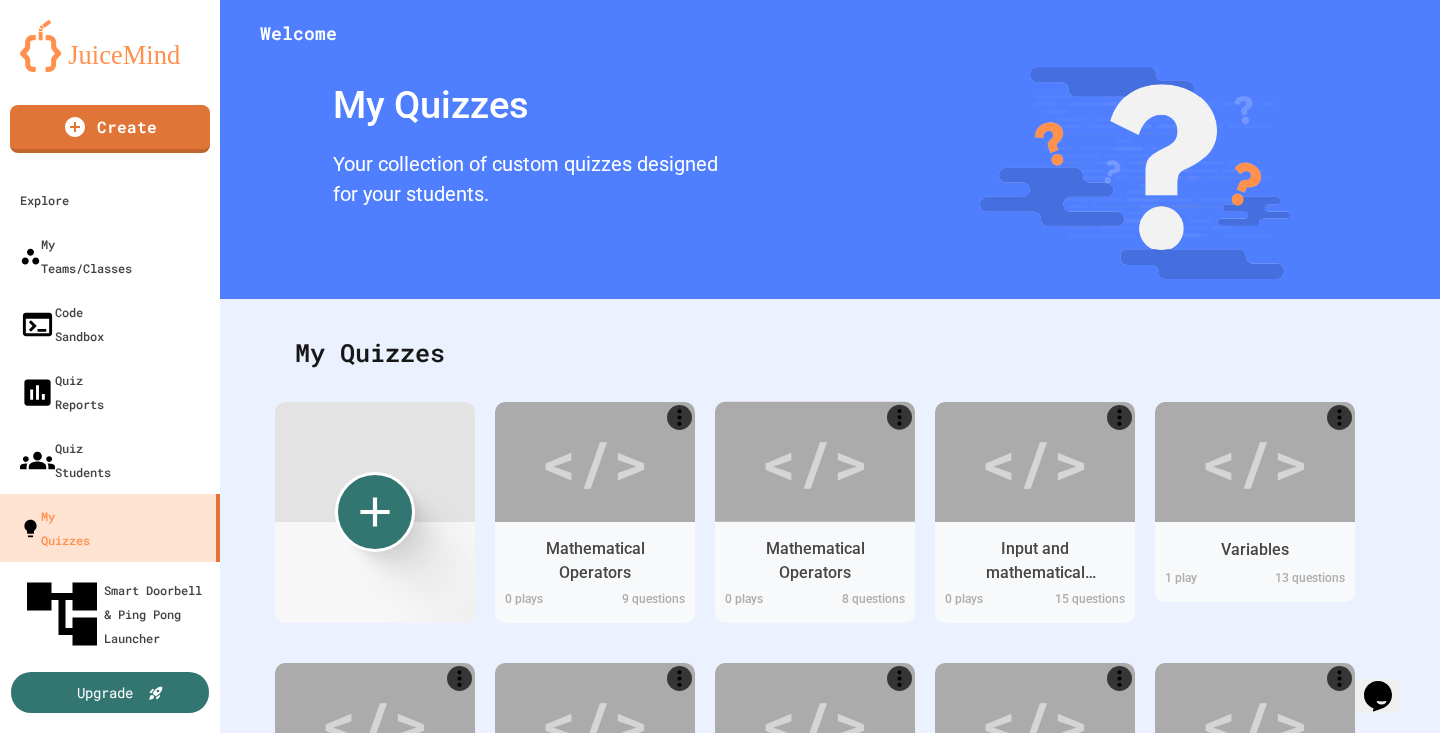 click on "Delete" at bounding box center (730, 767) 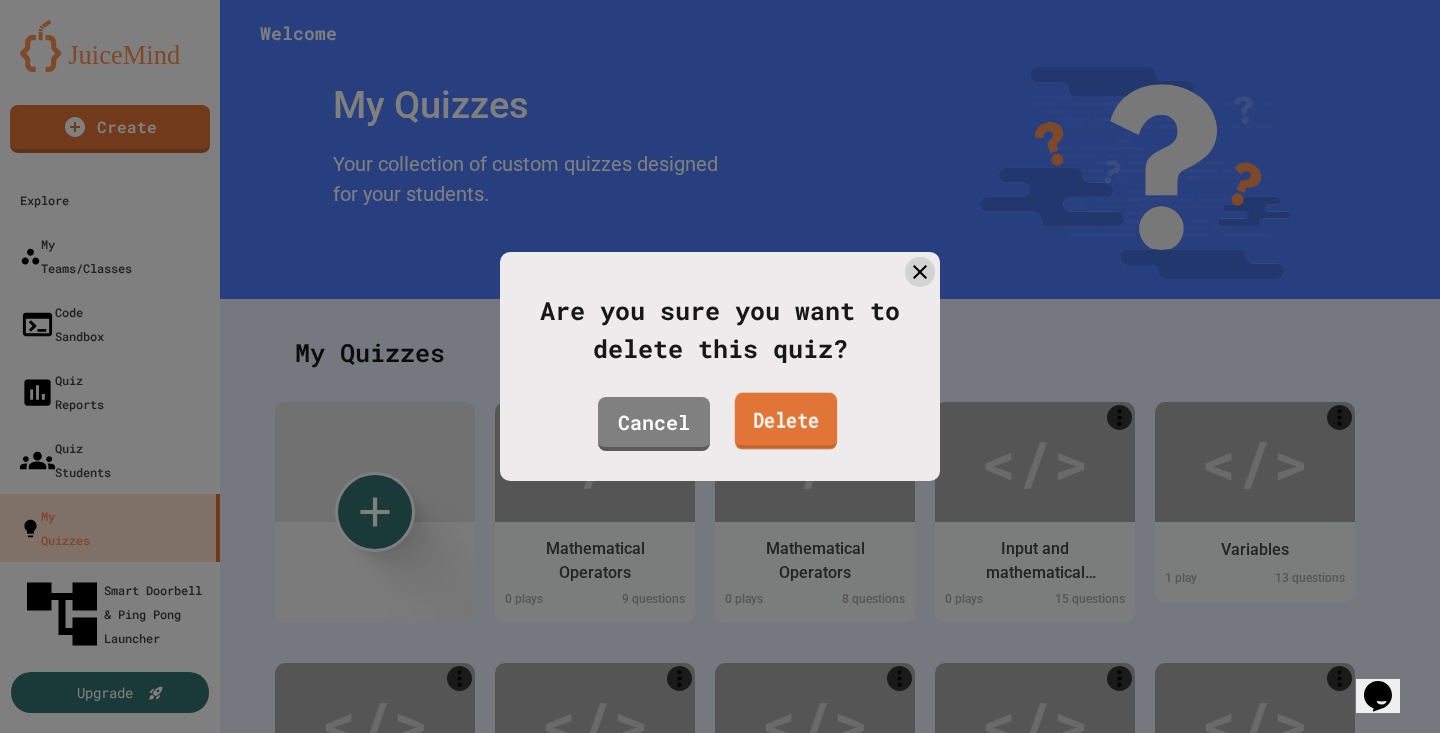 click on "Delete" at bounding box center [786, 421] 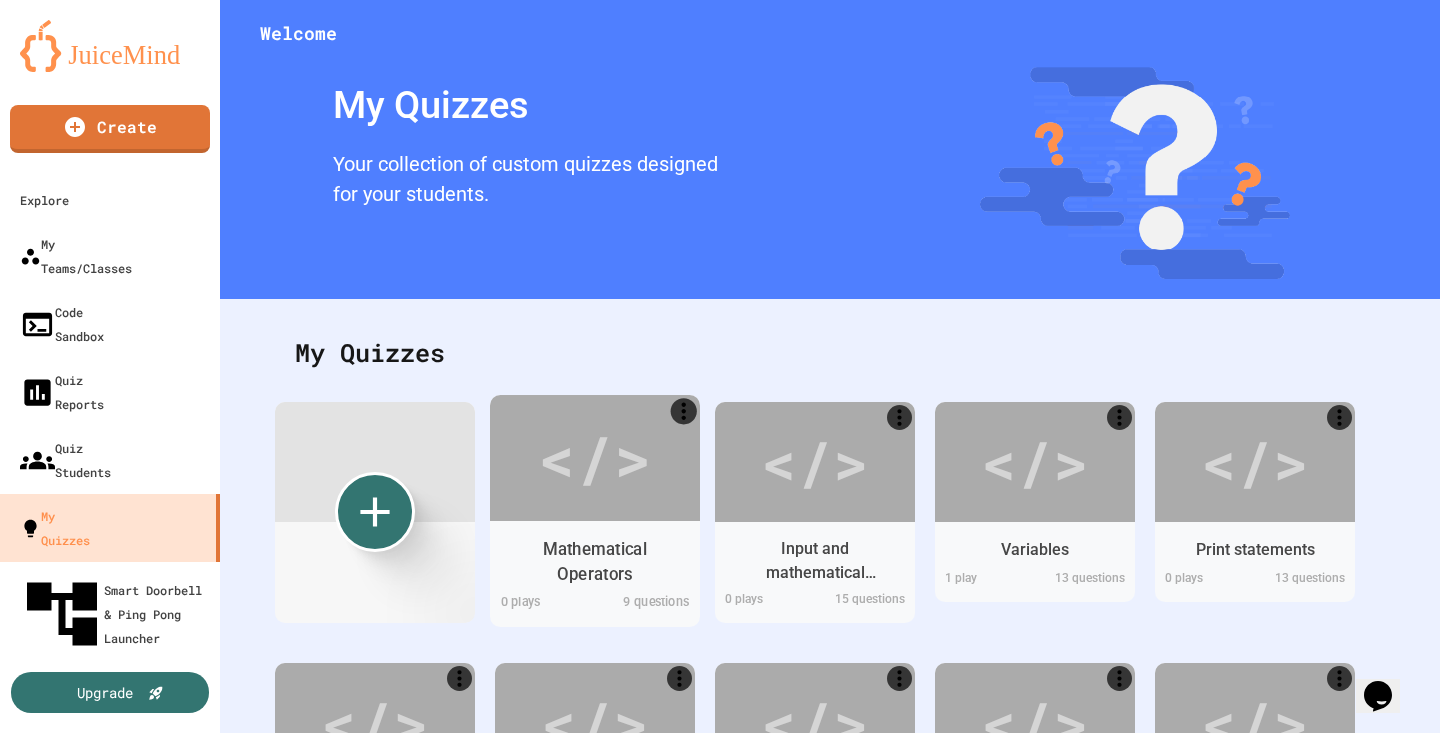 click on "</>" at bounding box center [594, 457] 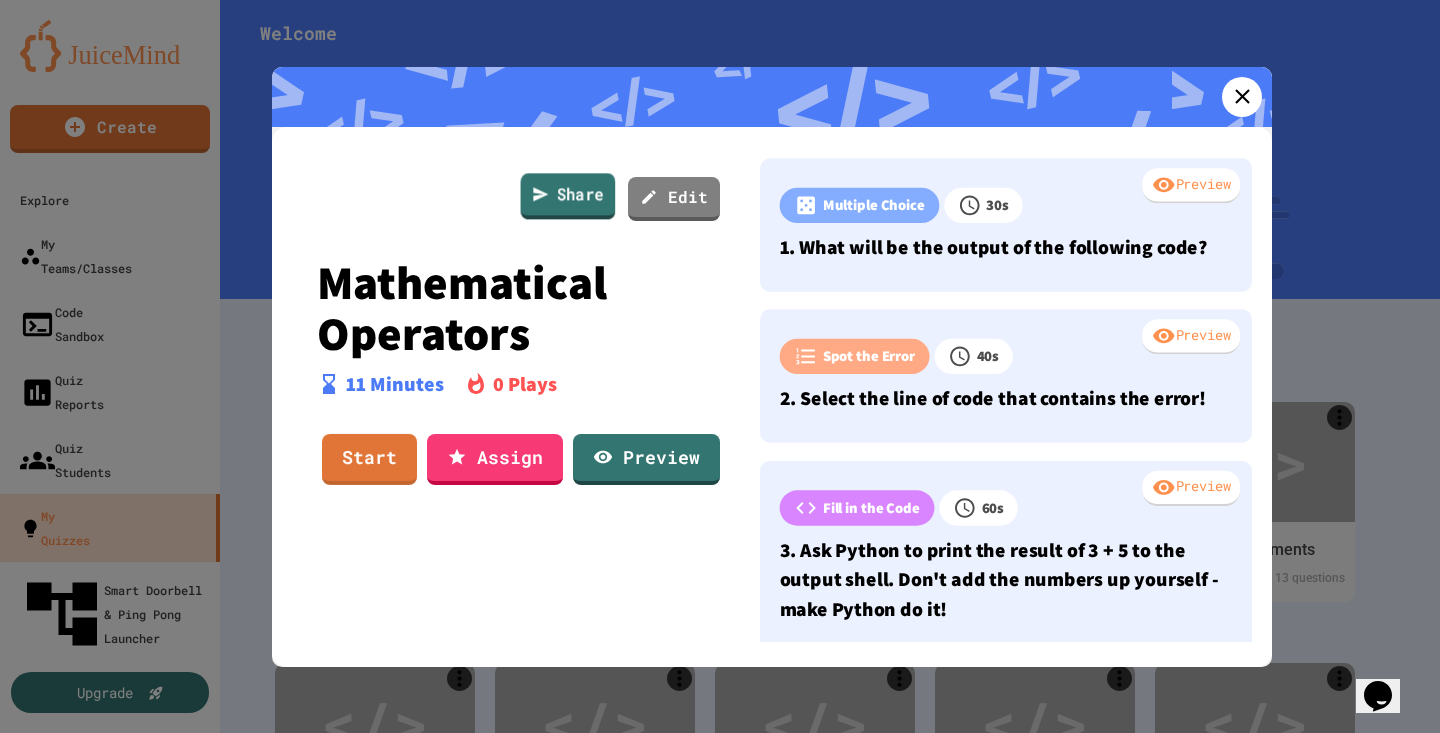 click 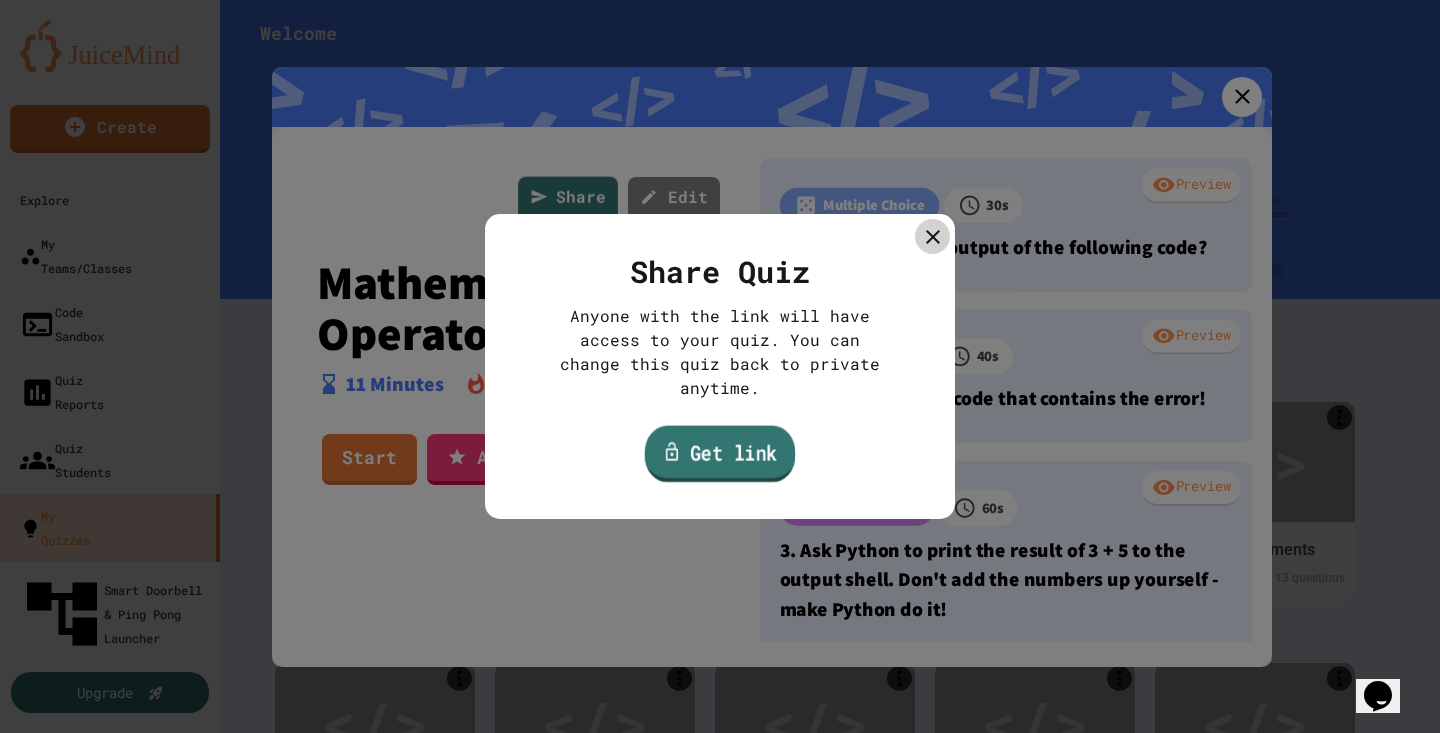 click on "Get link" at bounding box center [720, 454] 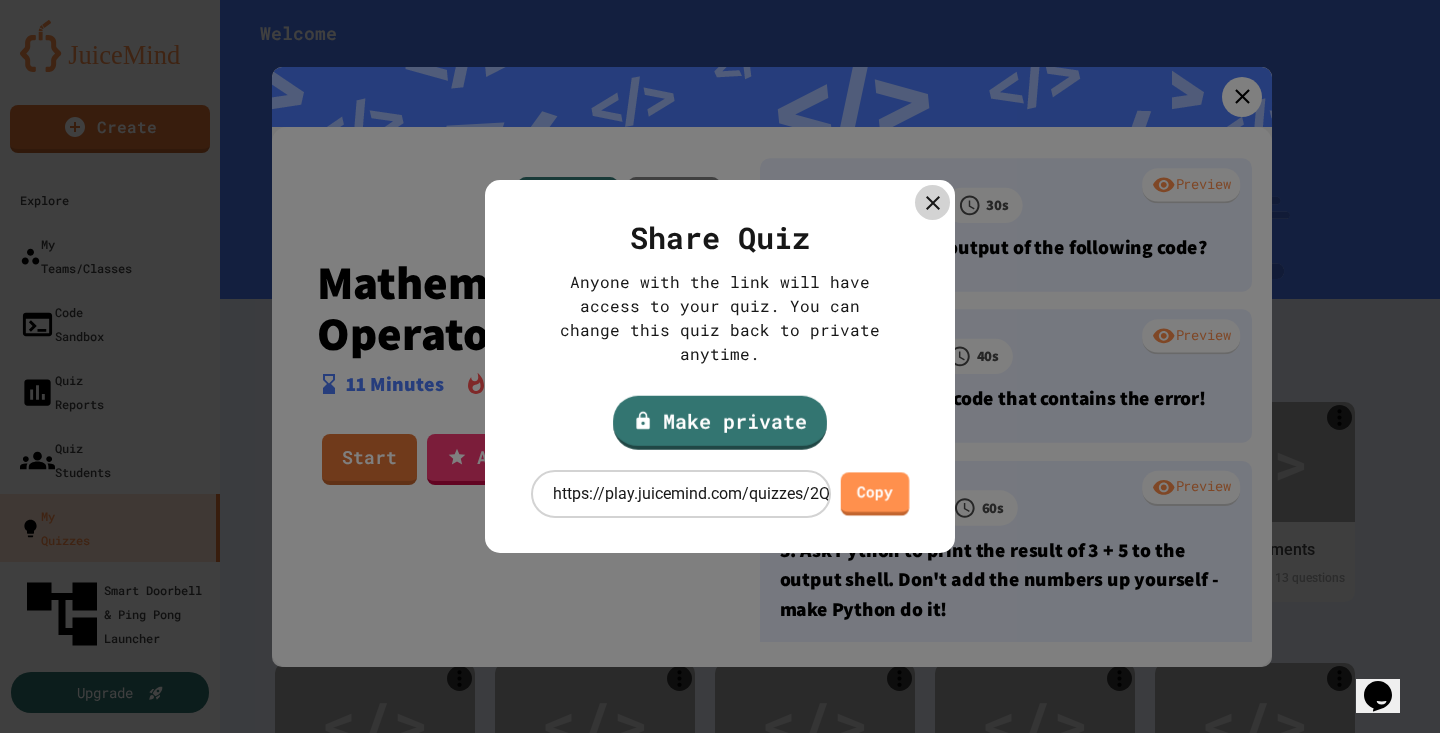 click on "Copy" at bounding box center [875, 493] 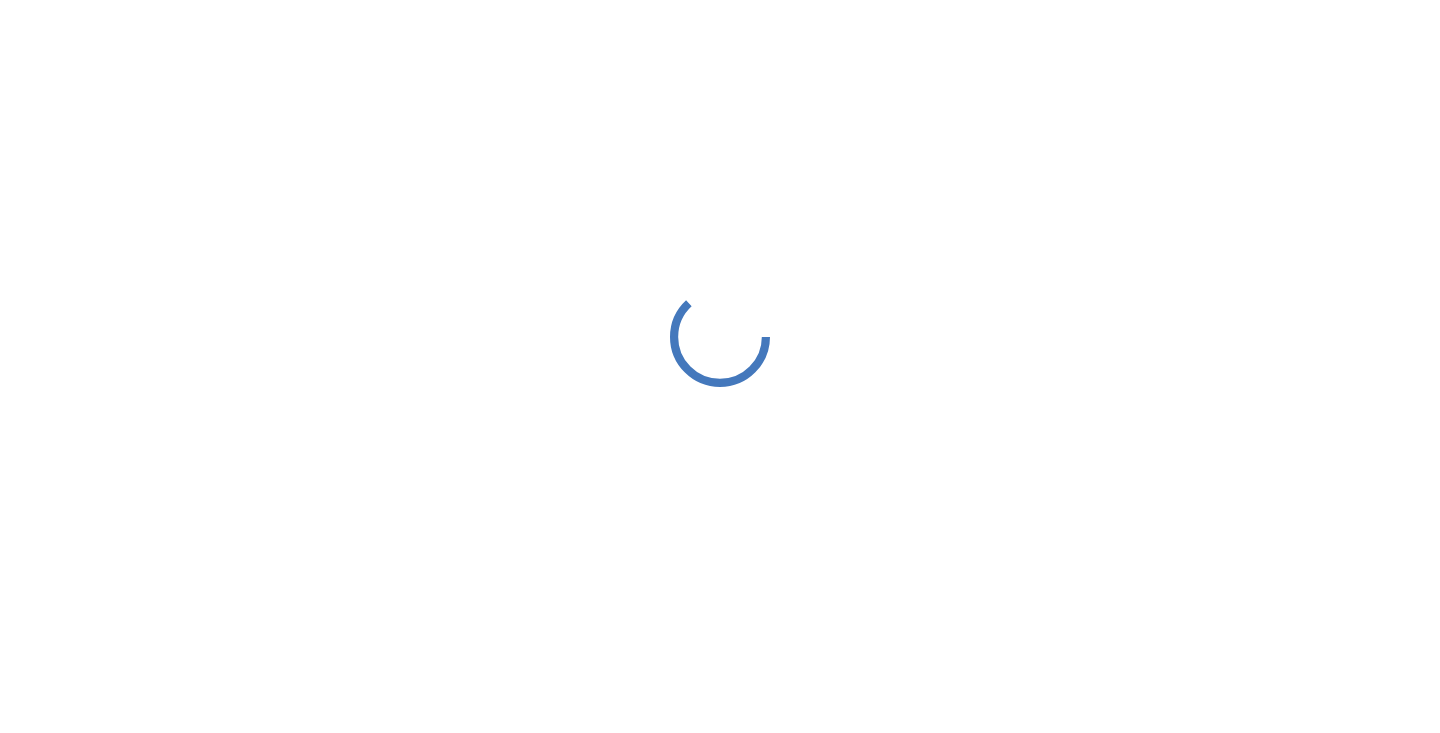 scroll, scrollTop: 0, scrollLeft: 0, axis: both 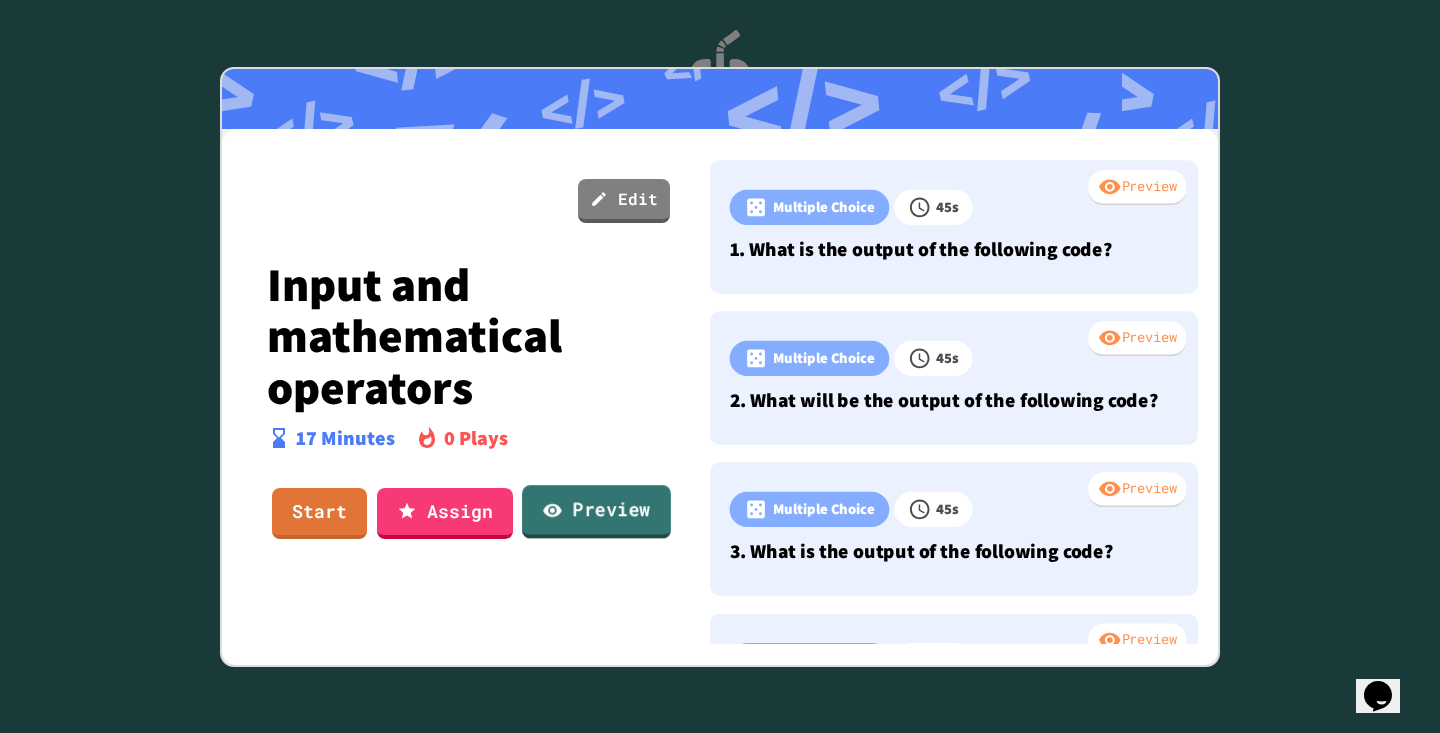 click on "Preview" at bounding box center [596, 512] 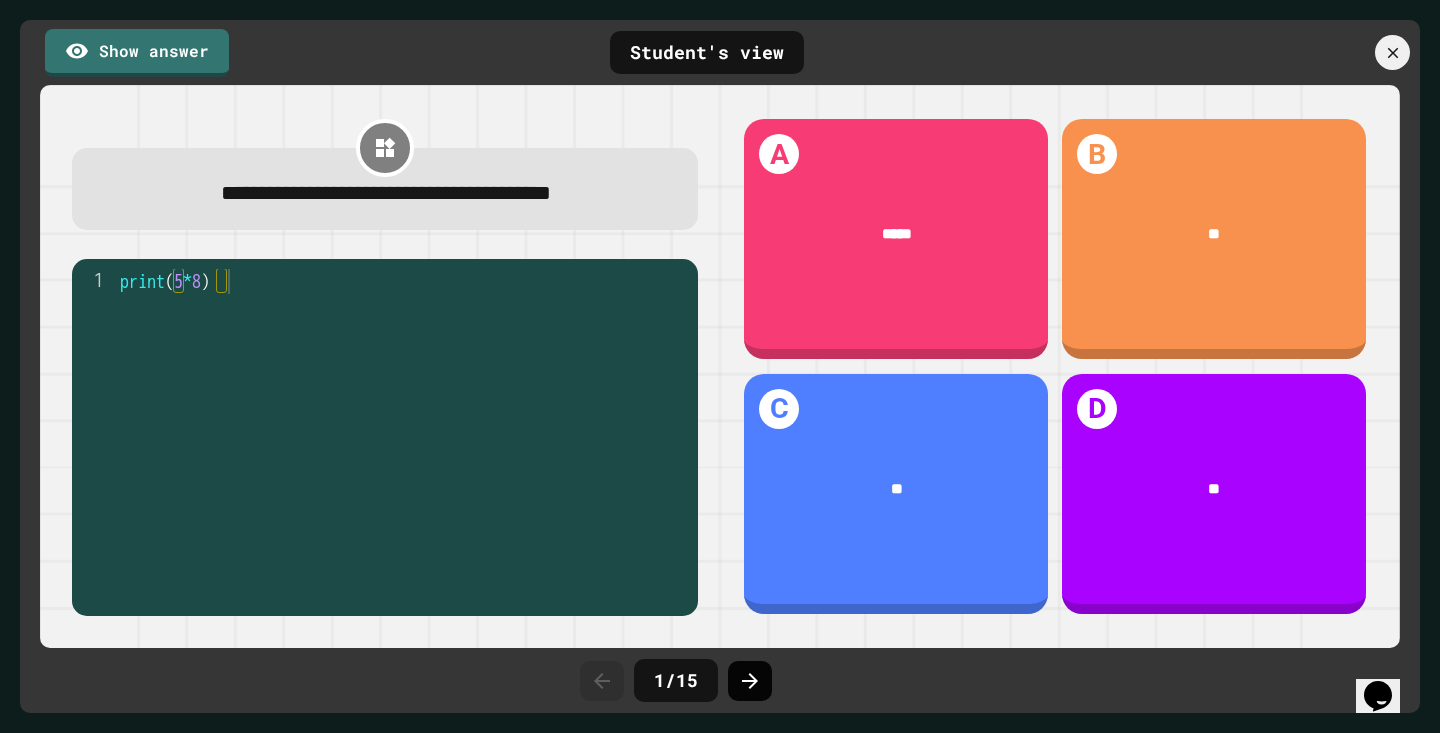 click 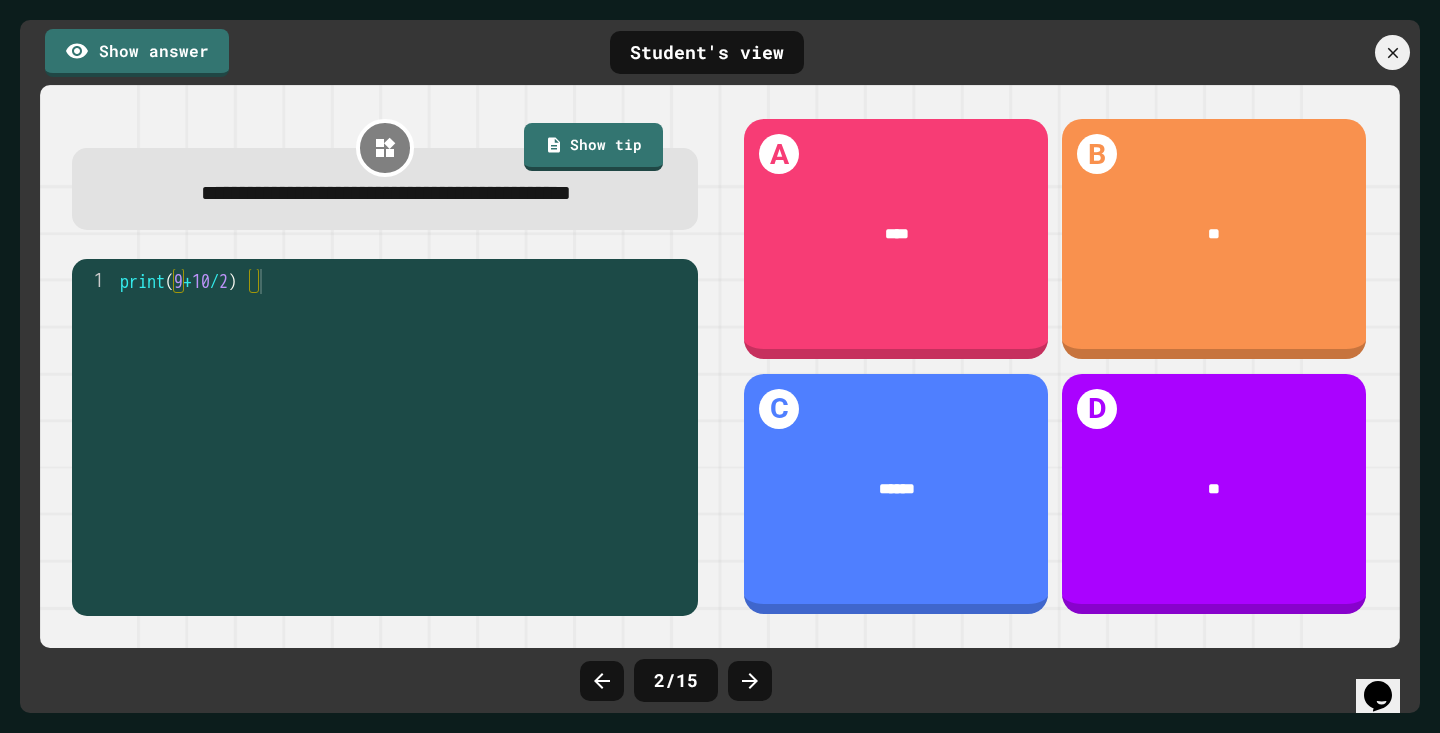click 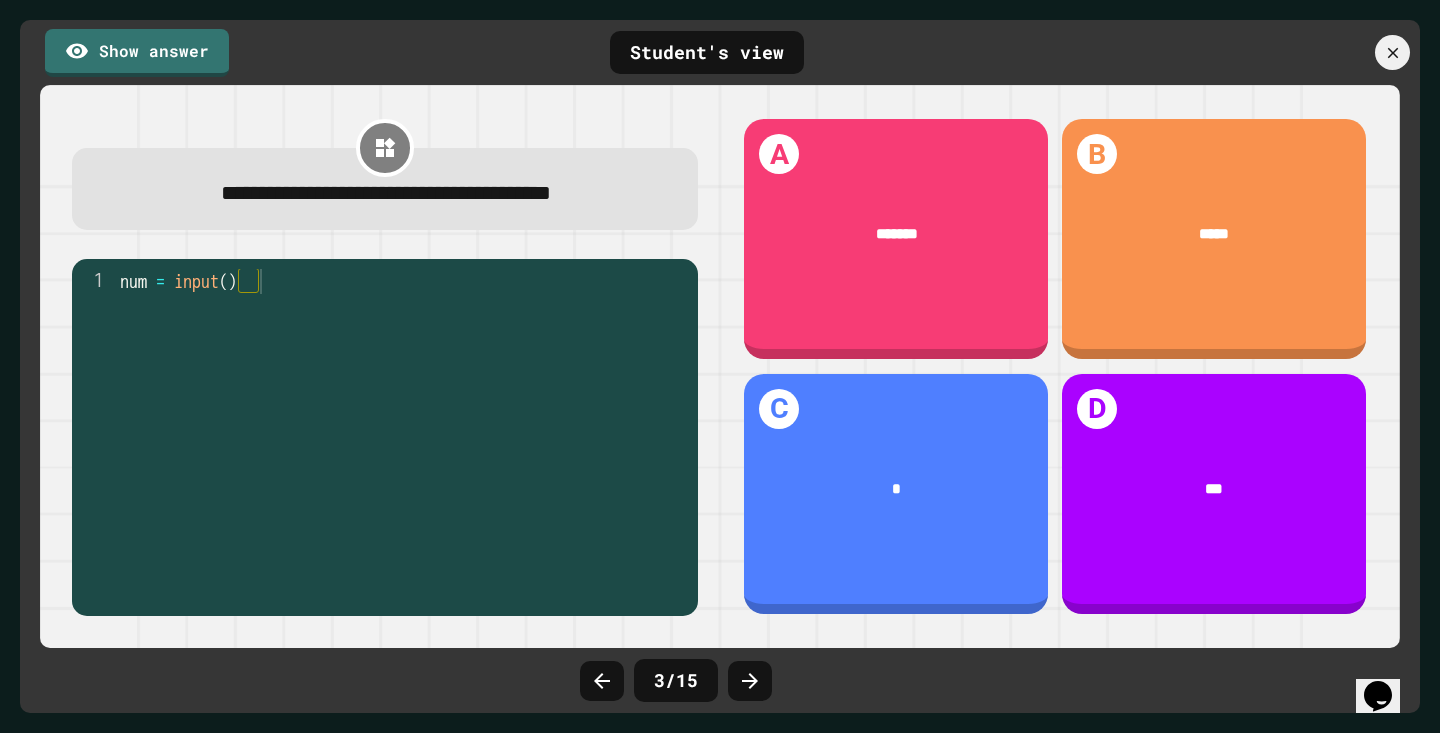 click 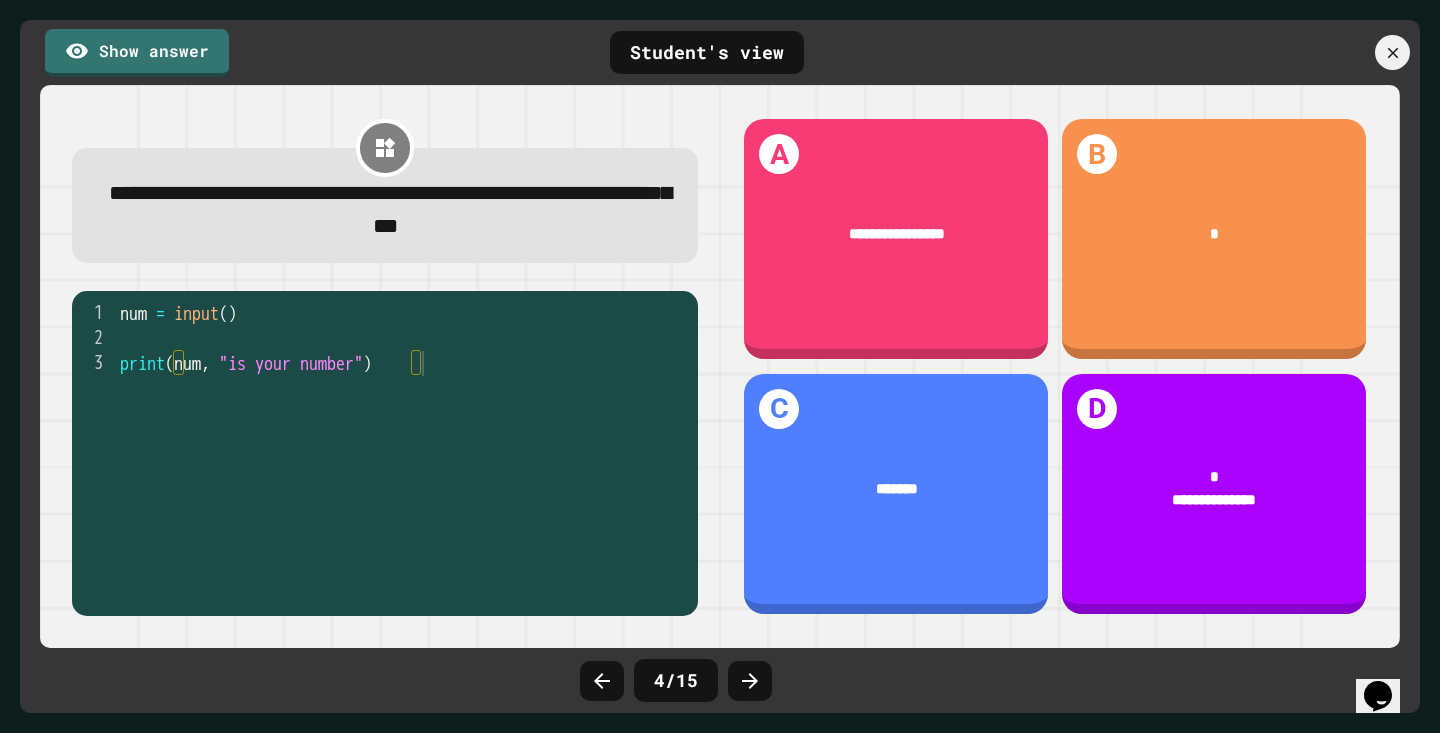 click 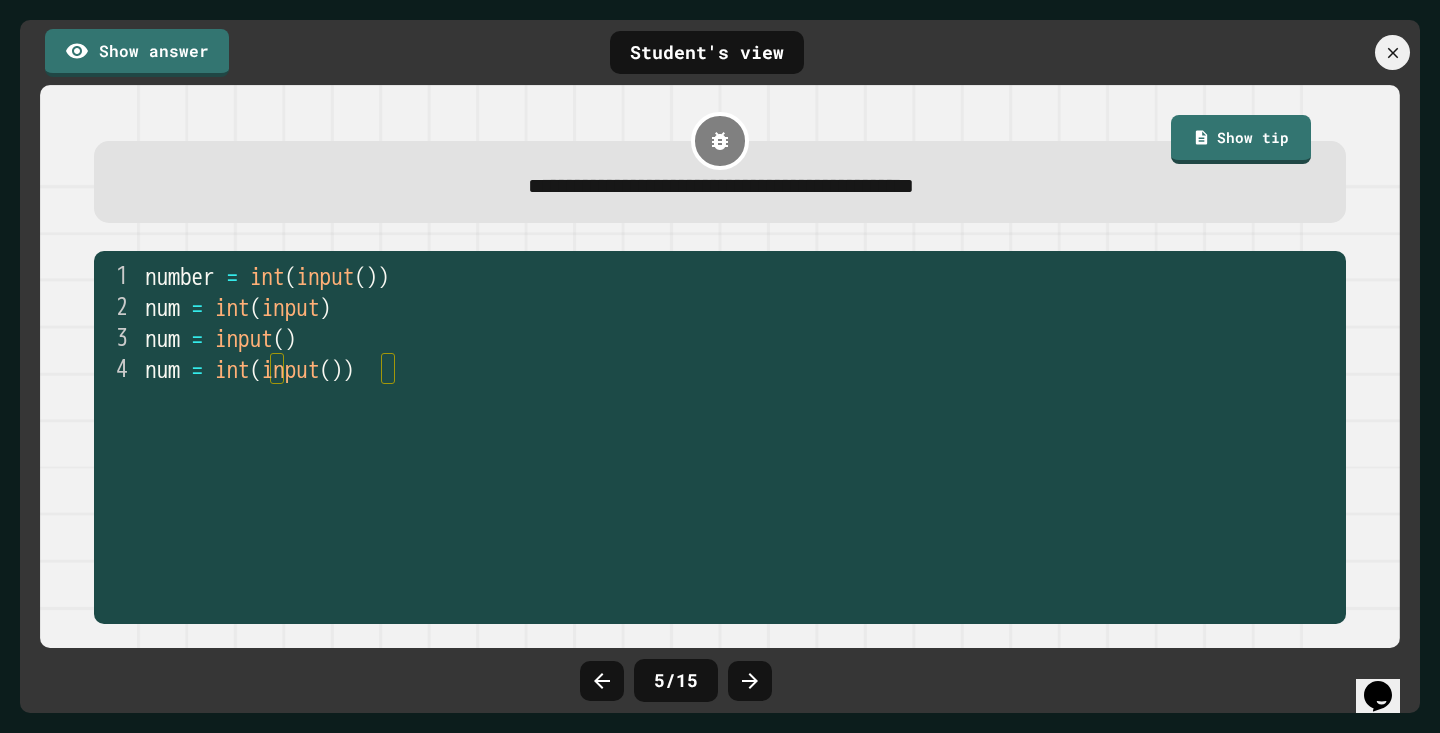 click 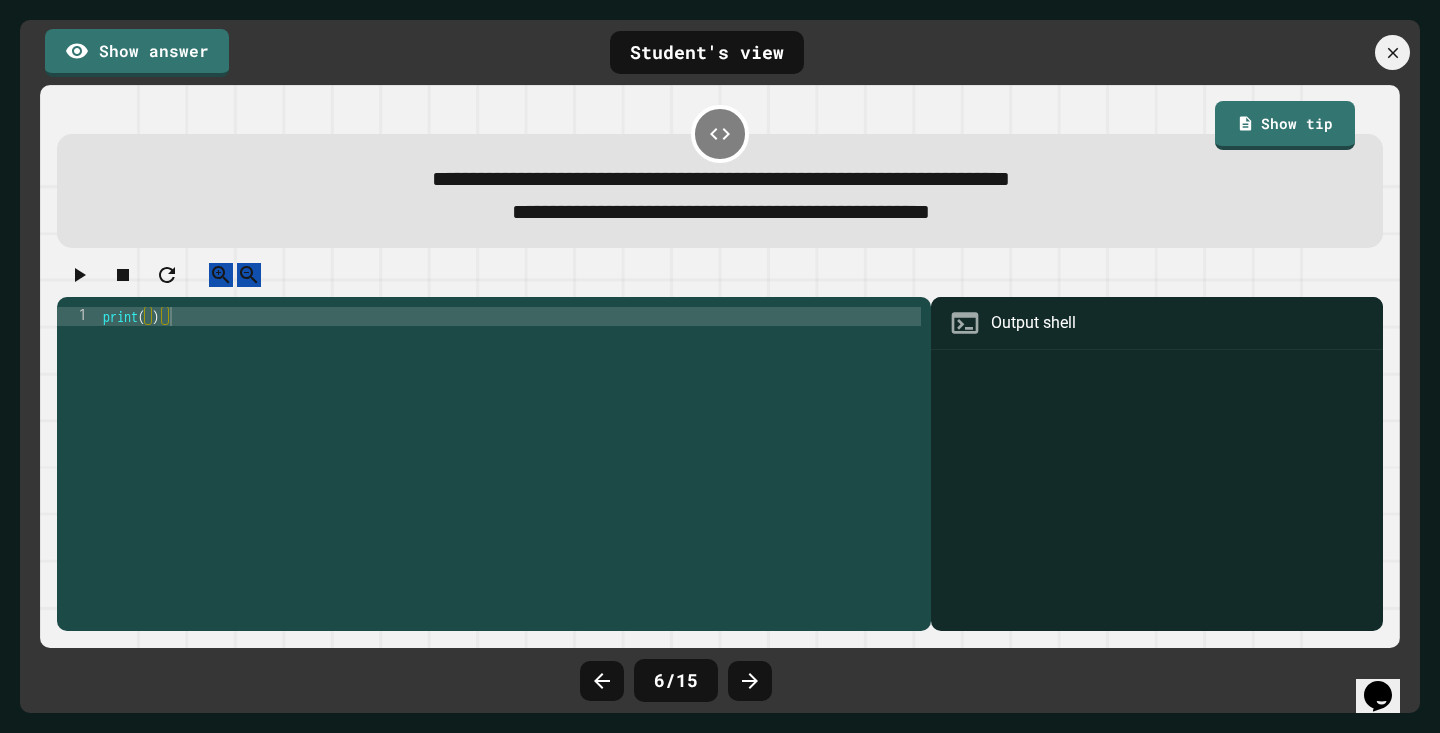 click 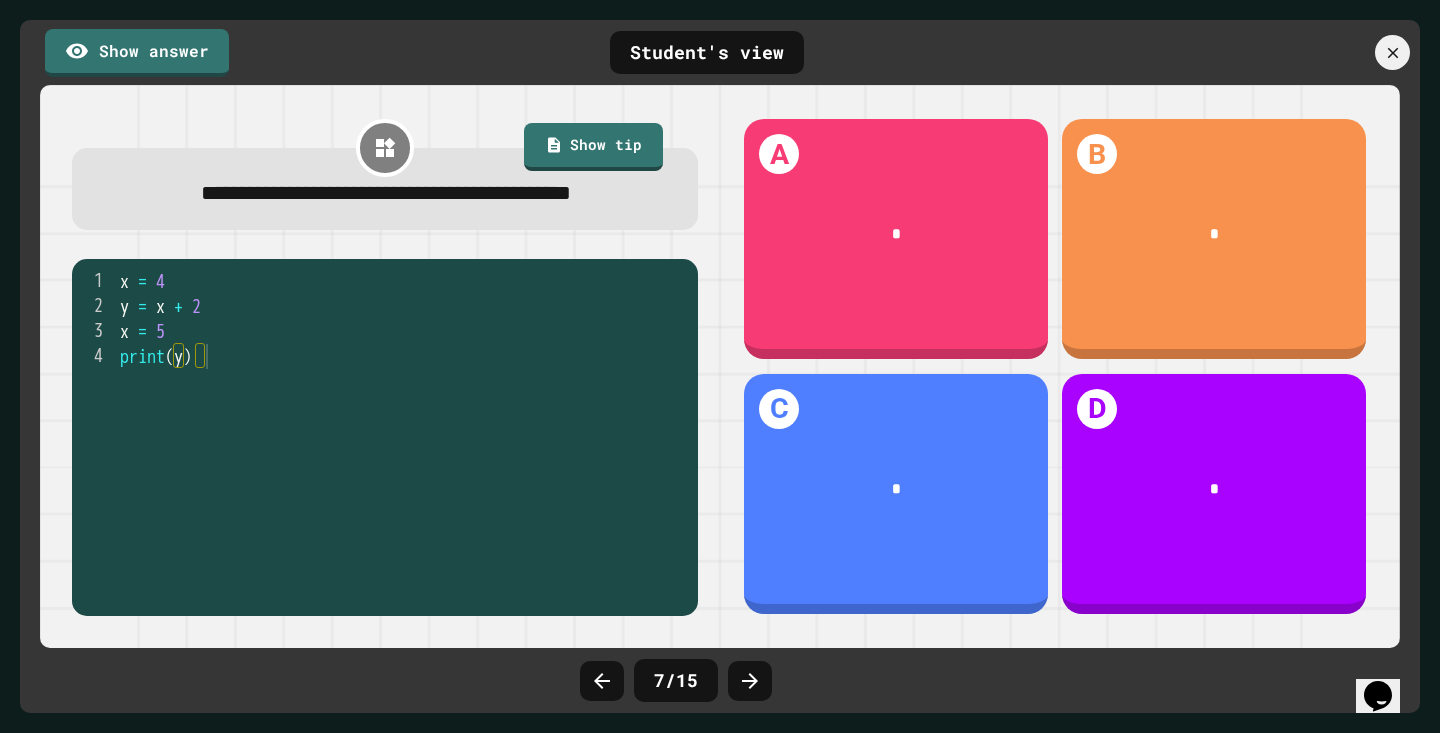 click 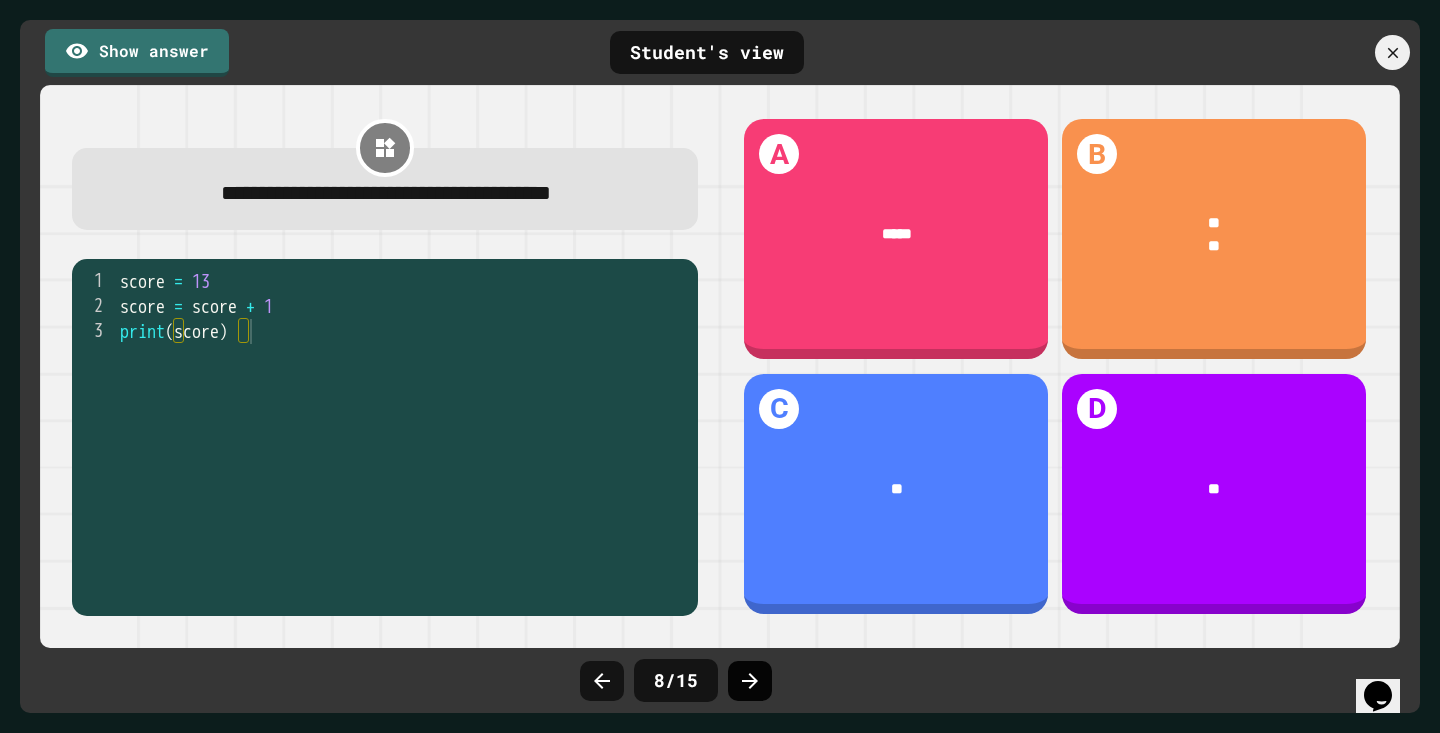 click at bounding box center [750, 681] 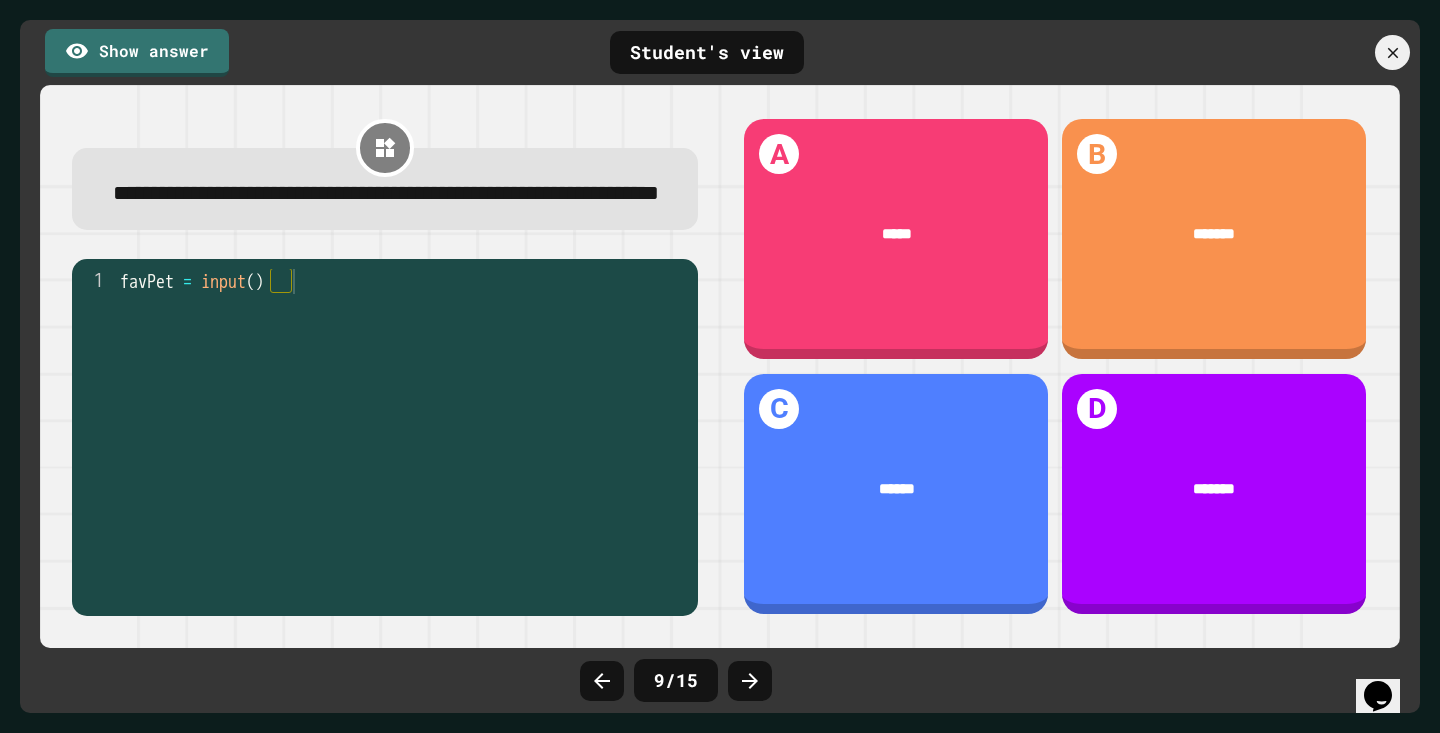 click at bounding box center [750, 681] 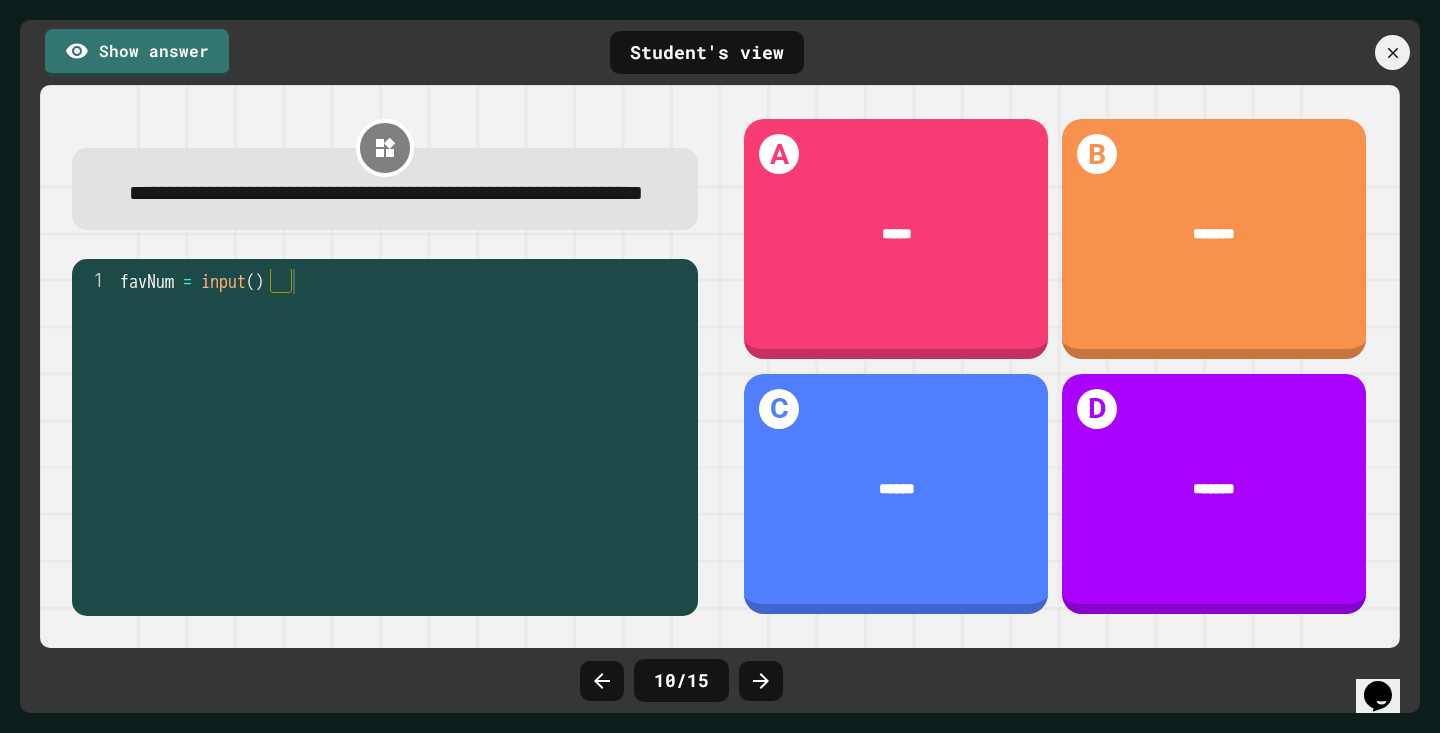 click 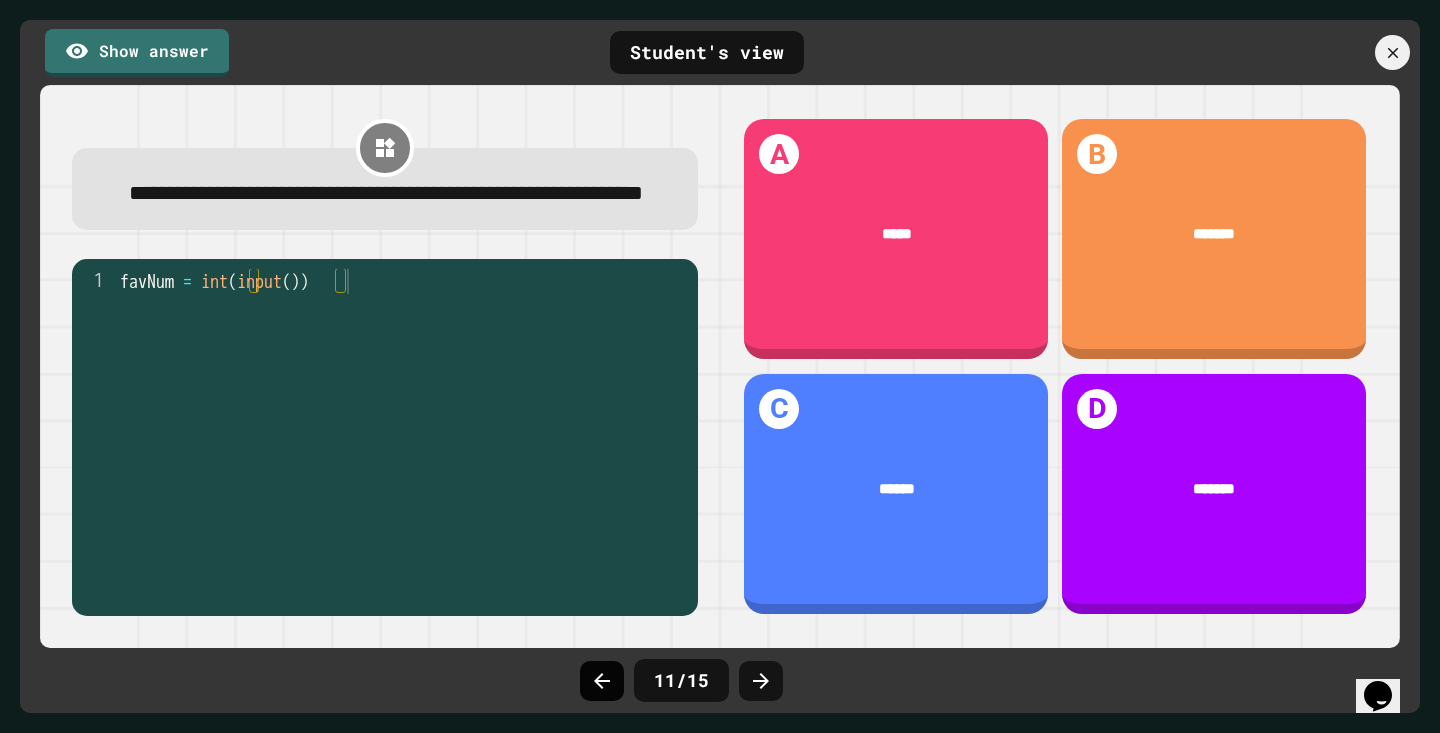 click 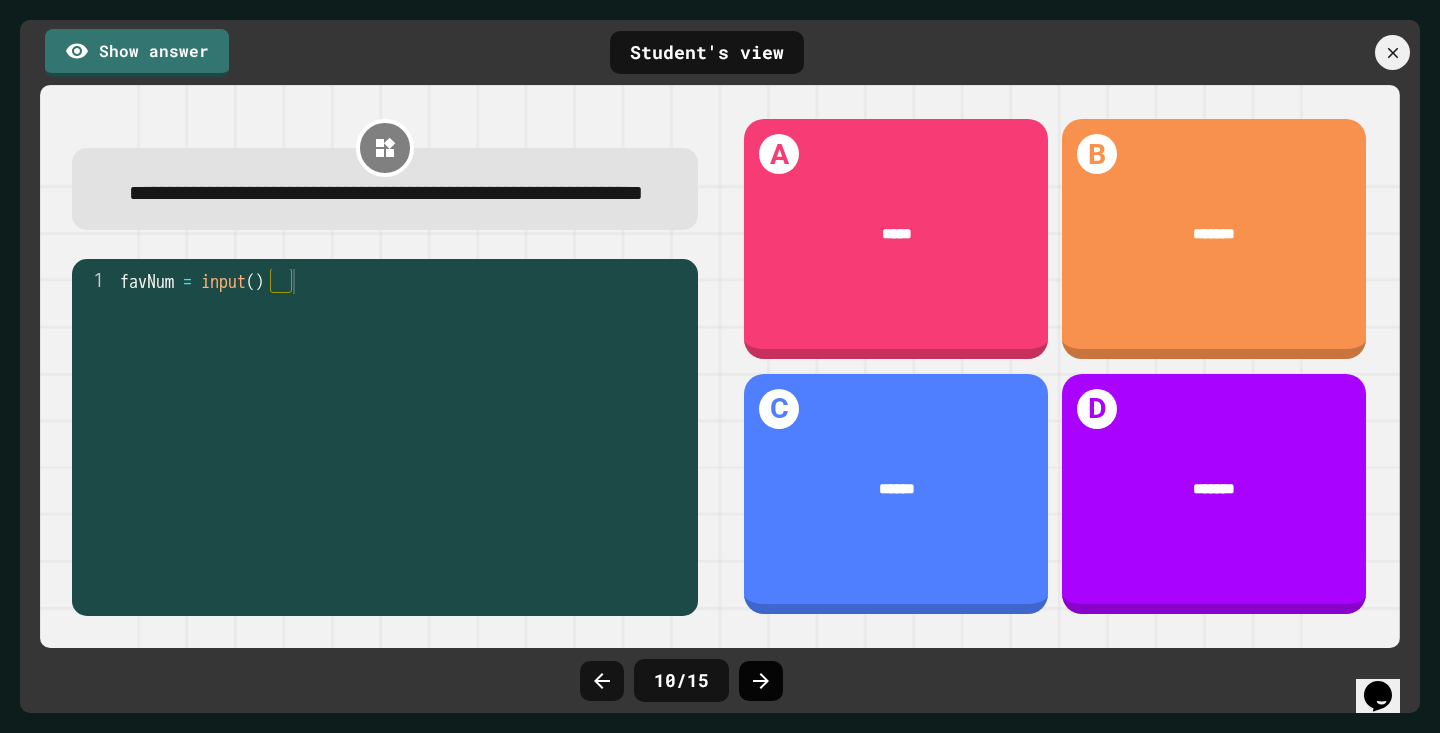 click 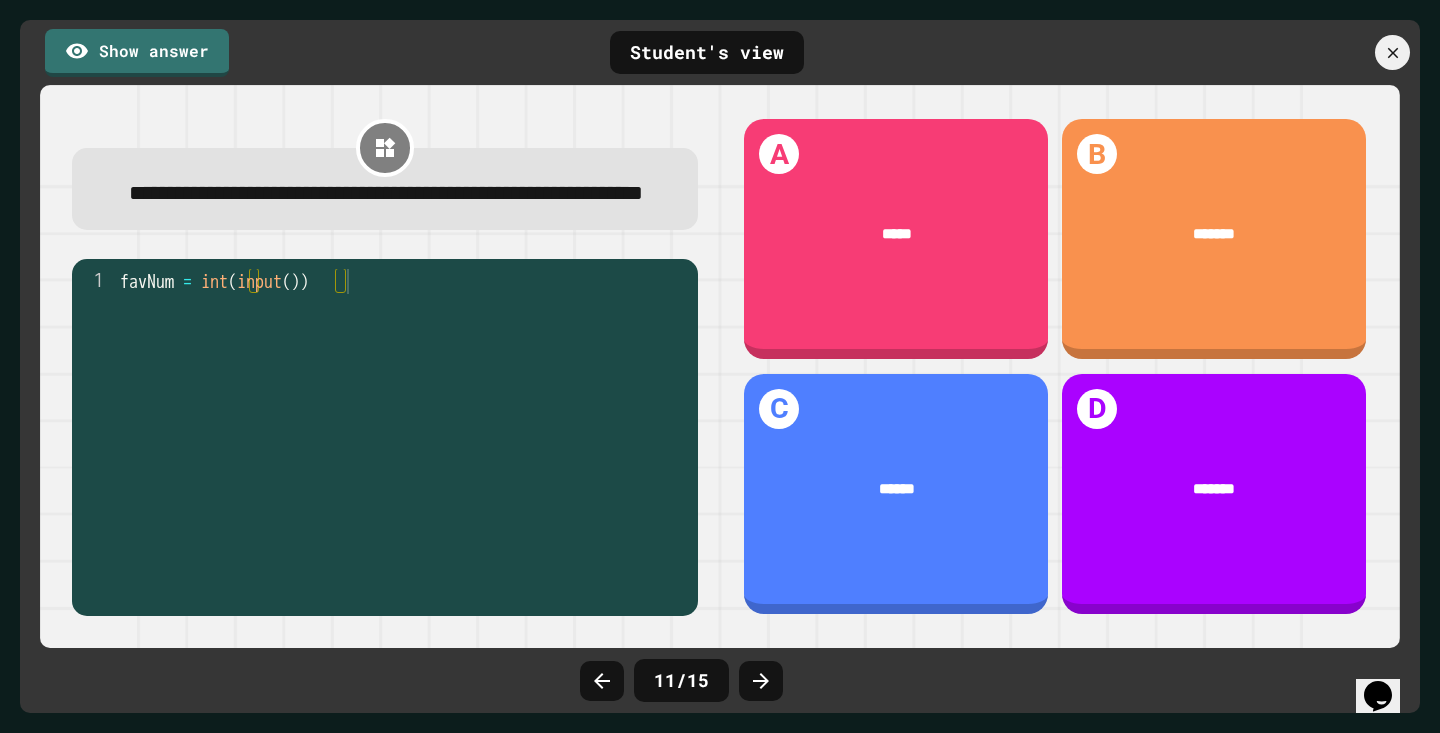 click 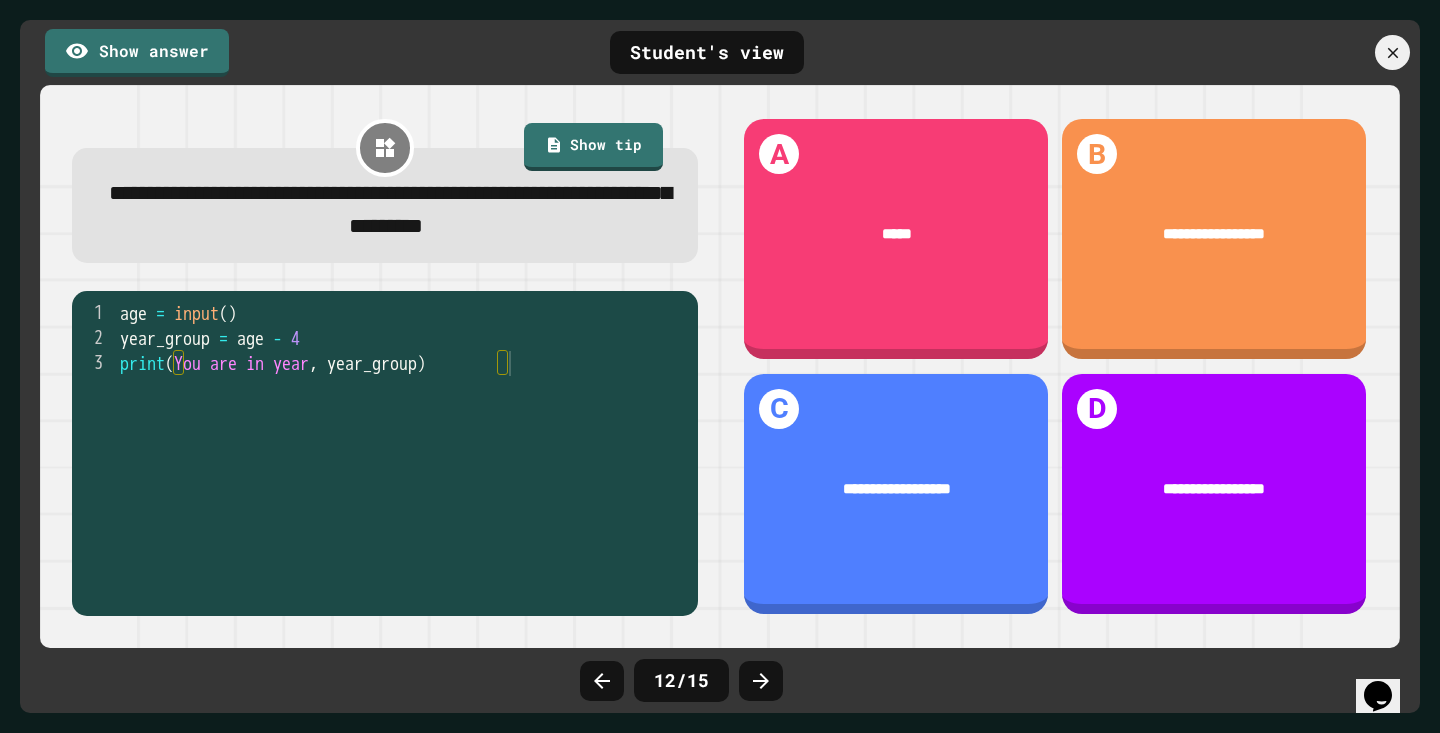 click 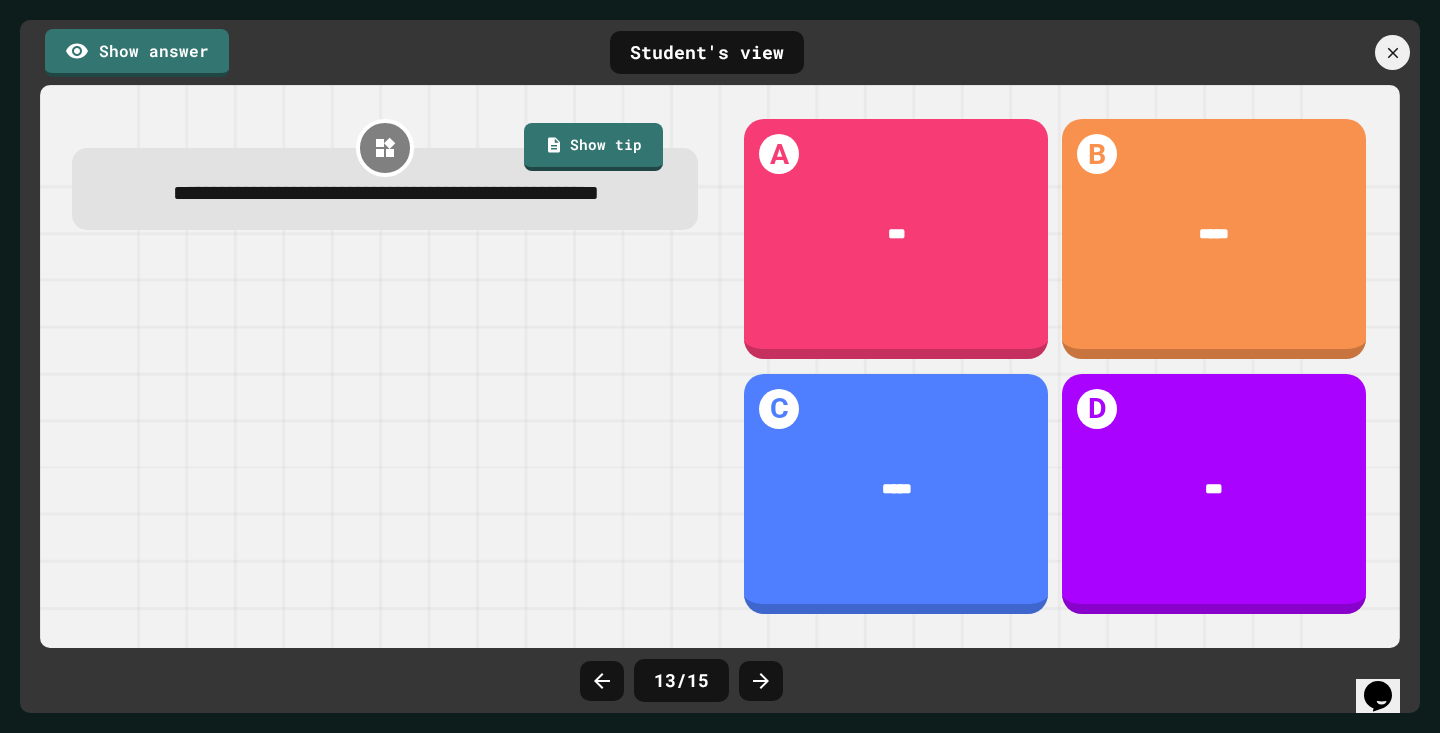 click 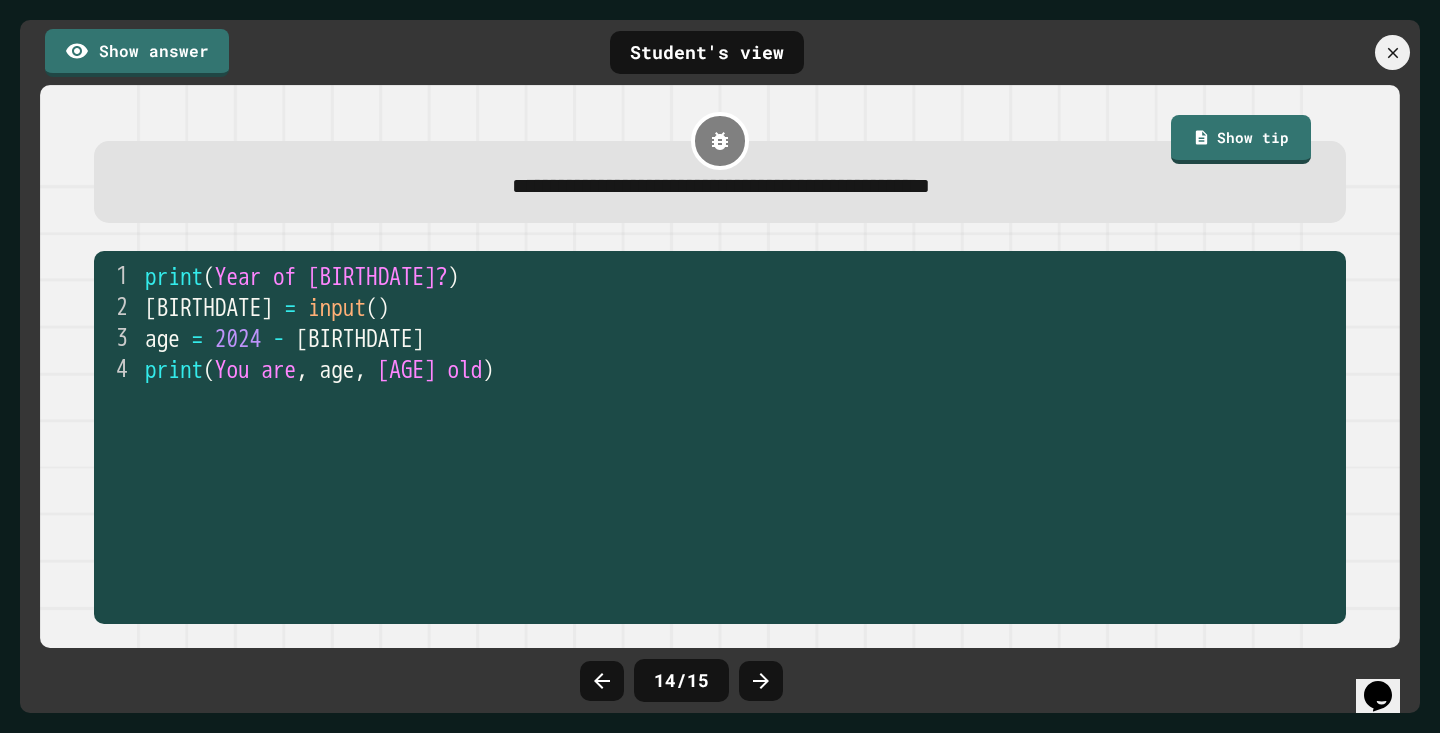 click 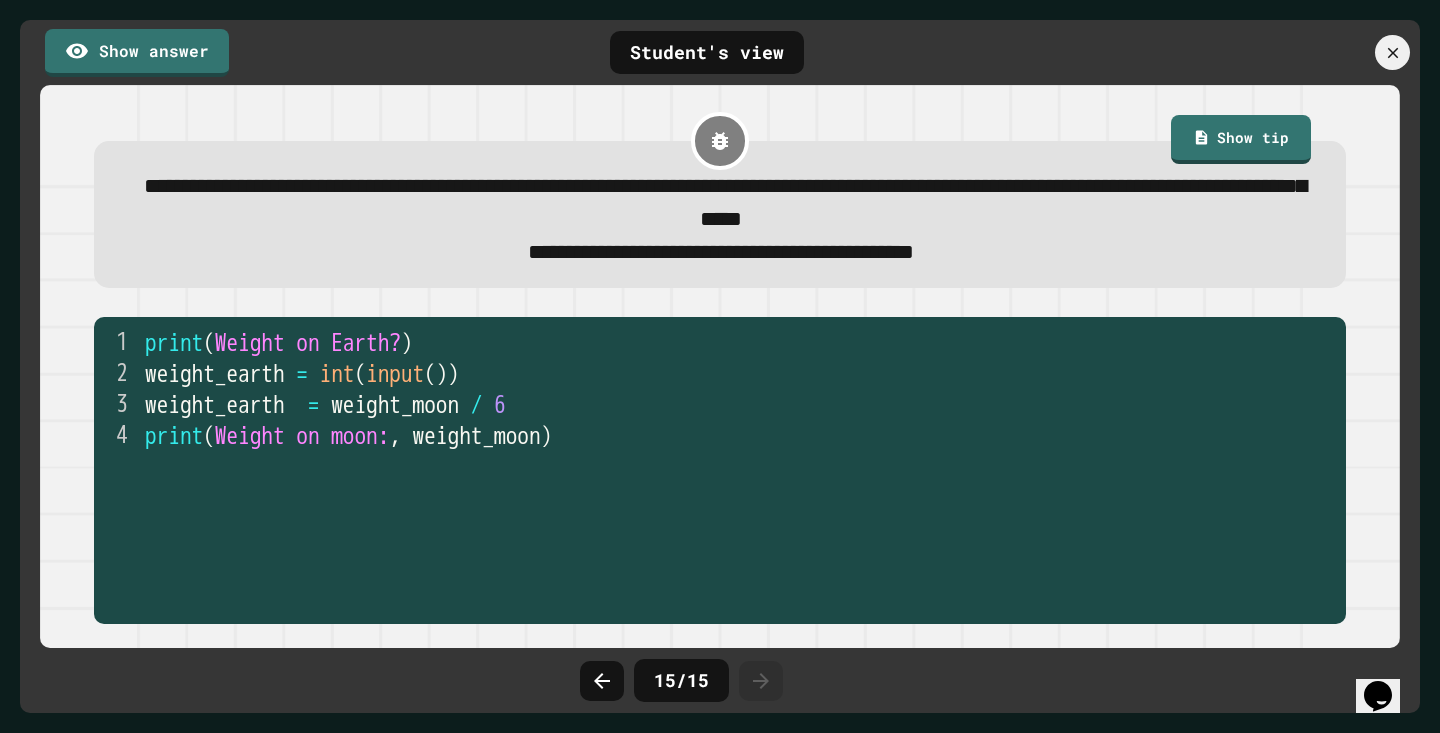 click 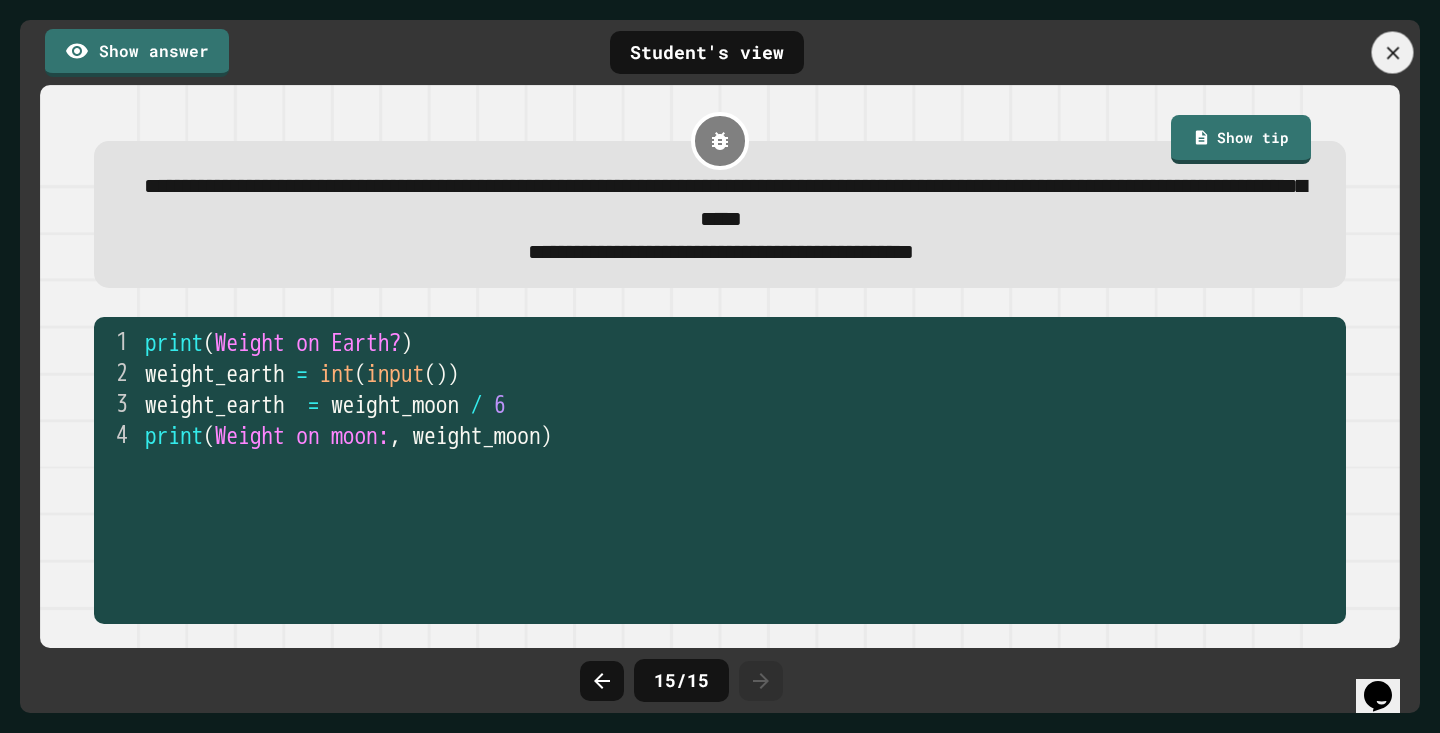 click 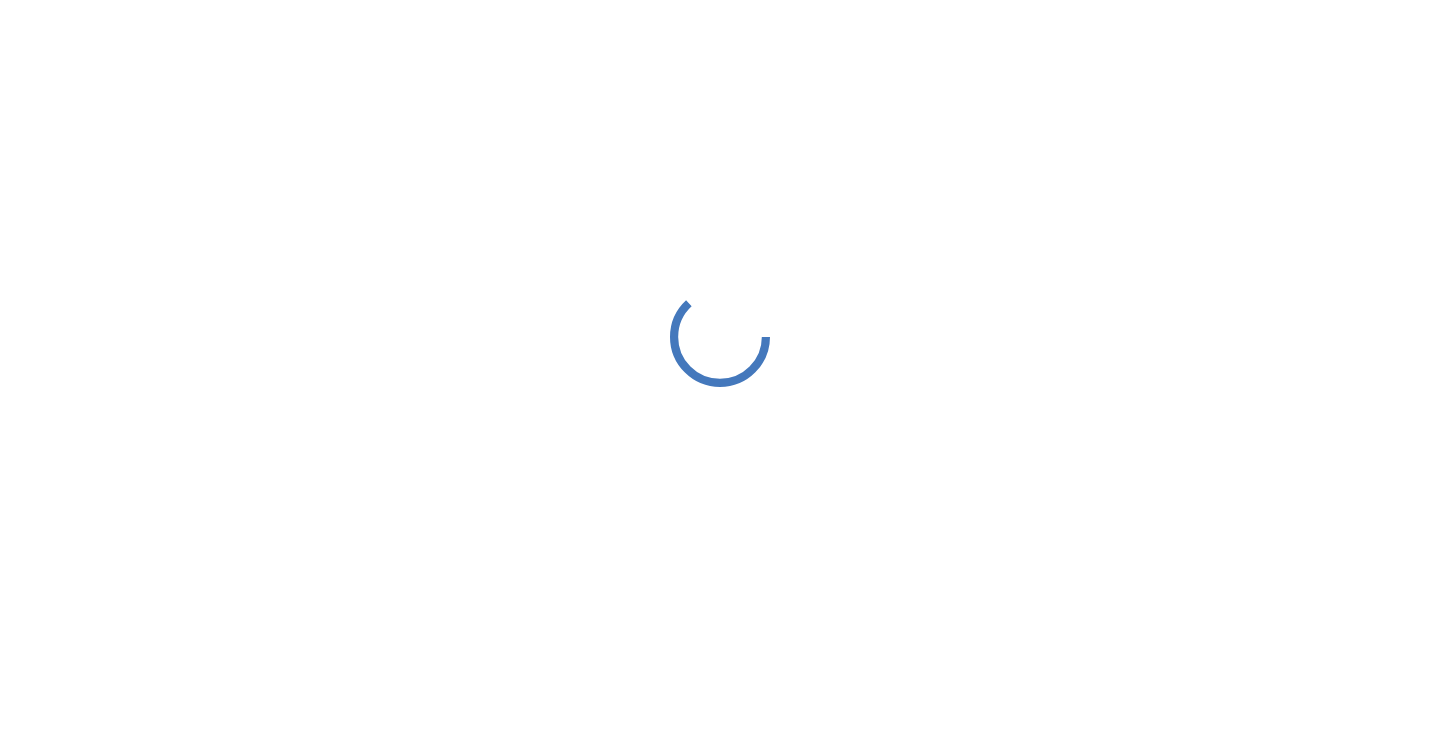 scroll, scrollTop: 0, scrollLeft: 0, axis: both 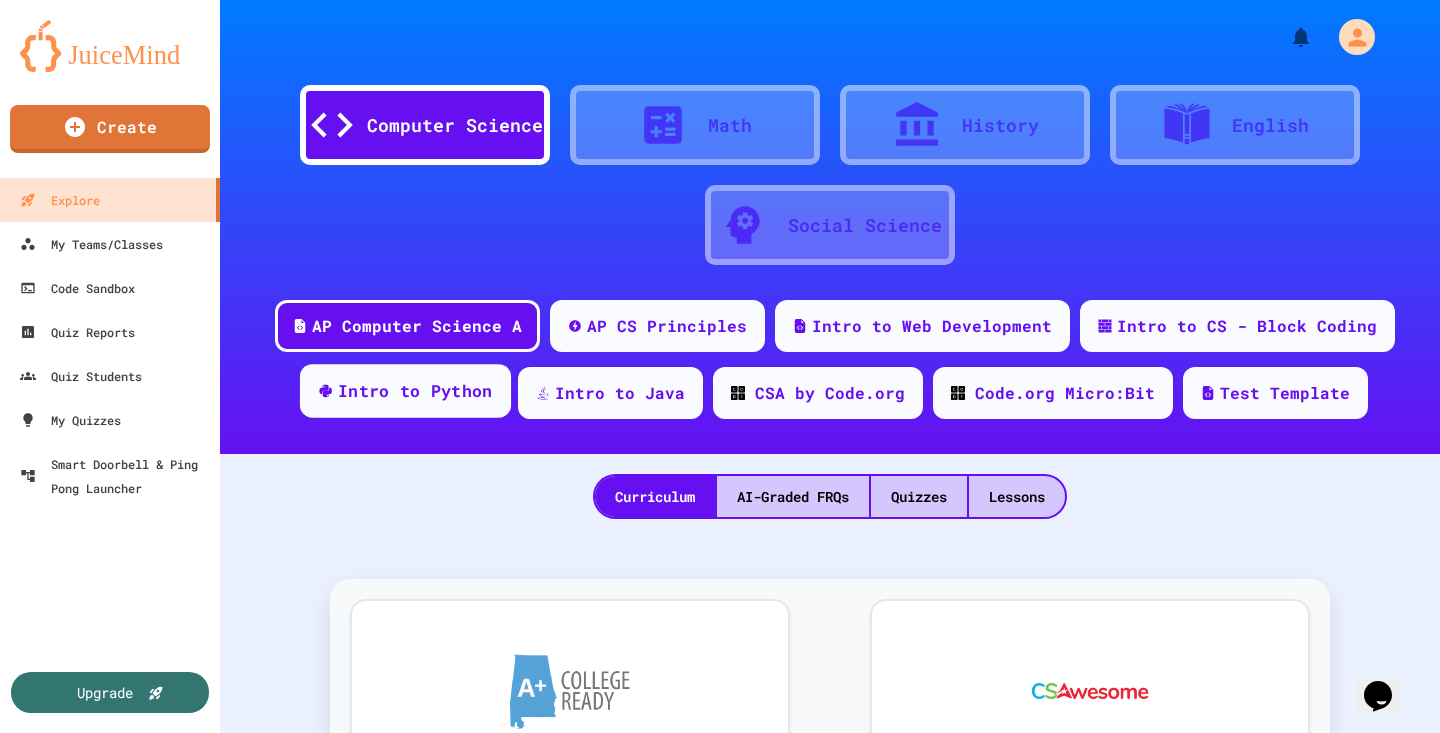 click on "Intro to Python" at bounding box center [415, 391] 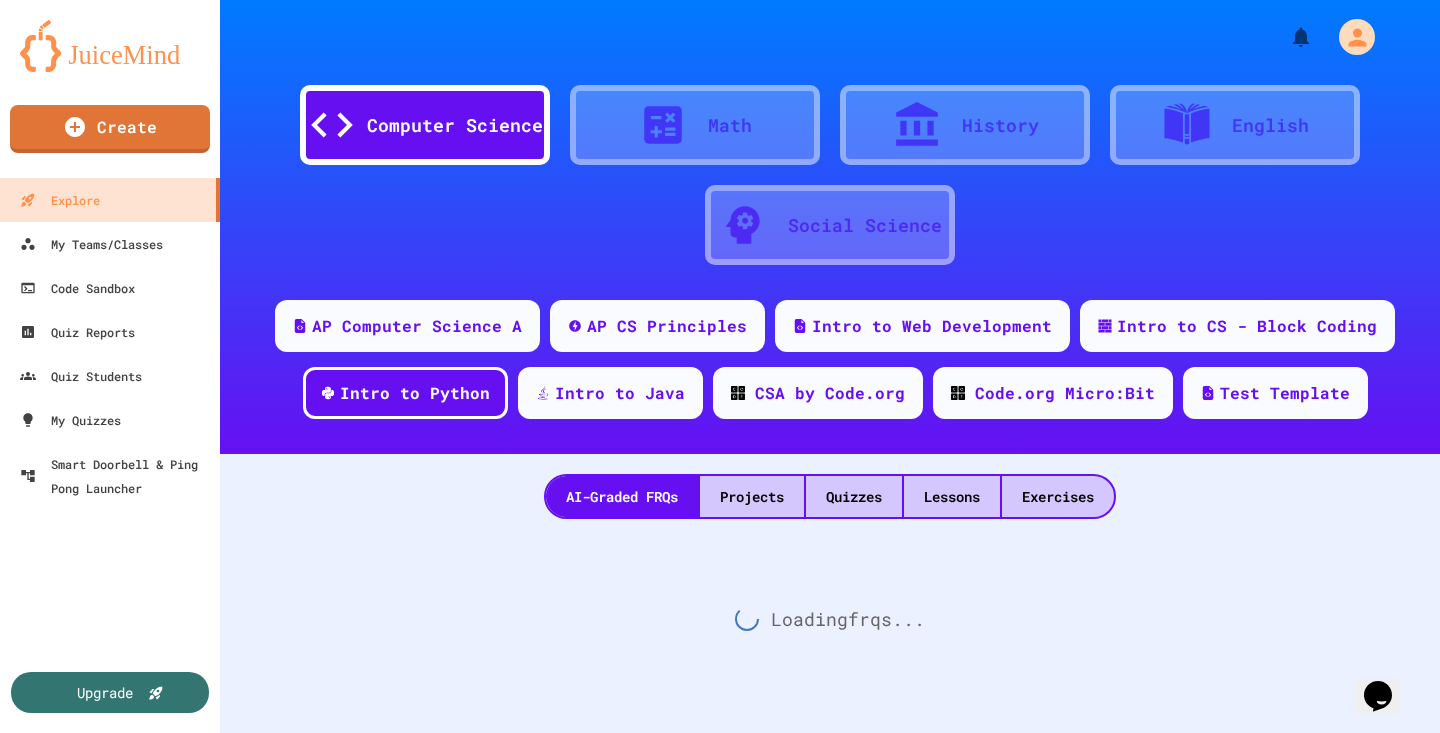 scroll, scrollTop: 0, scrollLeft: 0, axis: both 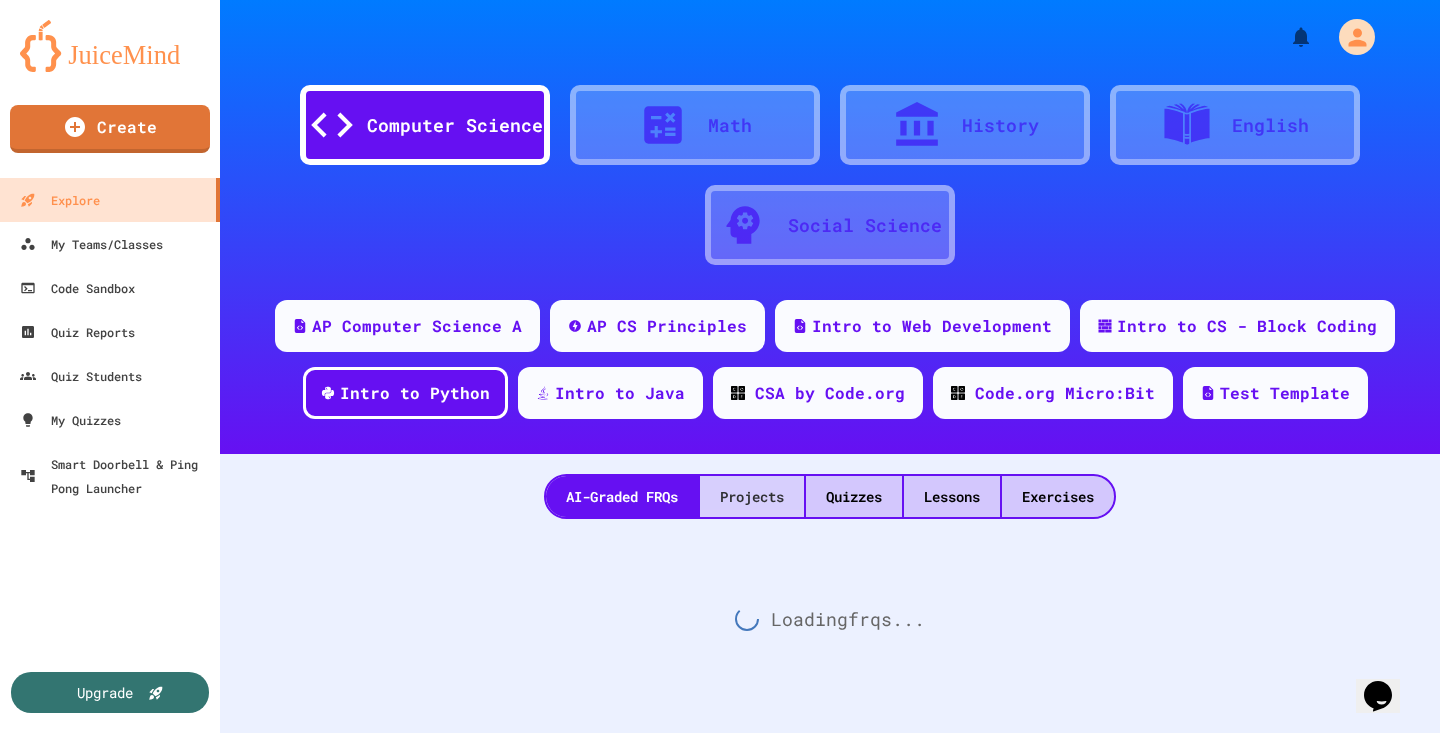 click on "Projects" at bounding box center [752, 496] 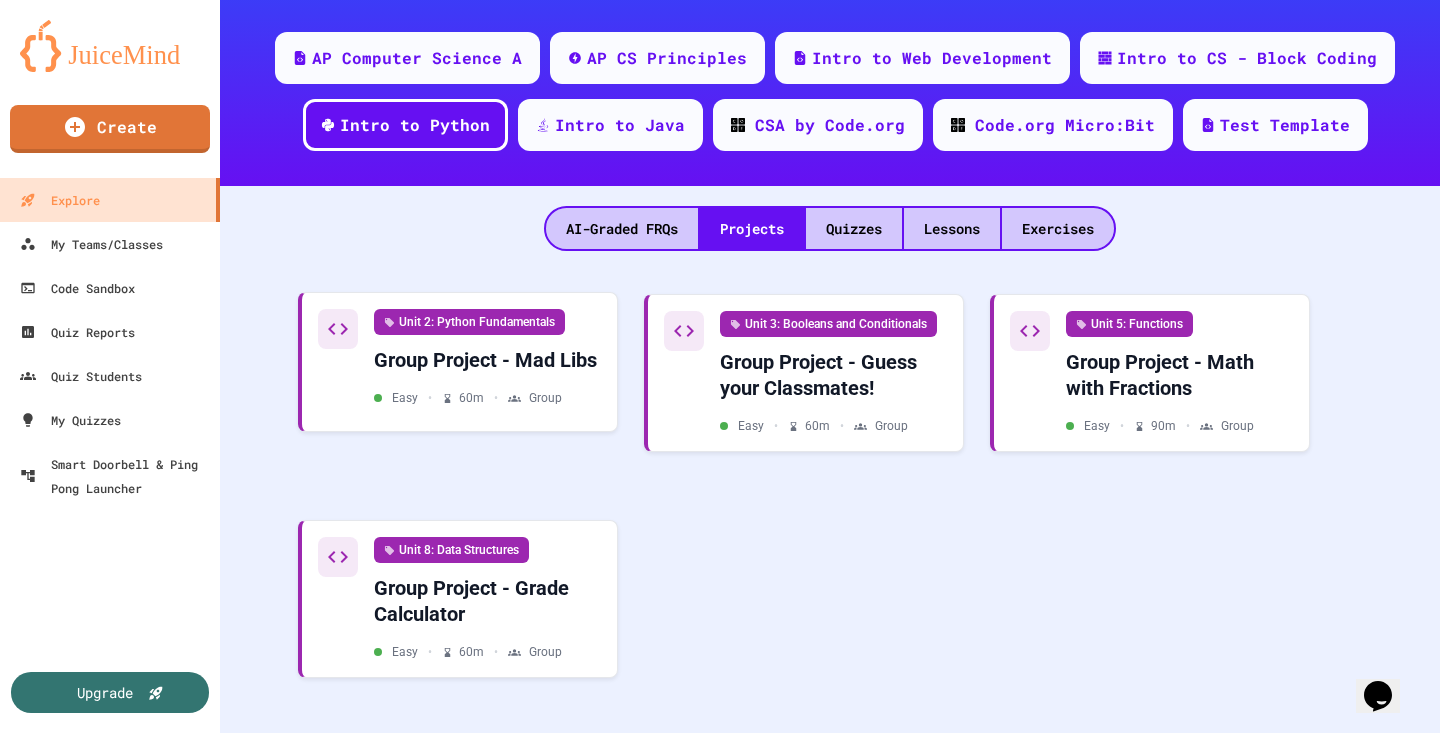 scroll, scrollTop: 286, scrollLeft: 0, axis: vertical 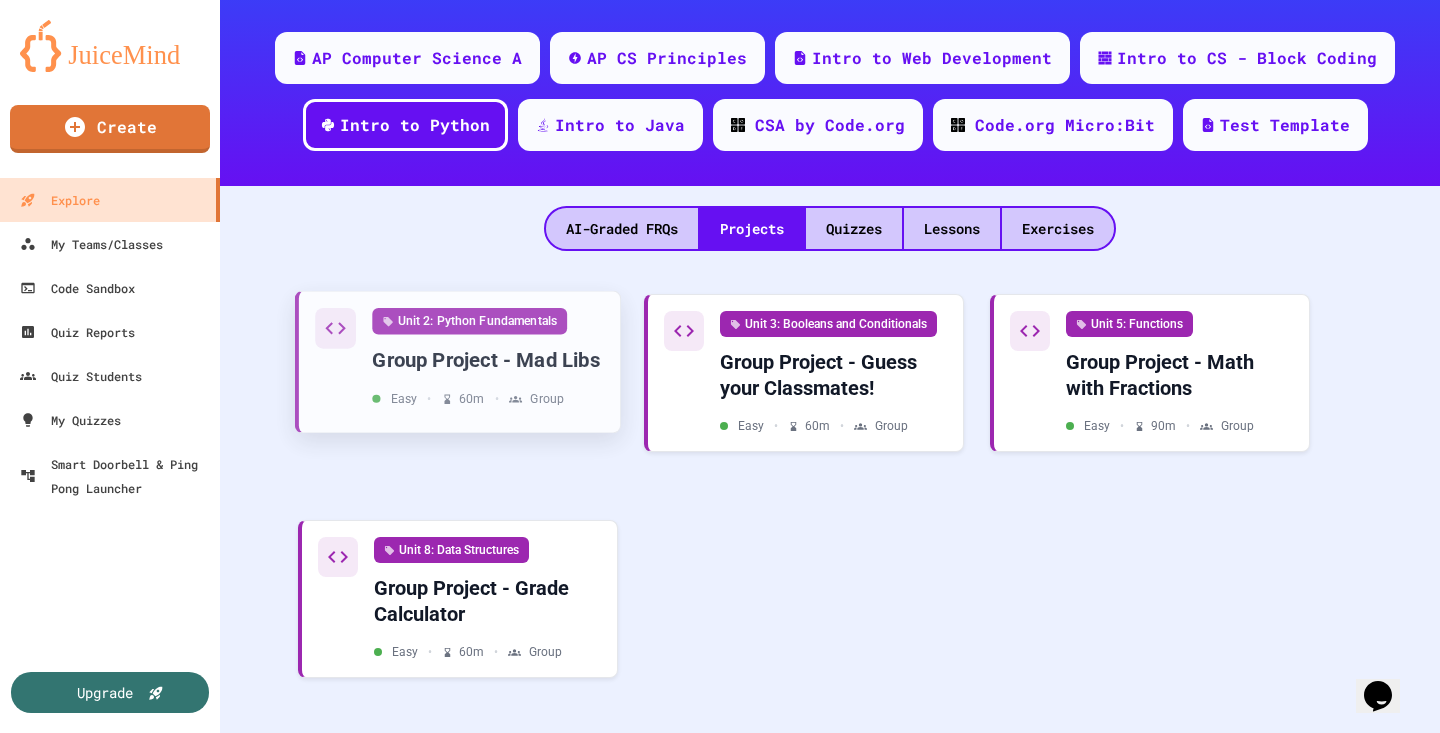 click on "Group Project - Mad Libs" at bounding box center (488, 360) 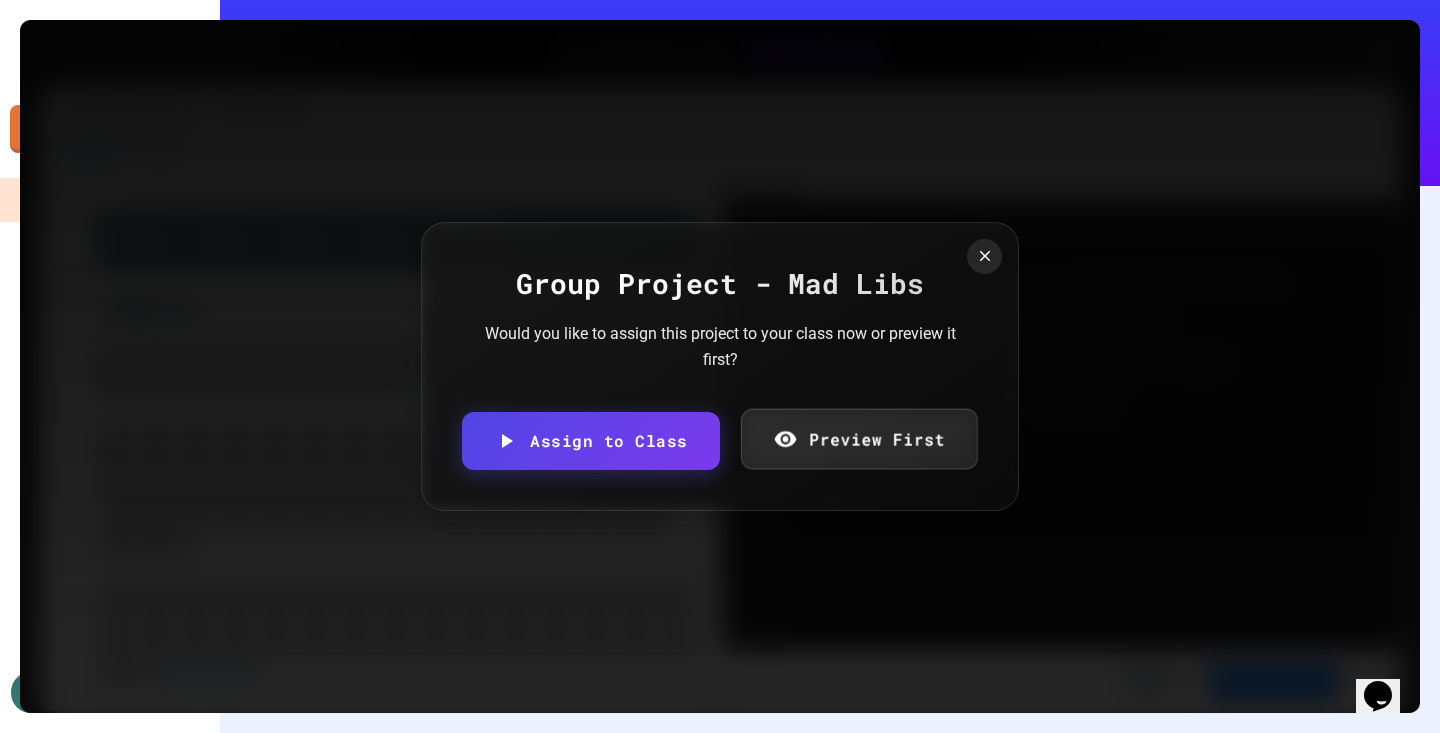 click on "Preview First" at bounding box center (858, 439) 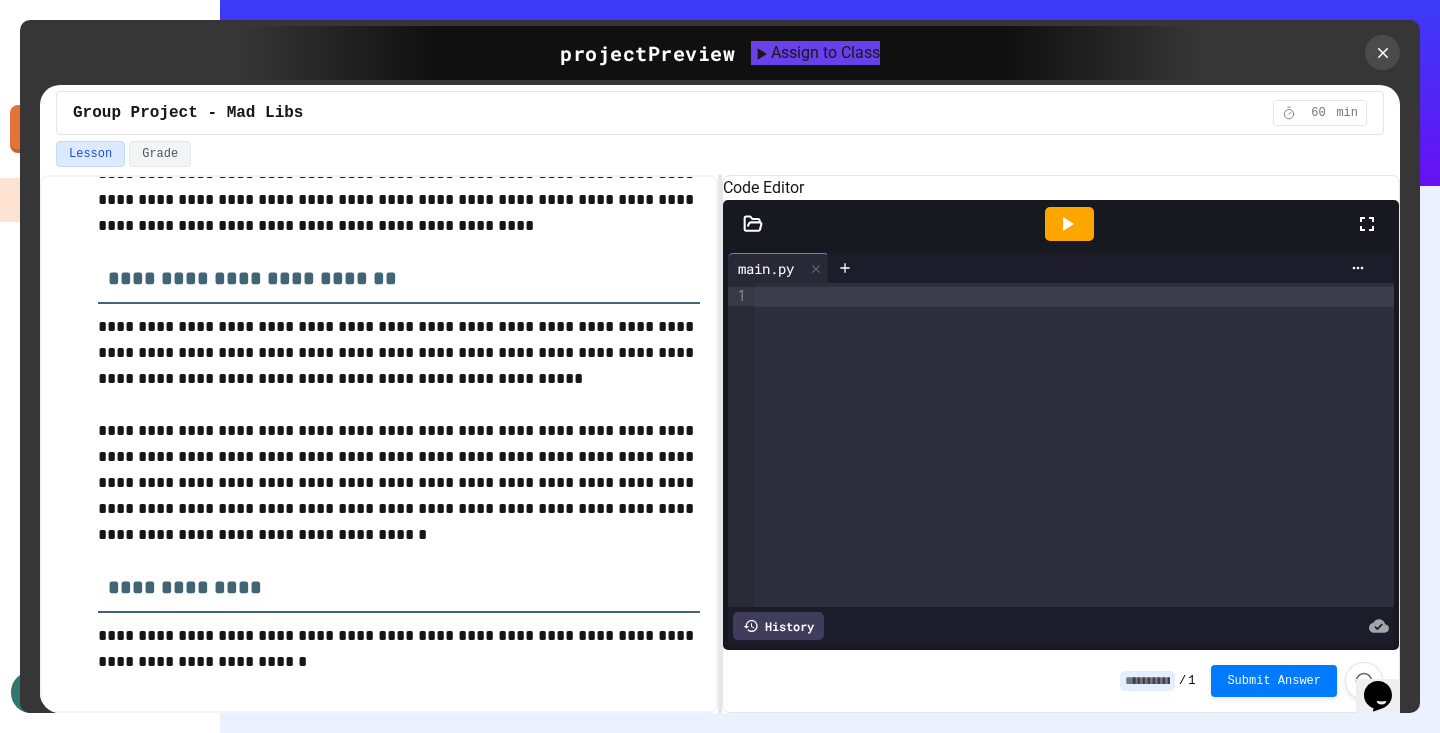 scroll, scrollTop: 2215, scrollLeft: 0, axis: vertical 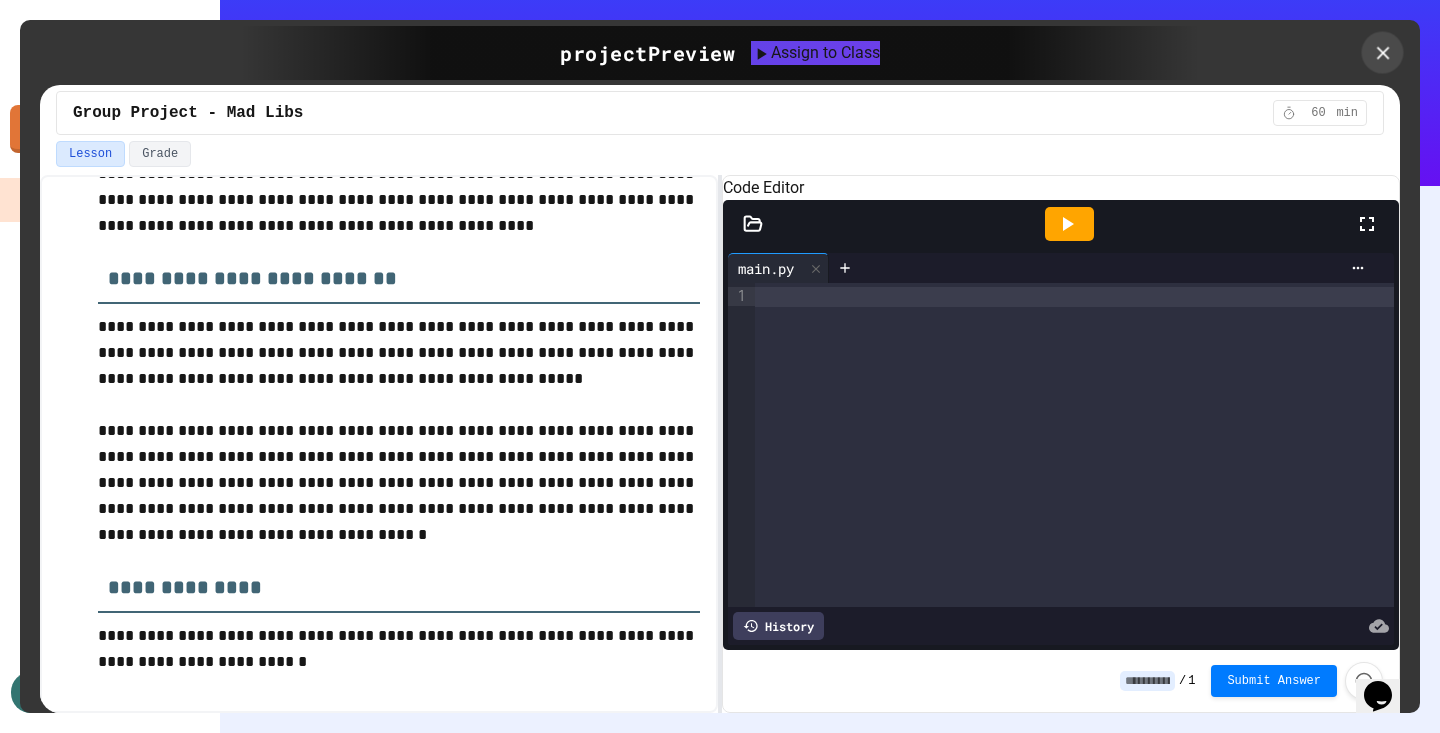 click 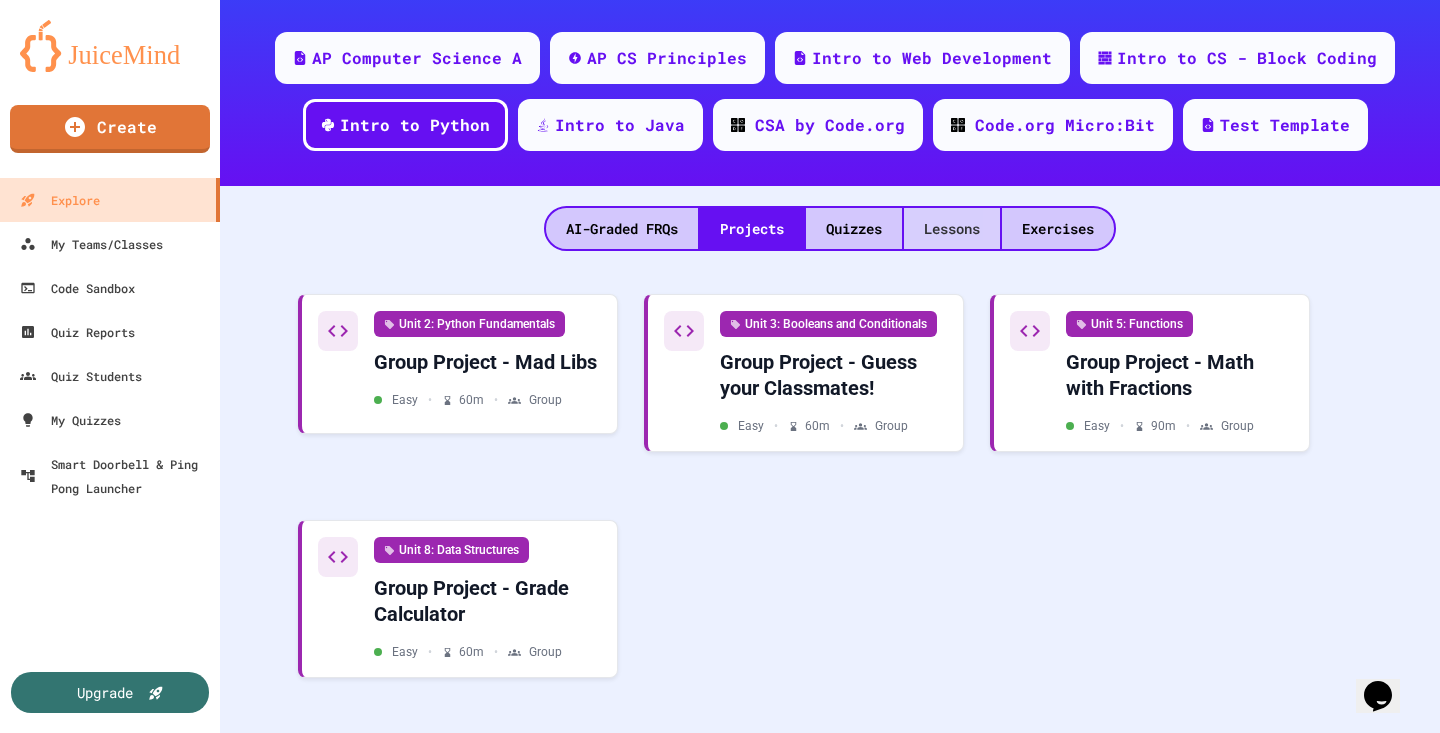 click on "Lessons" at bounding box center (952, 228) 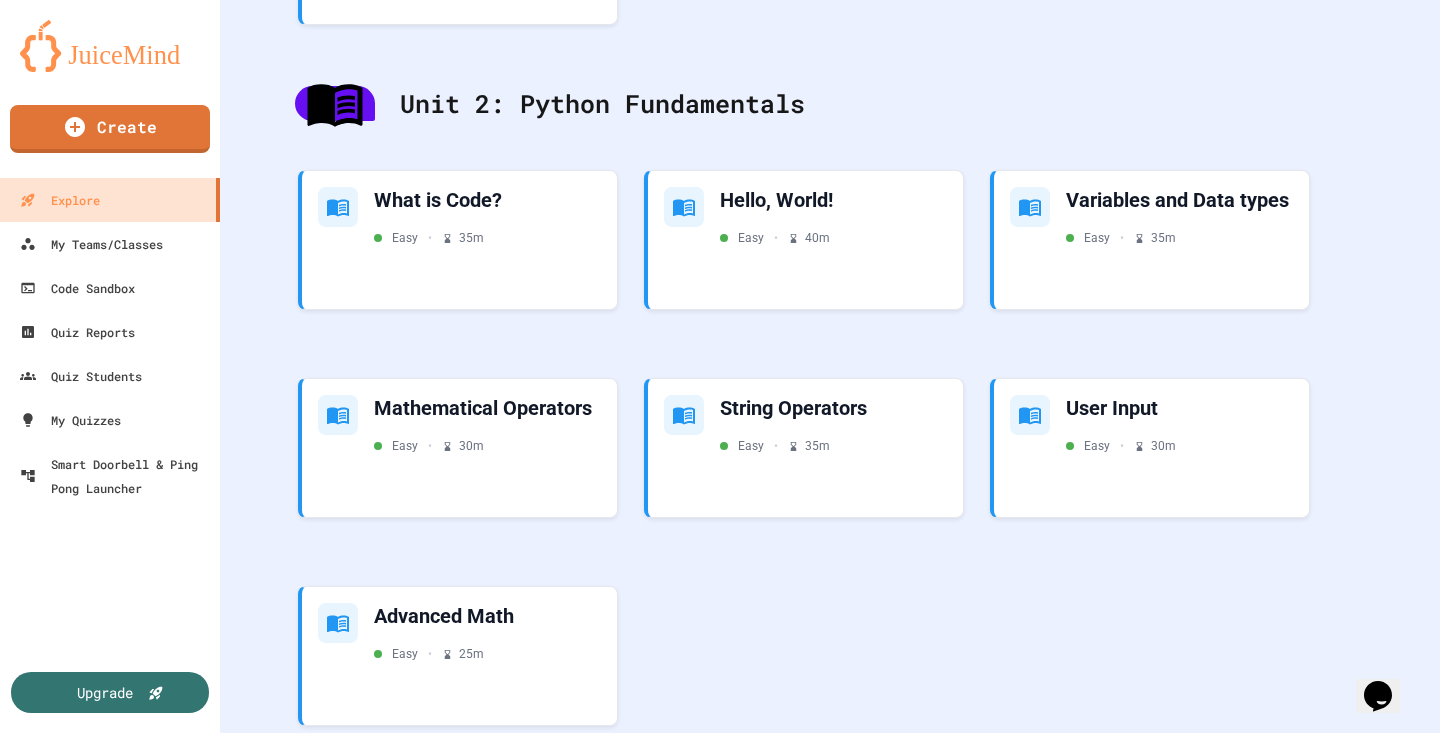 scroll, scrollTop: 978, scrollLeft: 0, axis: vertical 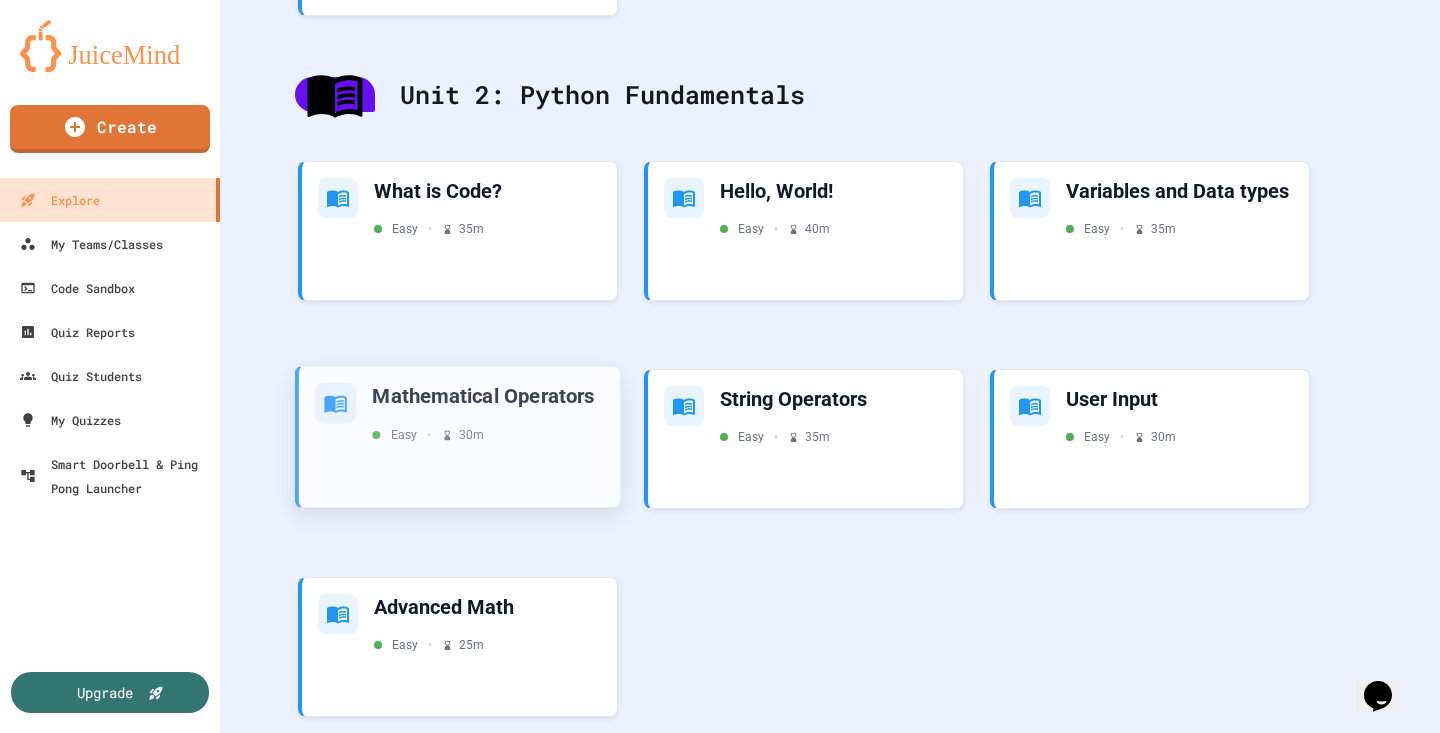 click on "Mathematical Operators" at bounding box center (488, 396) 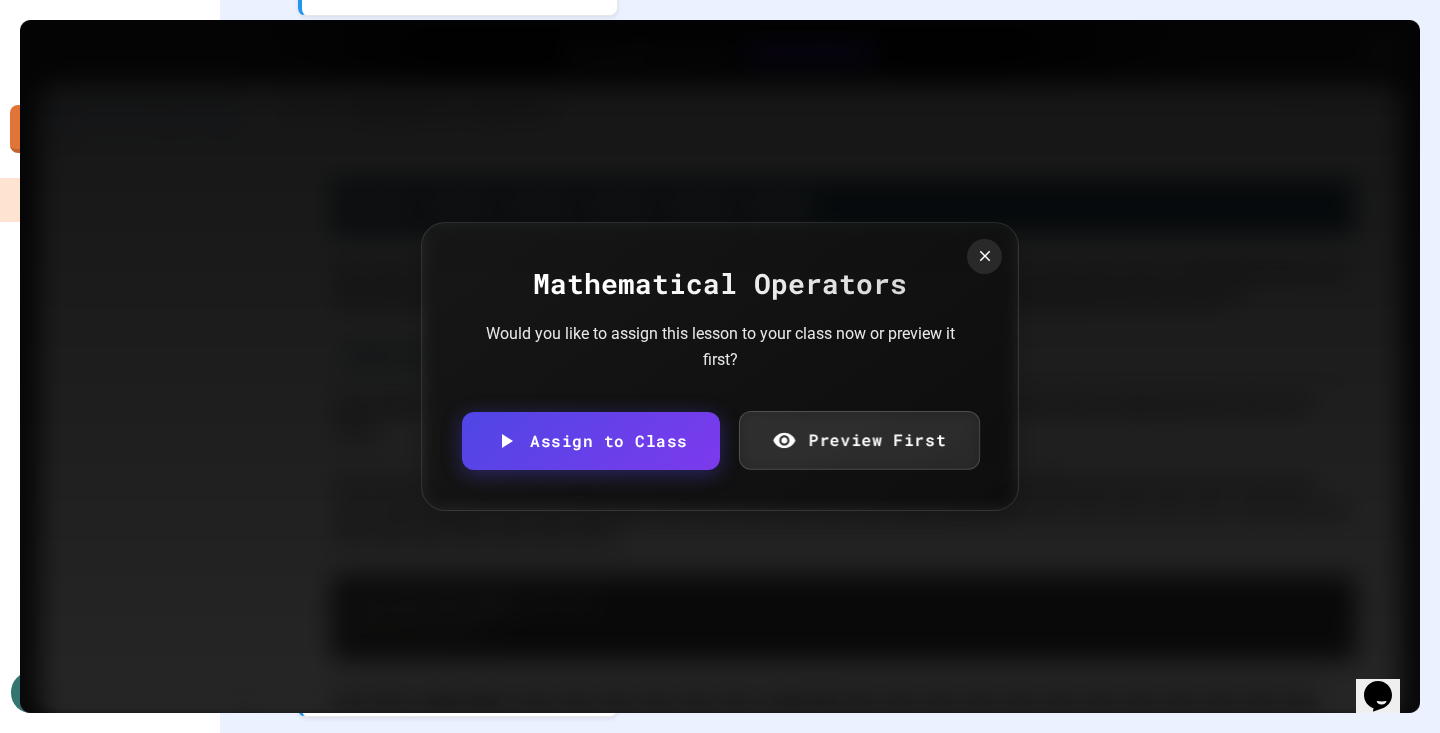 click on "Preview First" at bounding box center (858, 440) 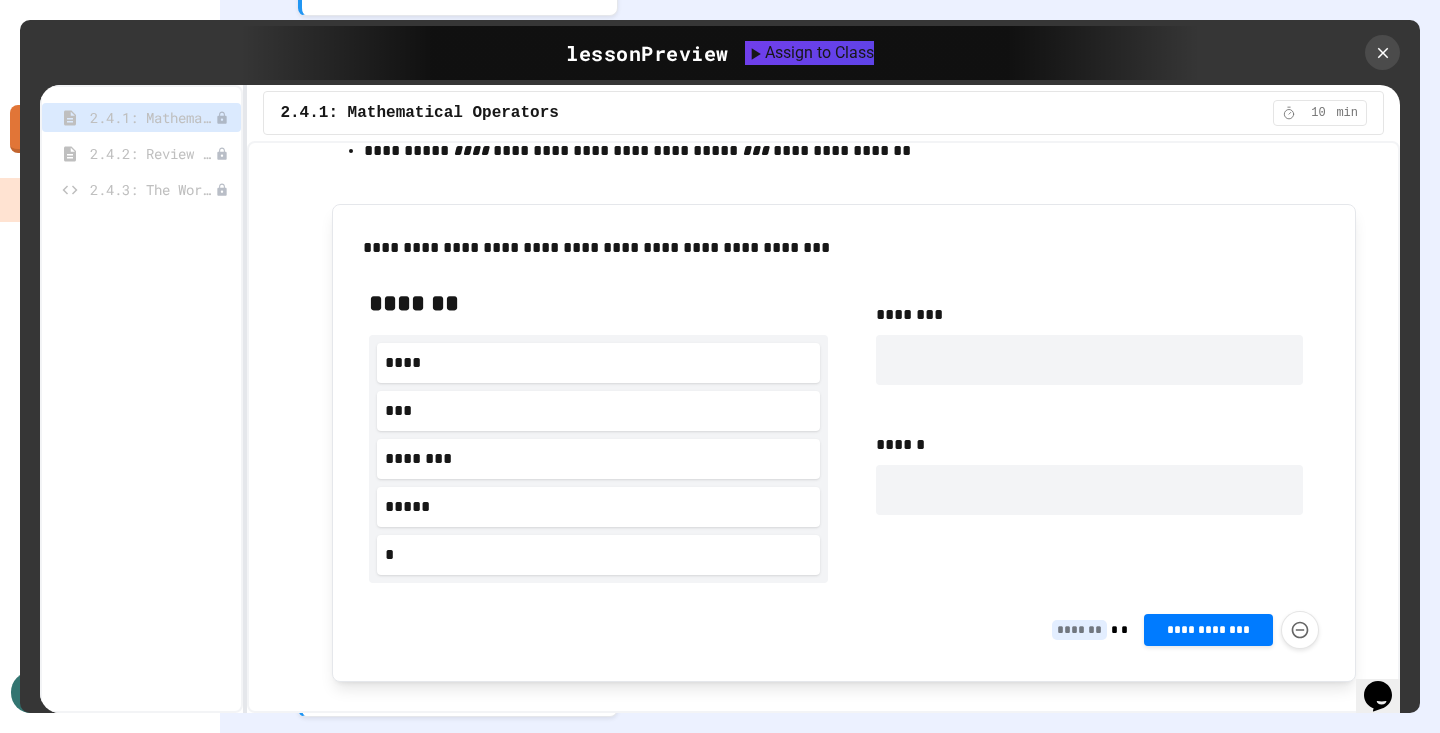 scroll, scrollTop: 1414, scrollLeft: 0, axis: vertical 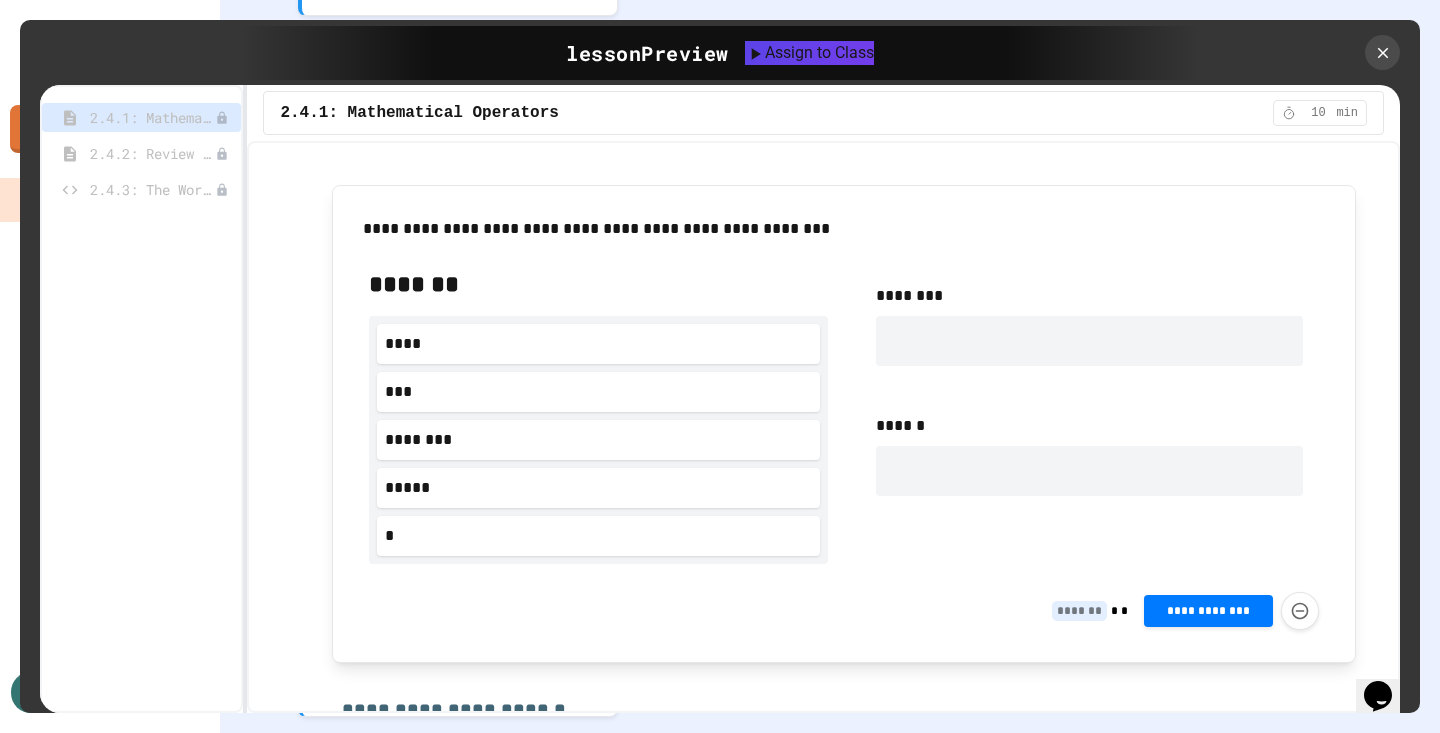 click at bounding box center [1089, 341] 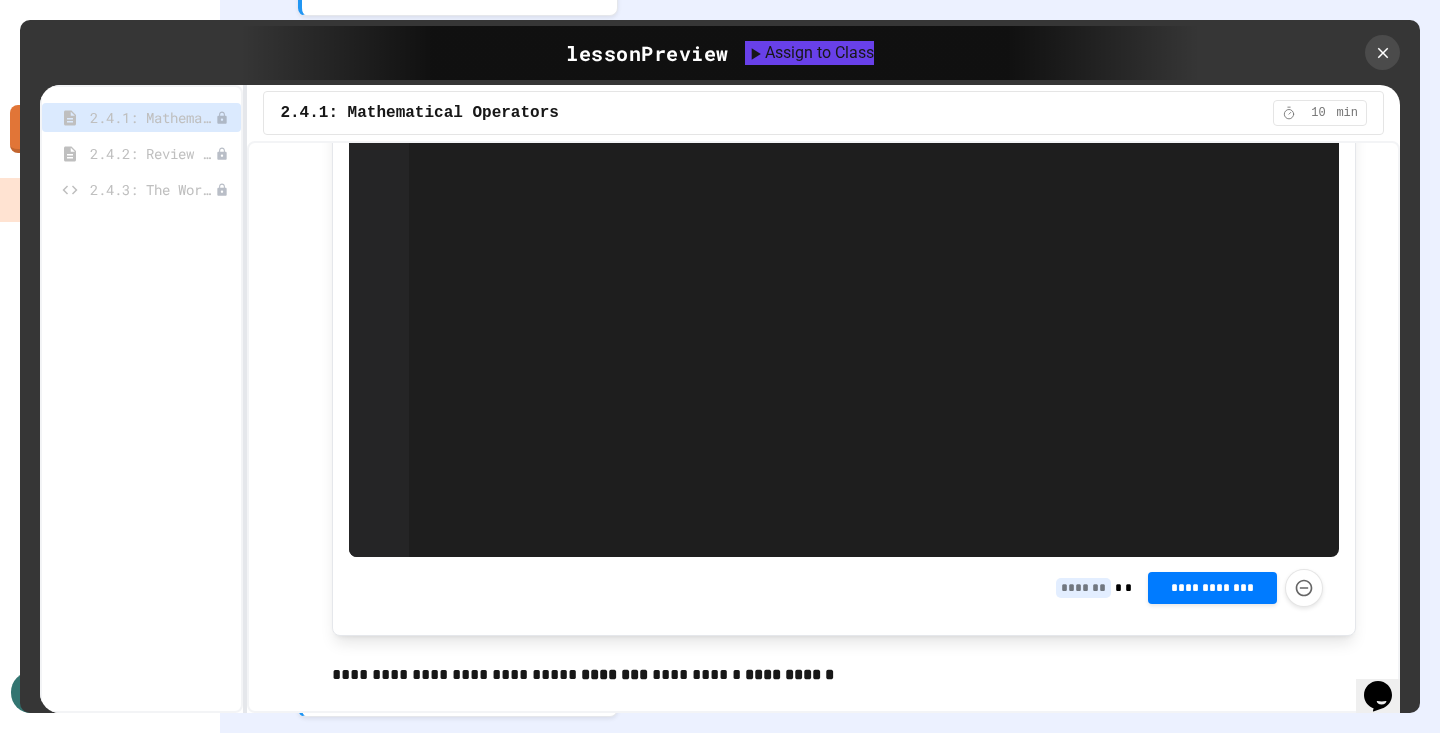 scroll, scrollTop: 8287, scrollLeft: 0, axis: vertical 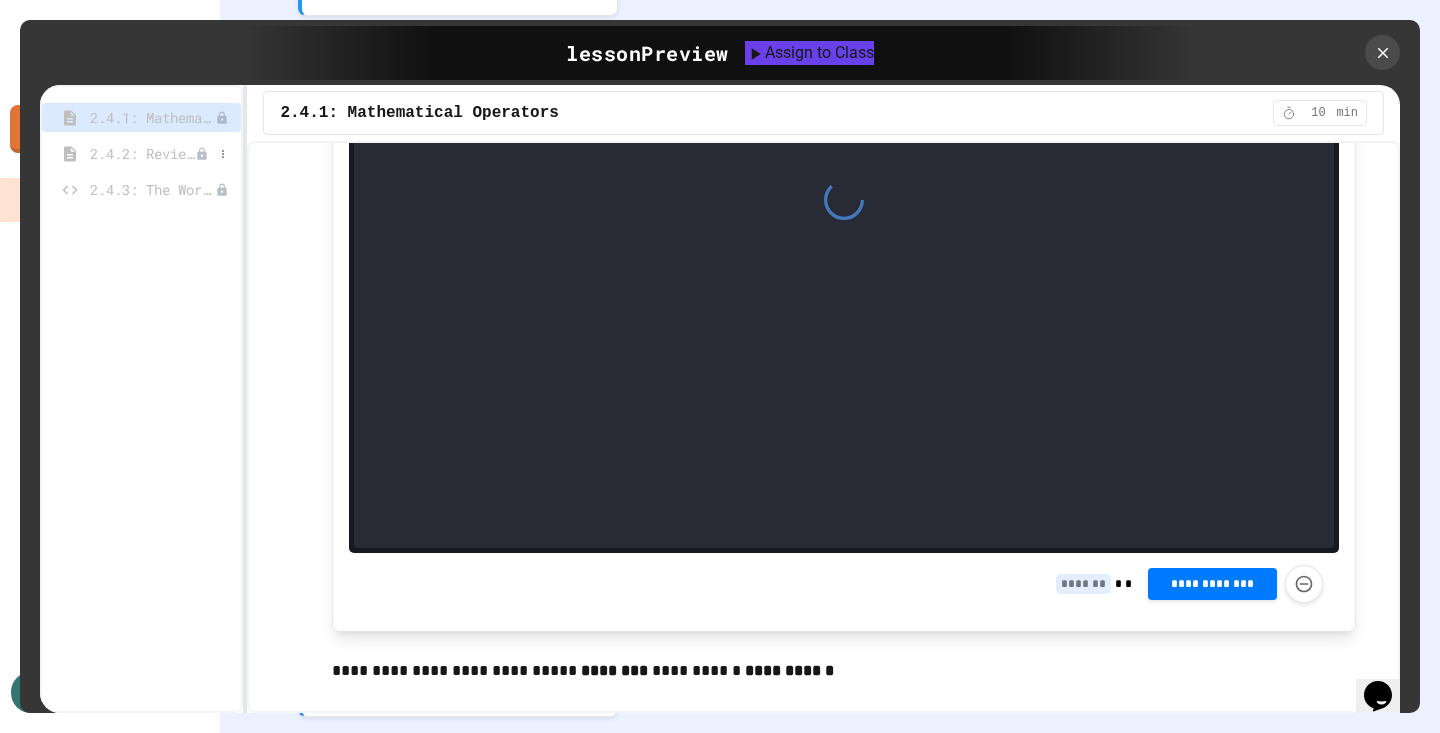 click on "2.4.2: Review - Mathematical Operators" at bounding box center (142, 153) 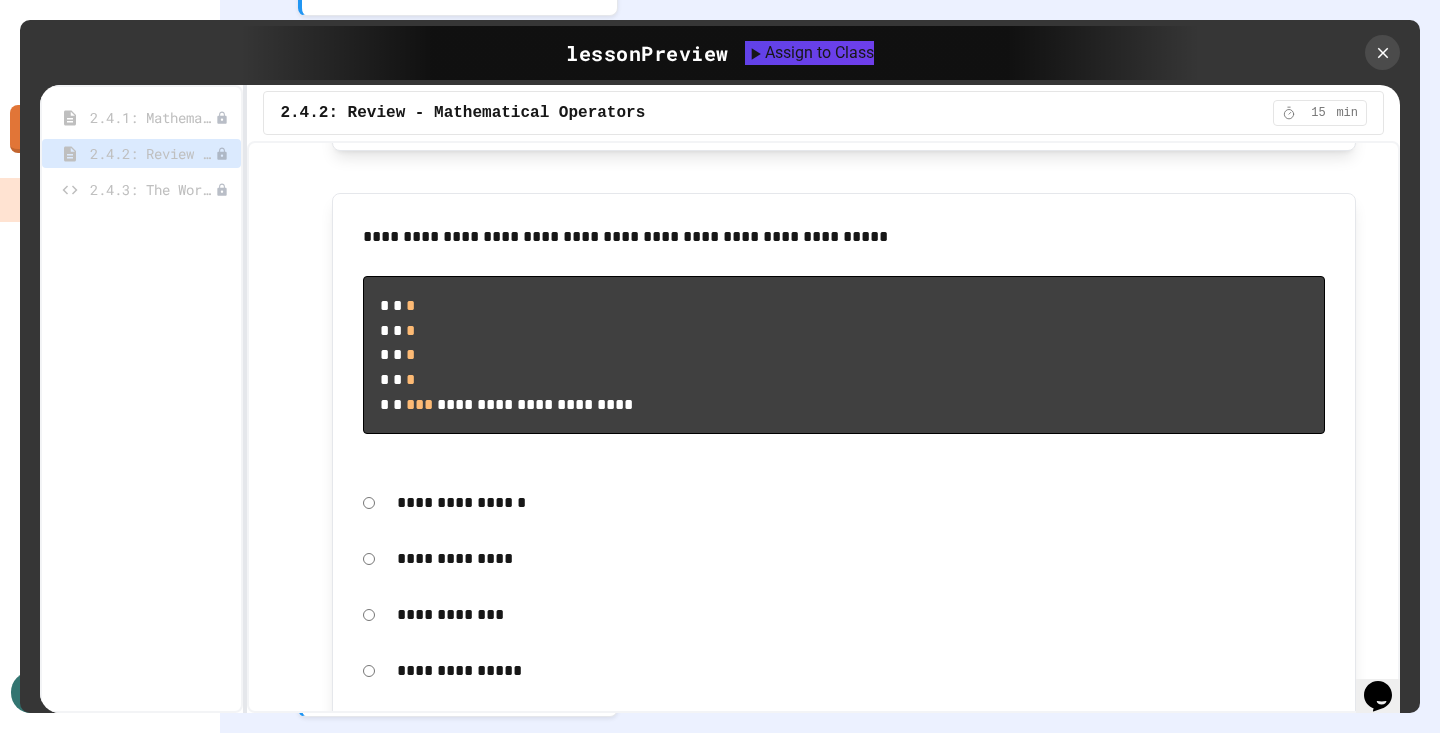 scroll, scrollTop: 690, scrollLeft: 0, axis: vertical 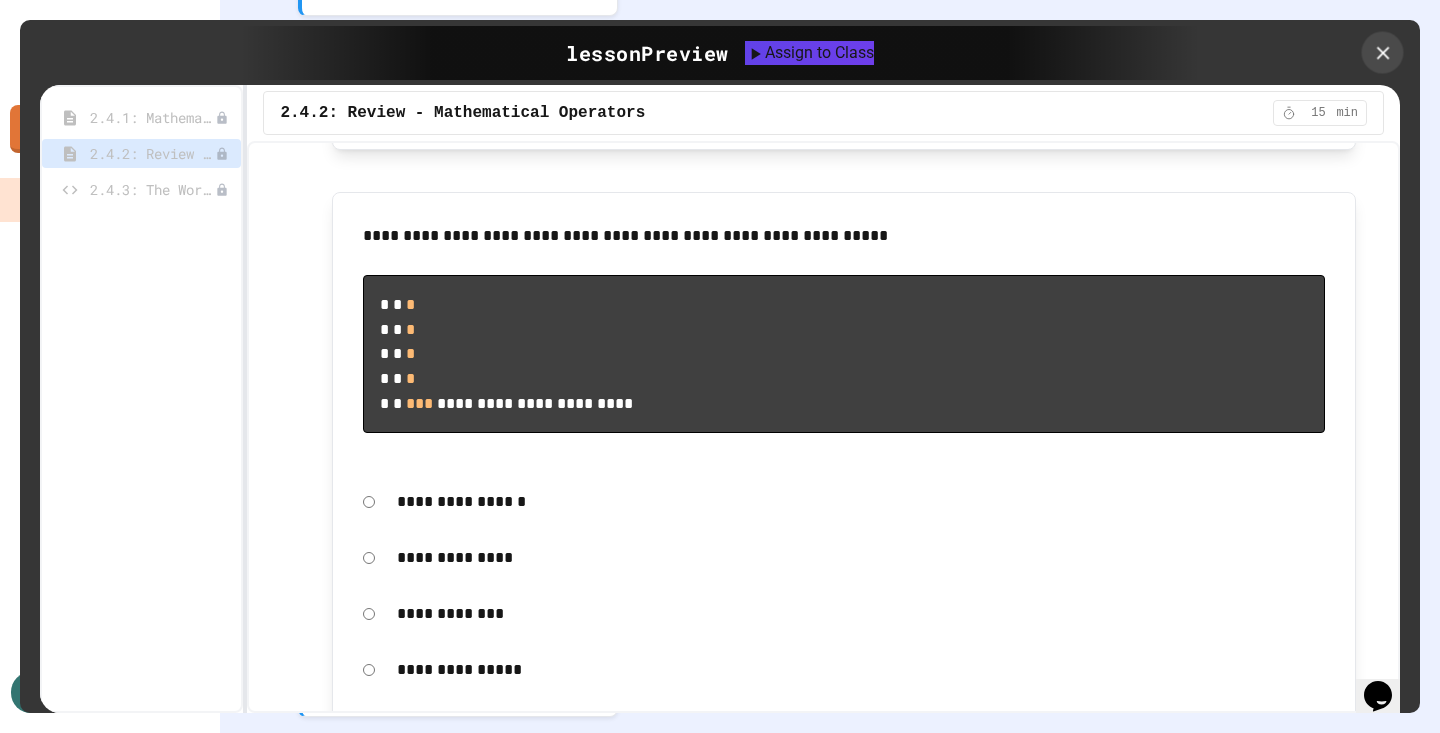 click 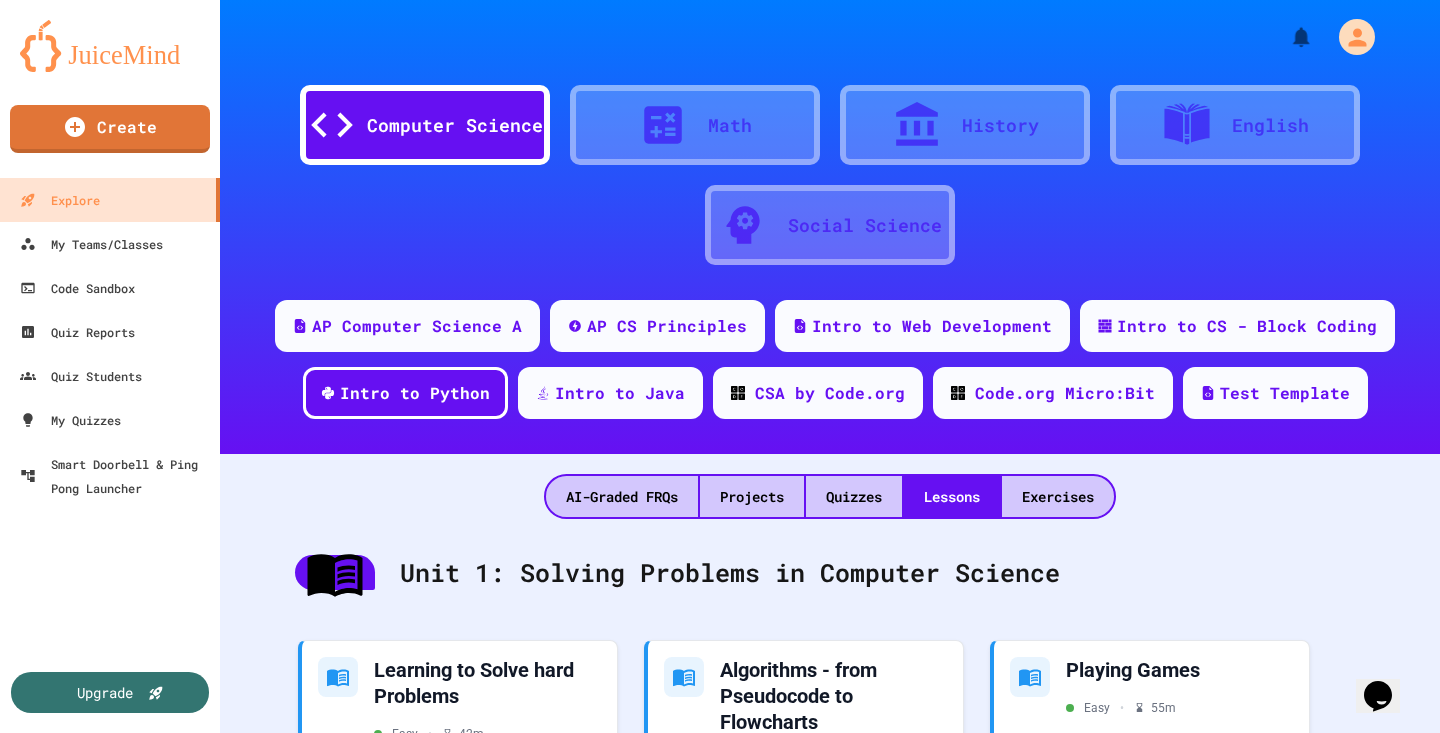 scroll, scrollTop: 0, scrollLeft: 0, axis: both 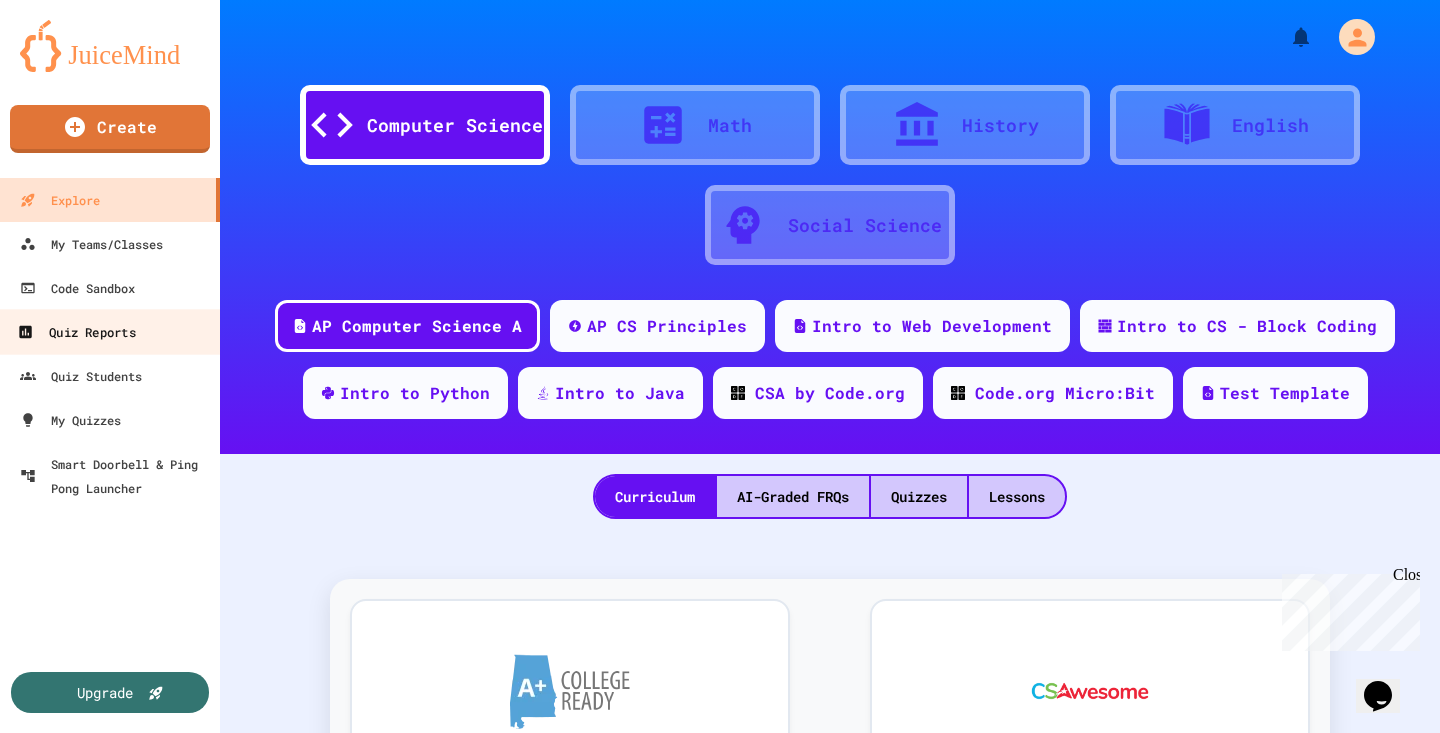 click on "Quiz Reports" at bounding box center [76, 332] 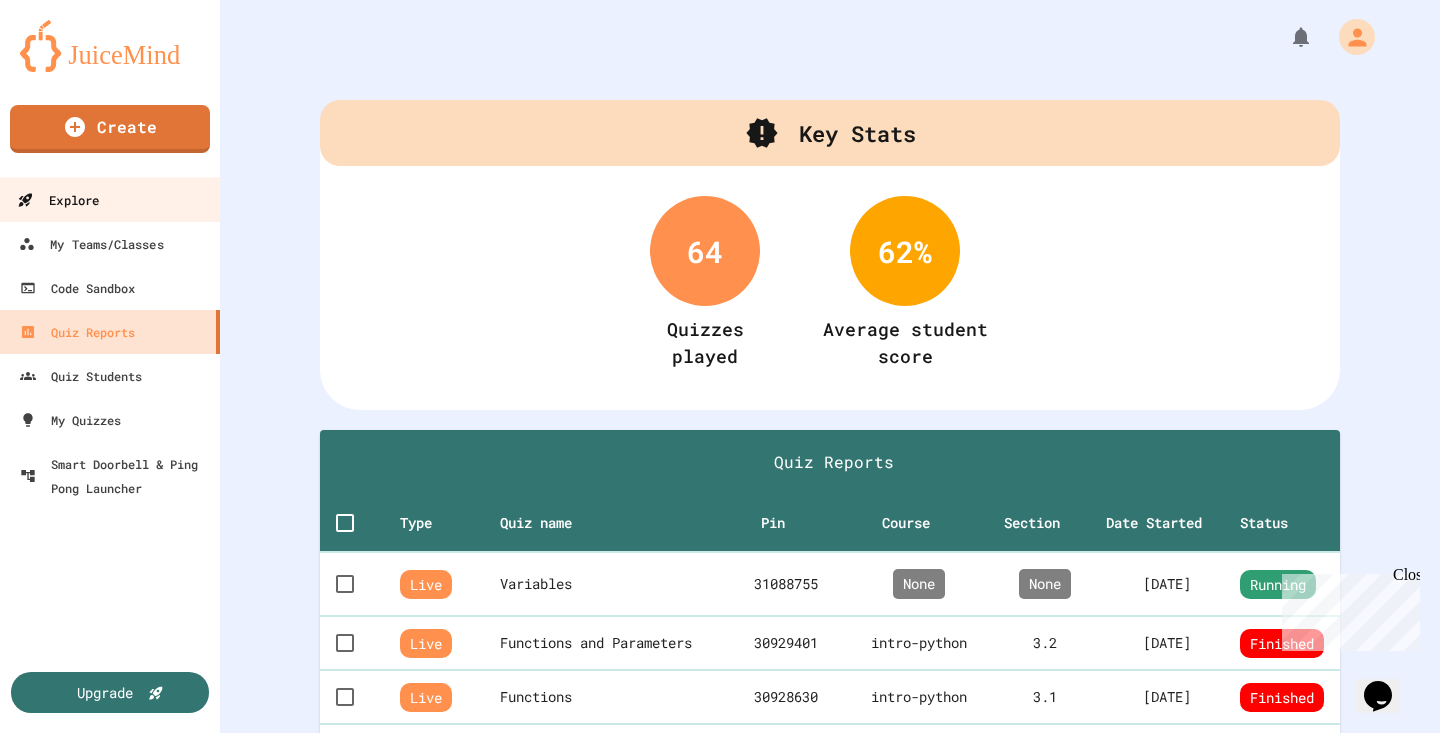 click on "Explore" at bounding box center [58, 200] 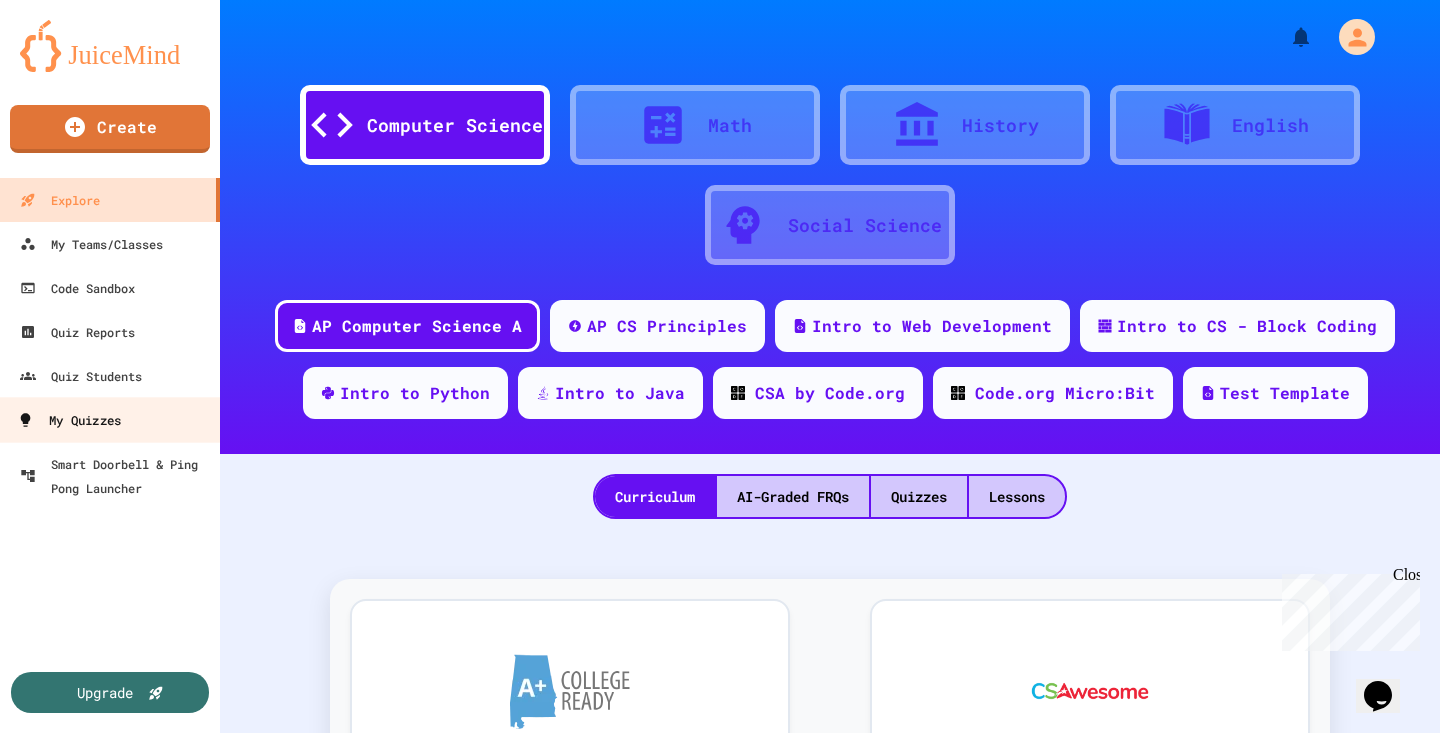 click on "My Quizzes" at bounding box center (69, 420) 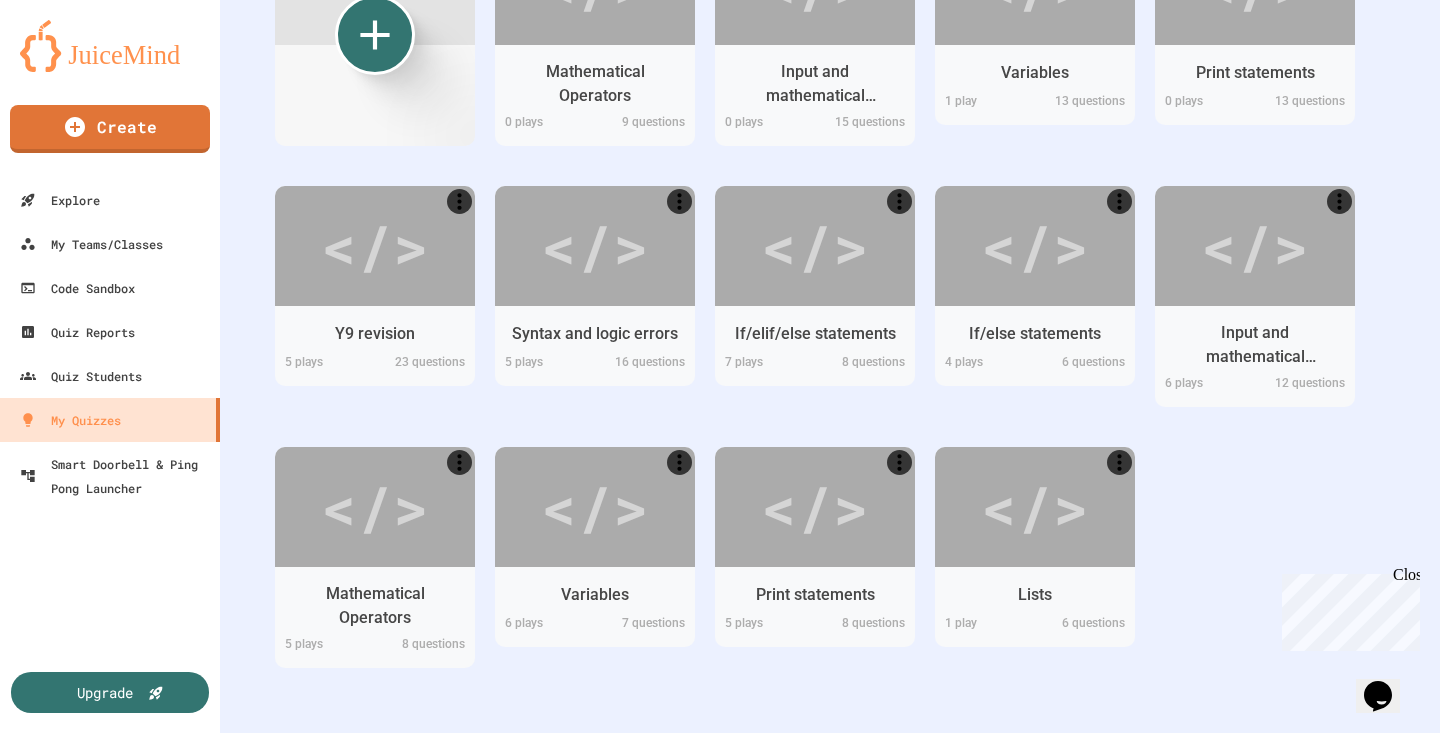 scroll, scrollTop: 476, scrollLeft: 0, axis: vertical 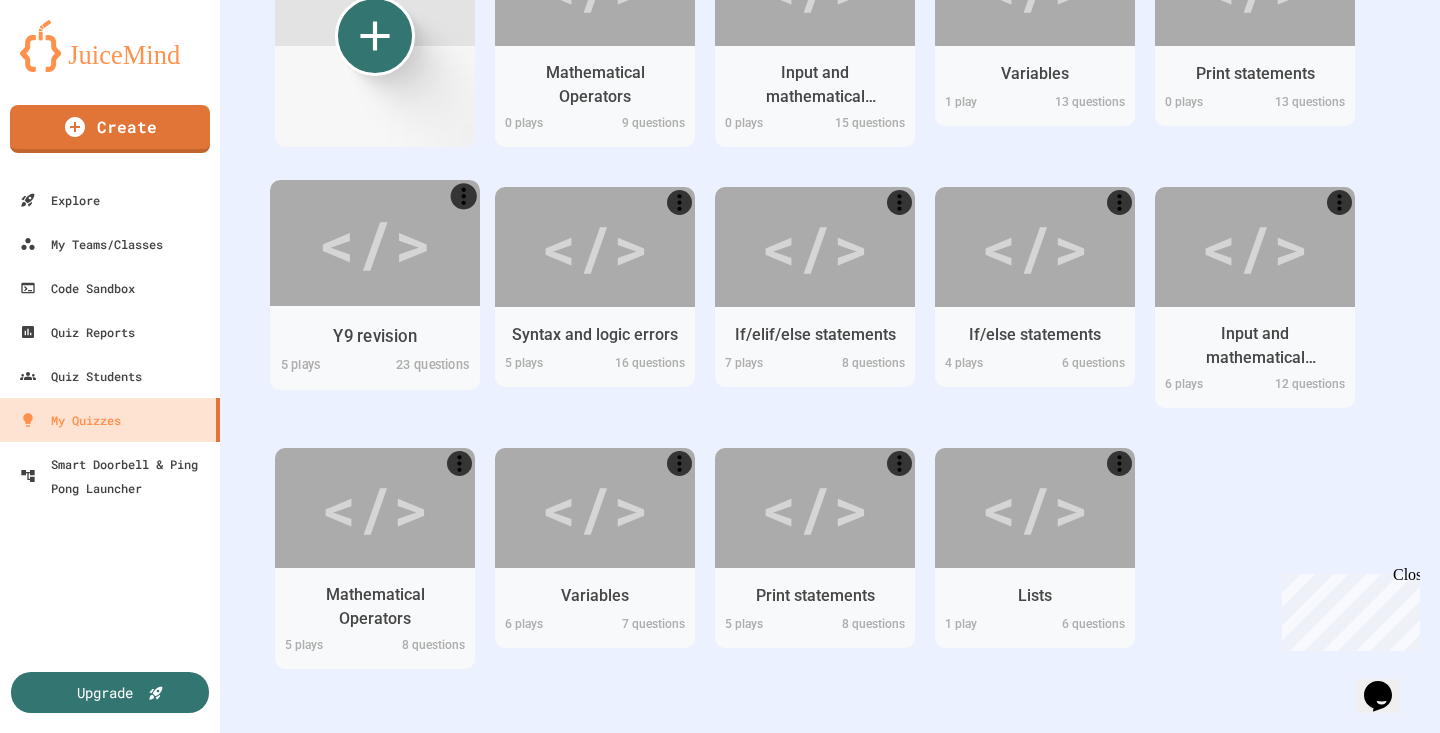 click on "</>" at bounding box center [374, 242] 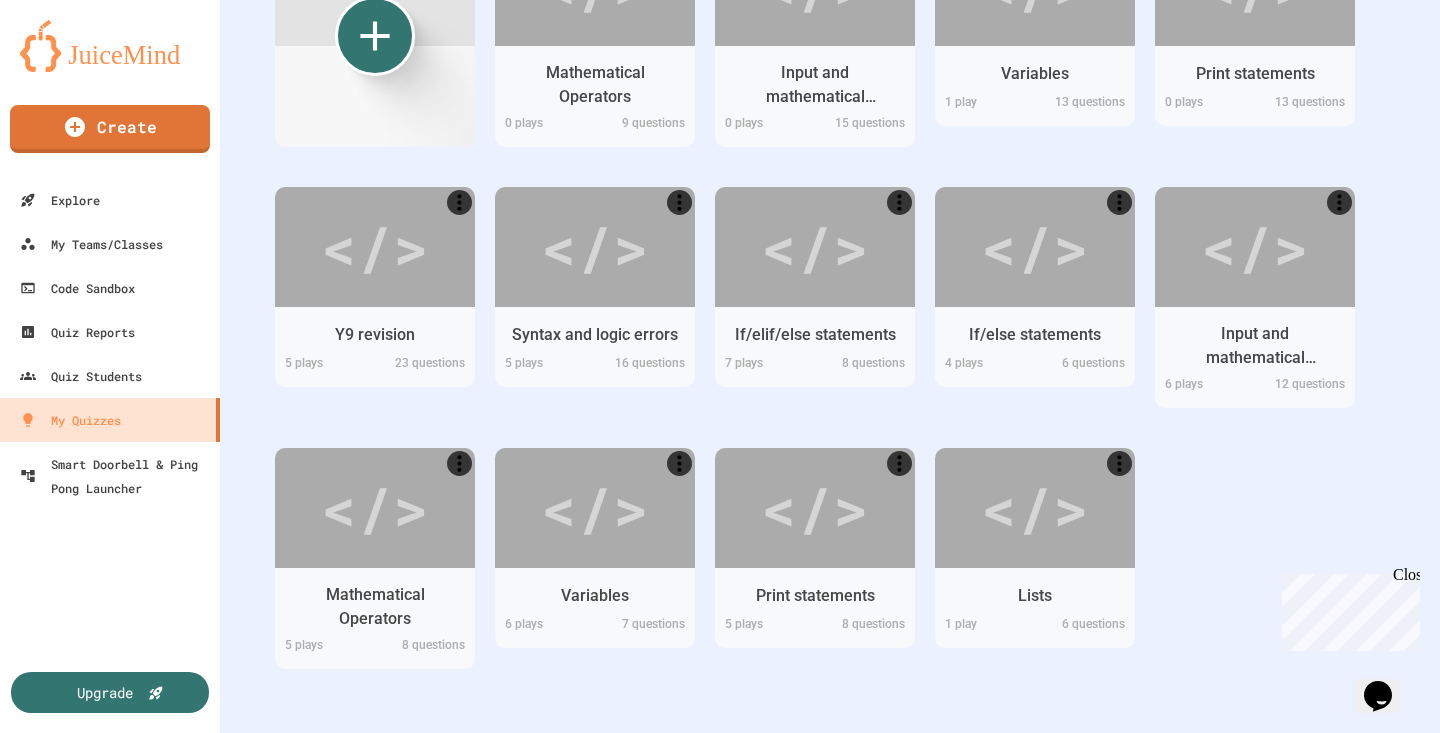 click on "Preview" at bounding box center (646, 1033) 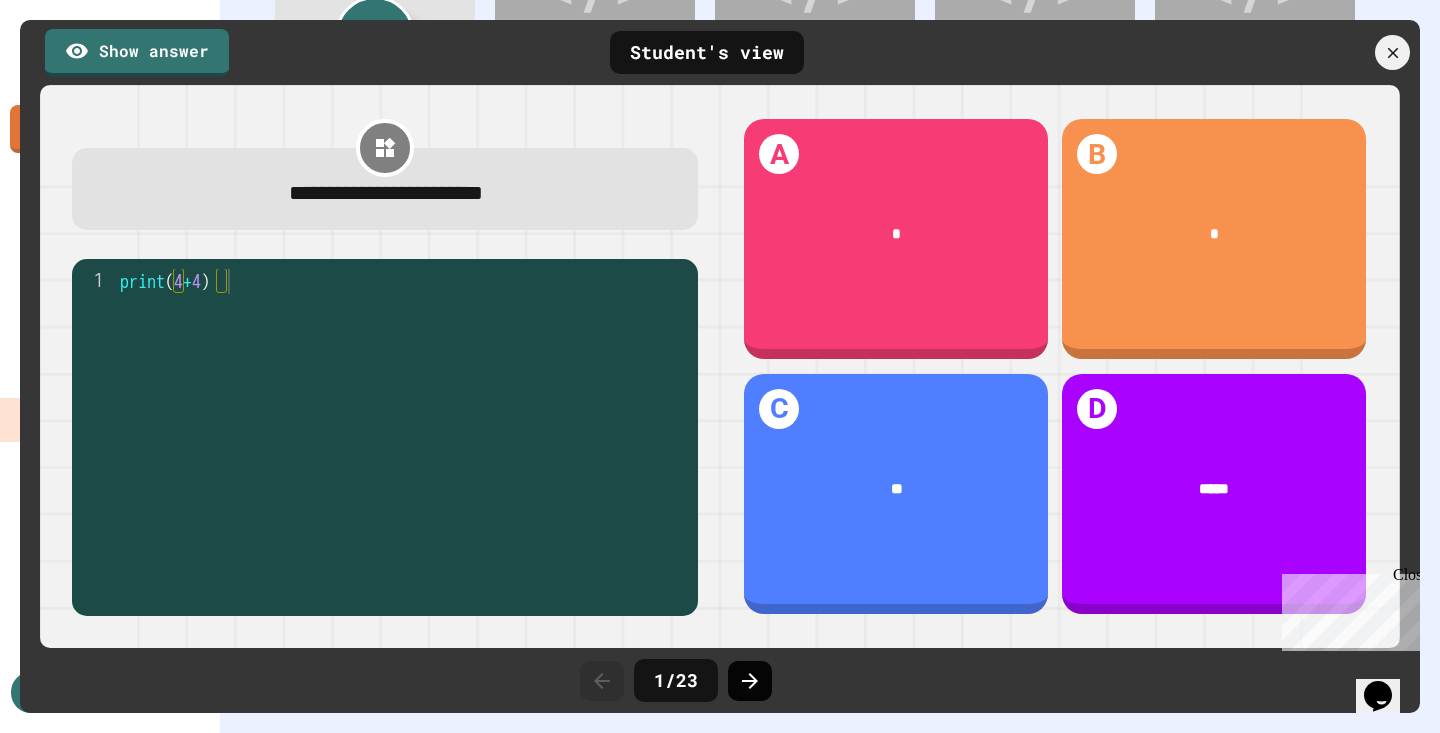 click 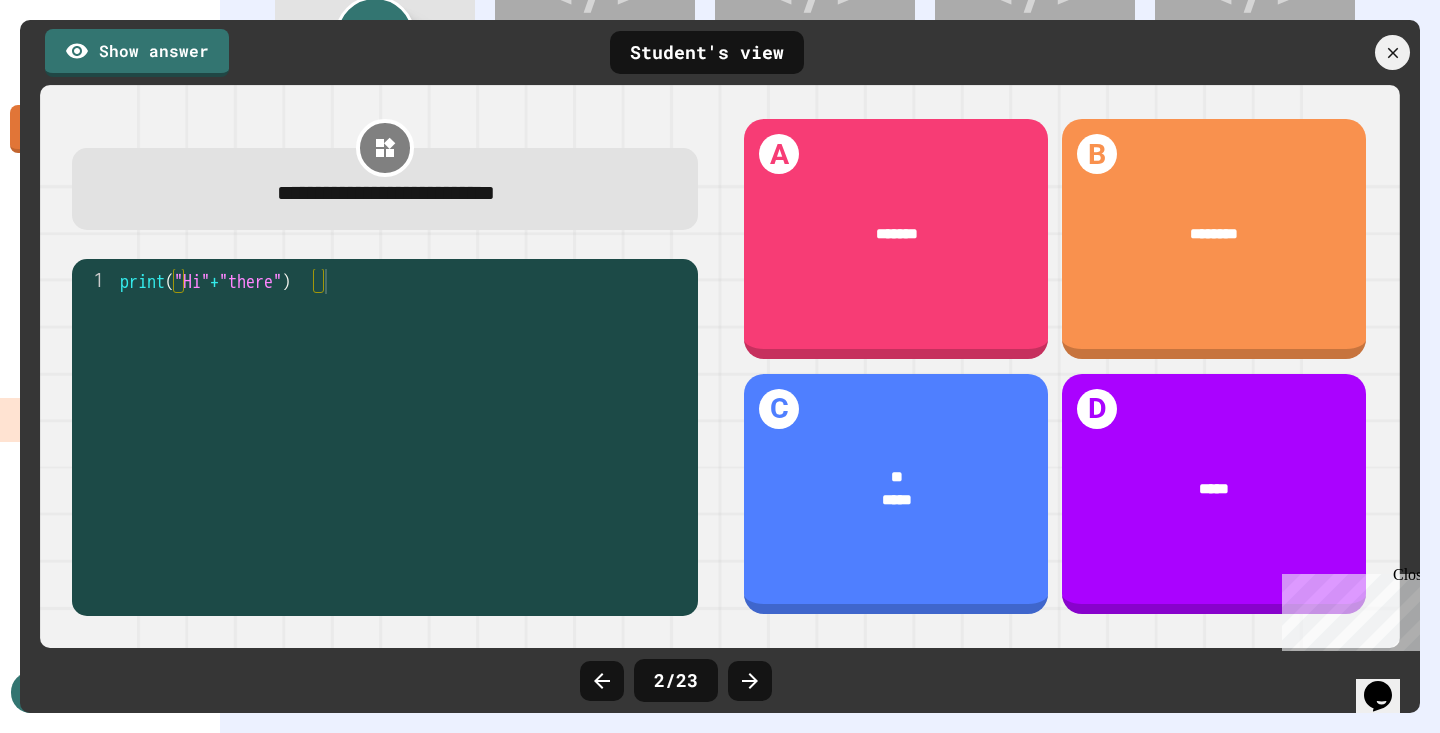 click 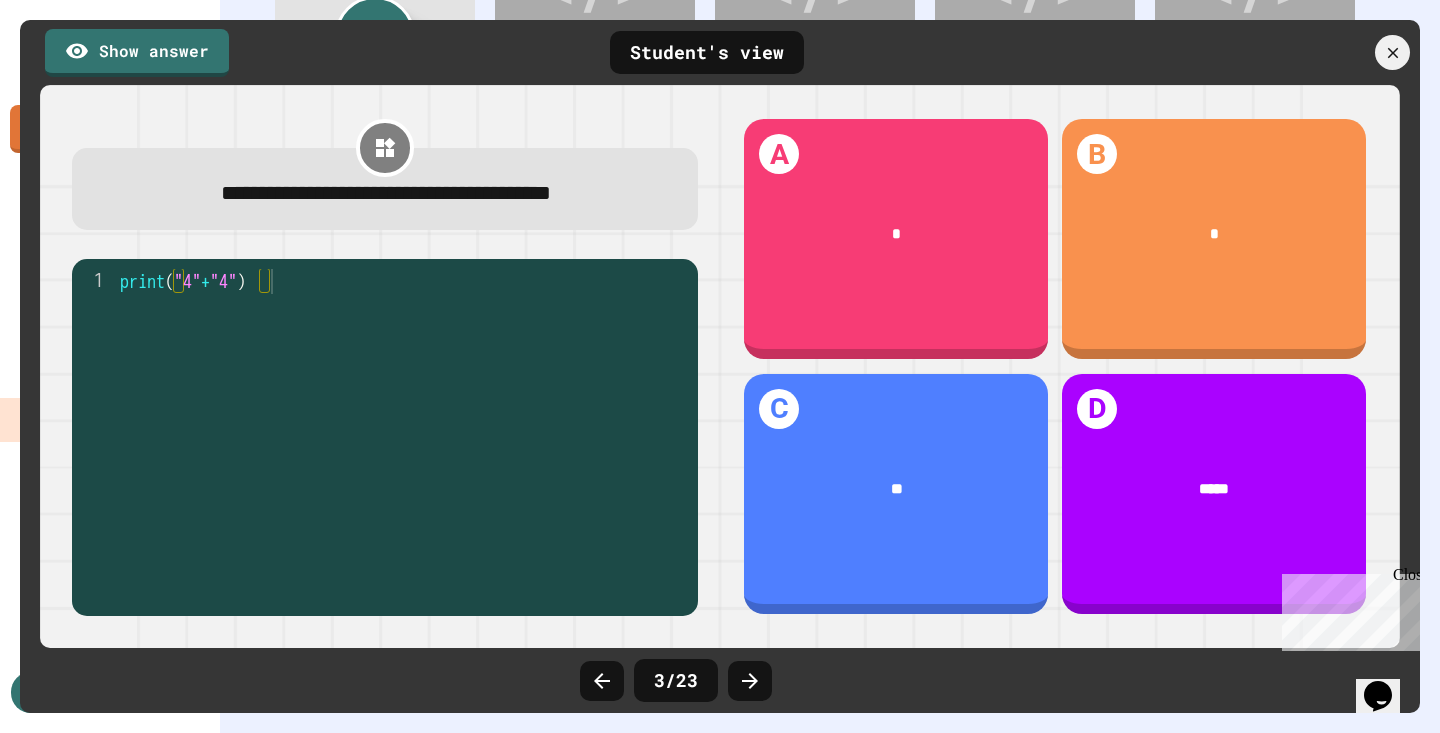 click 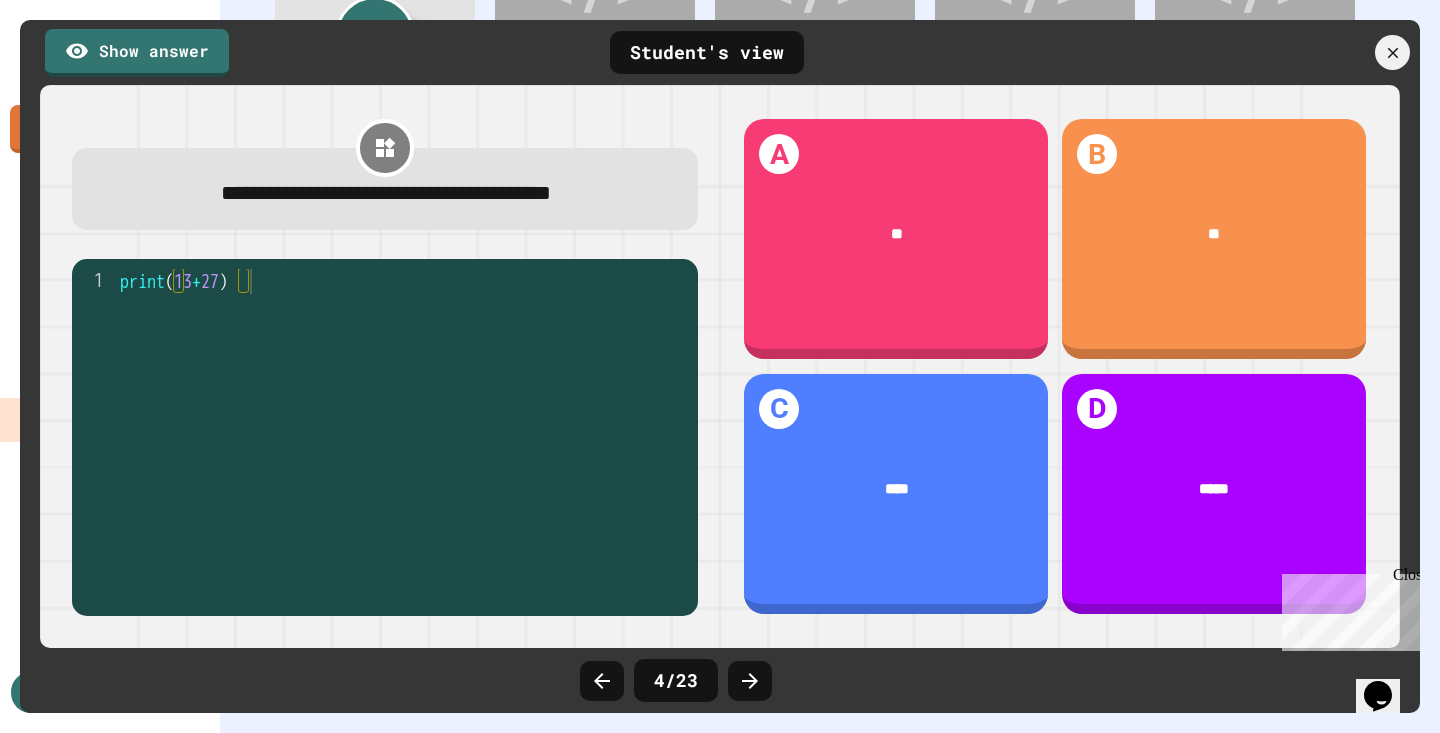 click 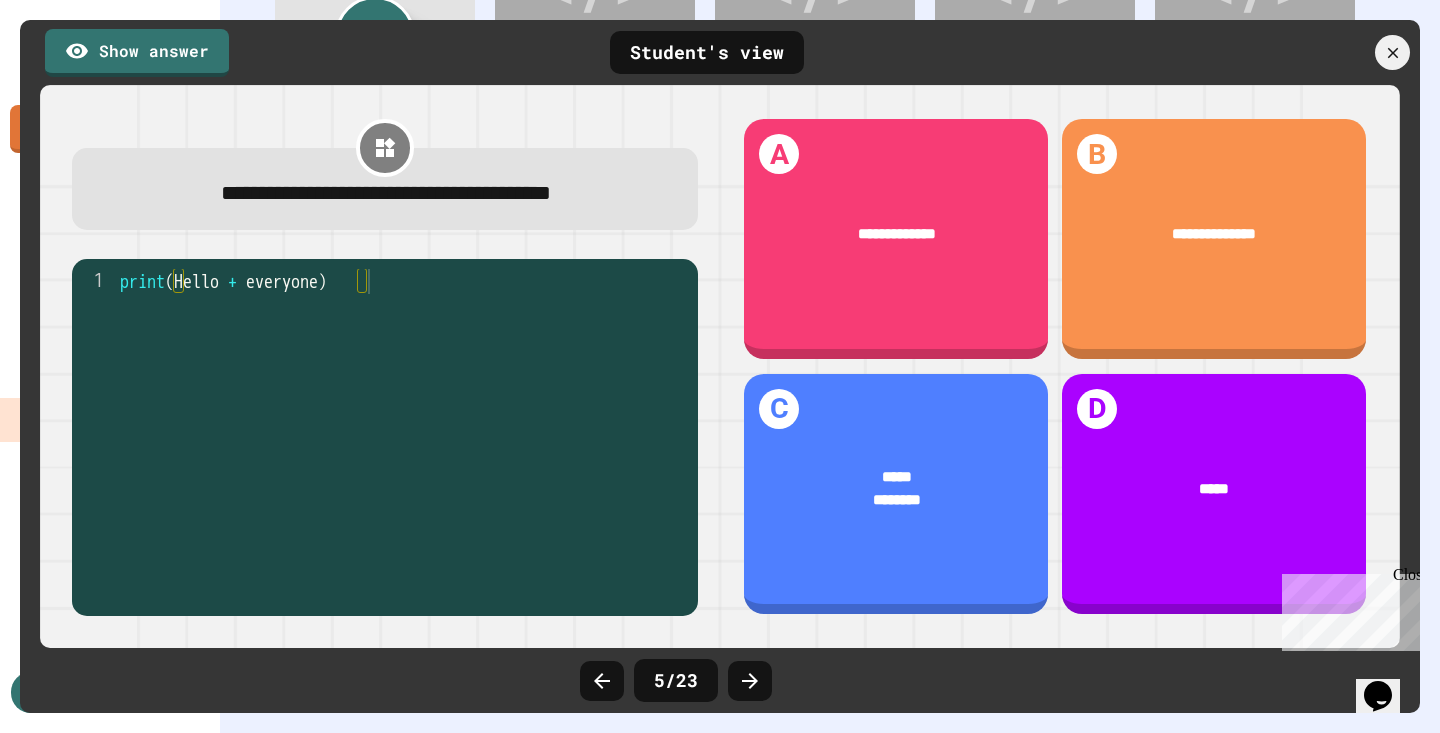 click 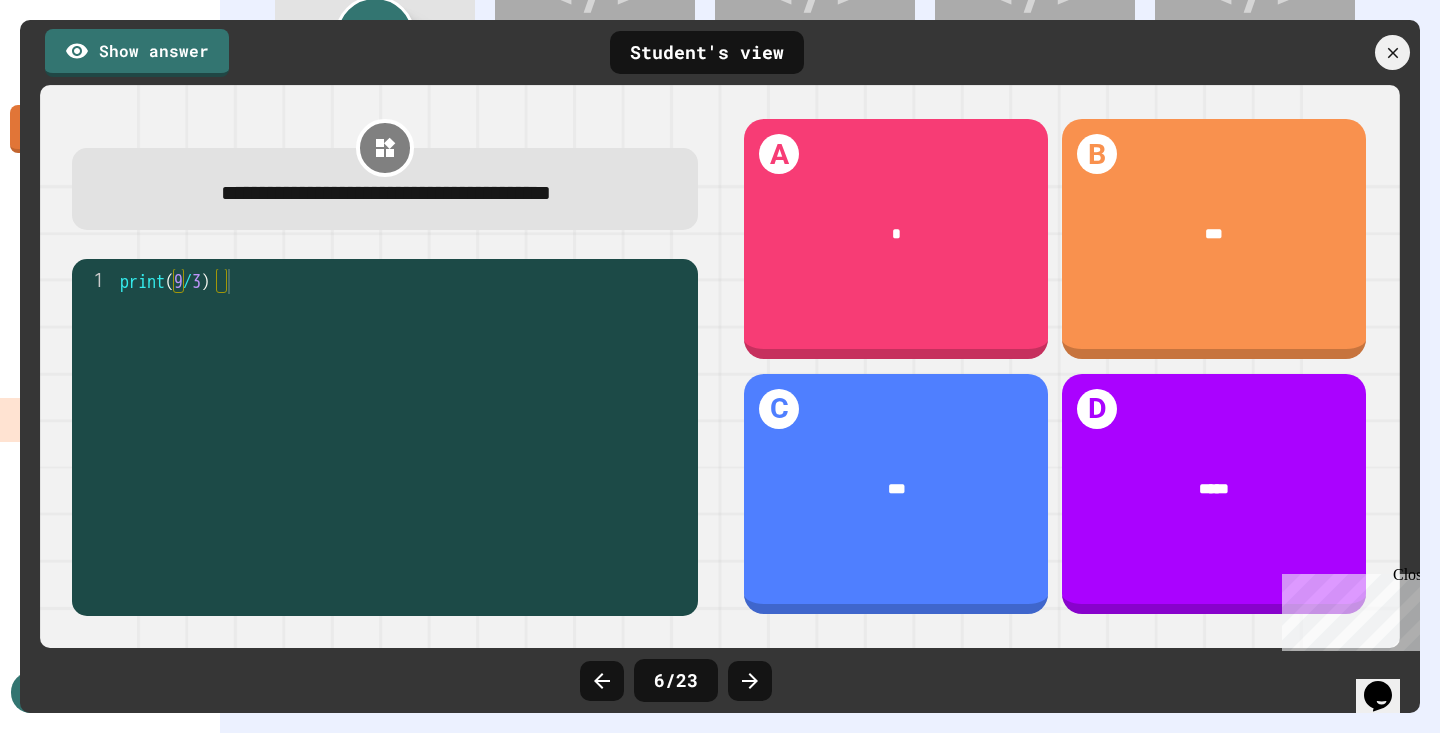 click 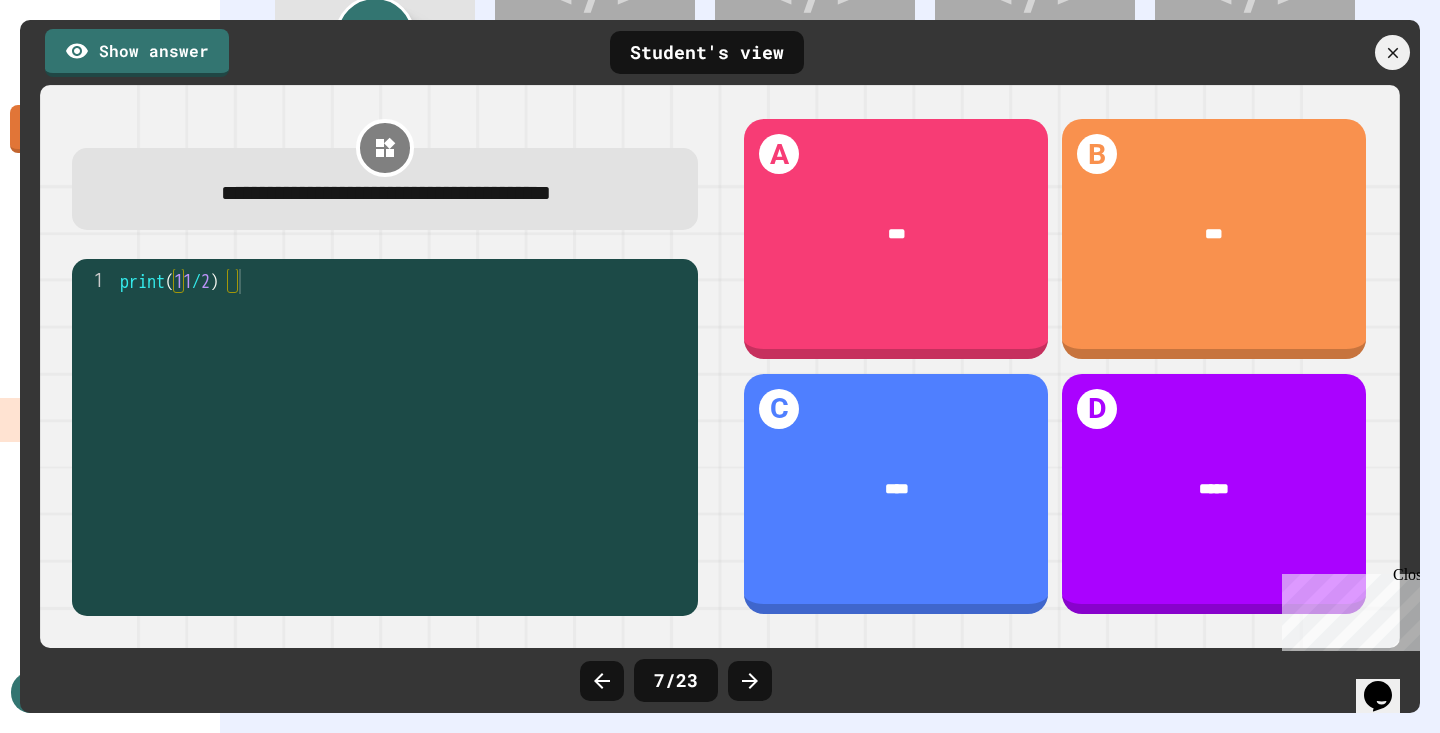 click 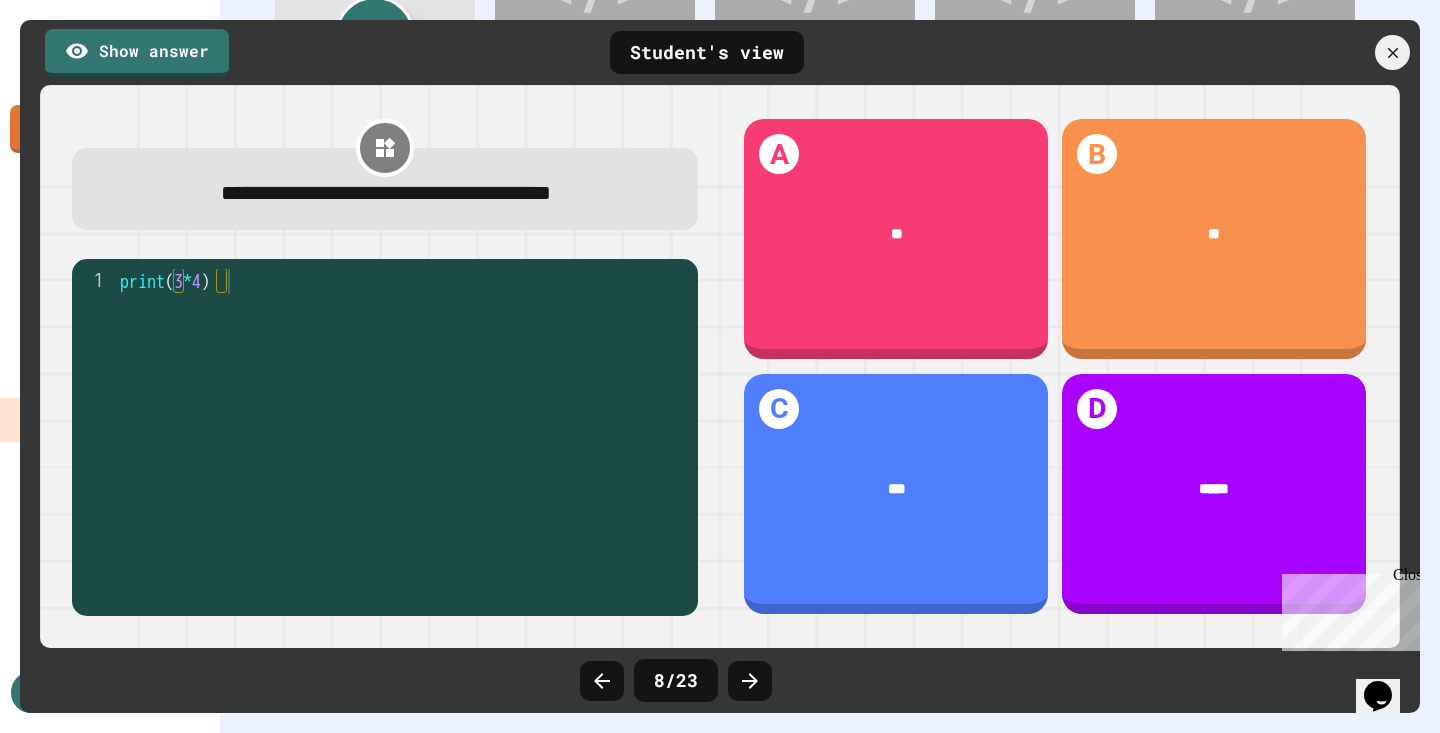 click 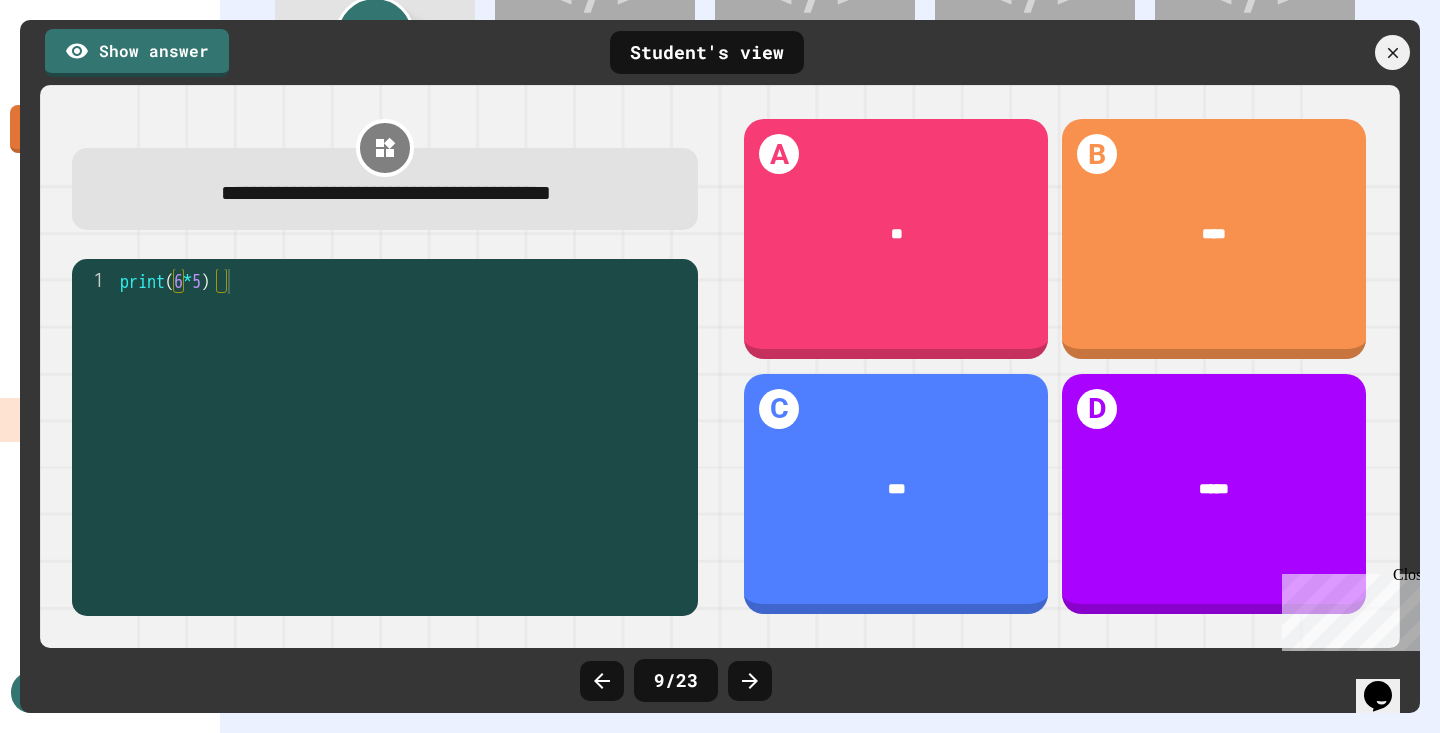 click 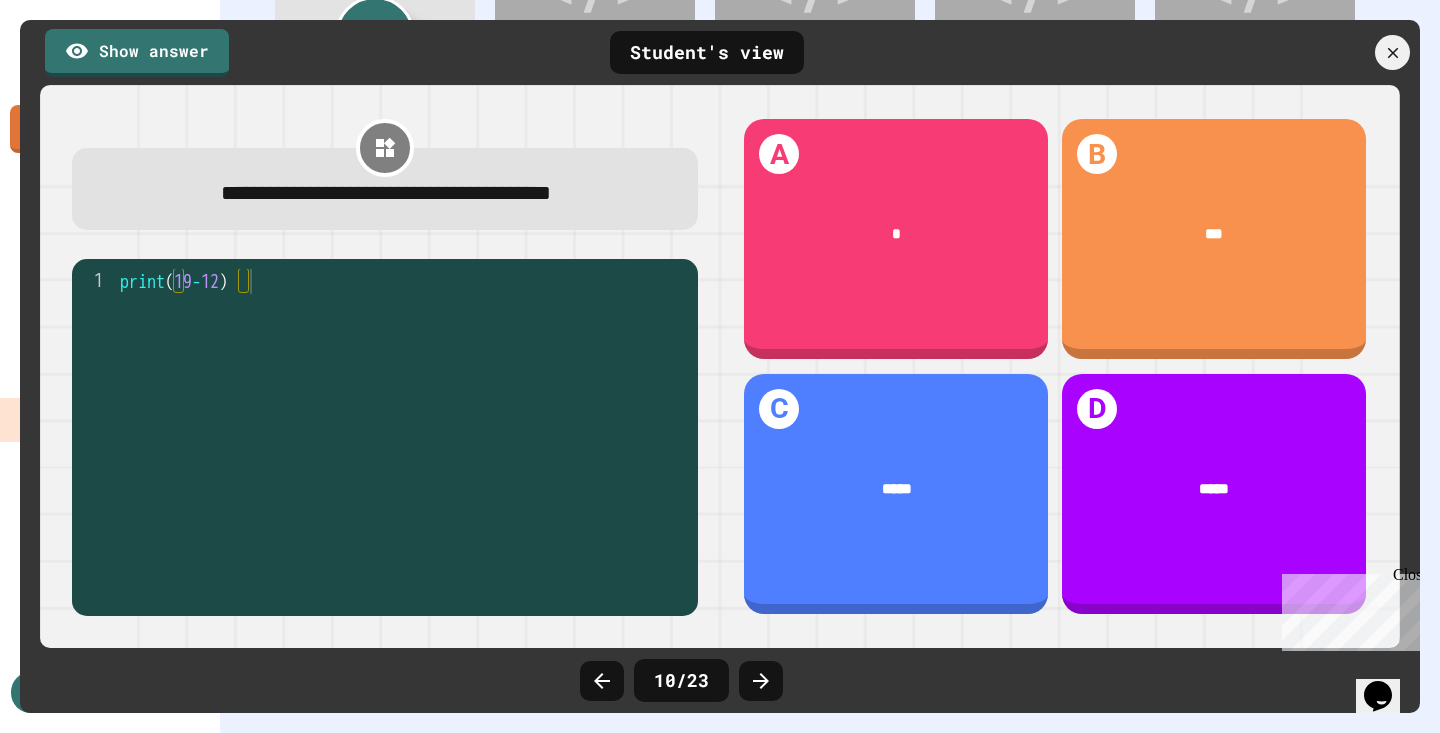 click at bounding box center [761, 681] 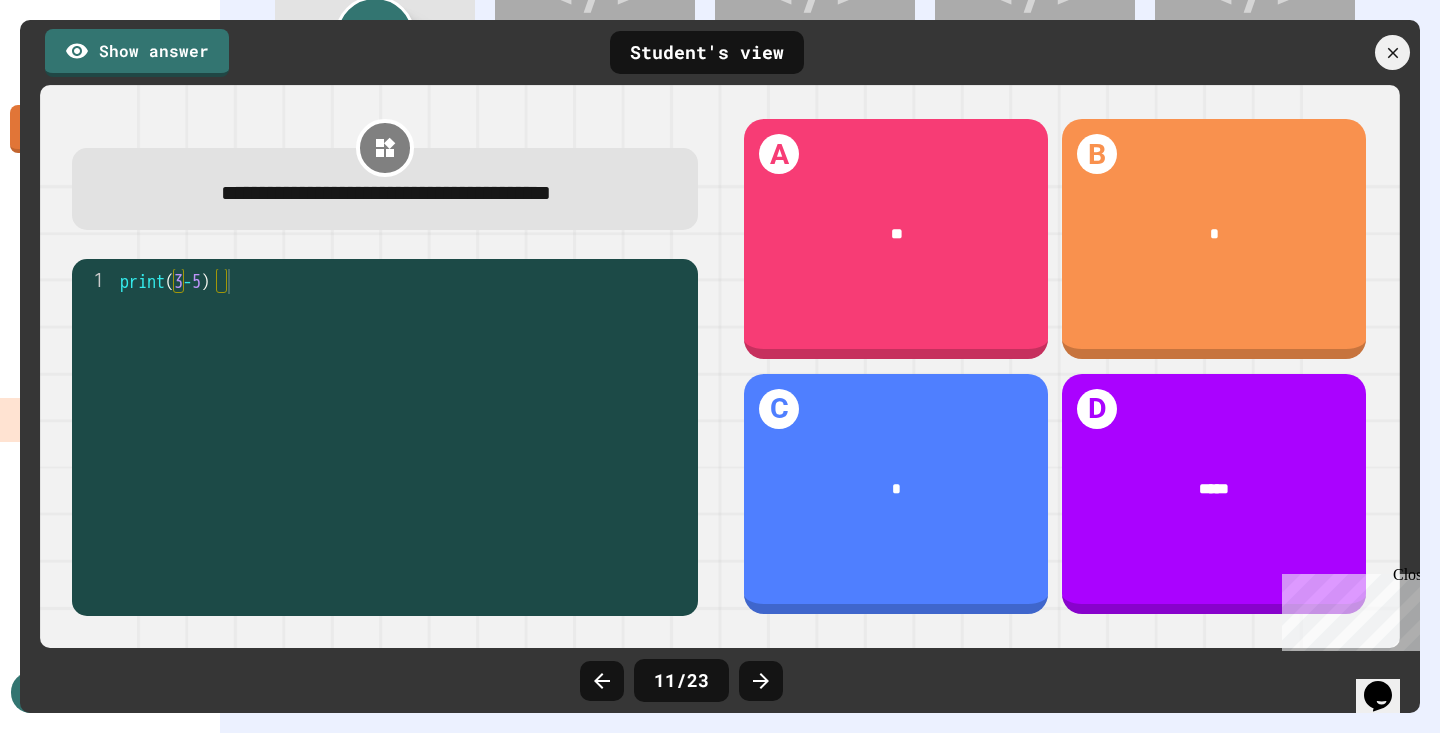 click at bounding box center [761, 681] 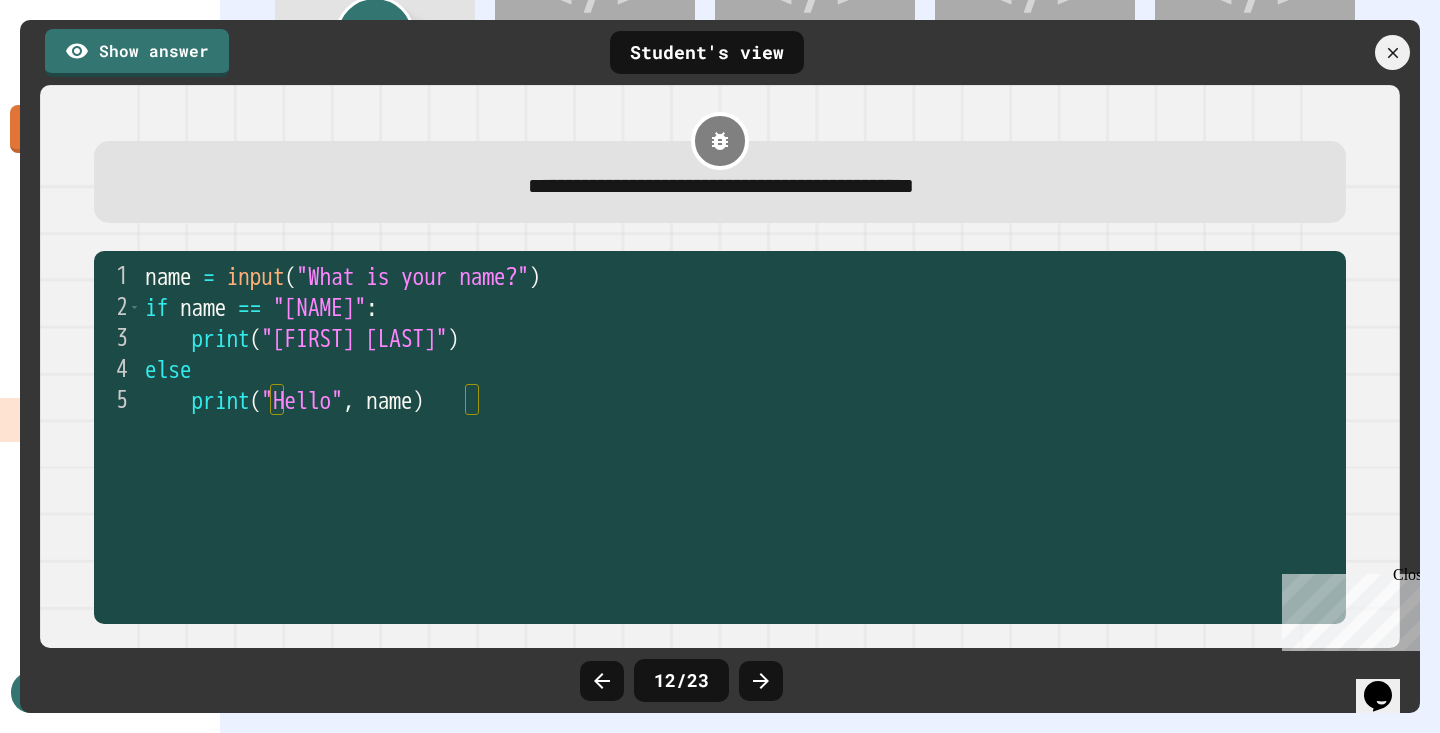 click at bounding box center (761, 681) 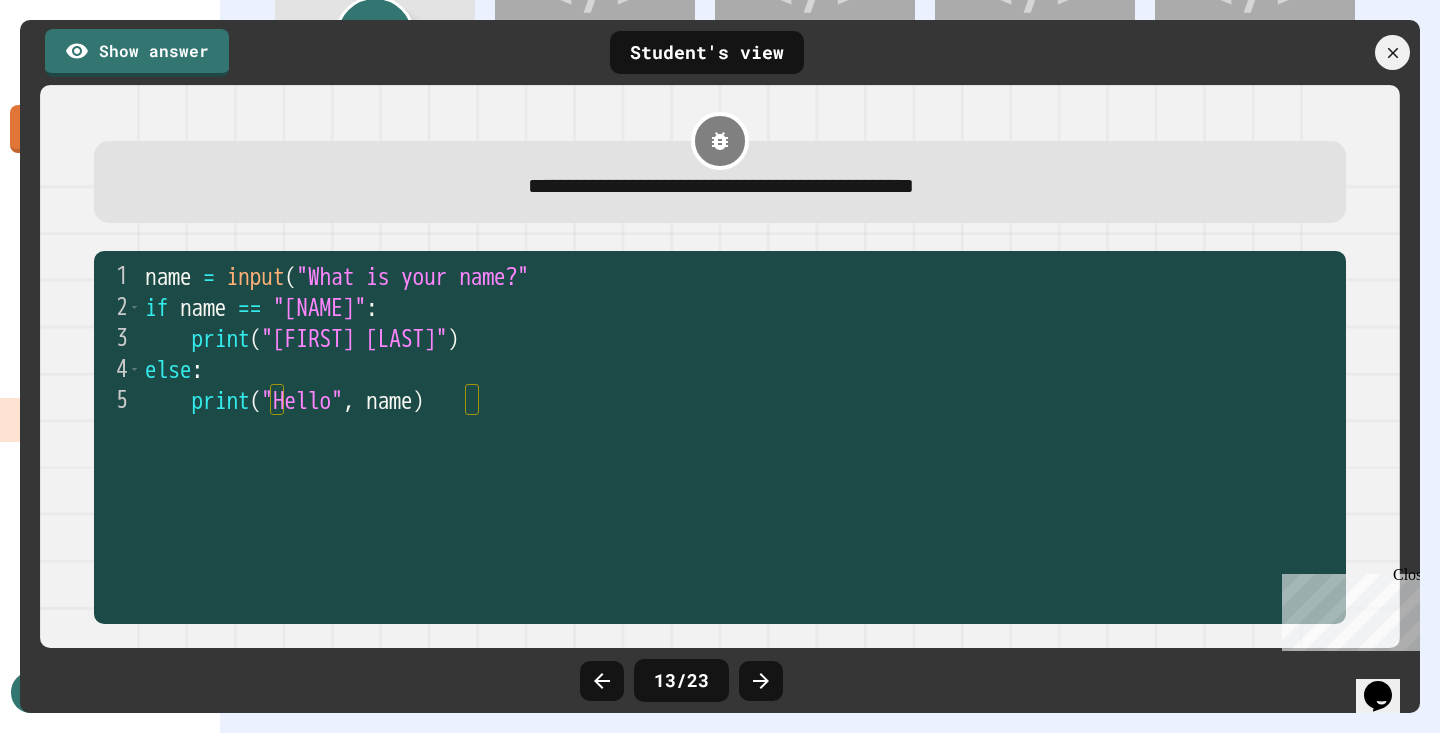click at bounding box center [761, 681] 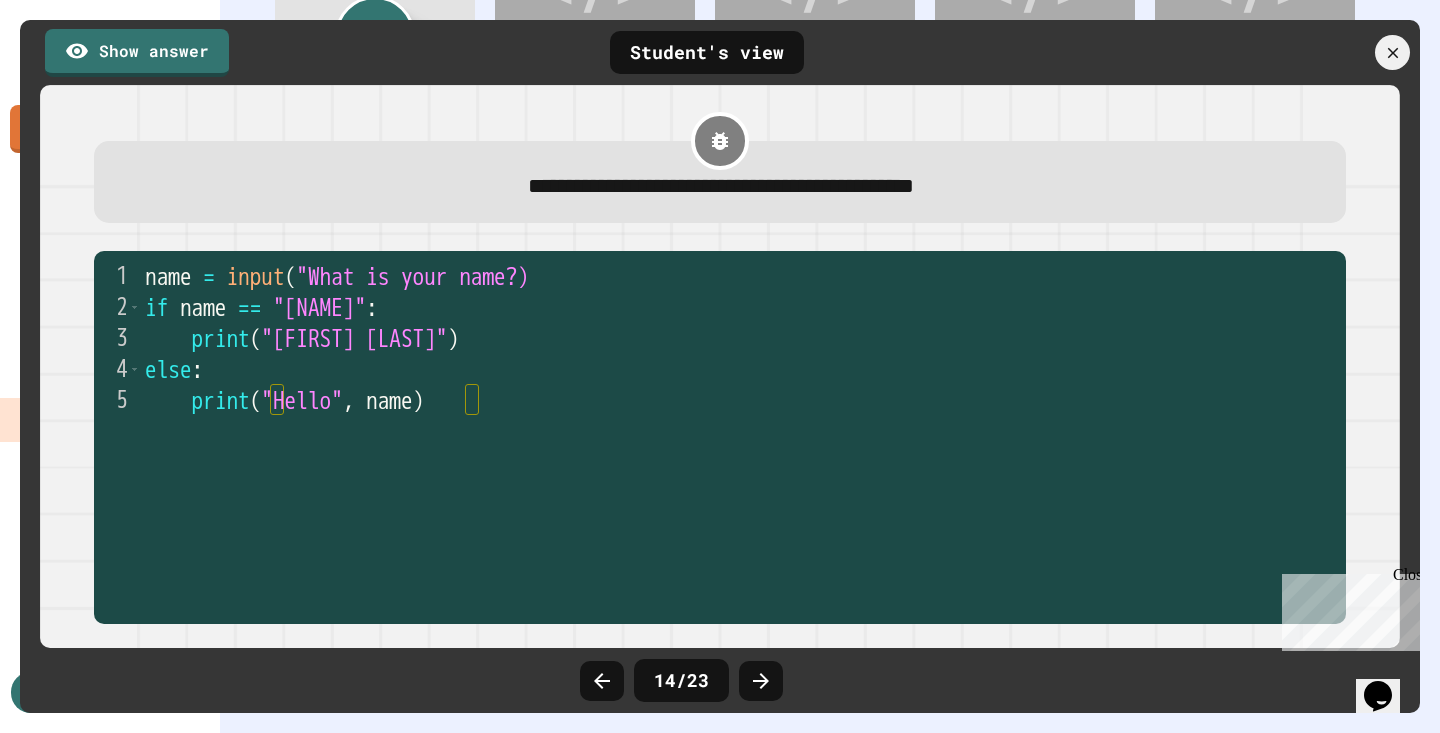 click at bounding box center [761, 681] 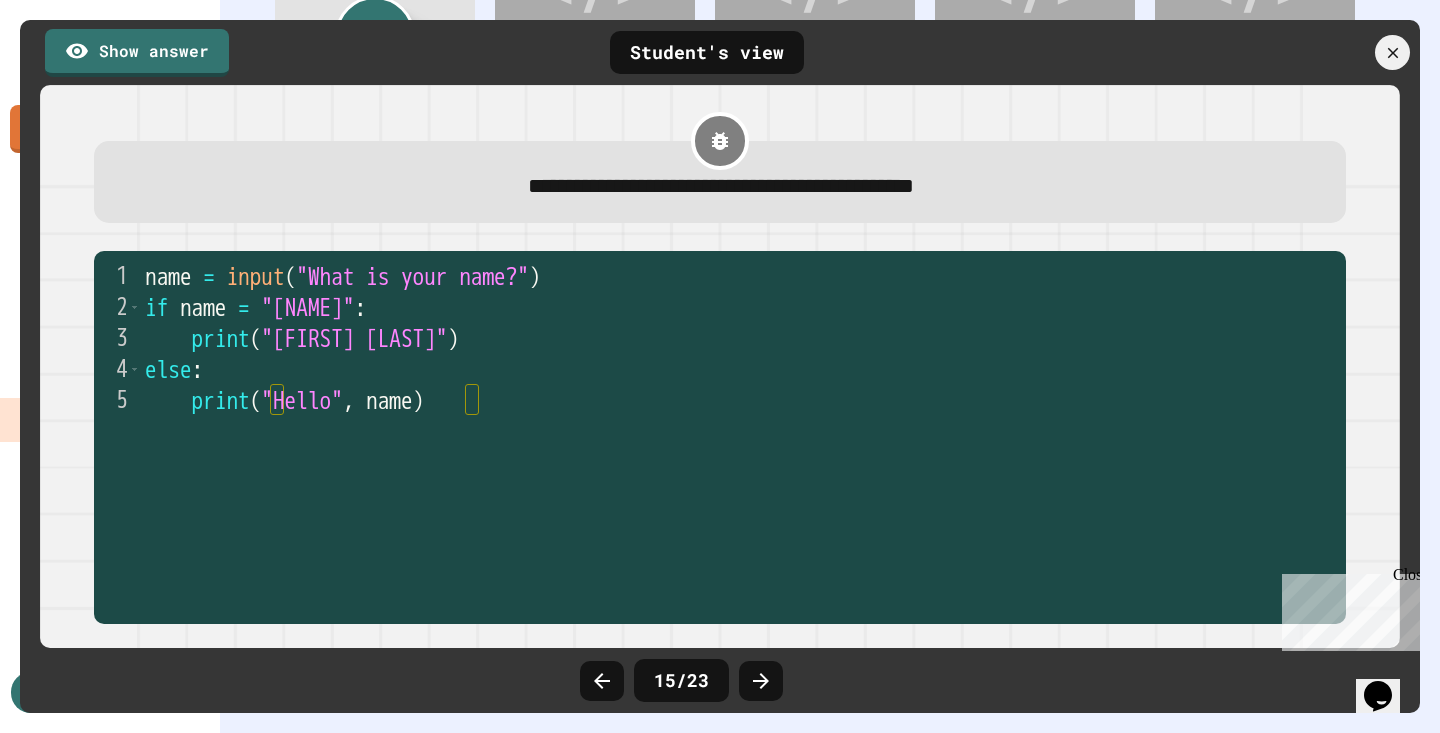 click at bounding box center [761, 681] 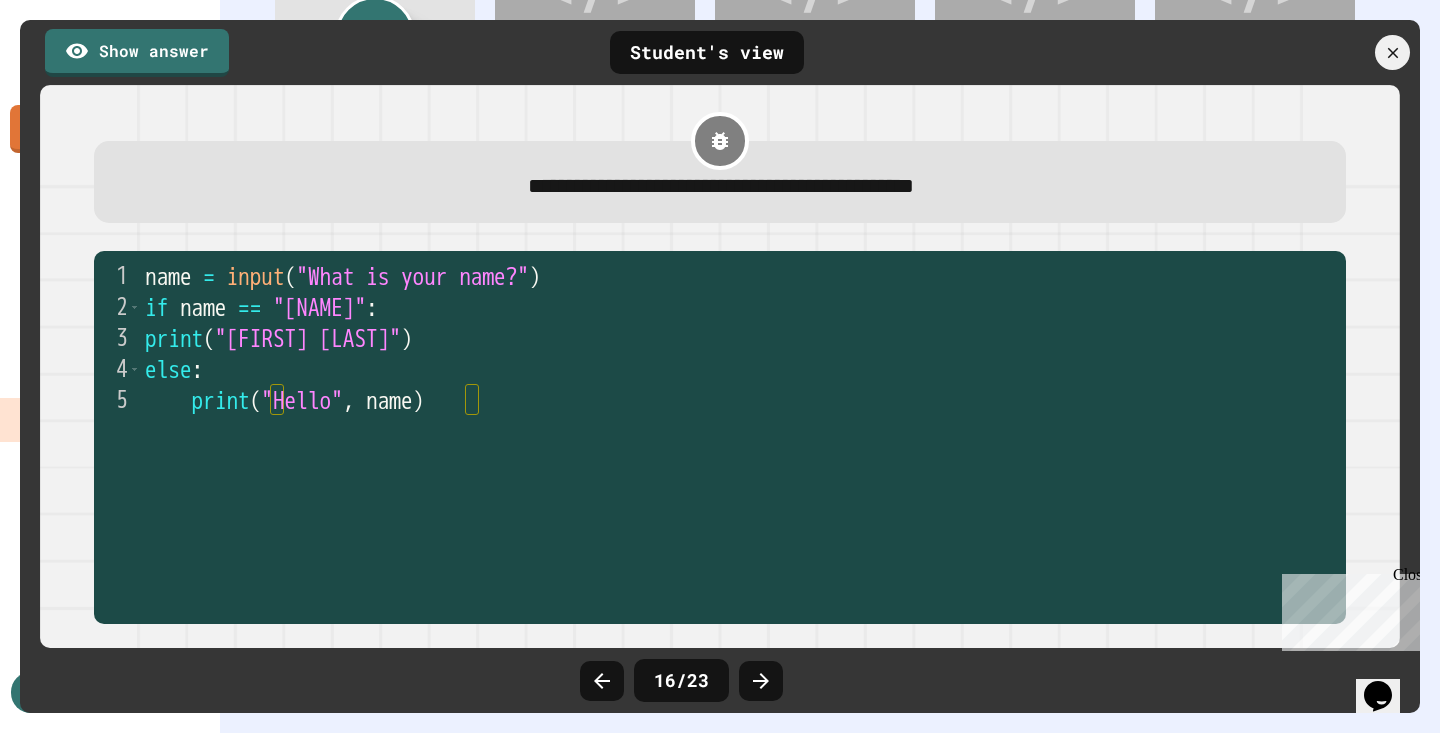 click at bounding box center [761, 681] 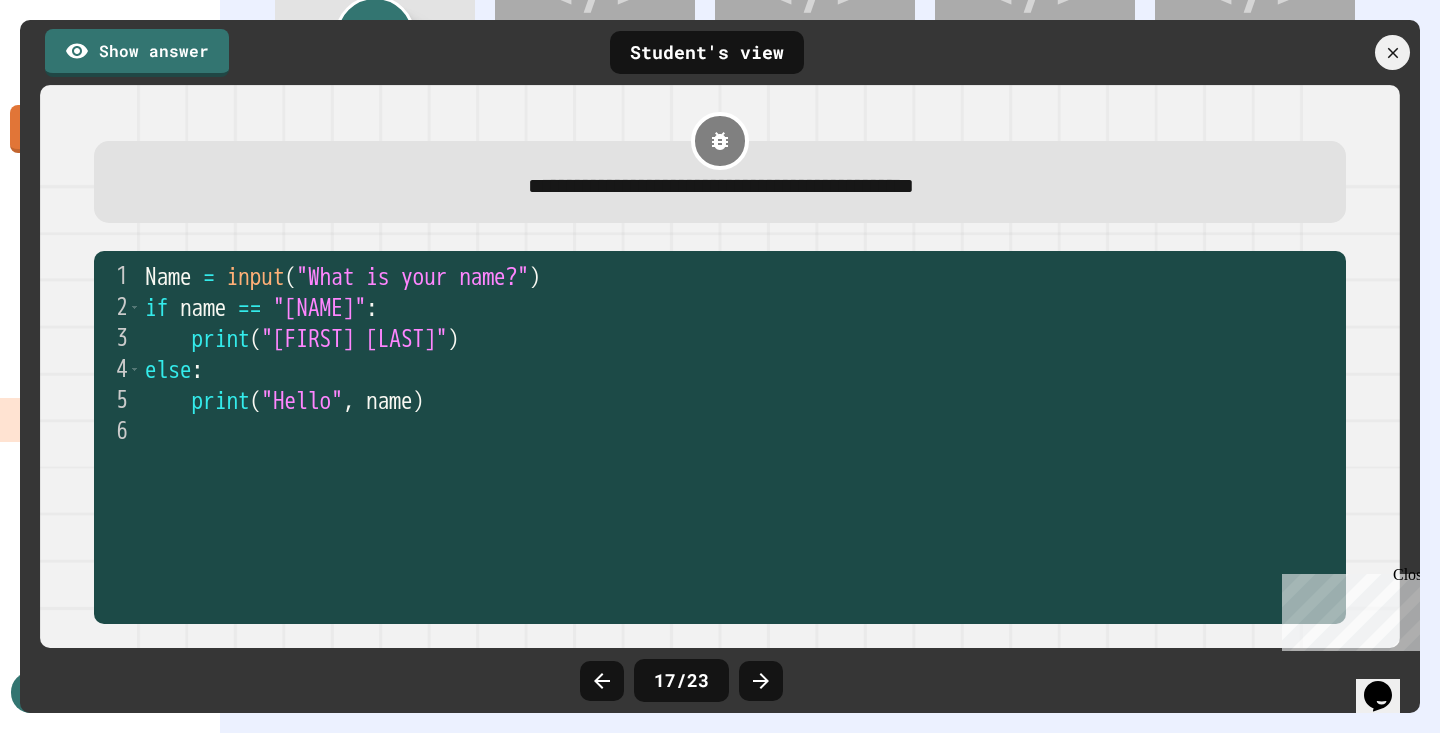 click at bounding box center [761, 681] 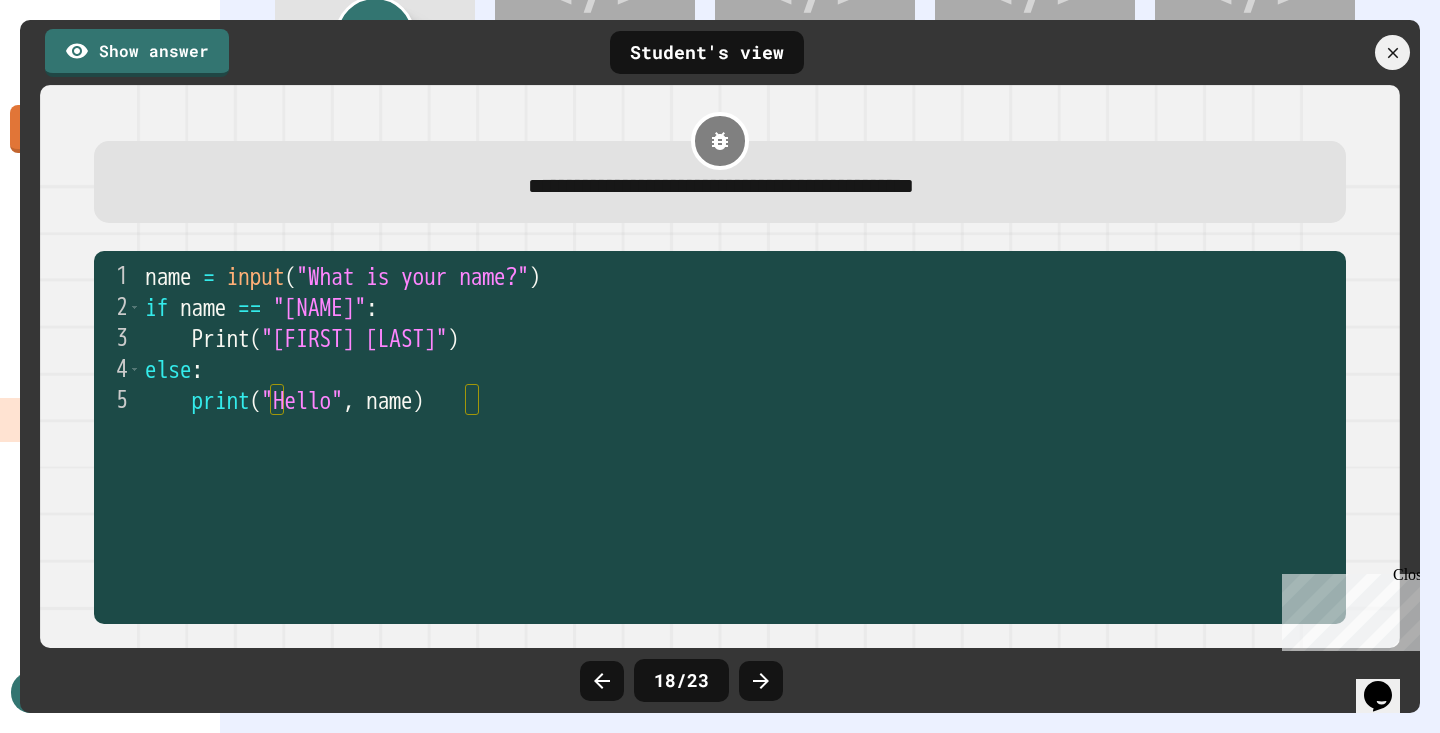 click at bounding box center (761, 681) 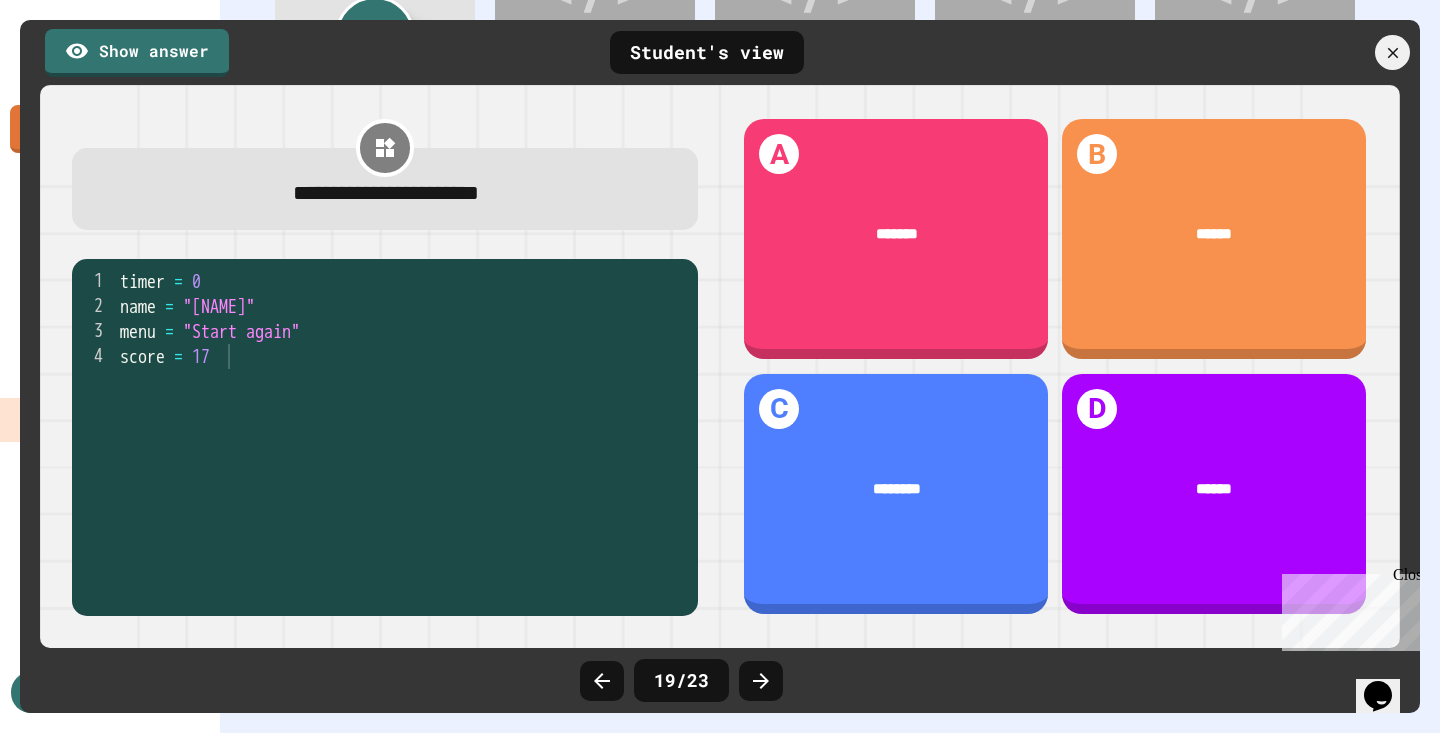 click at bounding box center (761, 681) 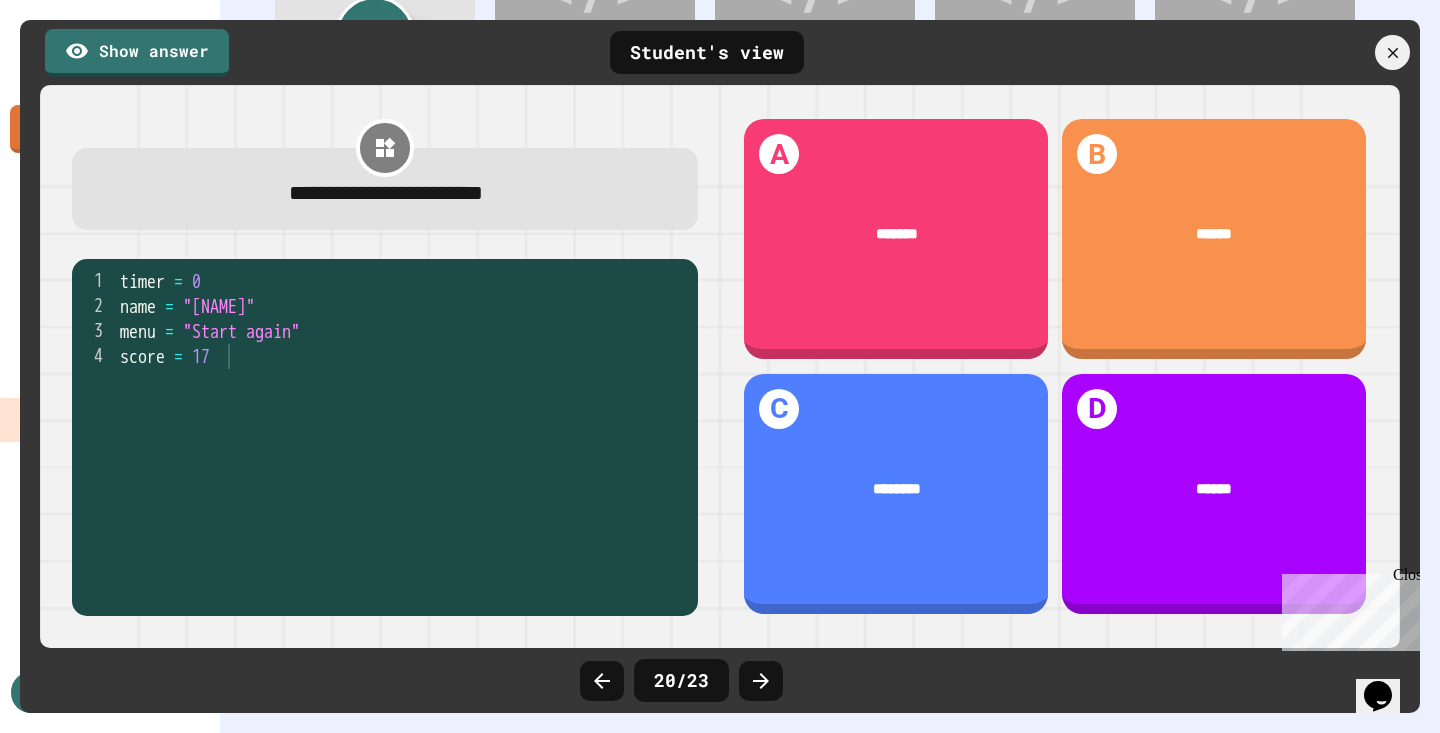 click at bounding box center (761, 681) 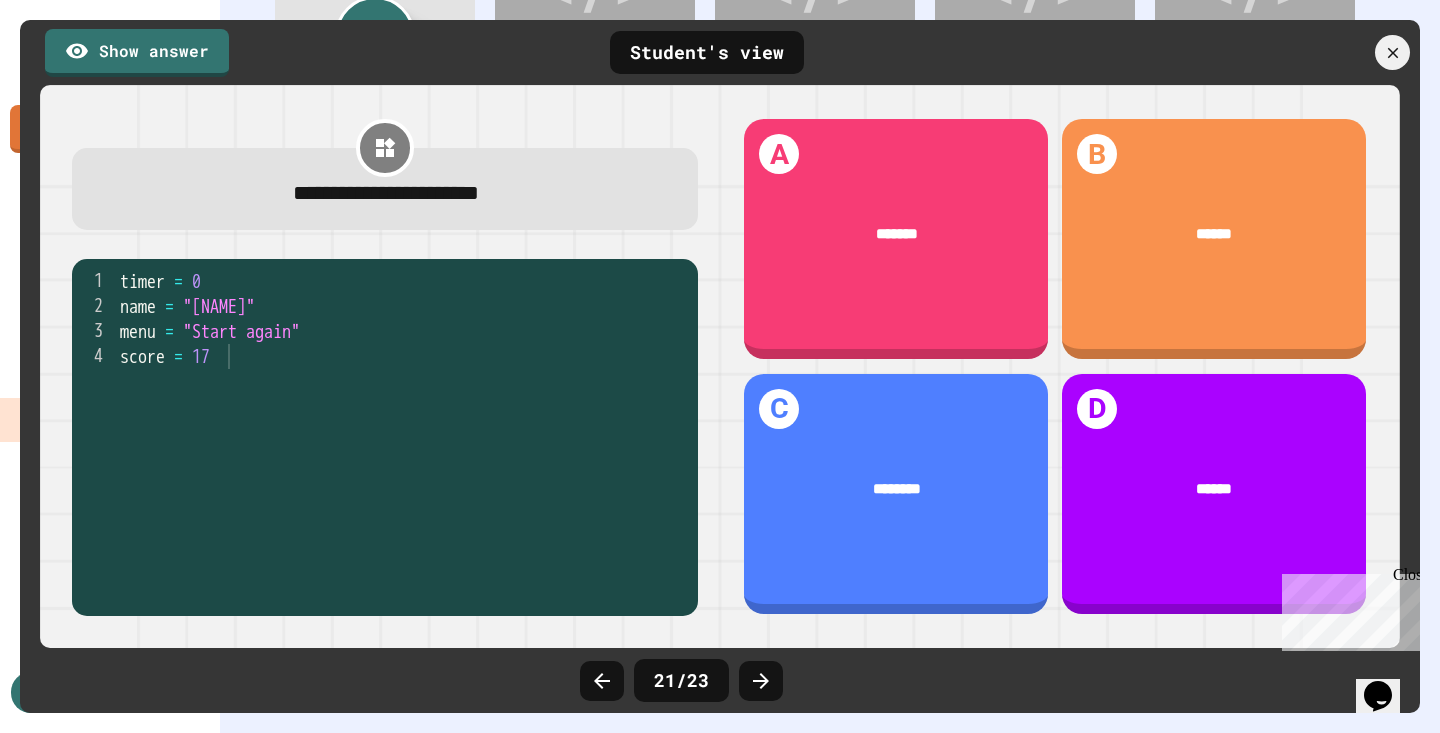 click at bounding box center (761, 681) 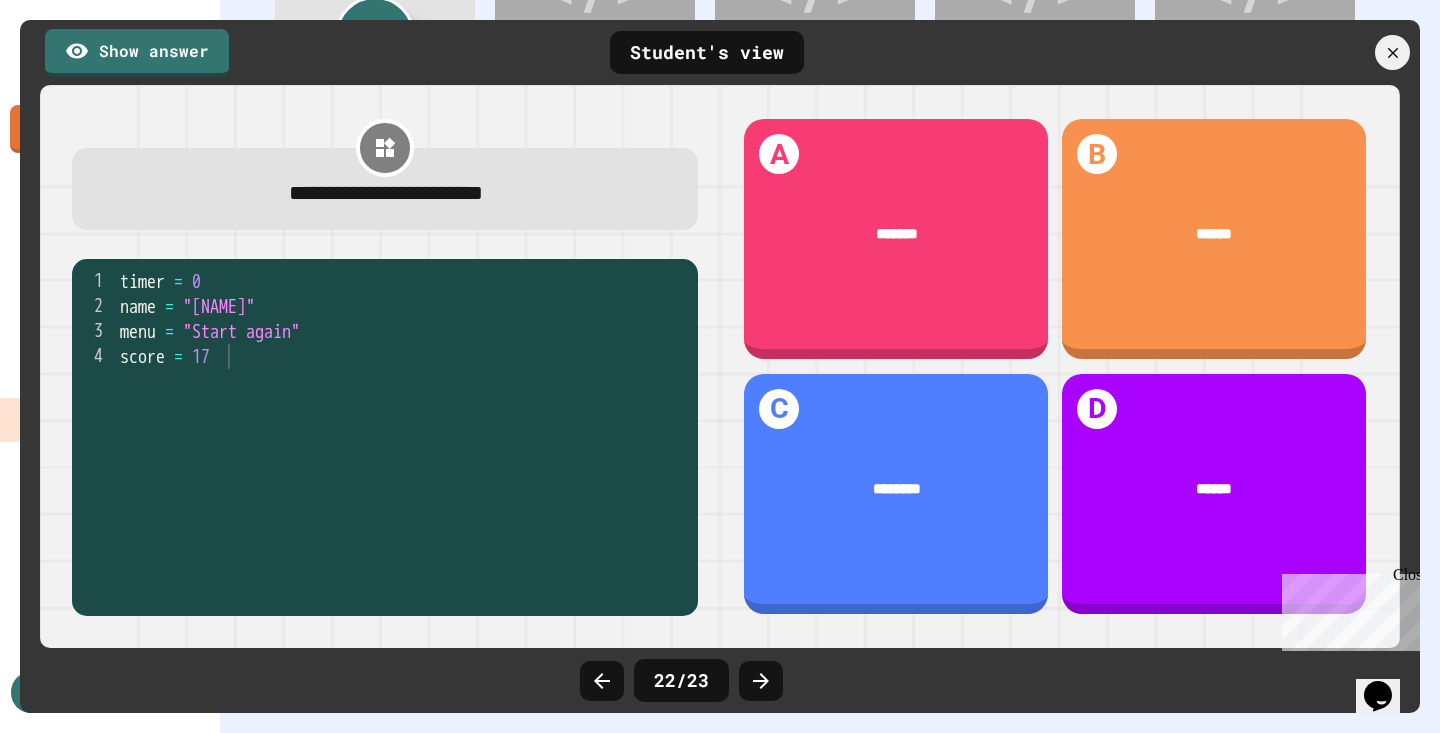 click at bounding box center [761, 681] 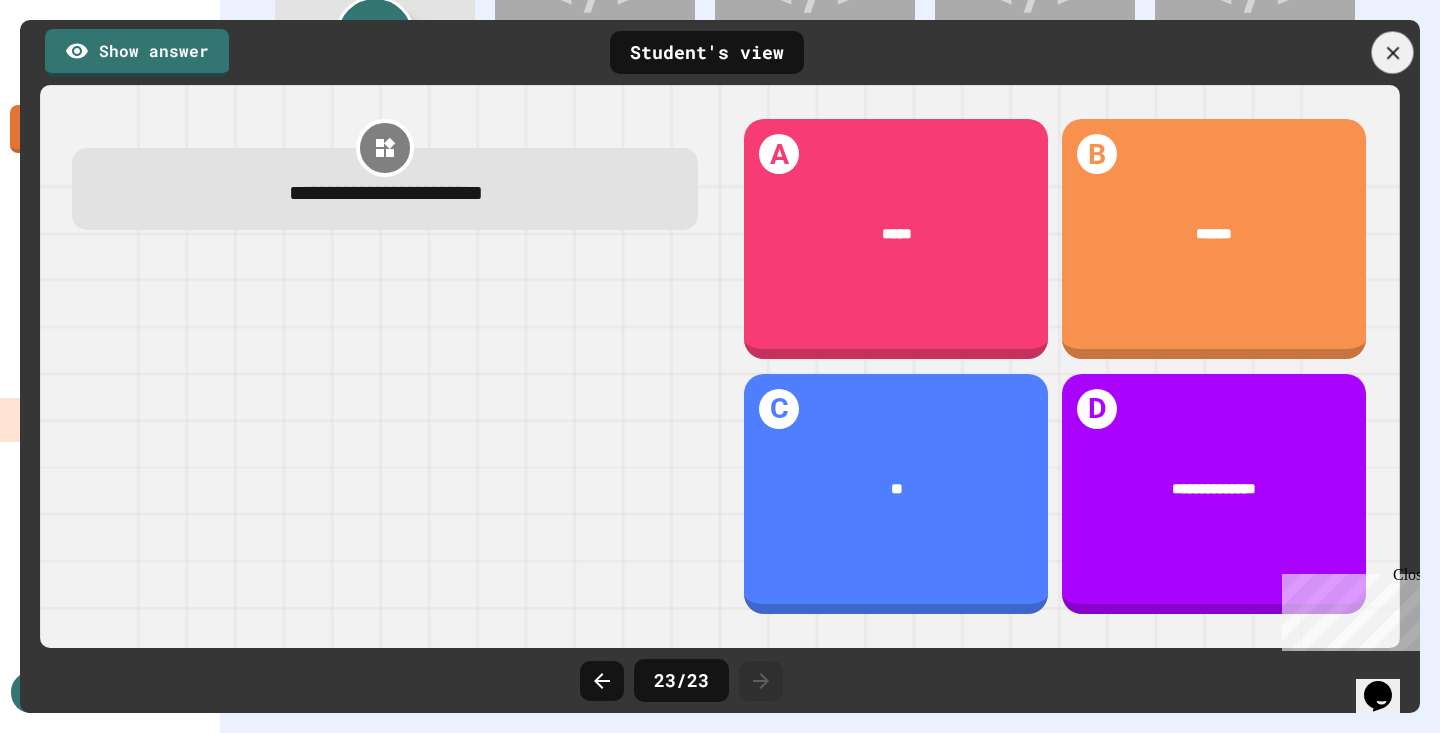 click 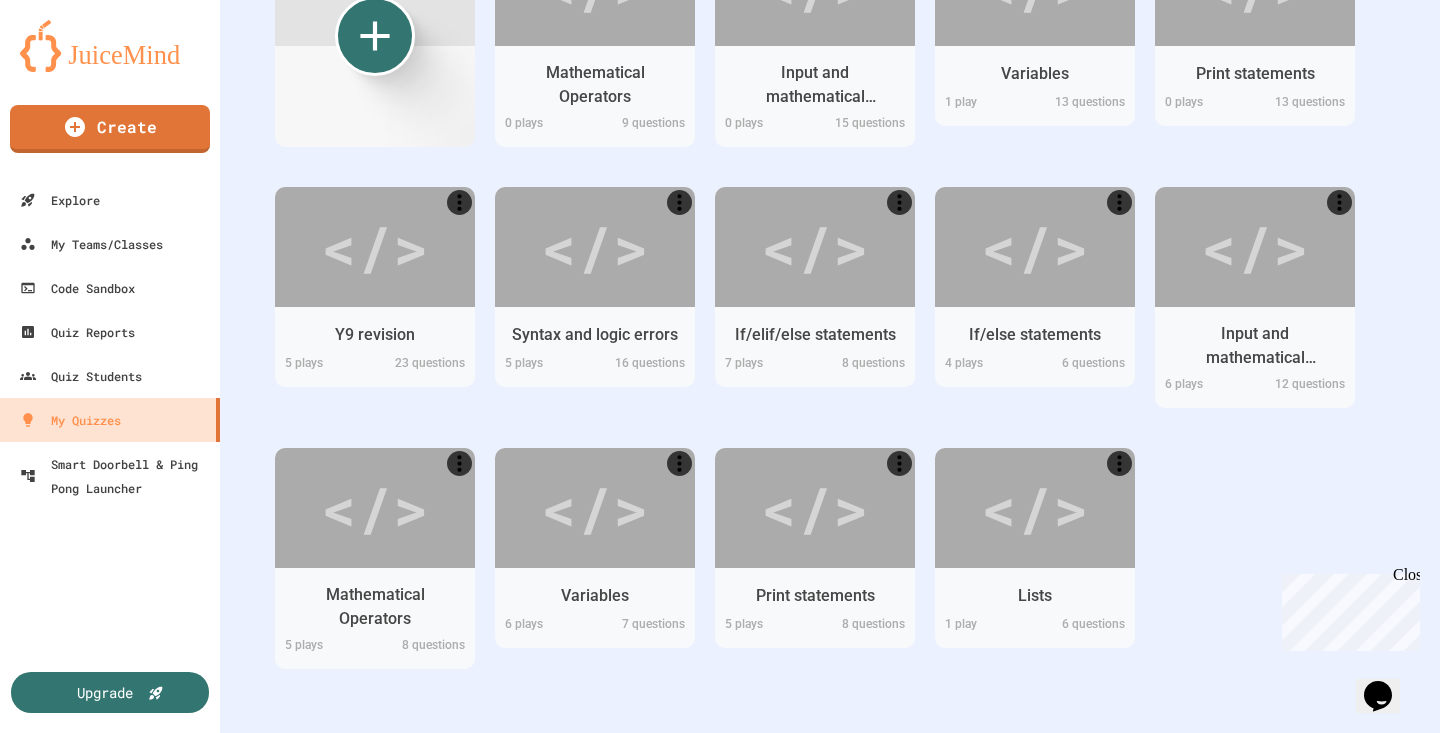 click 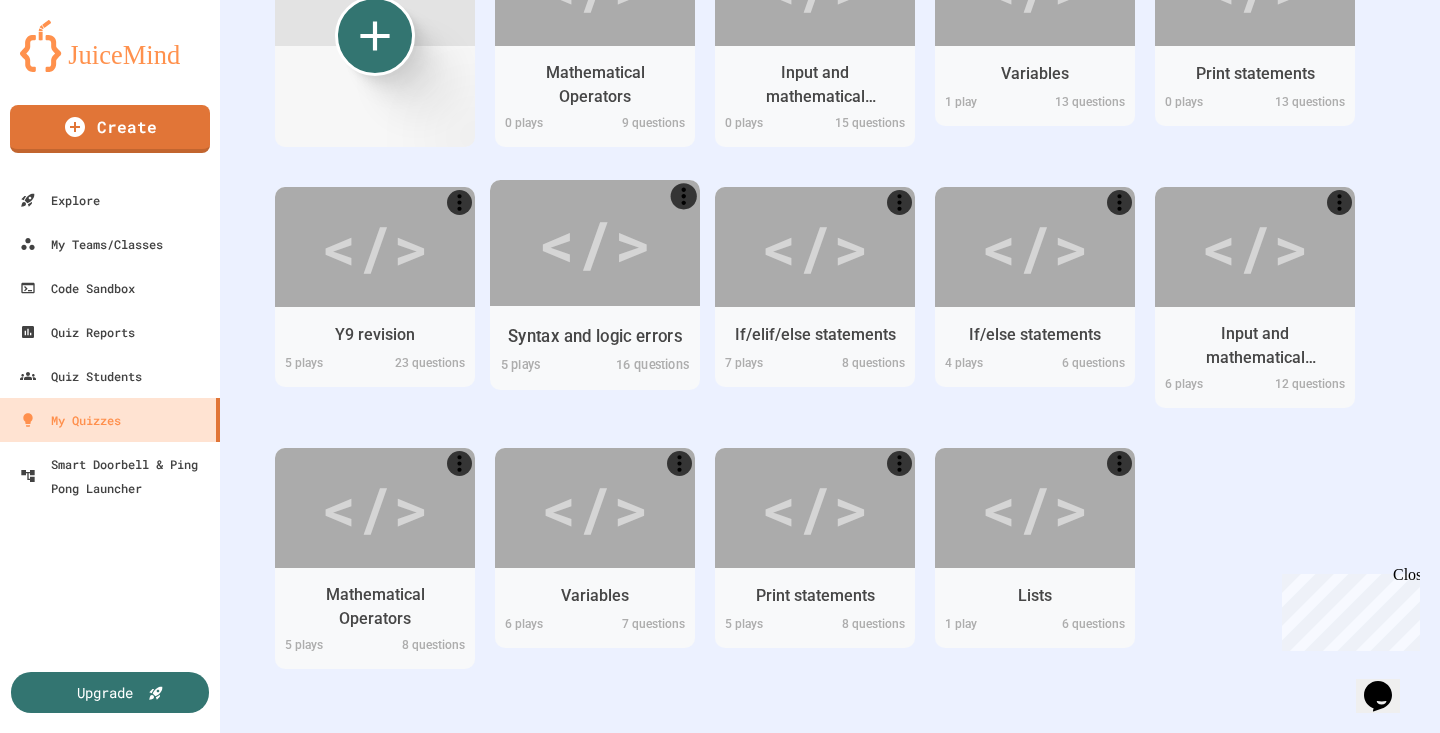 click on "Syntax and logic errors" at bounding box center [595, 335] 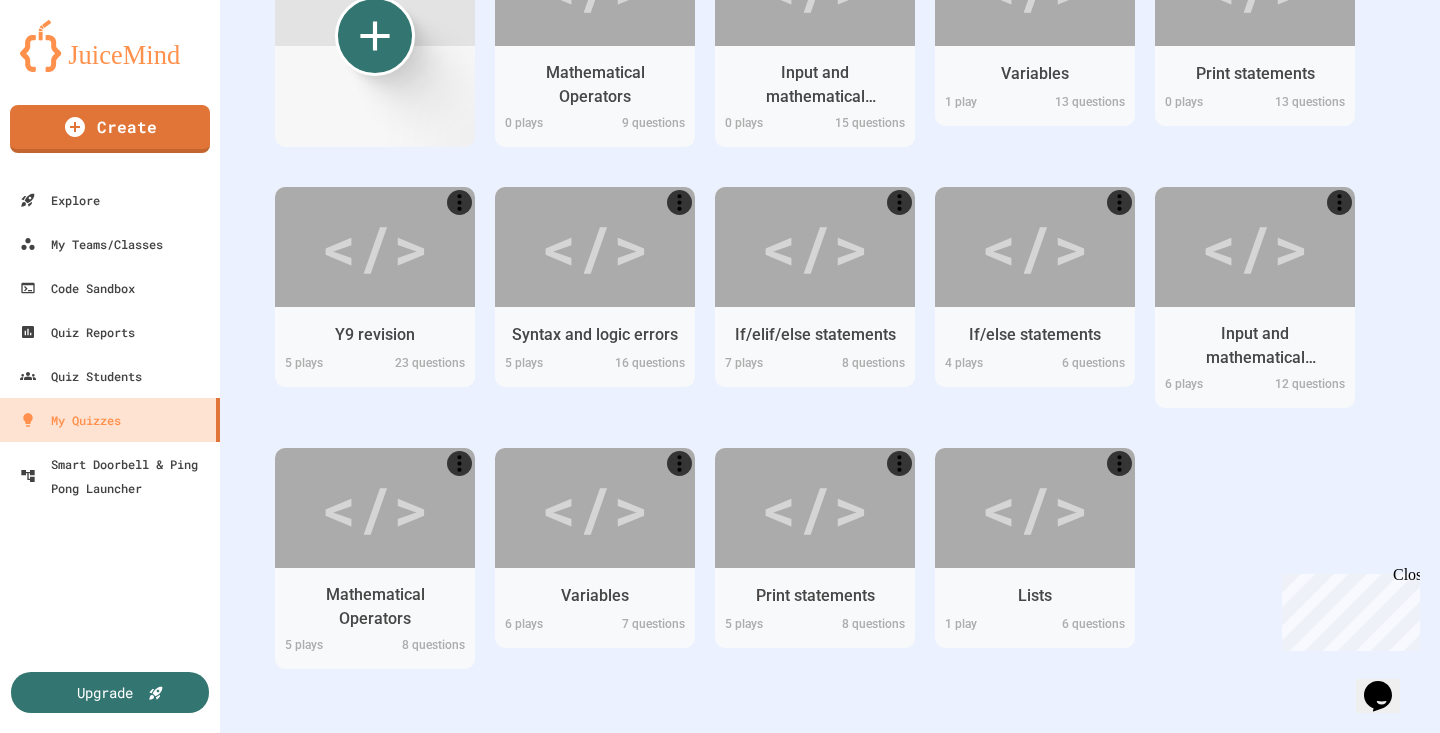click on "Preview" at bounding box center [647, 1032] 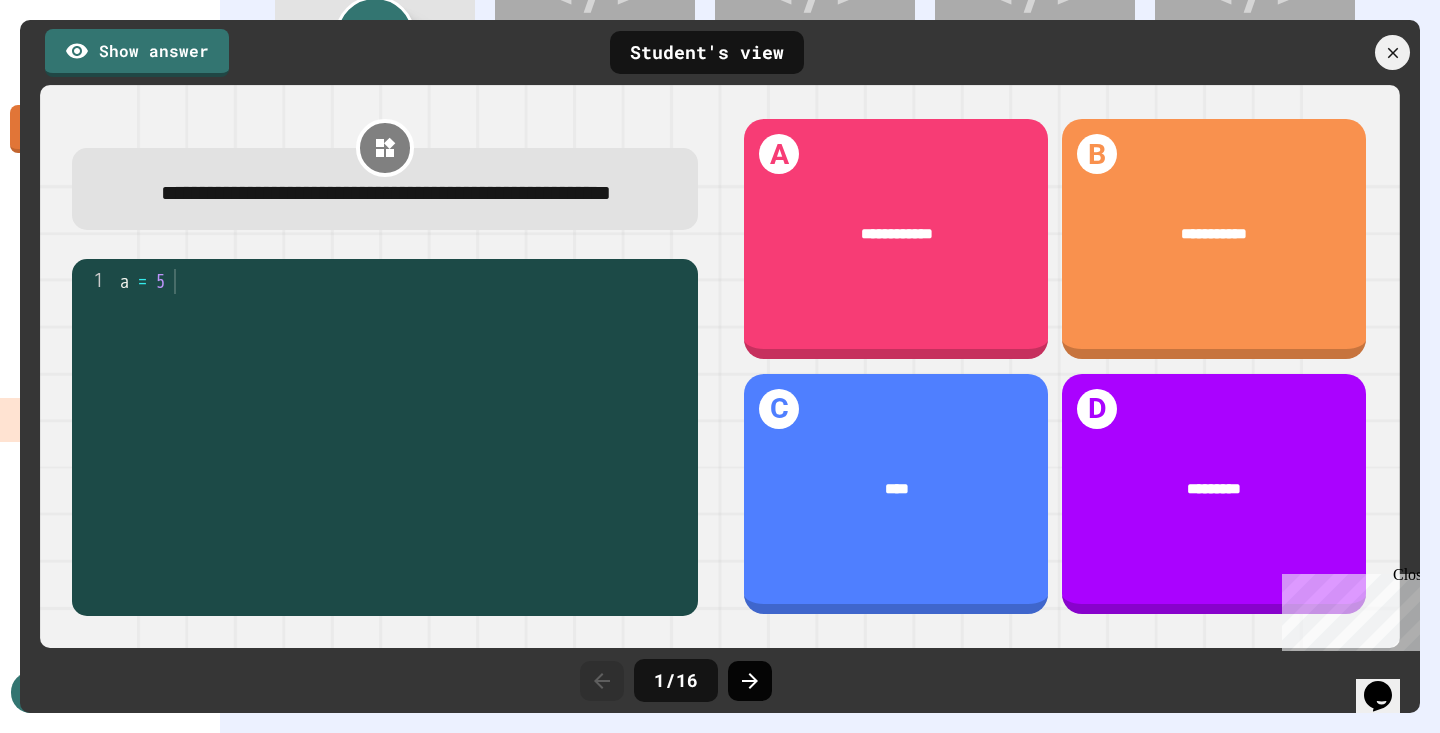 click at bounding box center (750, 681) 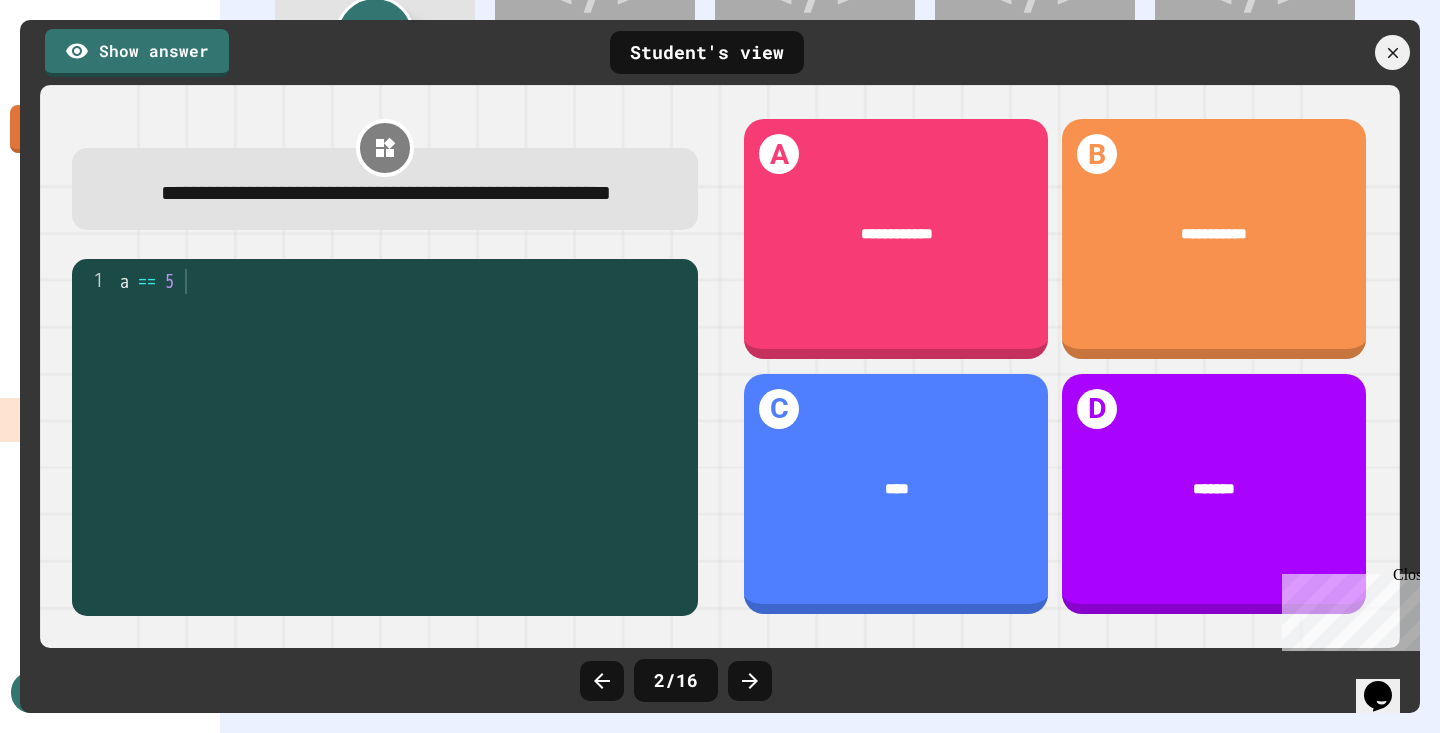 click at bounding box center [750, 681] 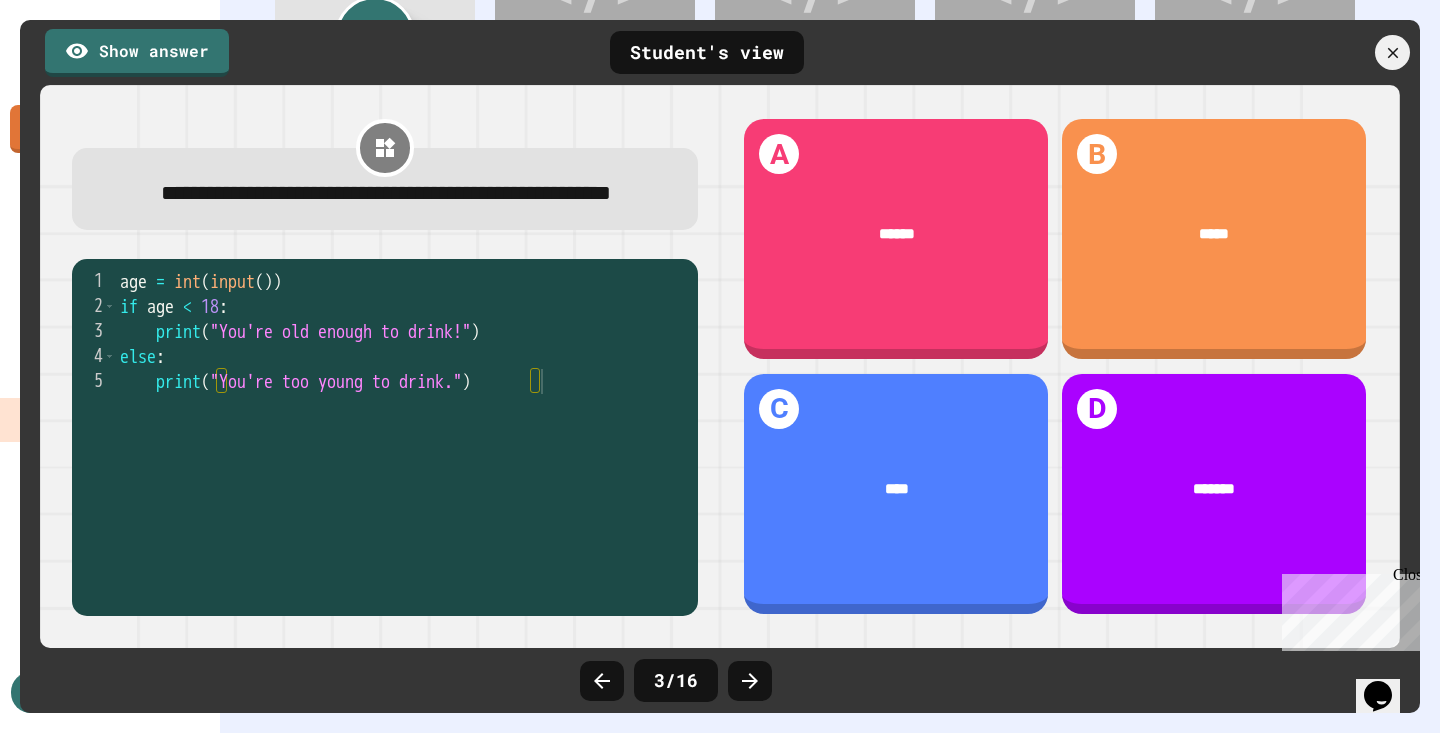 click at bounding box center (750, 681) 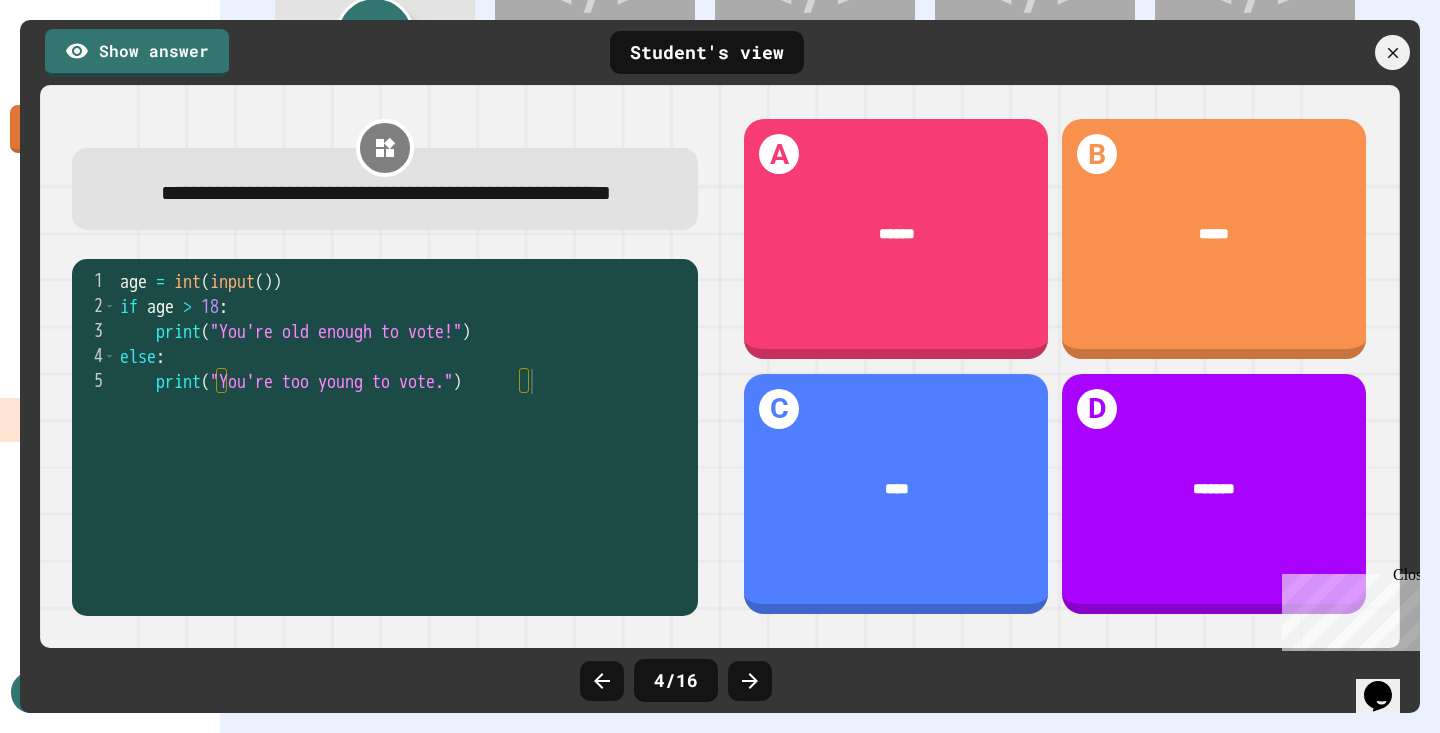 click at bounding box center (750, 681) 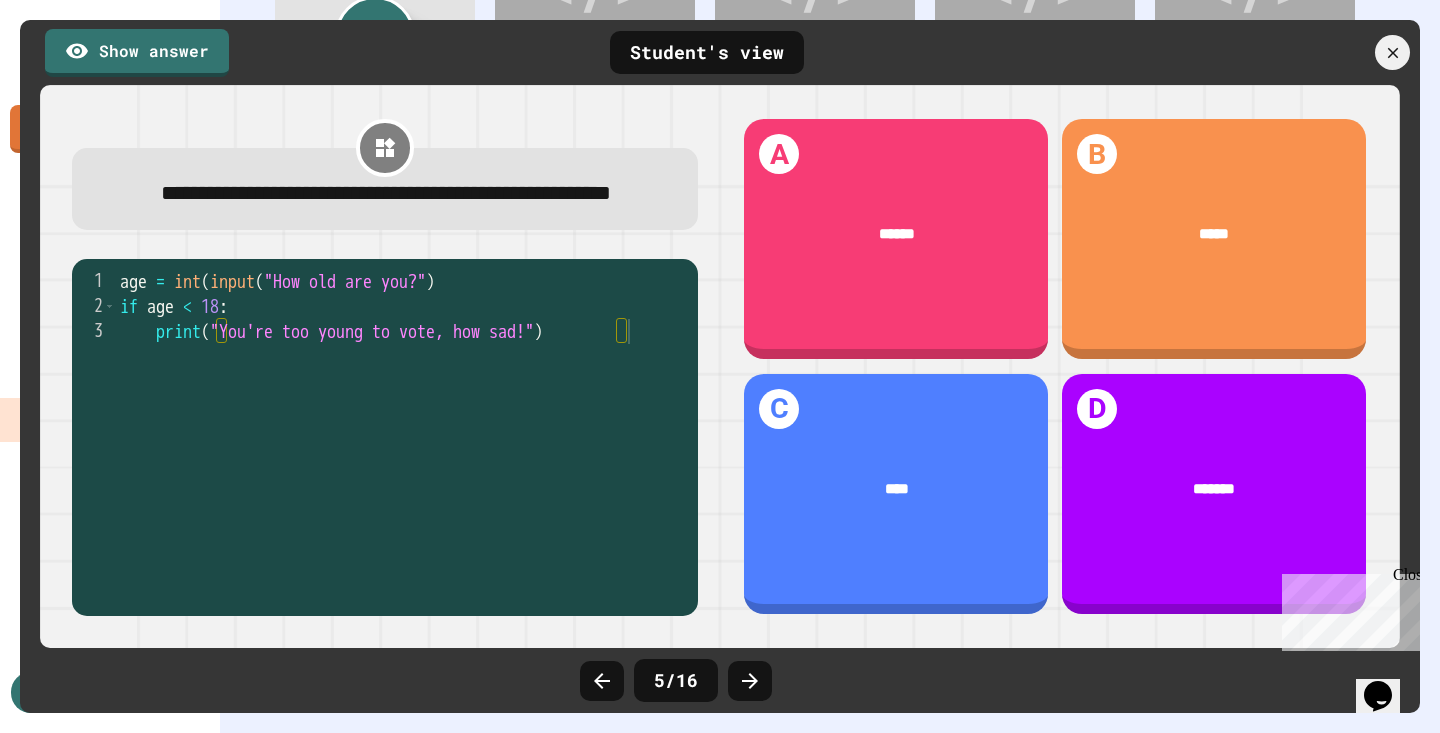 click at bounding box center [750, 681] 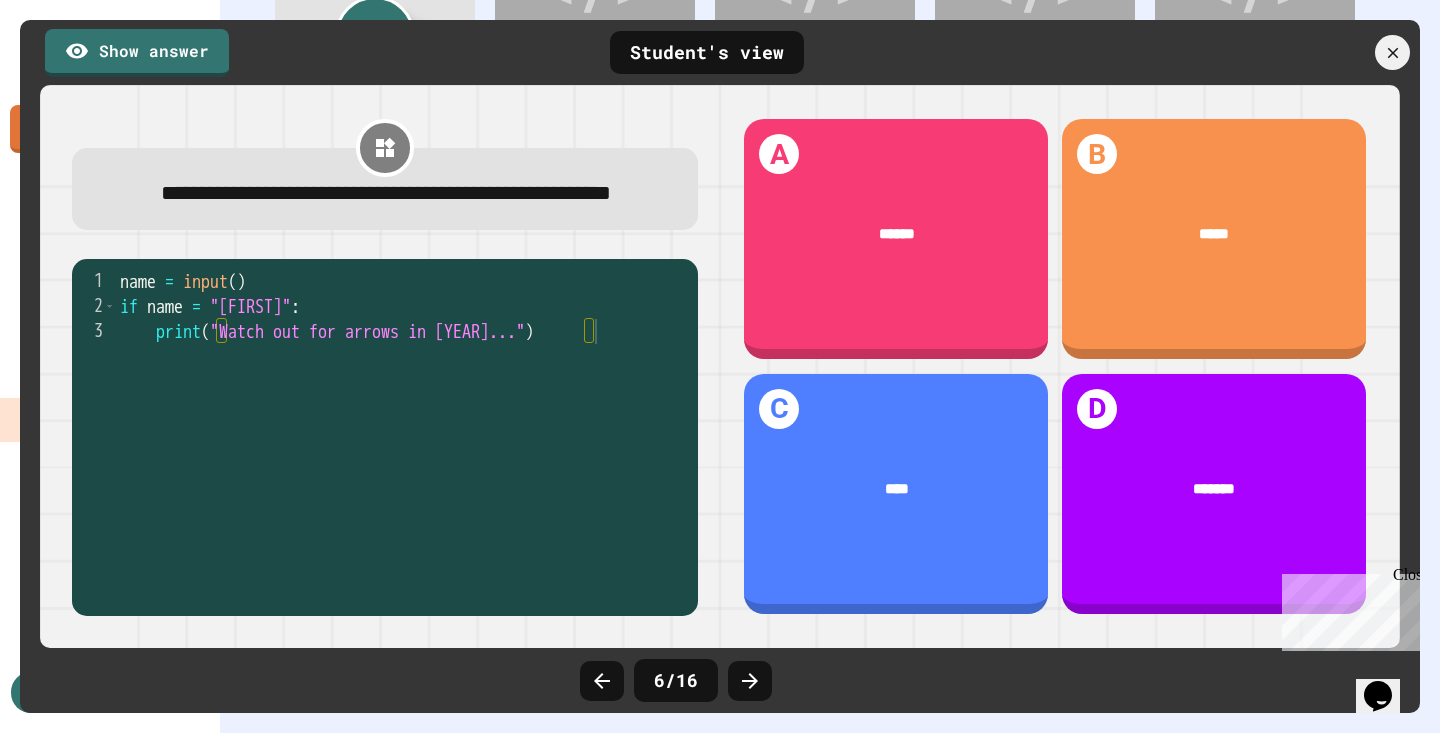 click at bounding box center (750, 681) 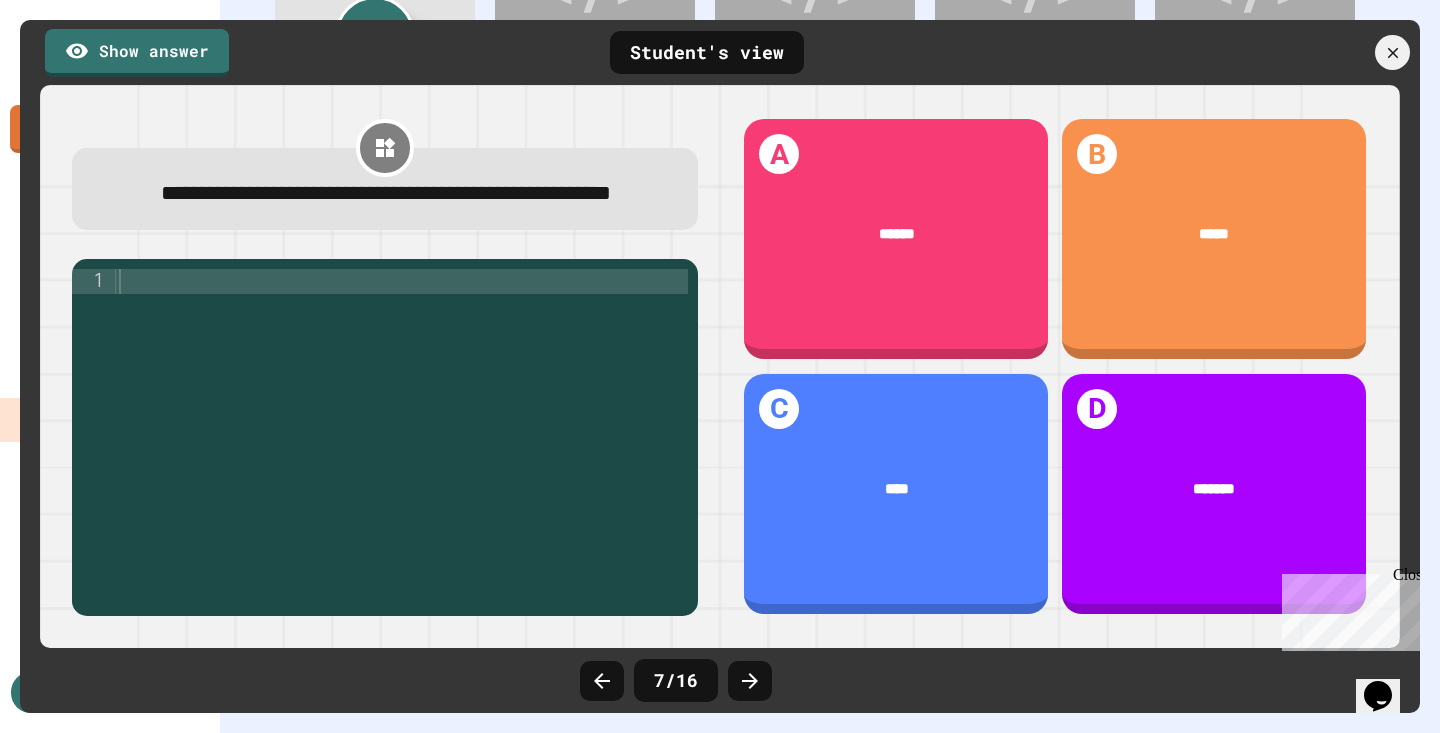 click at bounding box center (750, 681) 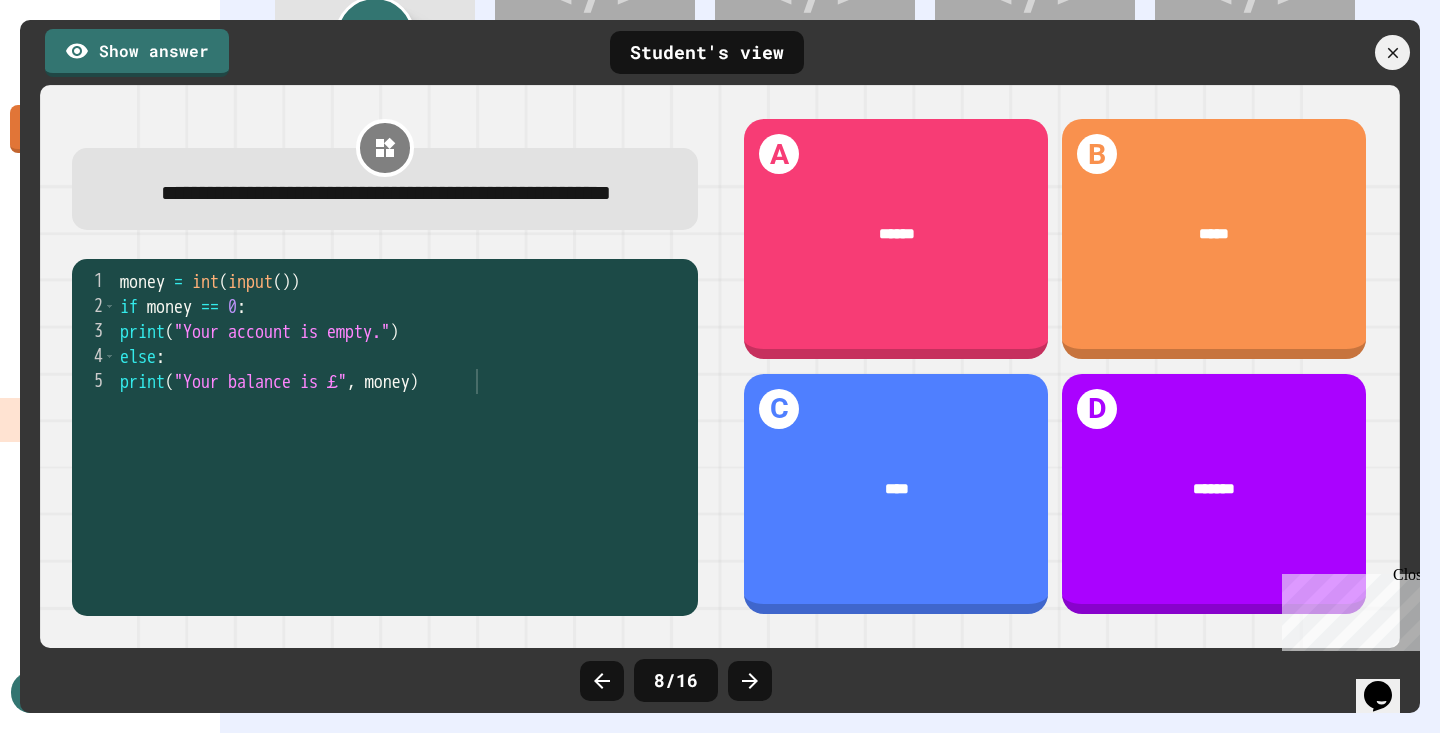 click at bounding box center (750, 681) 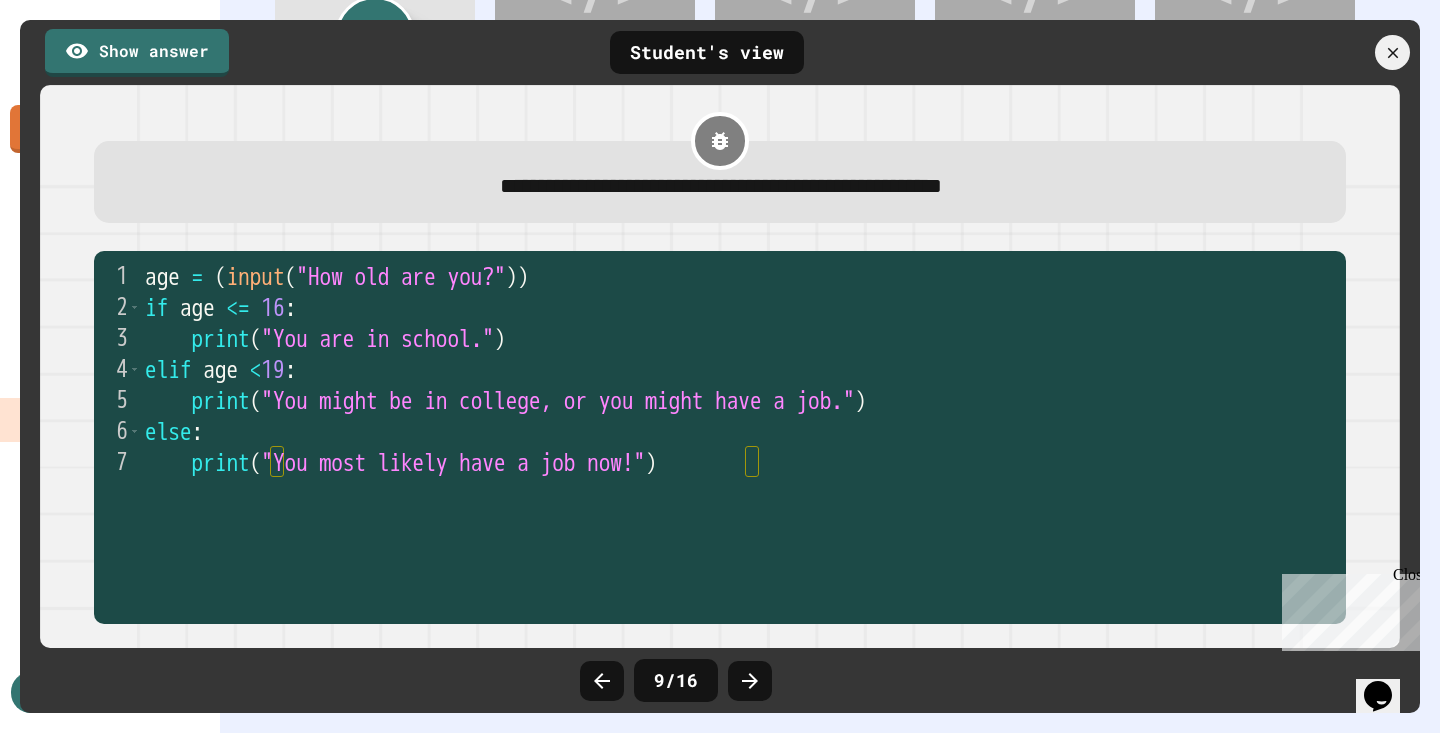 click at bounding box center [750, 681] 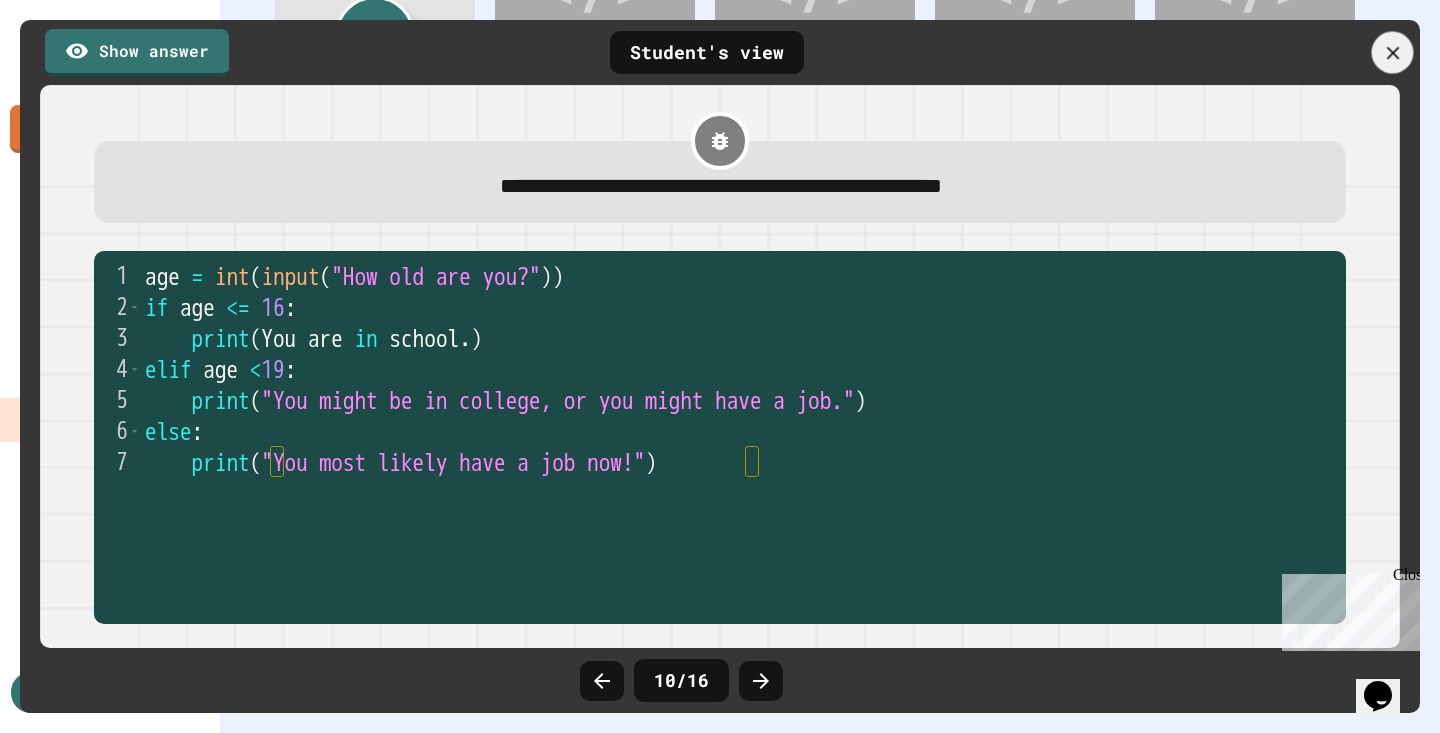 click 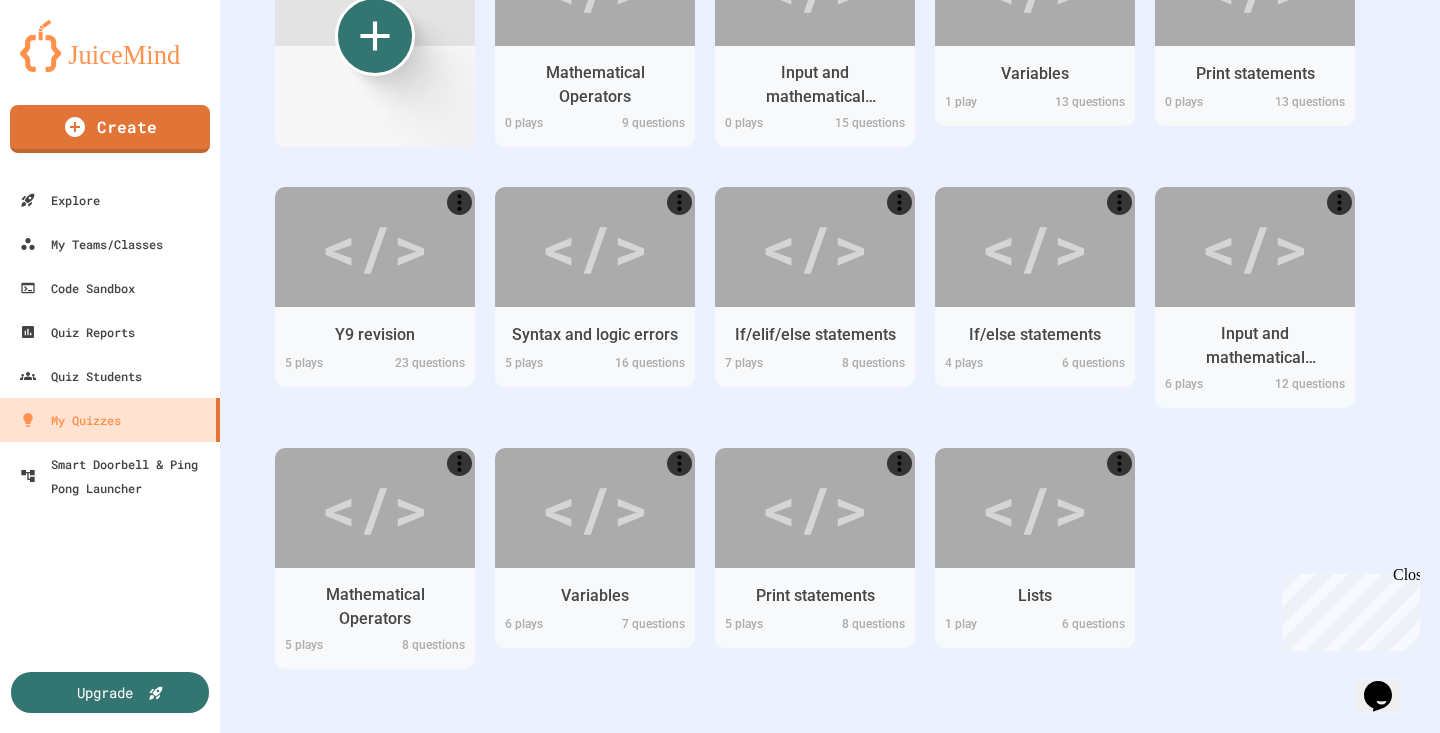 click 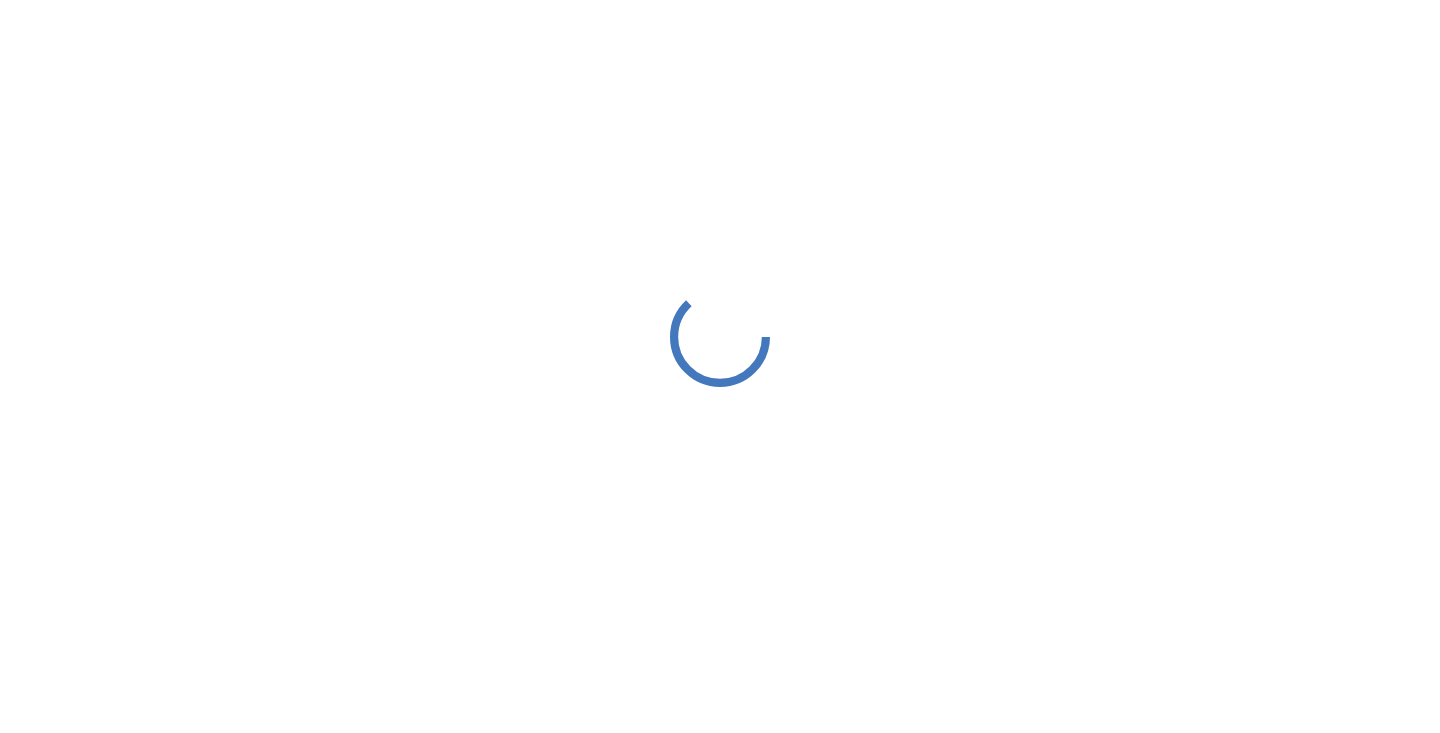 scroll, scrollTop: 0, scrollLeft: 0, axis: both 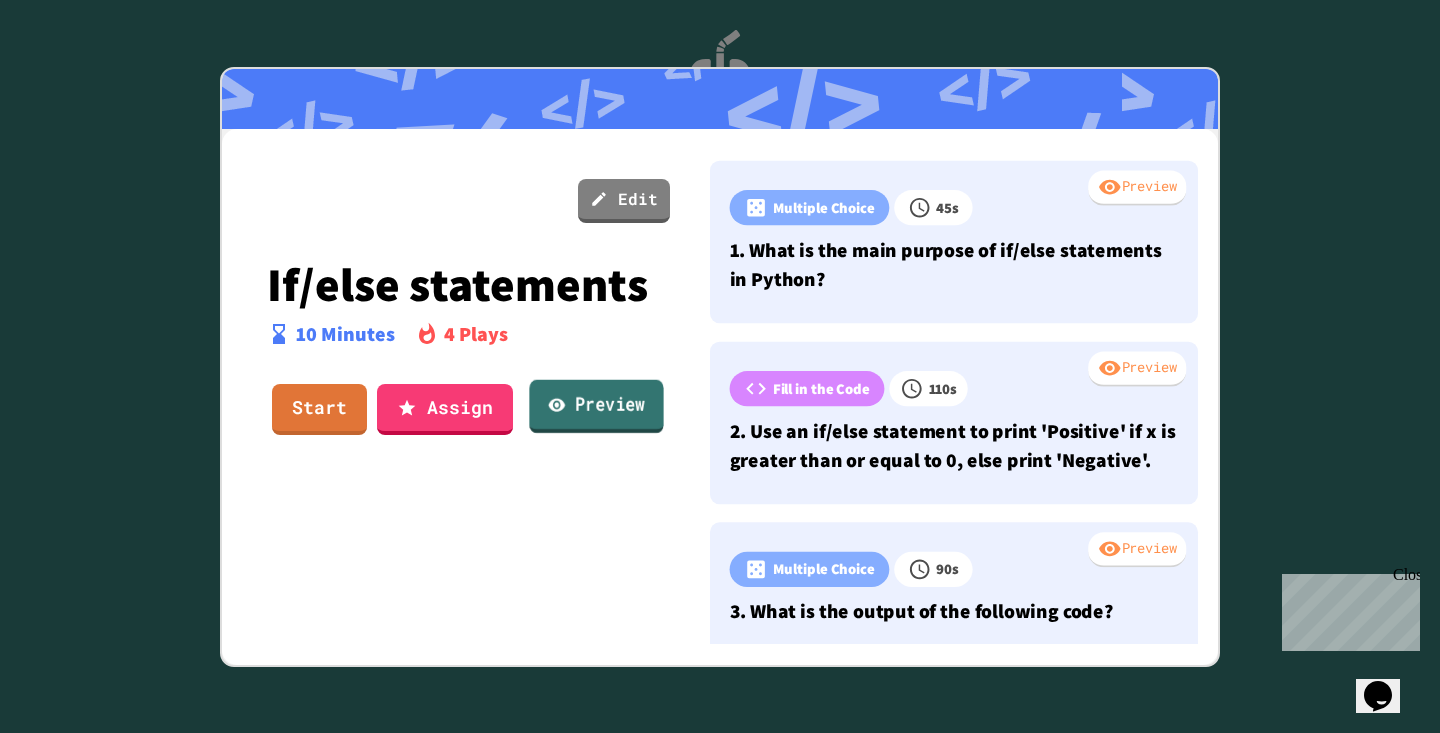 click on "Preview" at bounding box center [596, 407] 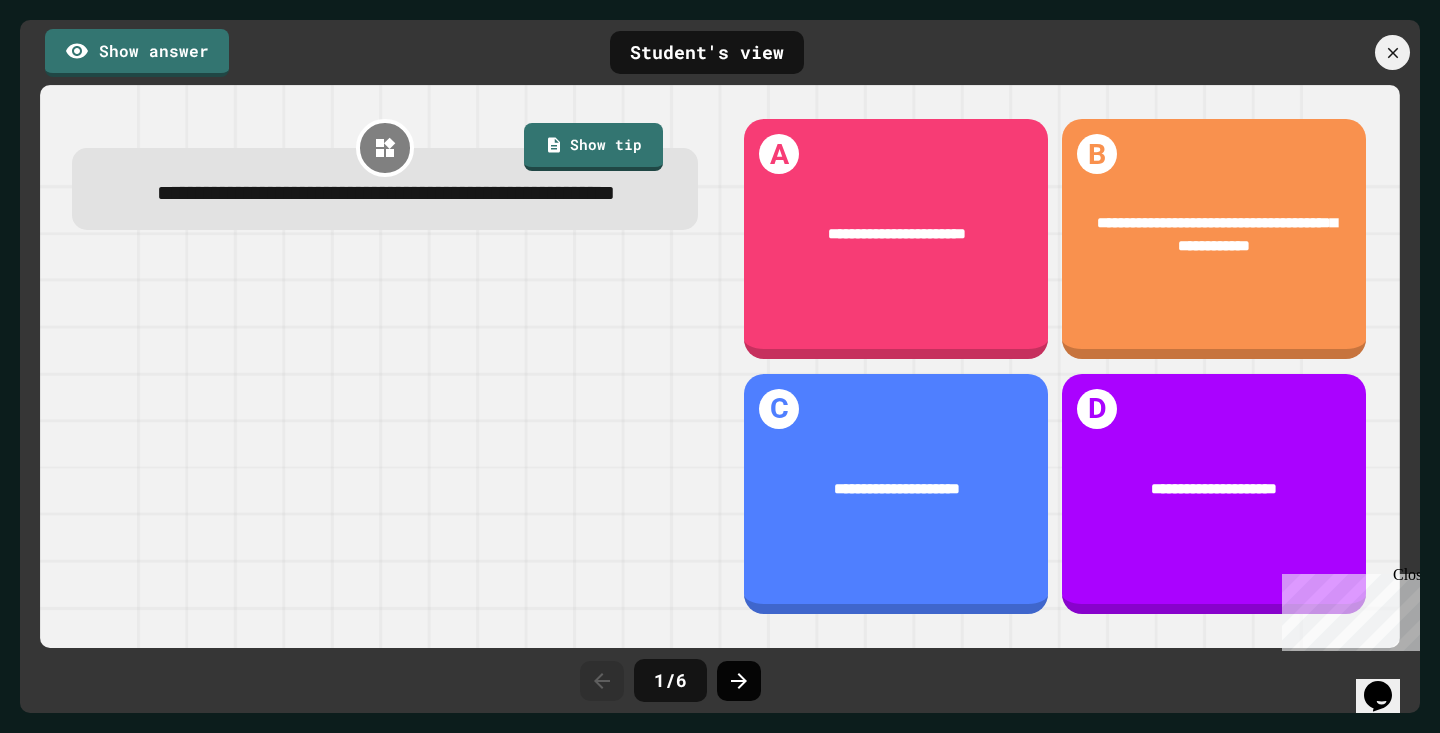 click 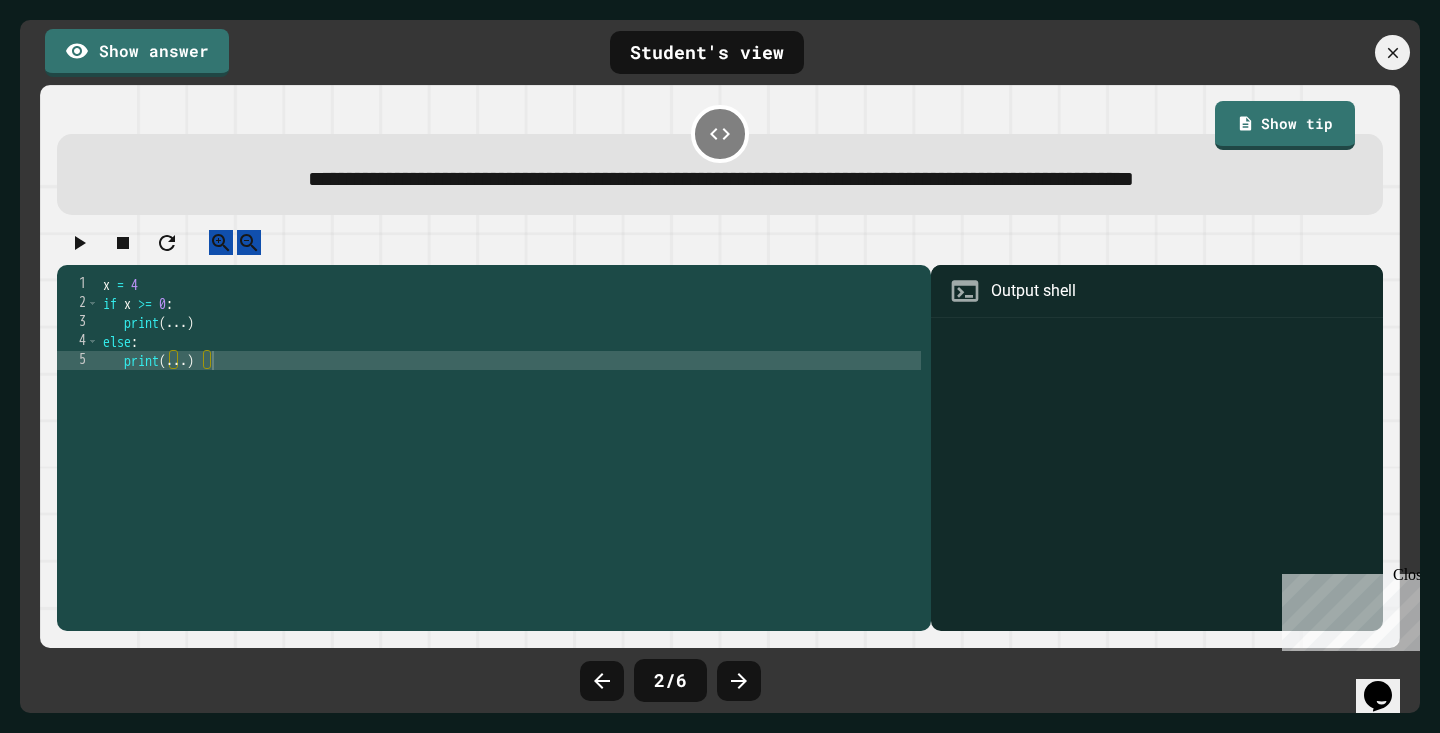click 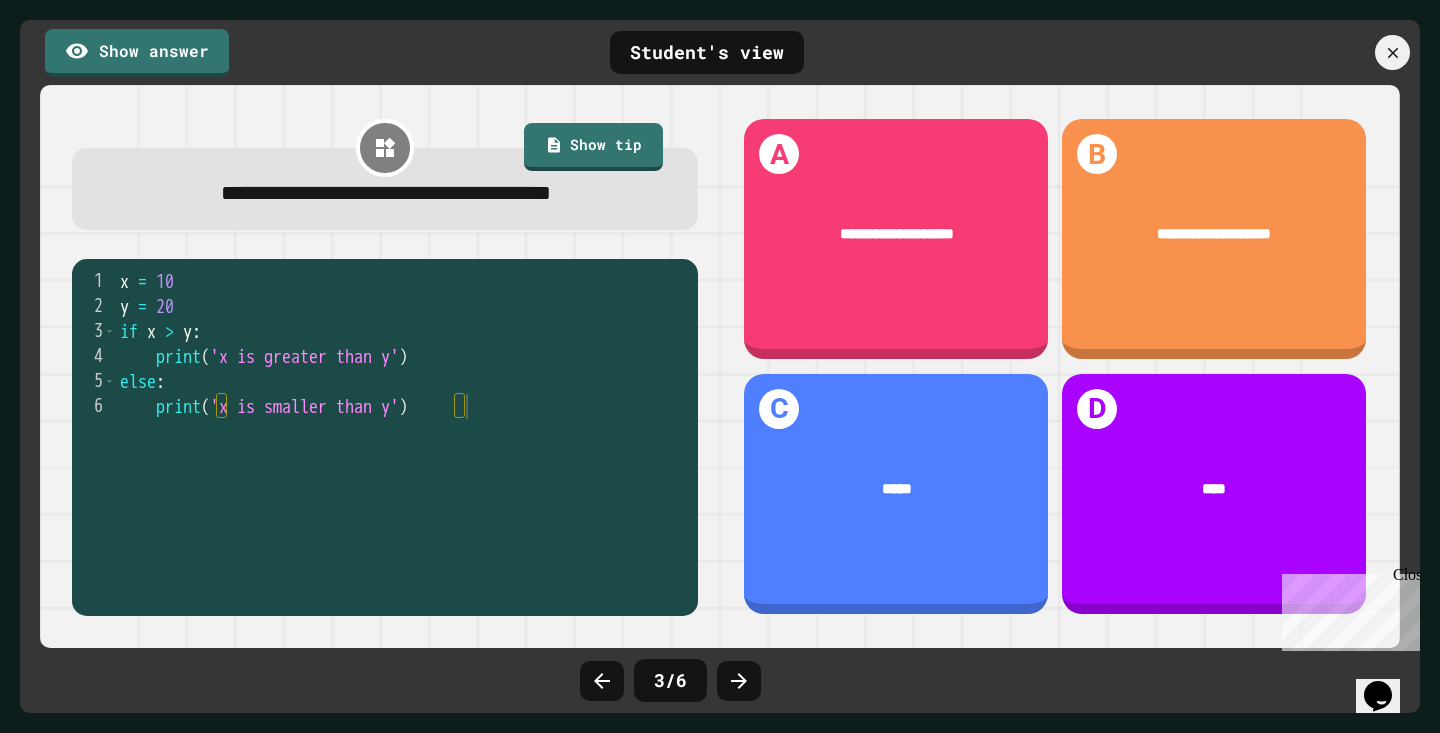 click 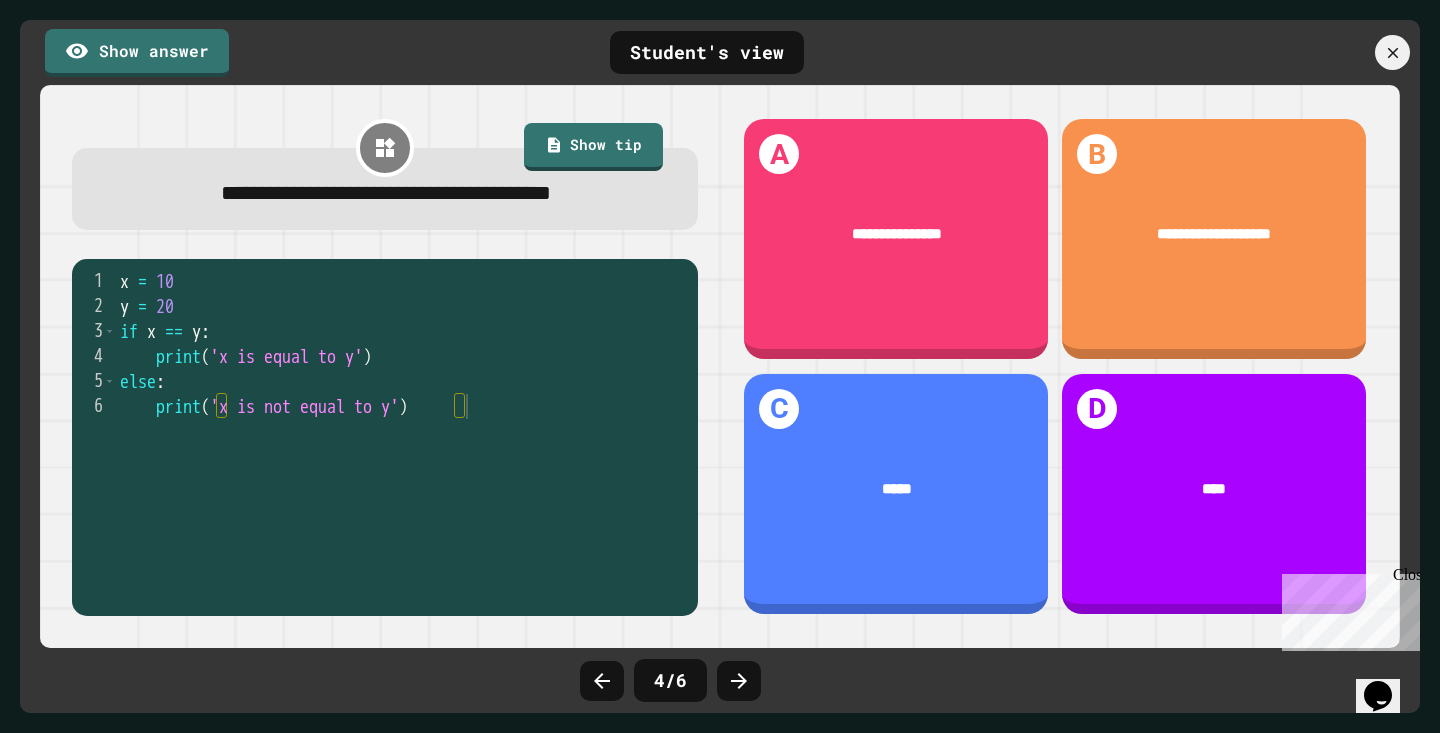 click 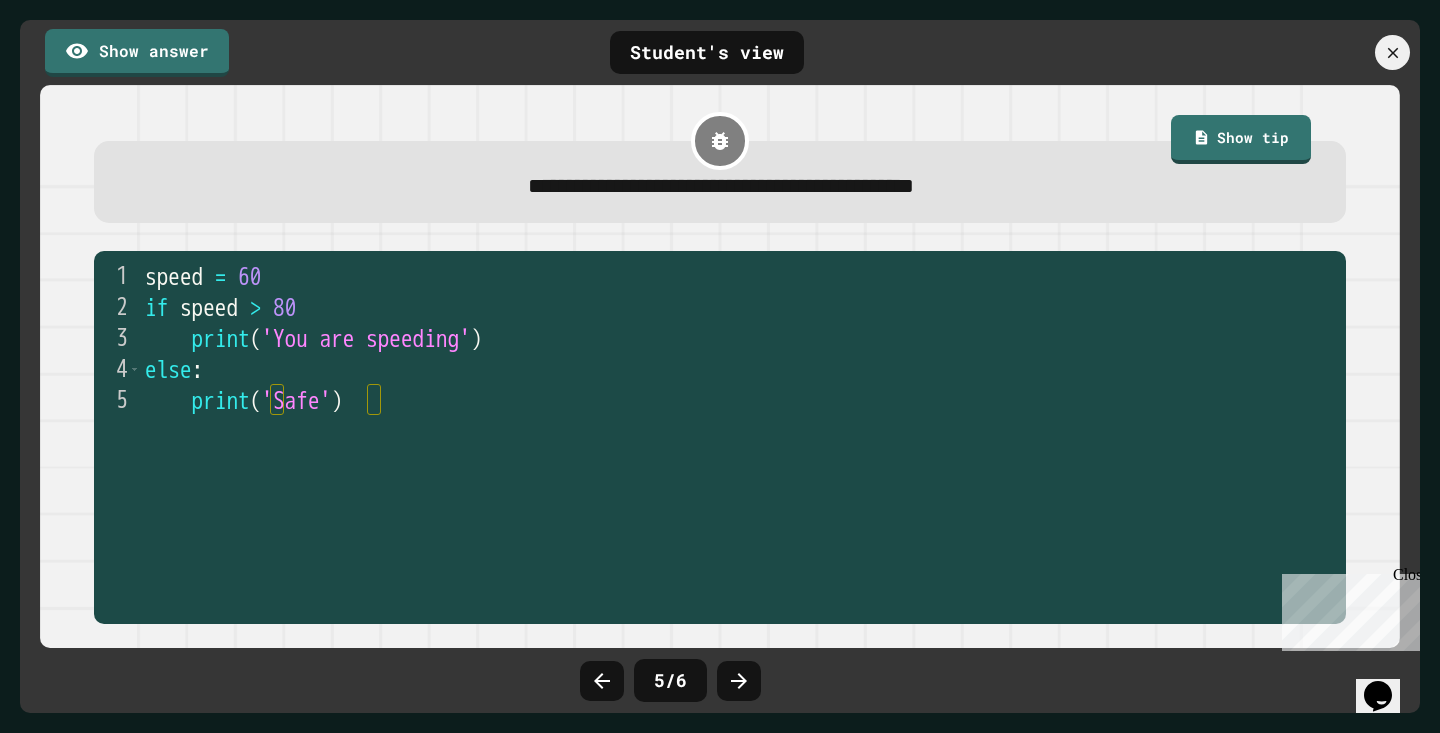 click 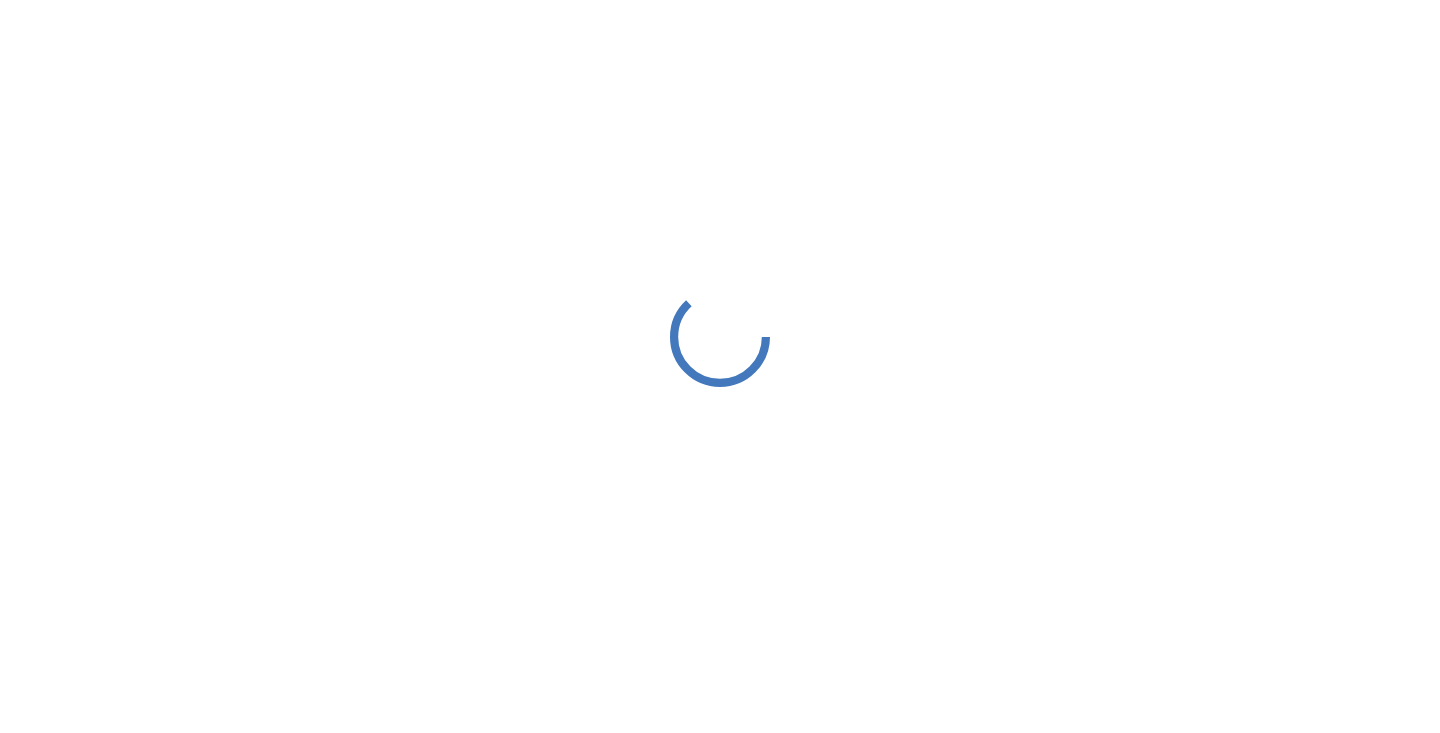 scroll, scrollTop: 0, scrollLeft: 0, axis: both 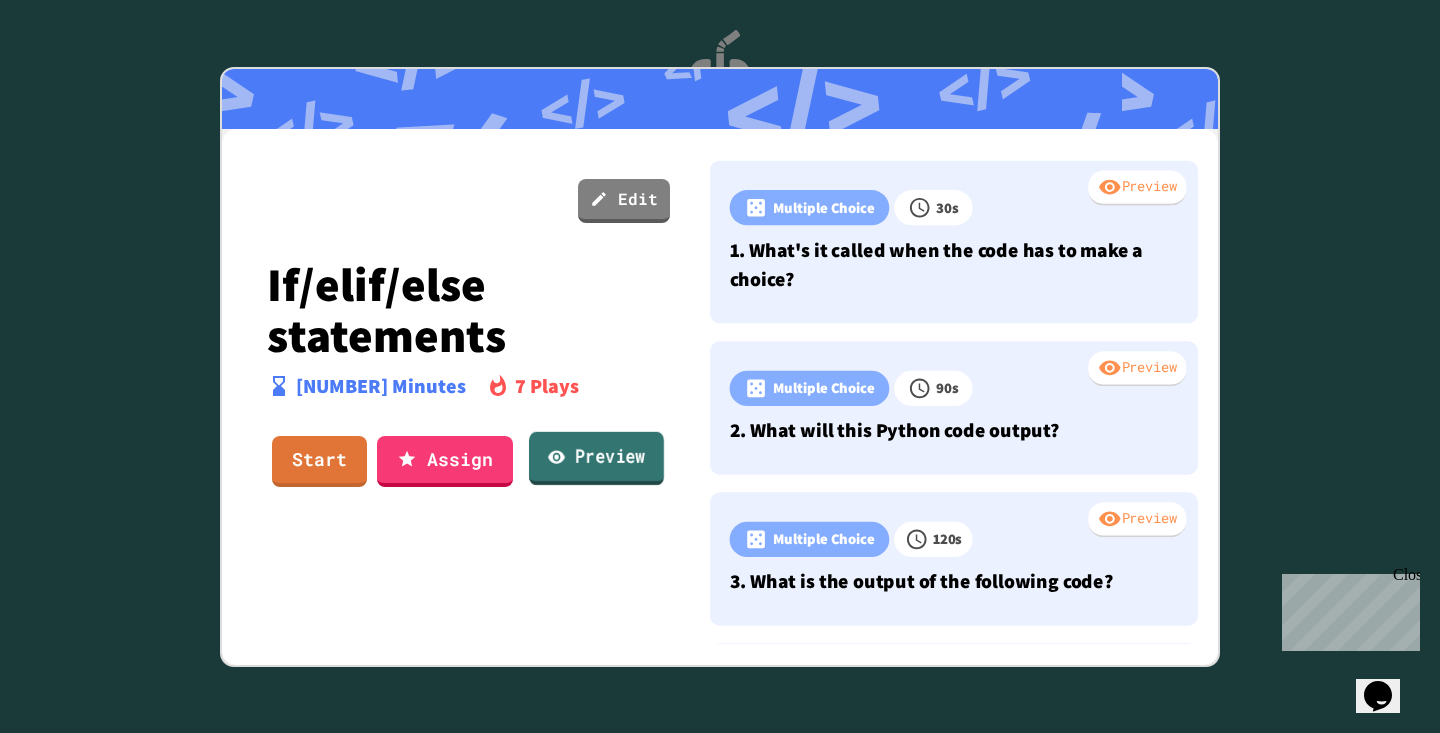 click on "Preview" at bounding box center (596, 459) 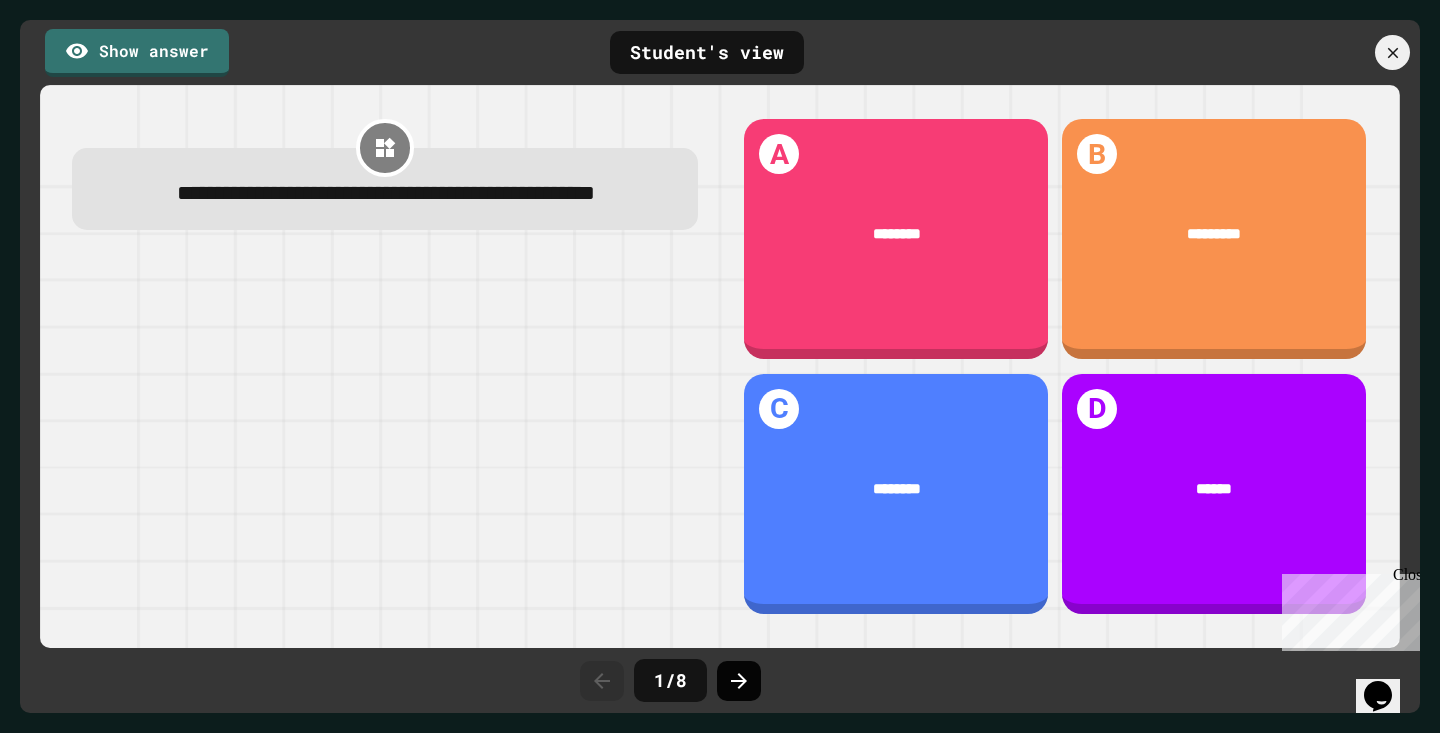 click 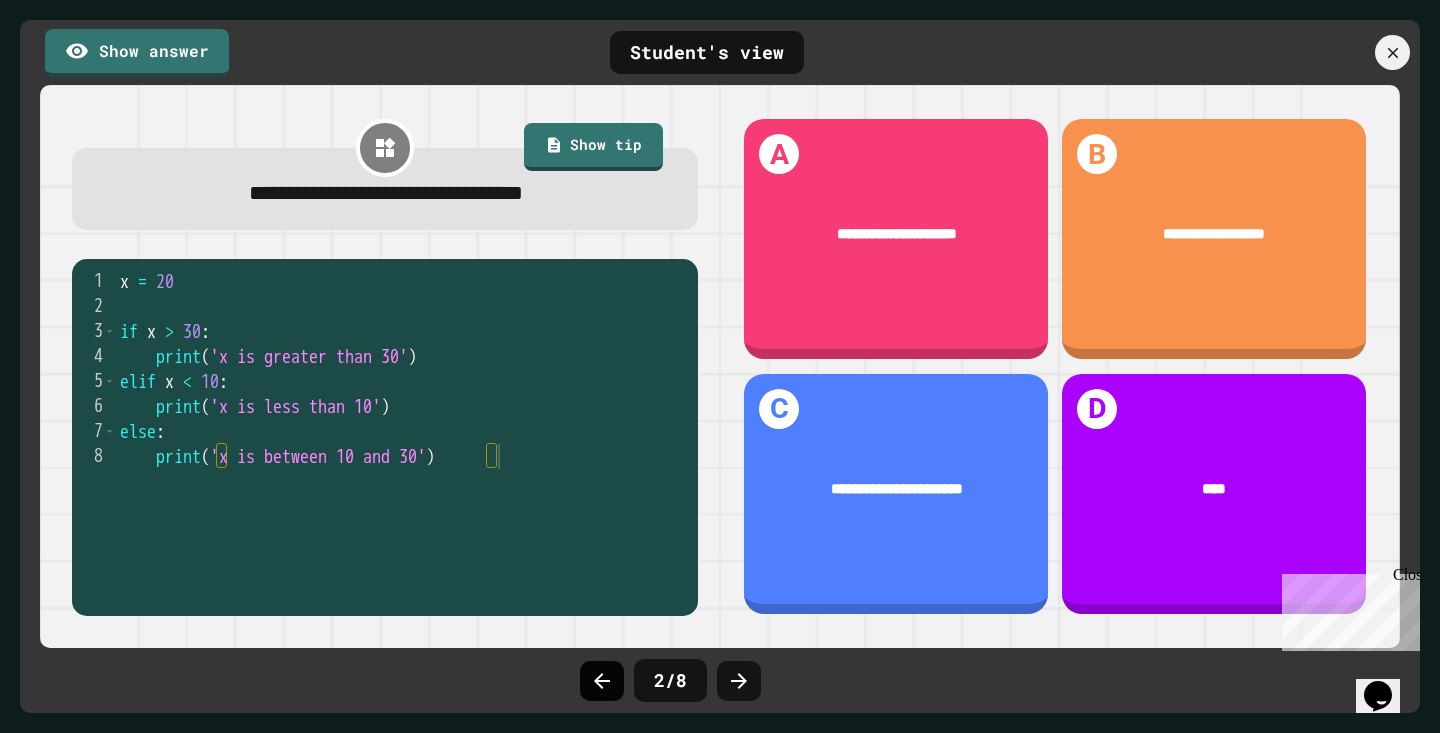 click 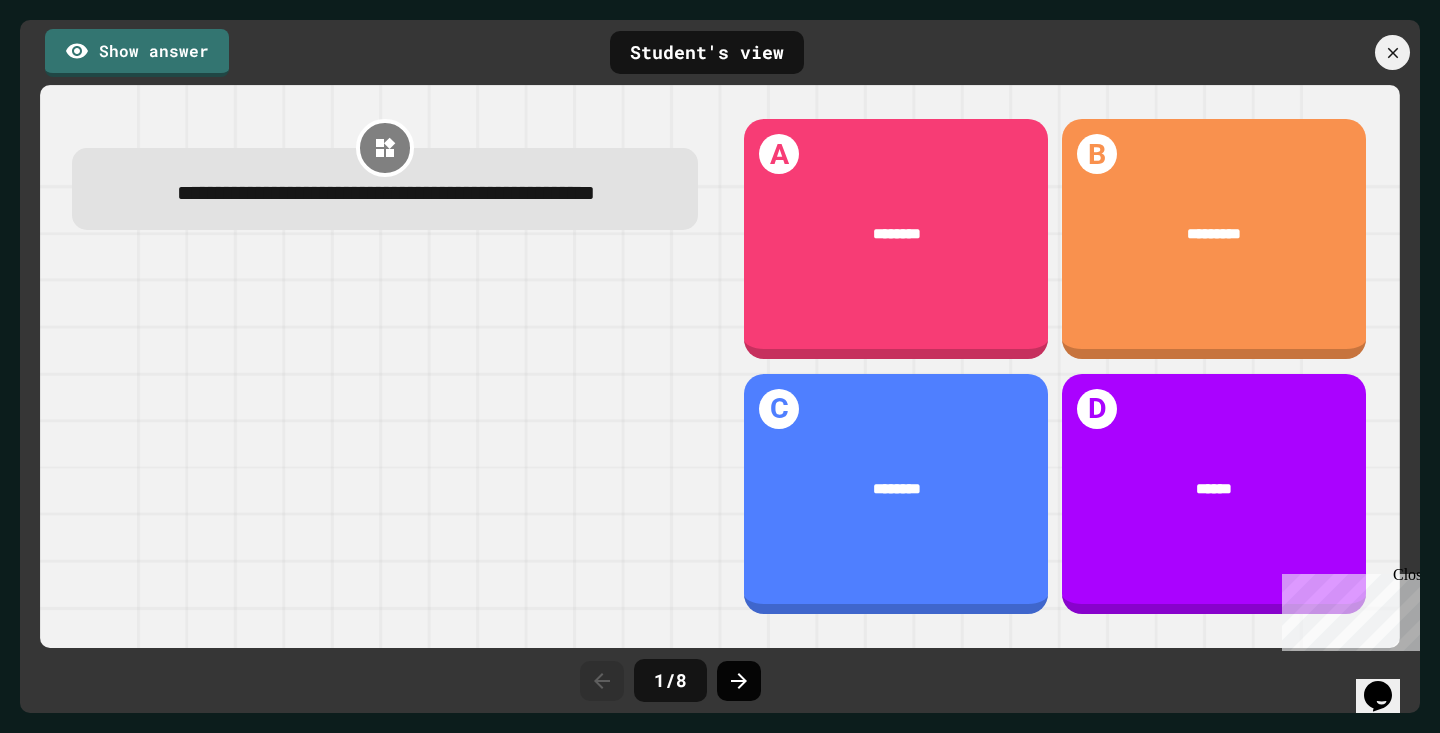click at bounding box center (739, 681) 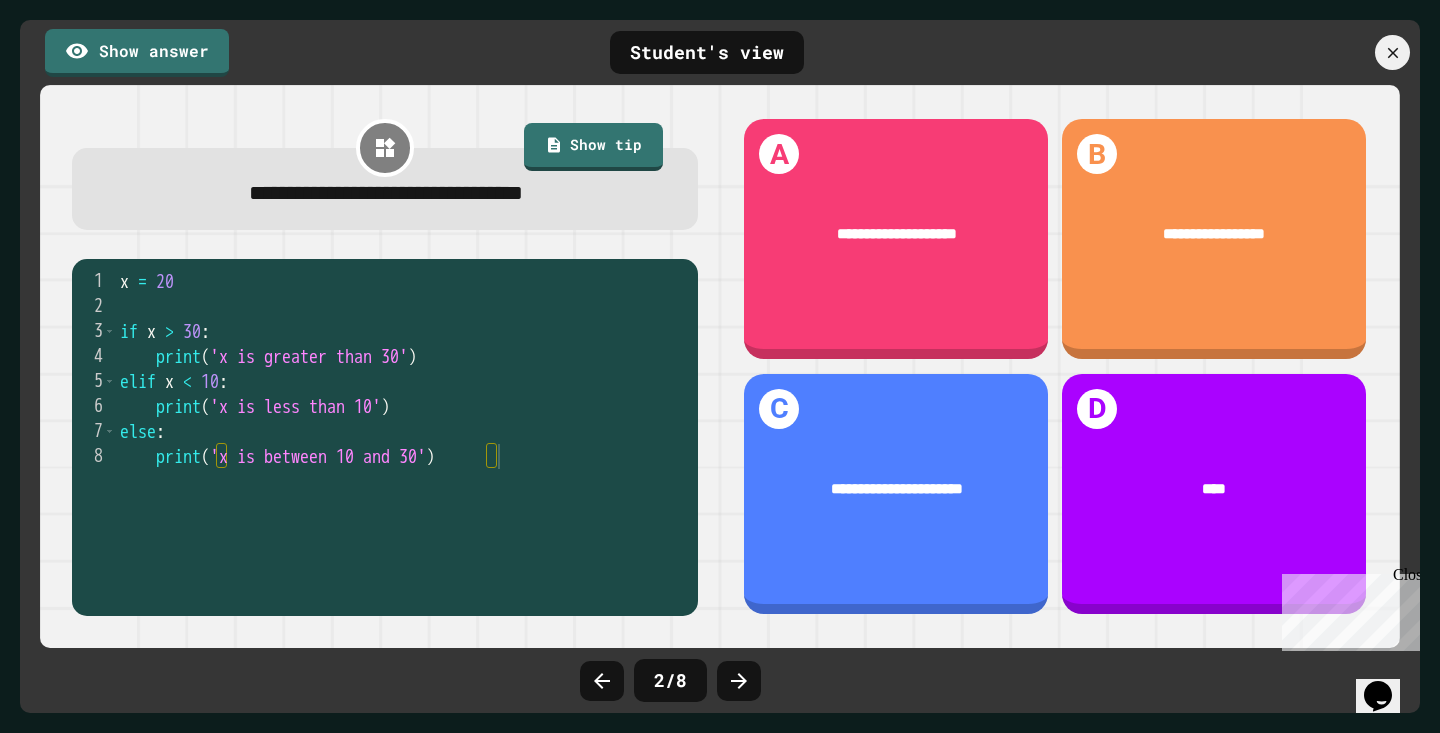 click at bounding box center [739, 681] 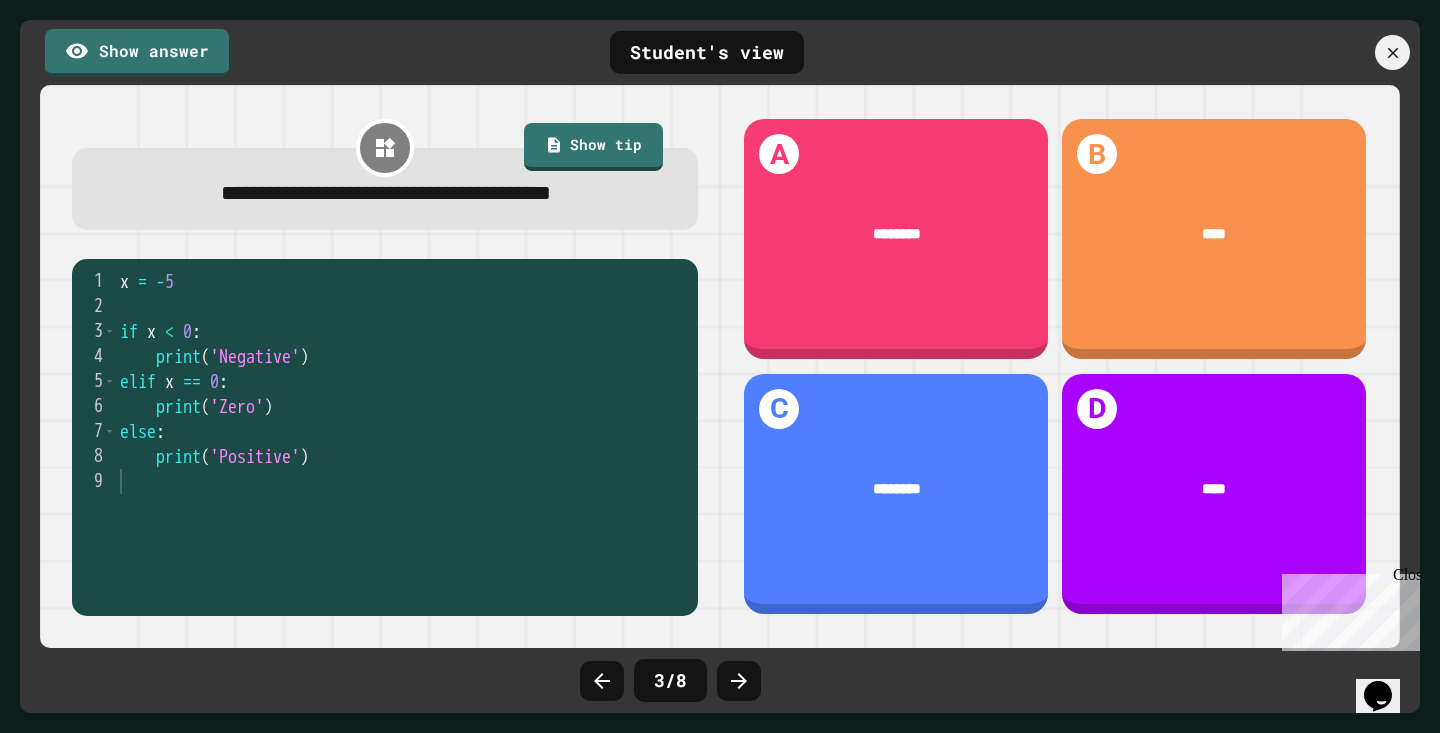 click at bounding box center (739, 681) 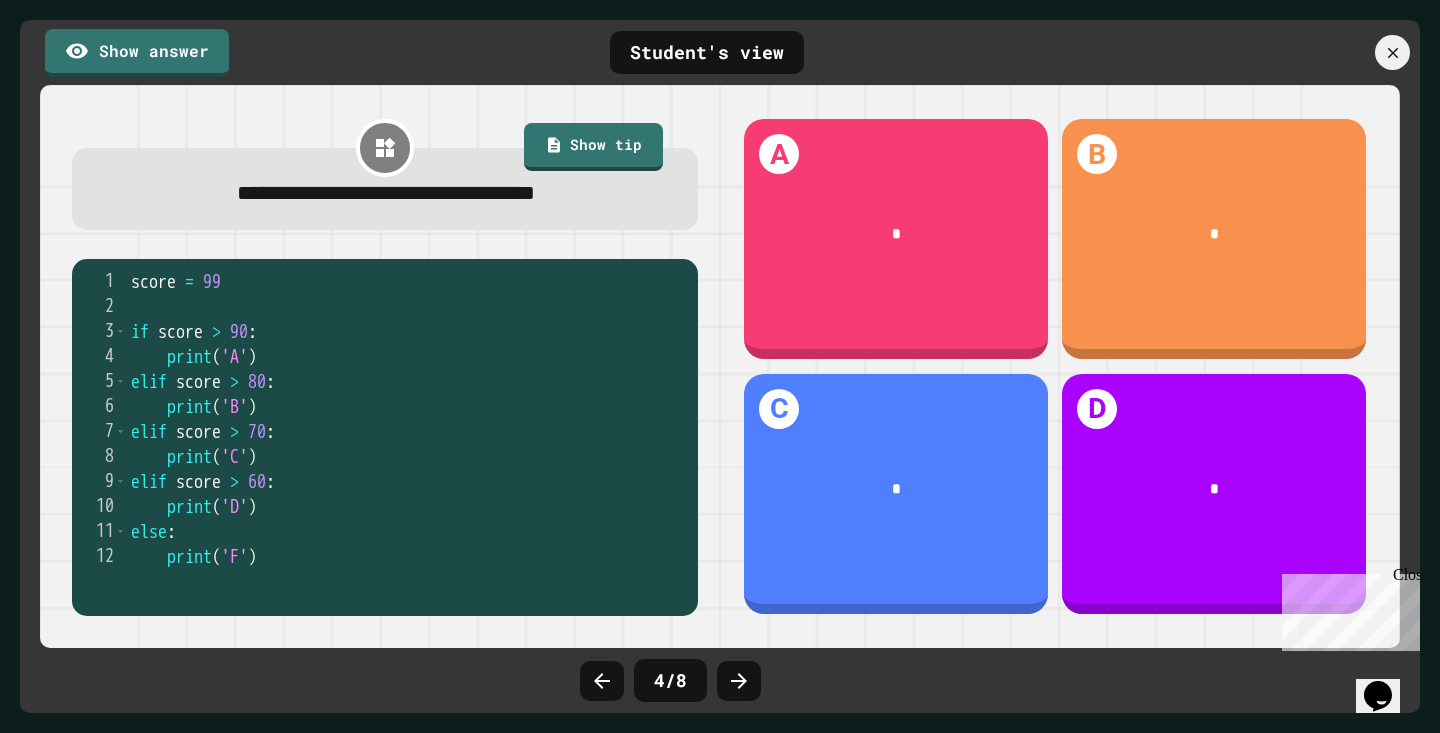 click at bounding box center (739, 681) 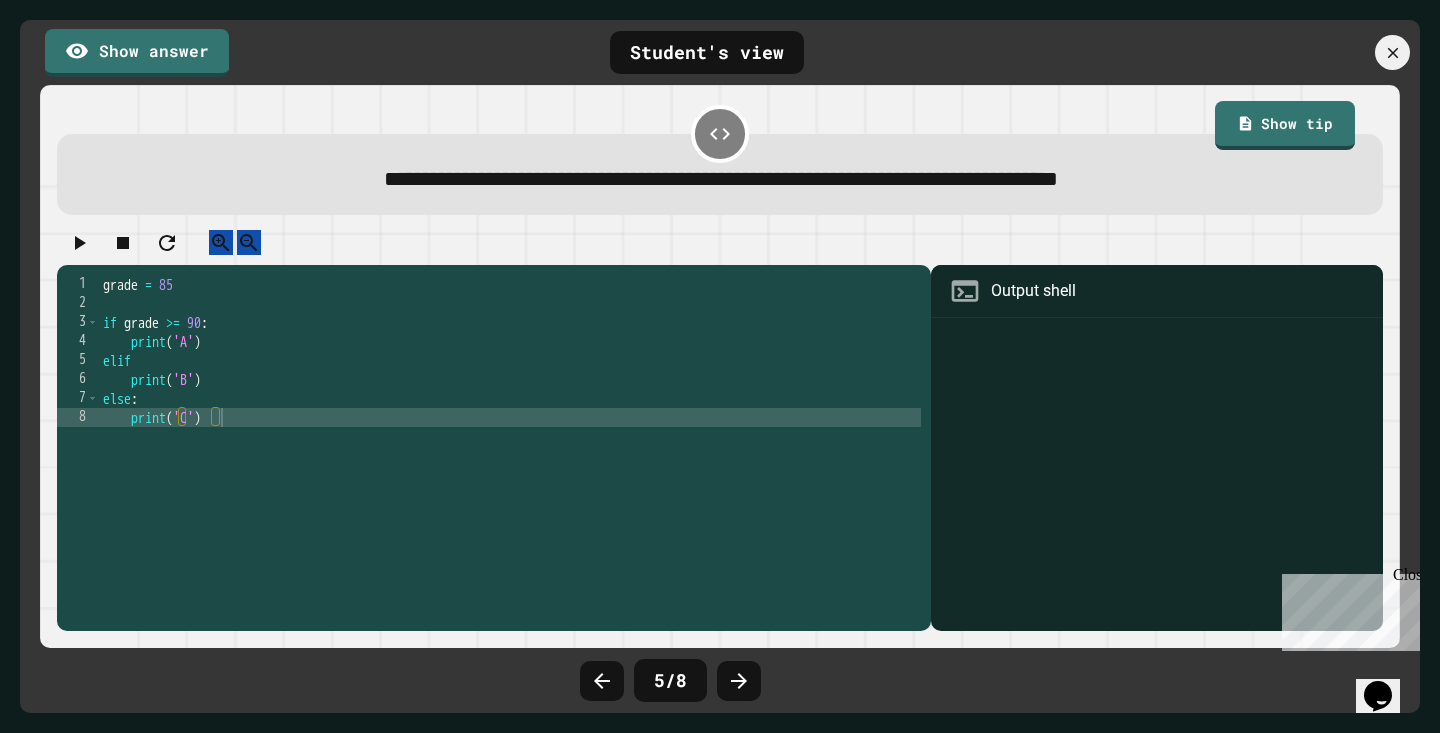 click at bounding box center (739, 681) 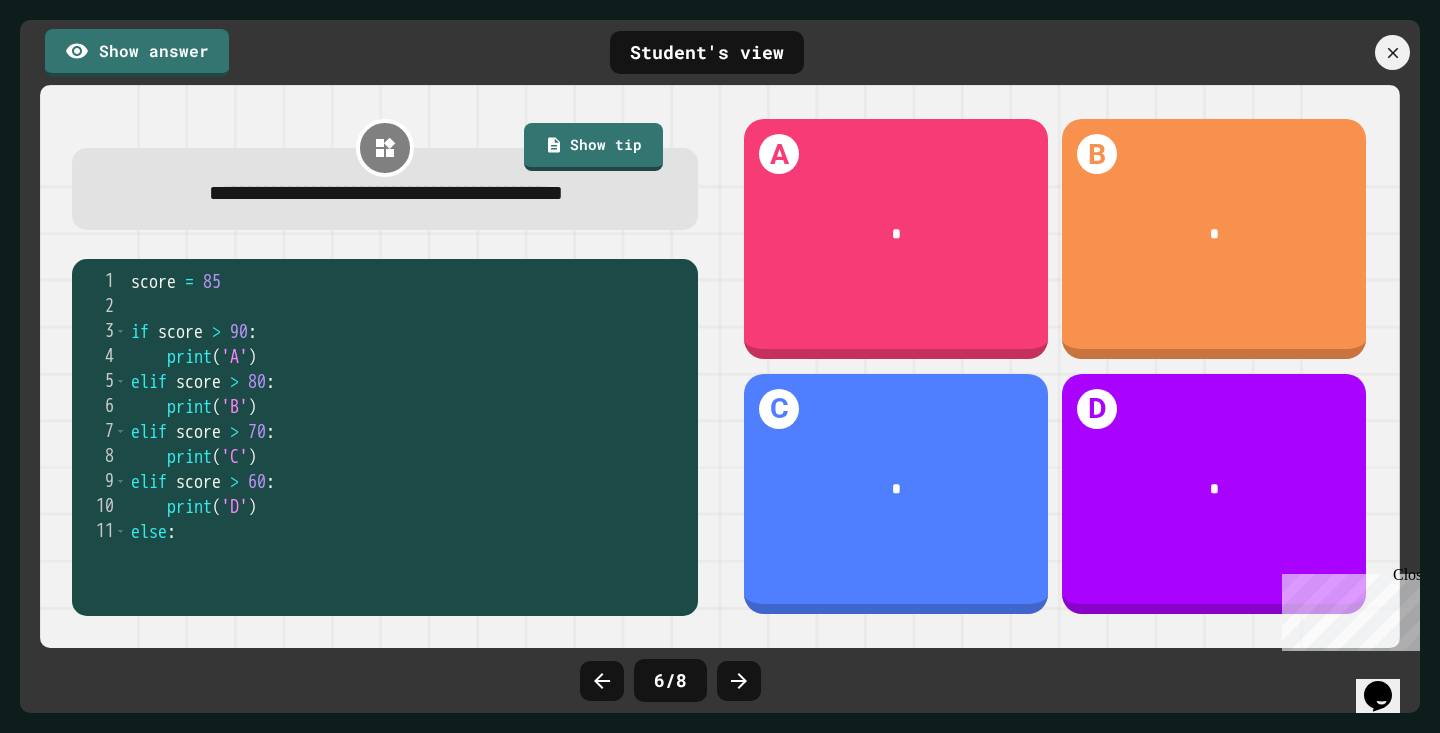 click at bounding box center (739, 681) 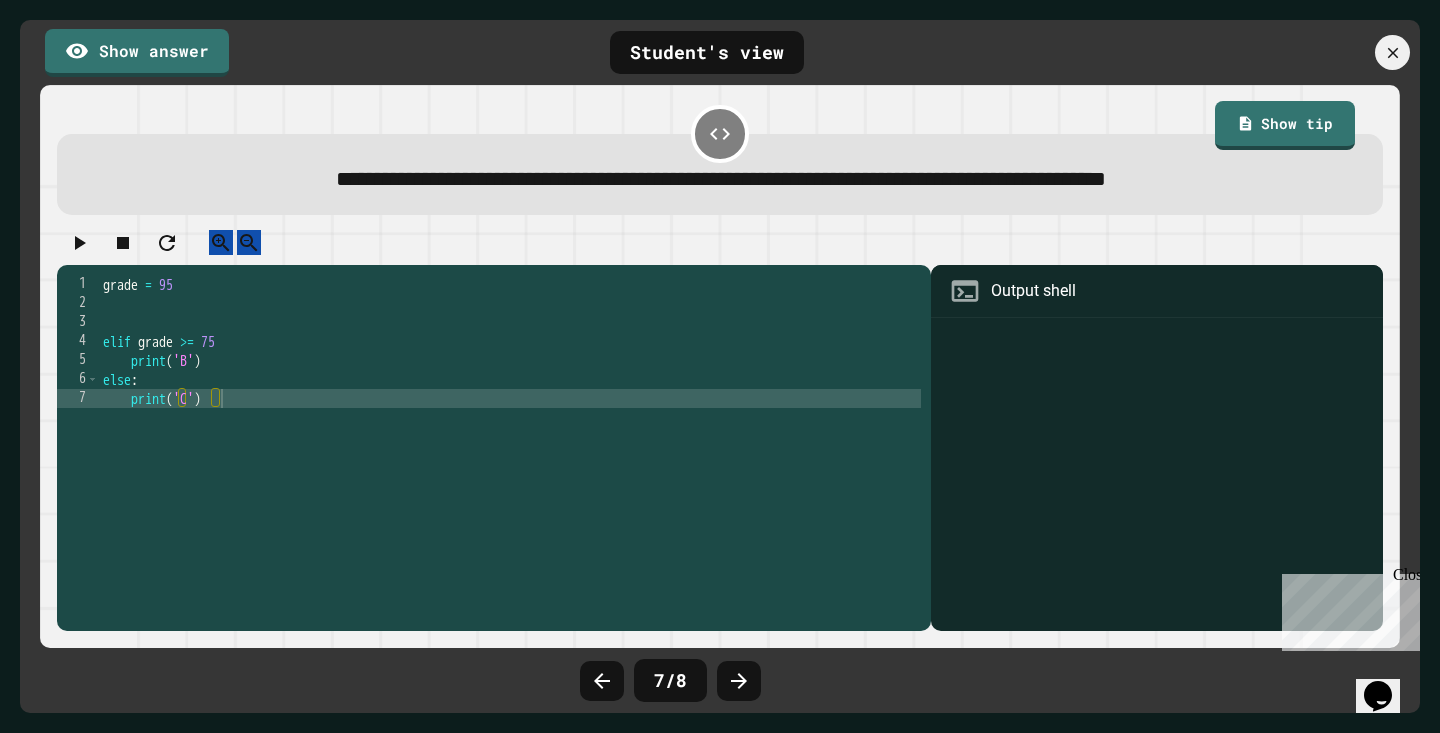 click at bounding box center (739, 681) 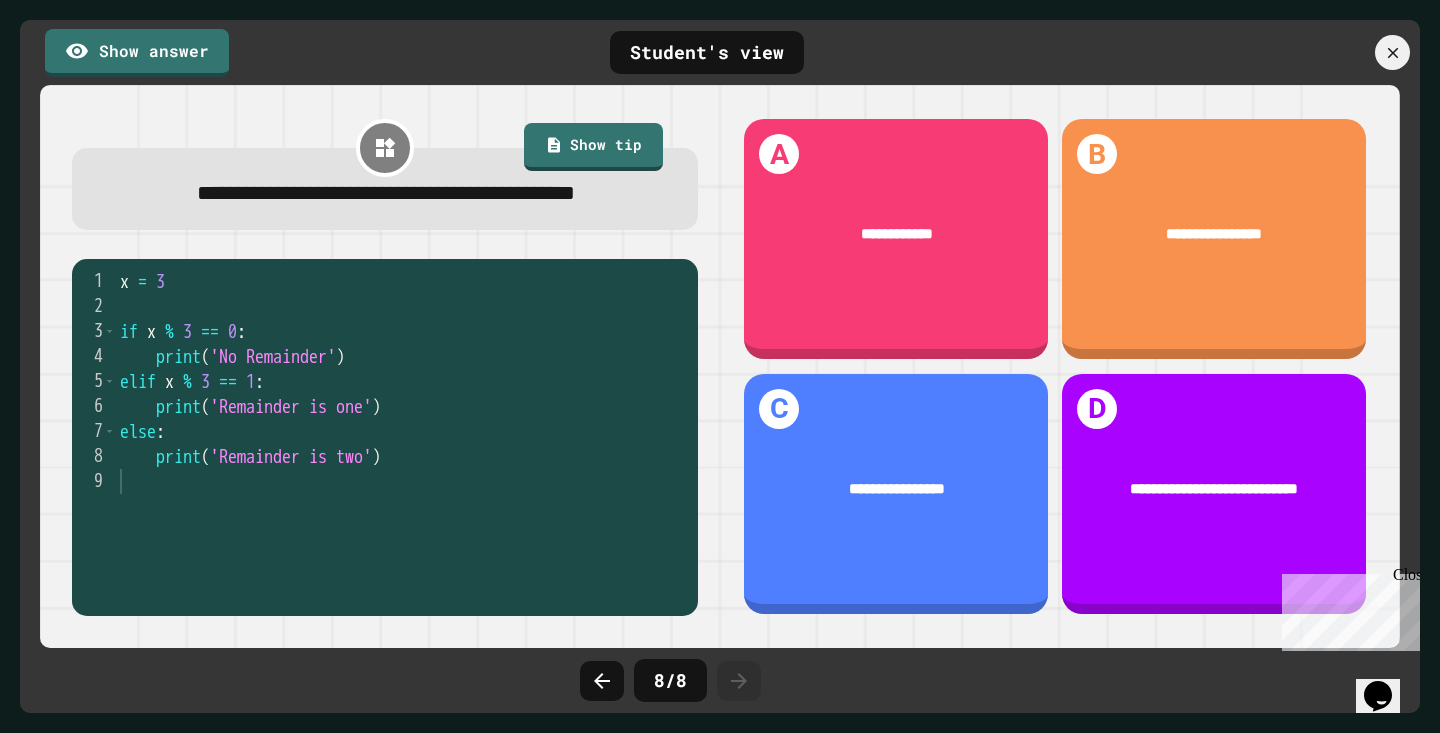 click at bounding box center [739, 681] 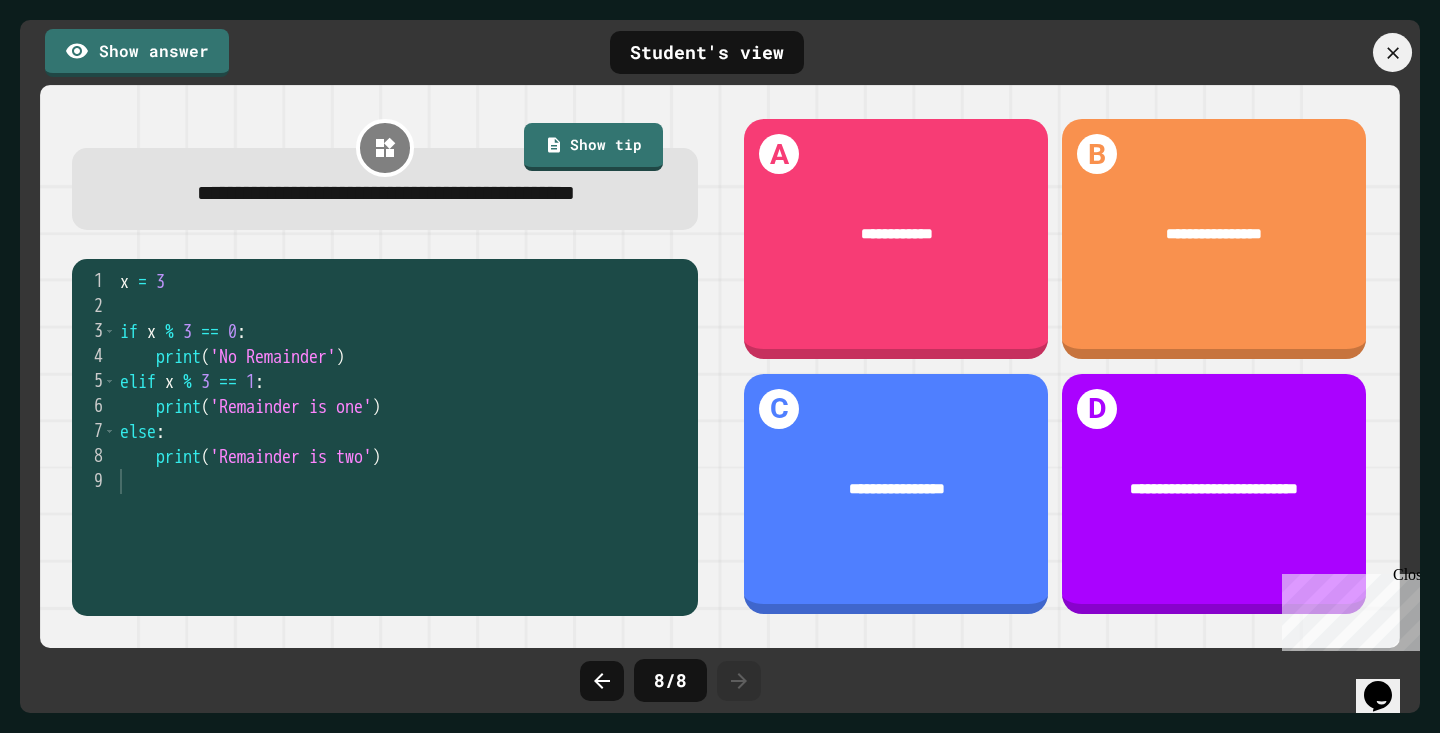 click at bounding box center (1392, 52) 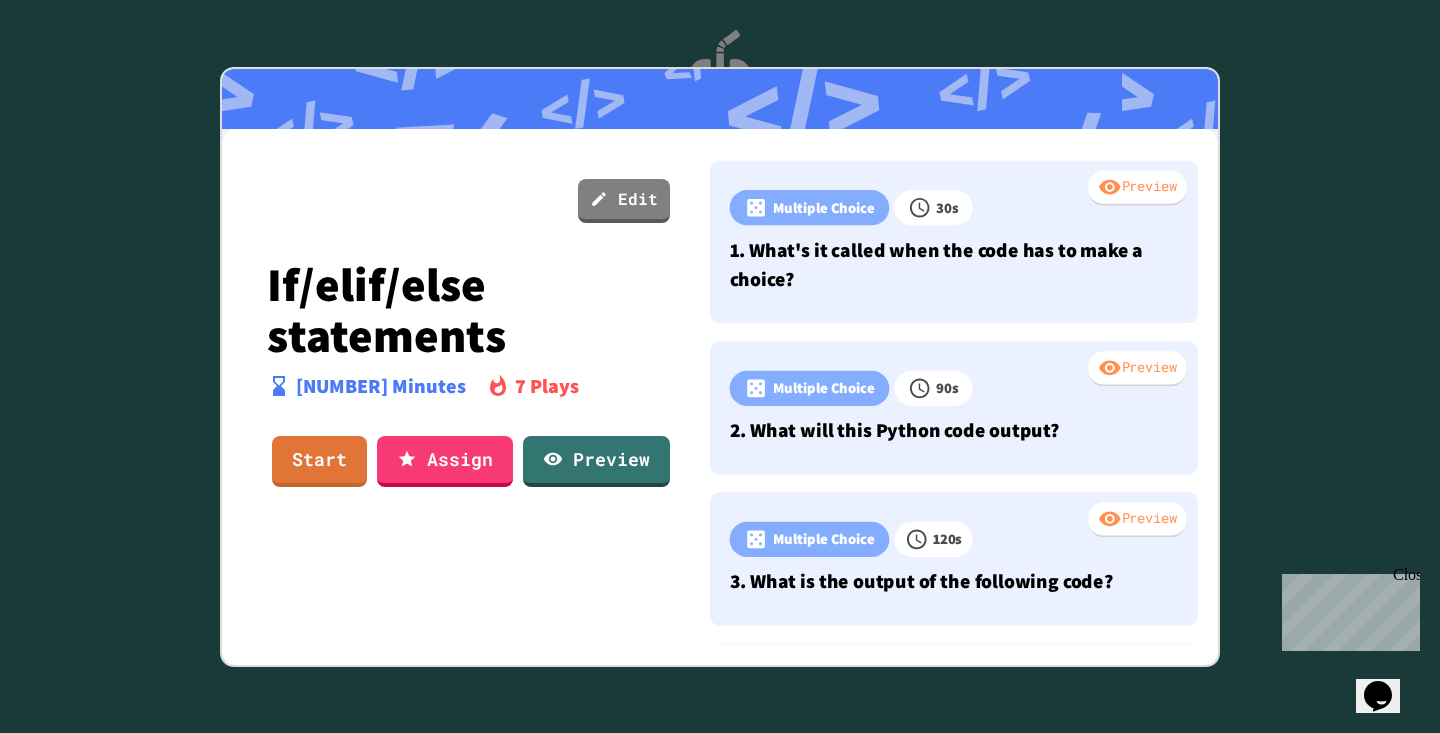 click at bounding box center [720, 366] 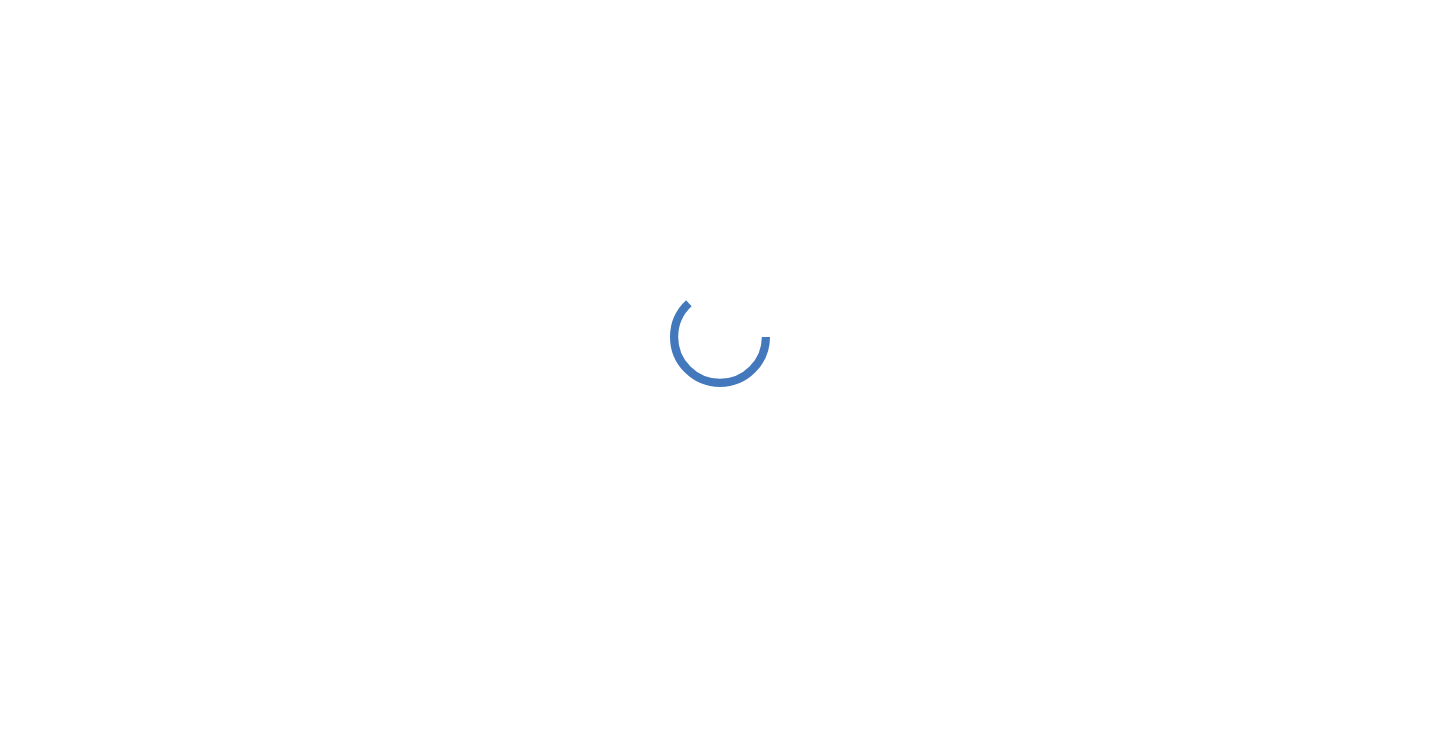 scroll, scrollTop: 0, scrollLeft: 0, axis: both 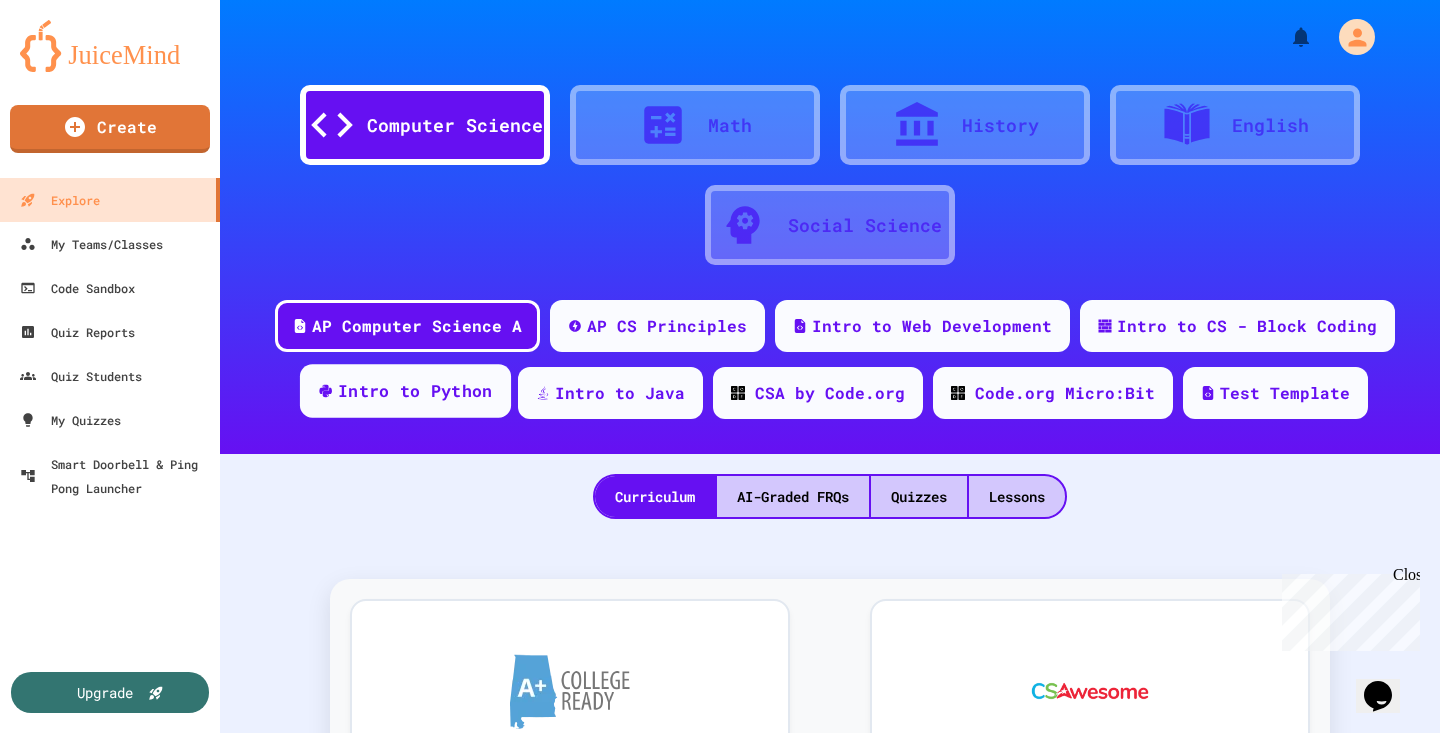 click on "Intro to Python" at bounding box center (404, 391) 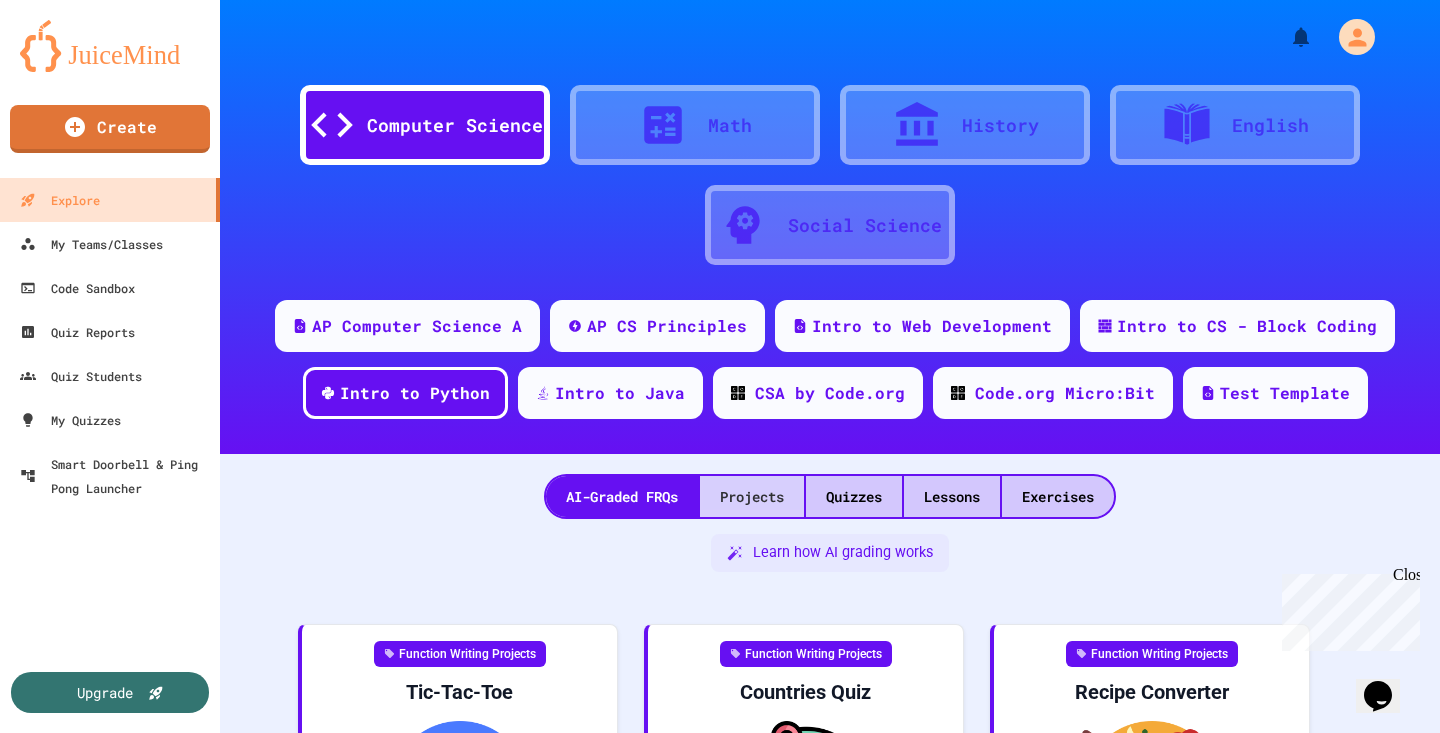 click on "Projects" at bounding box center (752, 496) 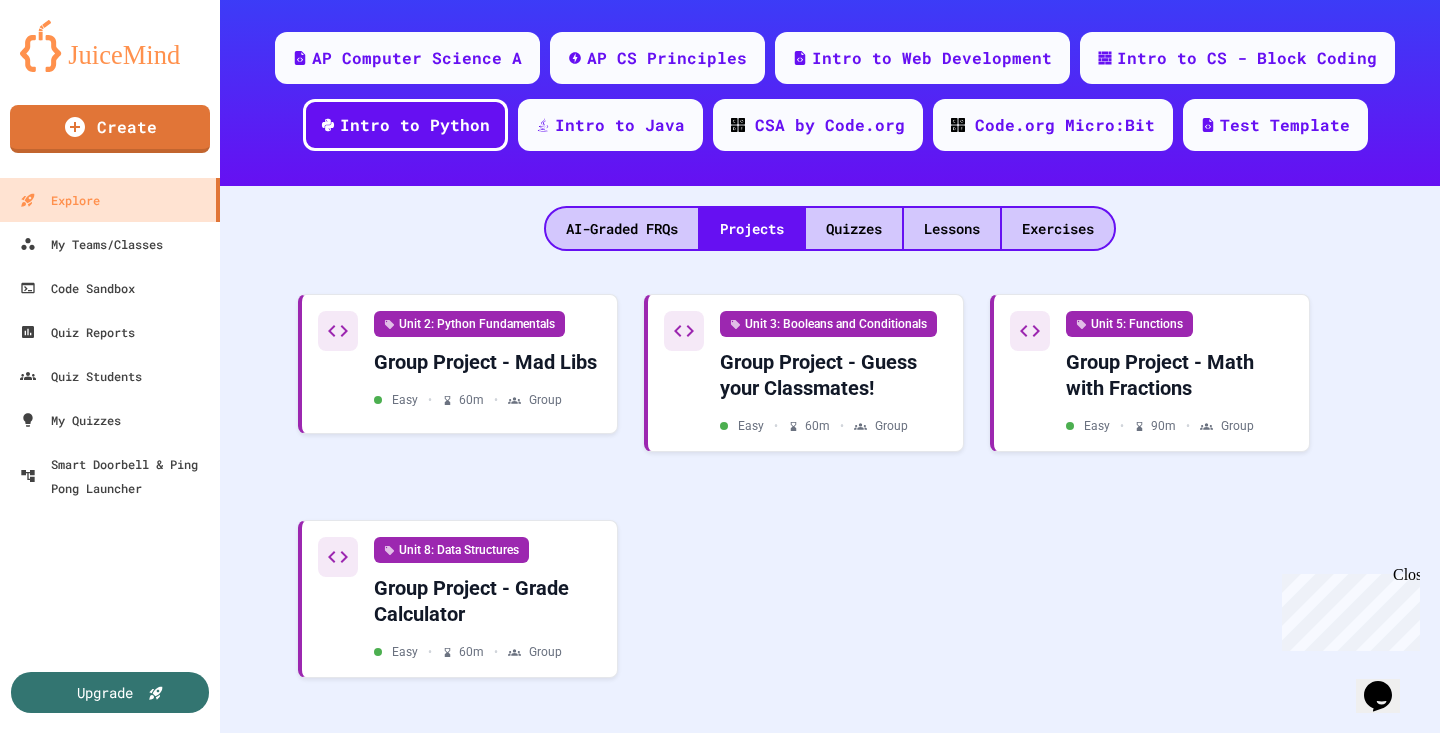 scroll, scrollTop: 286, scrollLeft: 0, axis: vertical 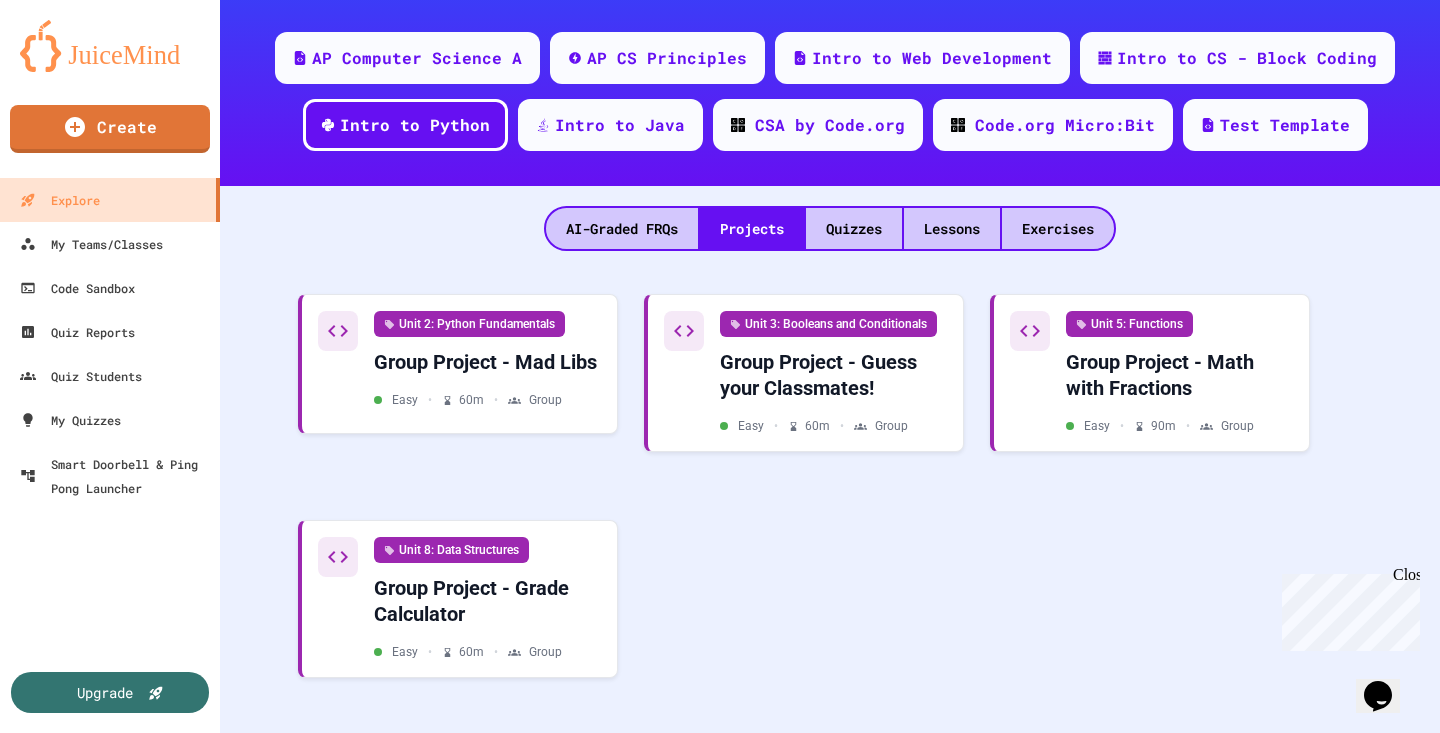 click on "Unit 2: Python Fundamentals Group Project - Mad Libs Easy • 60 m • Group Unit 3: Booleans and Conditionals Group Project - Guess your Classmates! Easy • 60 m • Group Unit 5: Functions Group Project - Math with Fractions Easy • 90 m • Group Unit 8: Data Structures Group Project - Grade Calculator Easy • 60 m • Group" at bounding box center [830, 492] 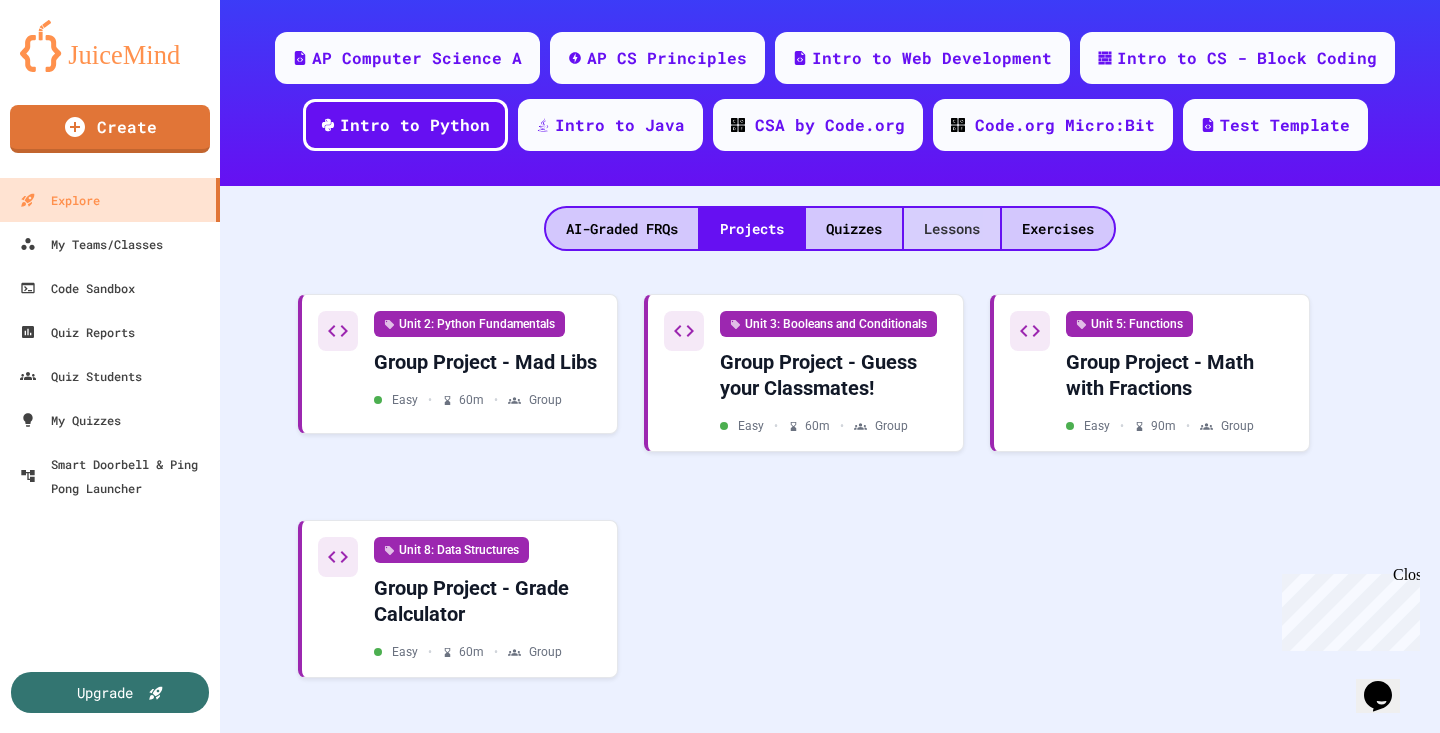 click on "Lessons" at bounding box center (952, 228) 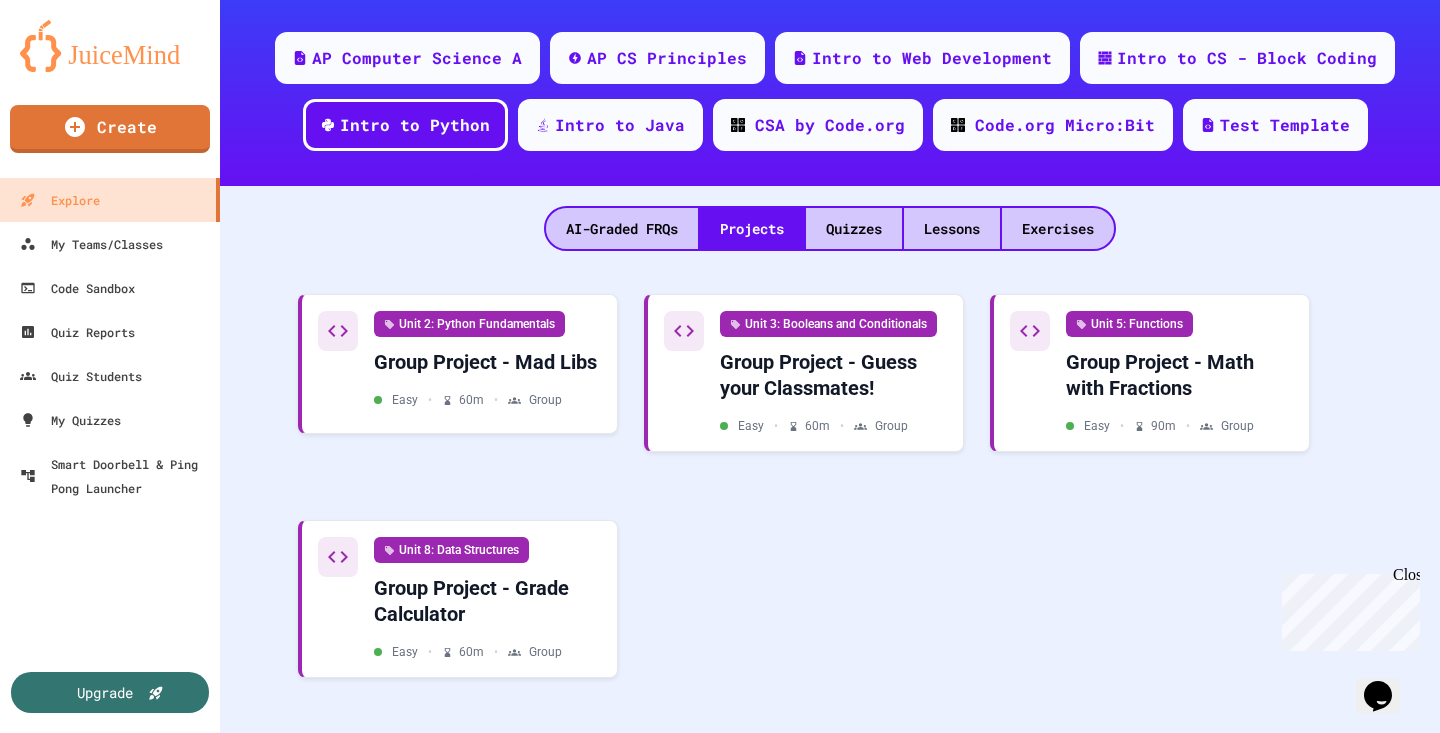 scroll, scrollTop: 0, scrollLeft: 0, axis: both 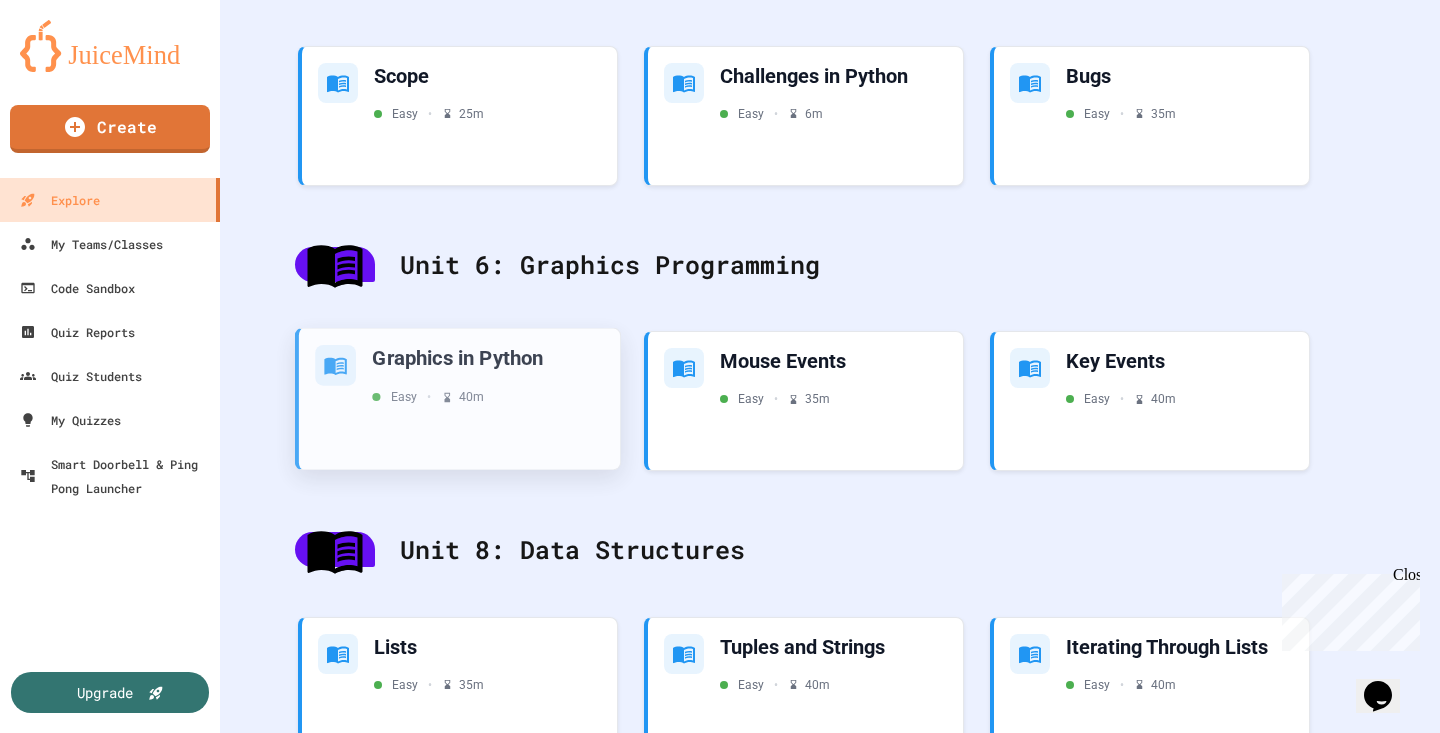 click on "Graphics in Python" at bounding box center (488, 358) 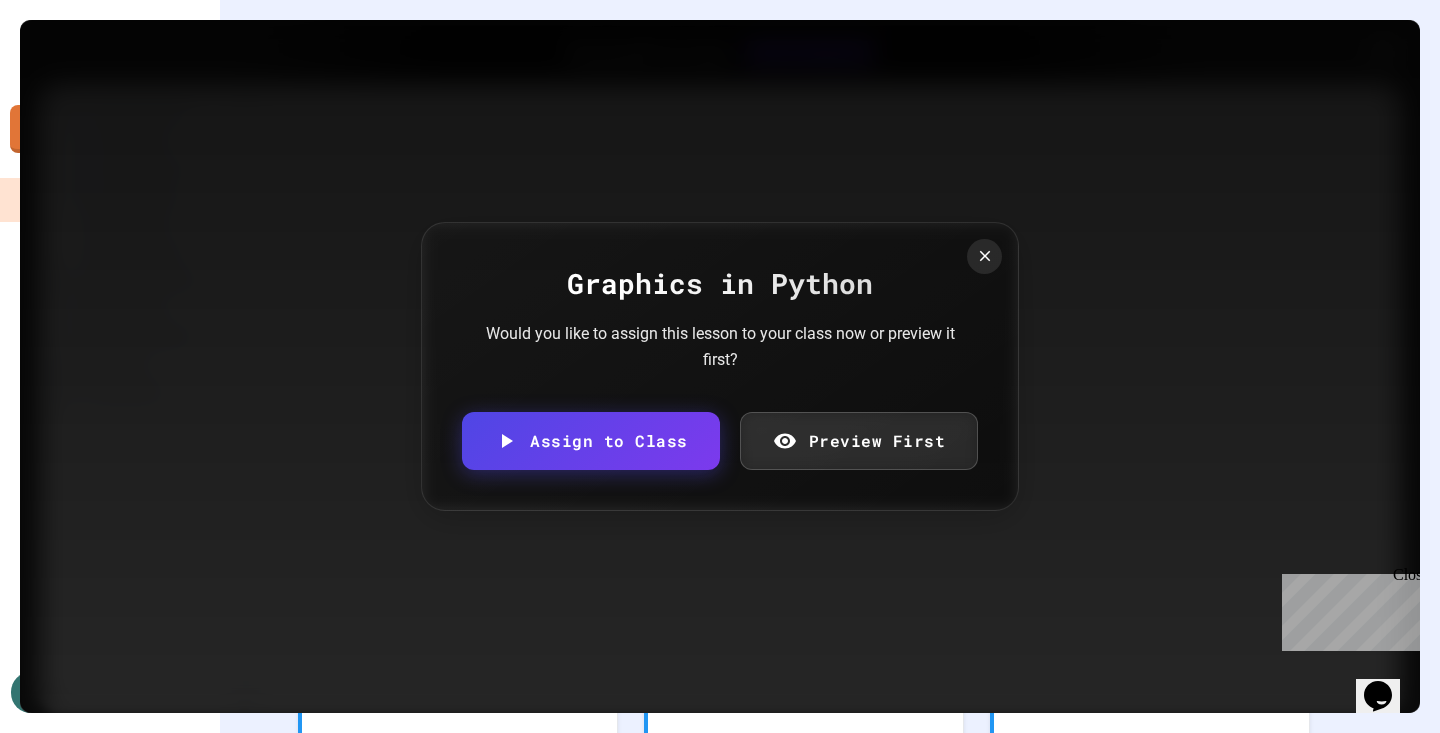 click on "Preview First" at bounding box center (859, 441) 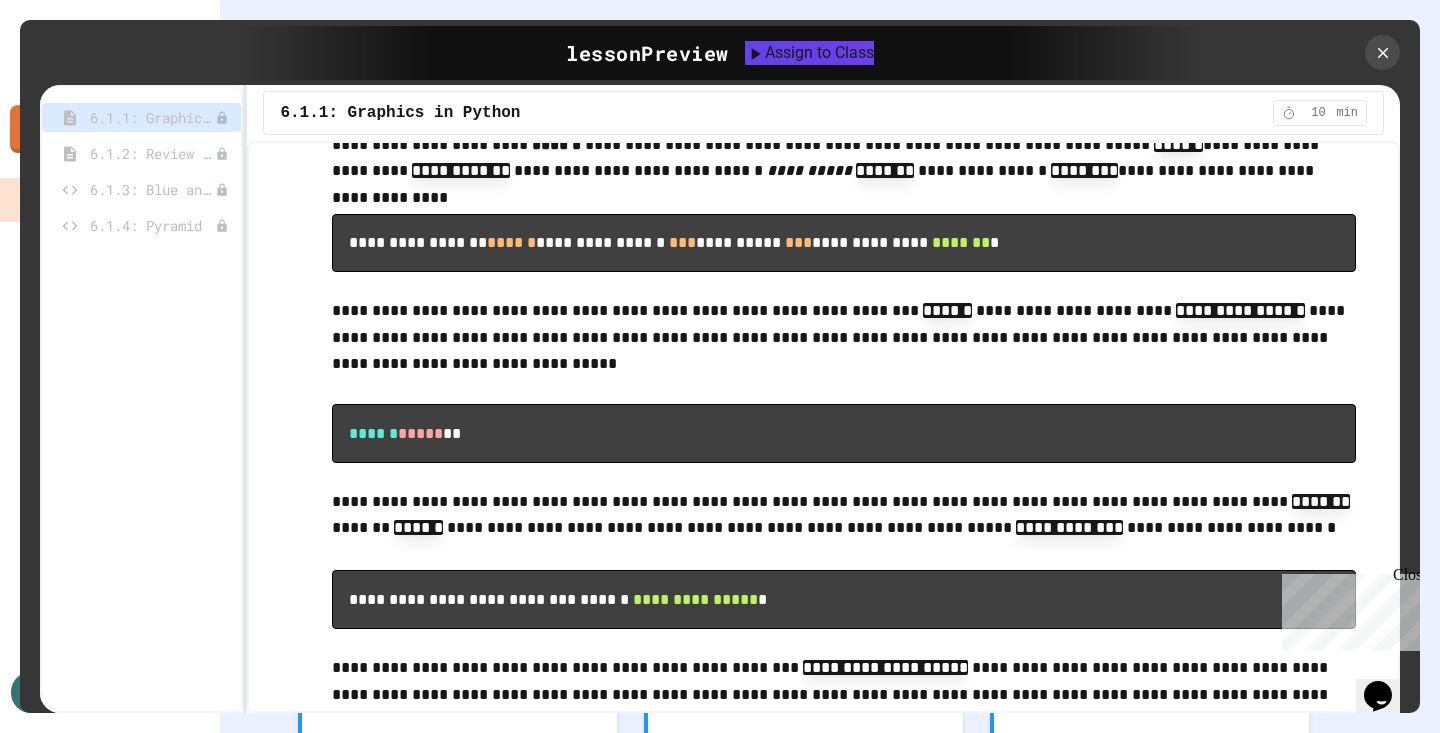 scroll, scrollTop: 5704, scrollLeft: 0, axis: vertical 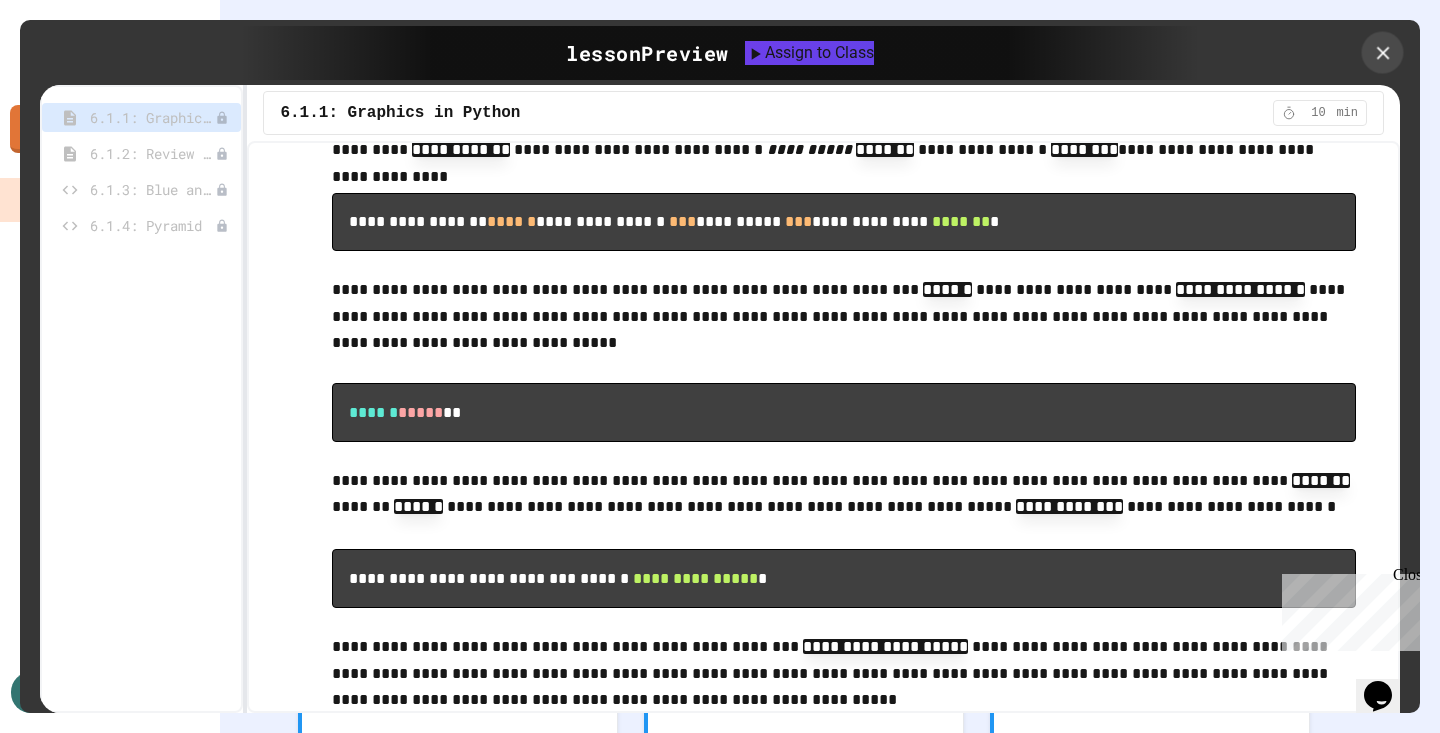 click 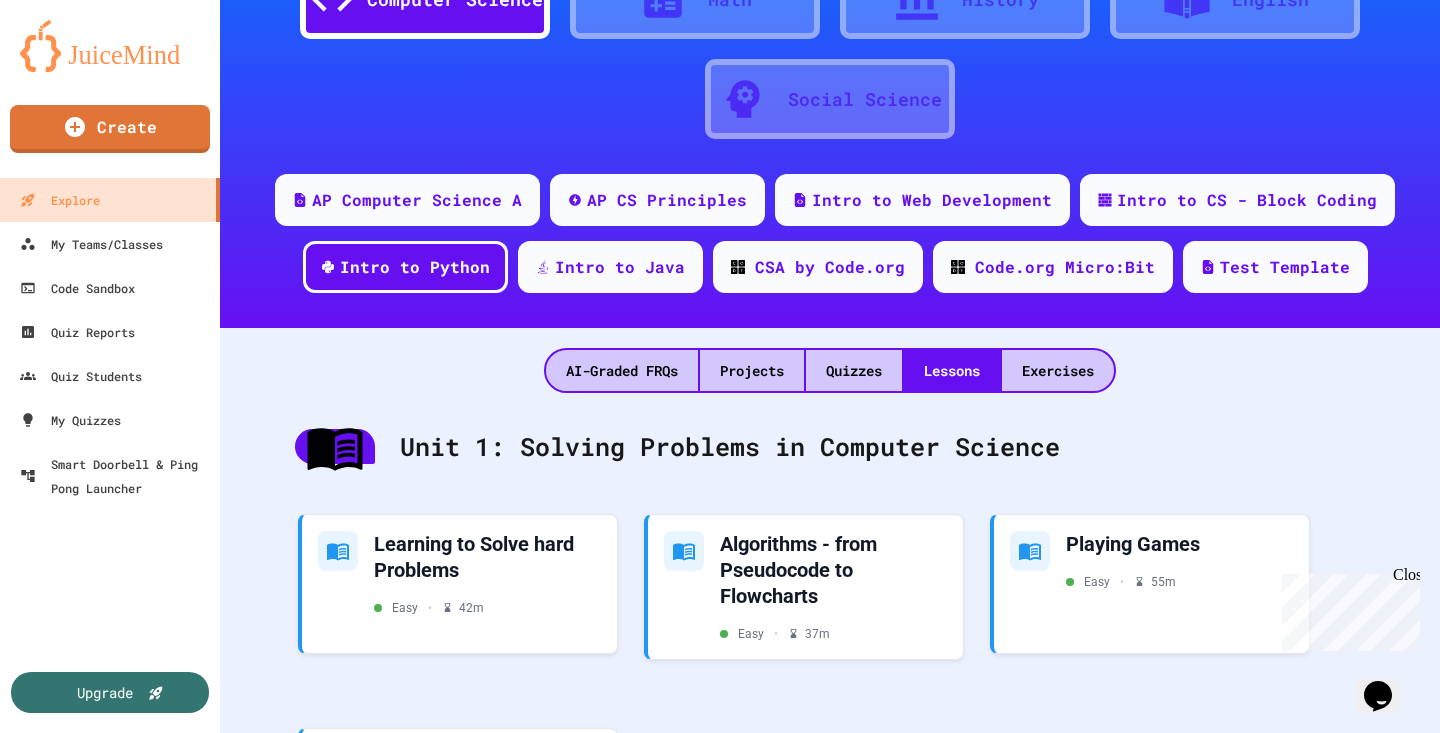 scroll, scrollTop: 121, scrollLeft: 0, axis: vertical 